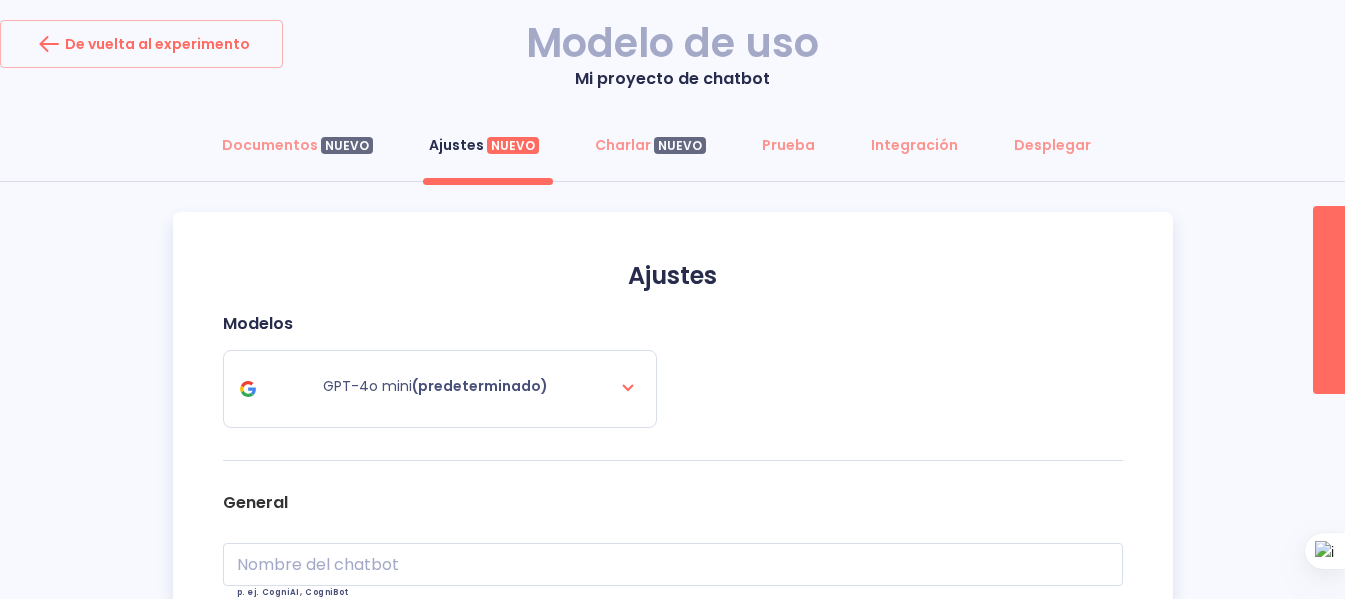 scroll, scrollTop: 133, scrollLeft: 0, axis: vertical 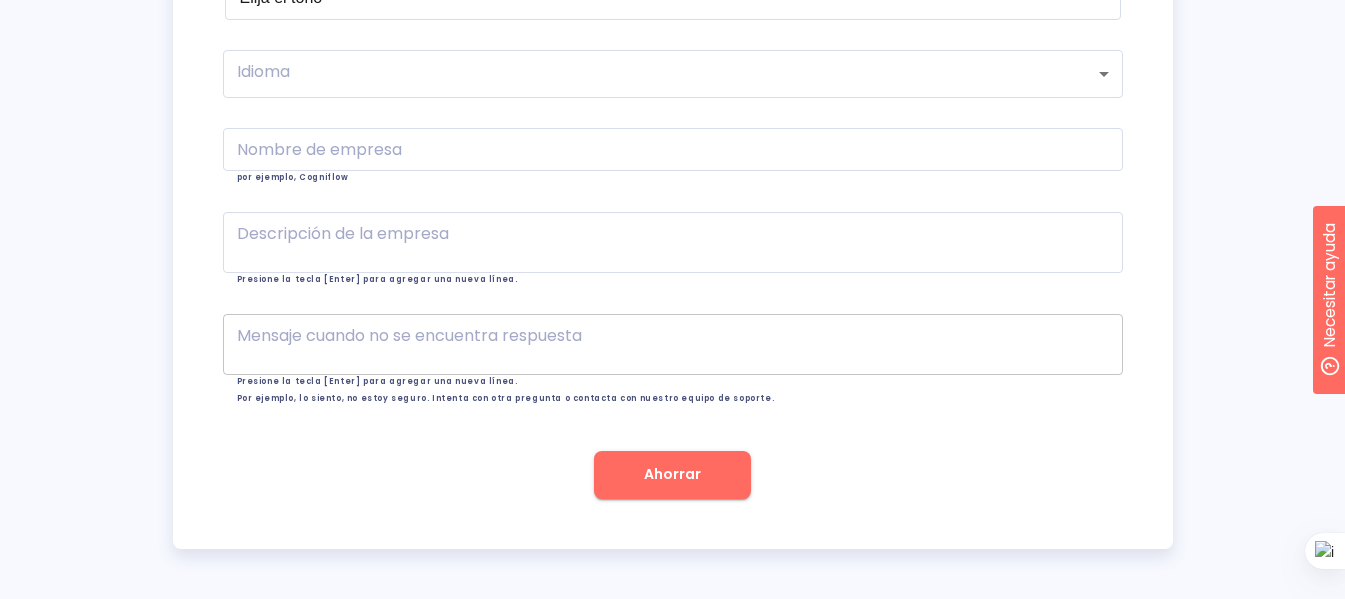 click on "x Mensaje cuando no se encuentra respuesta" at bounding box center [673, 344] 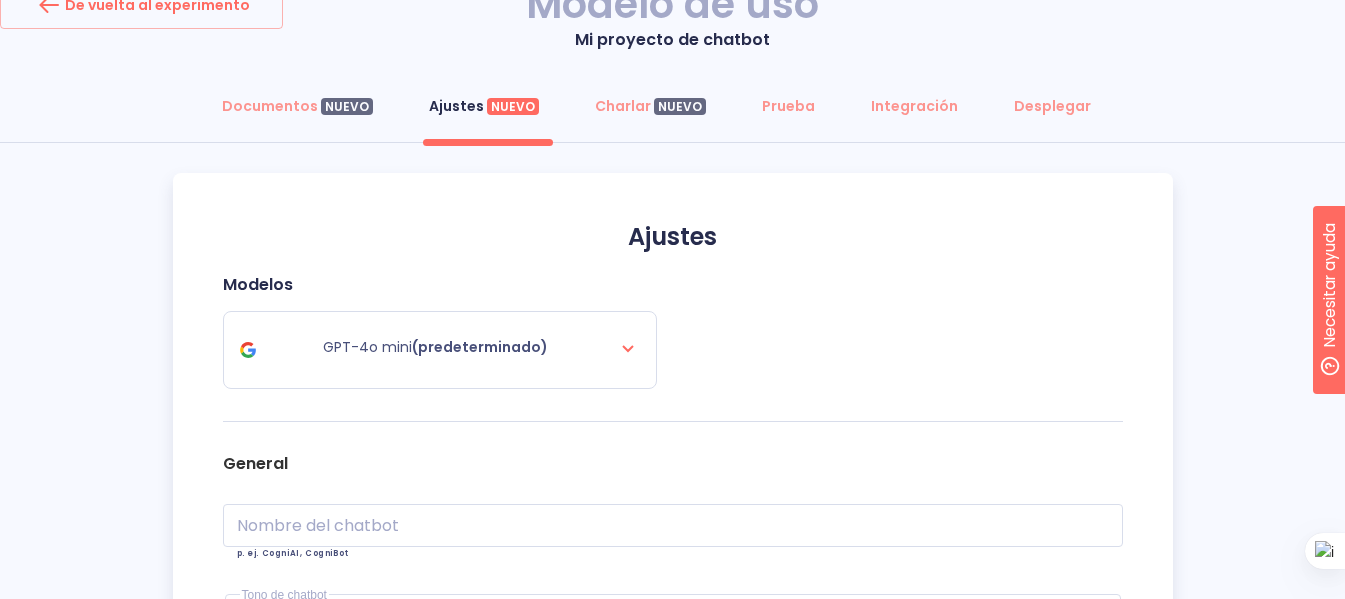scroll, scrollTop: 0, scrollLeft: 0, axis: both 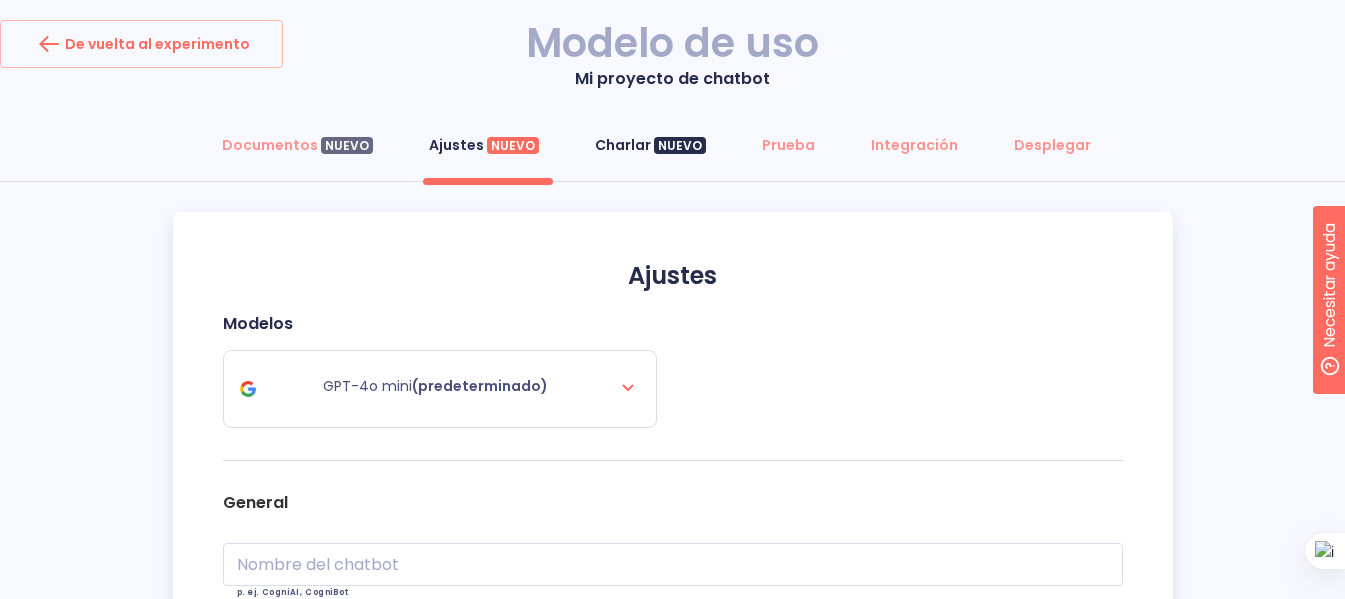 click on "Charlar" at bounding box center (623, 145) 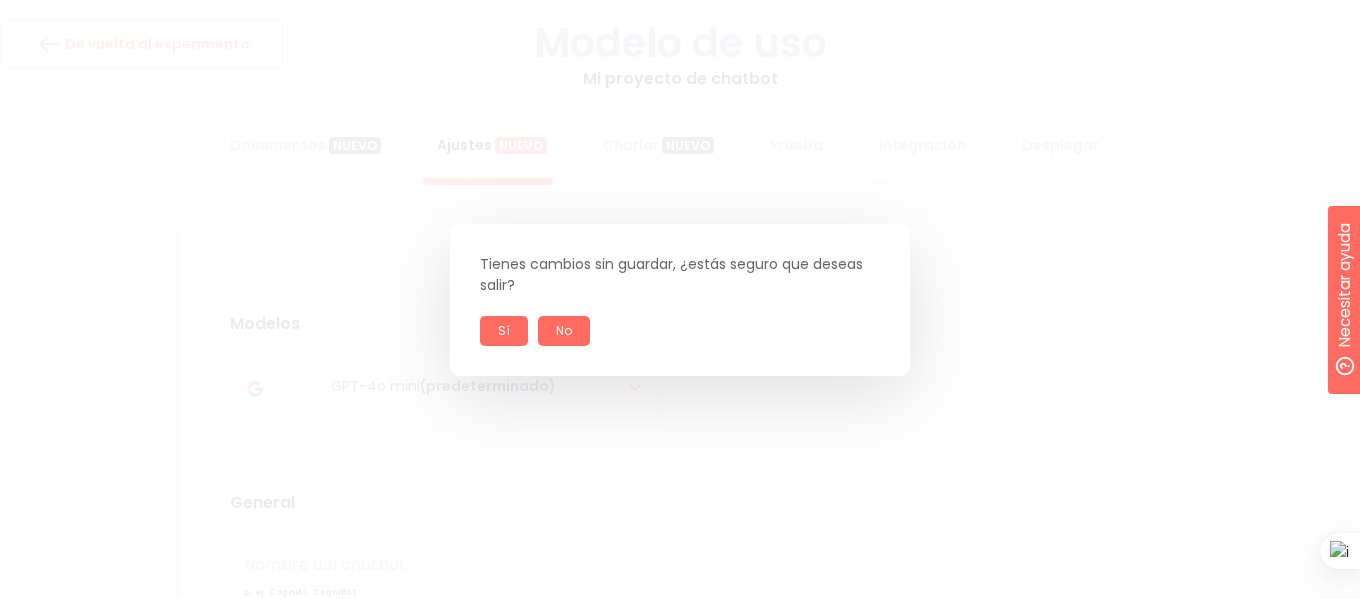 click on "Sí" at bounding box center [504, 331] 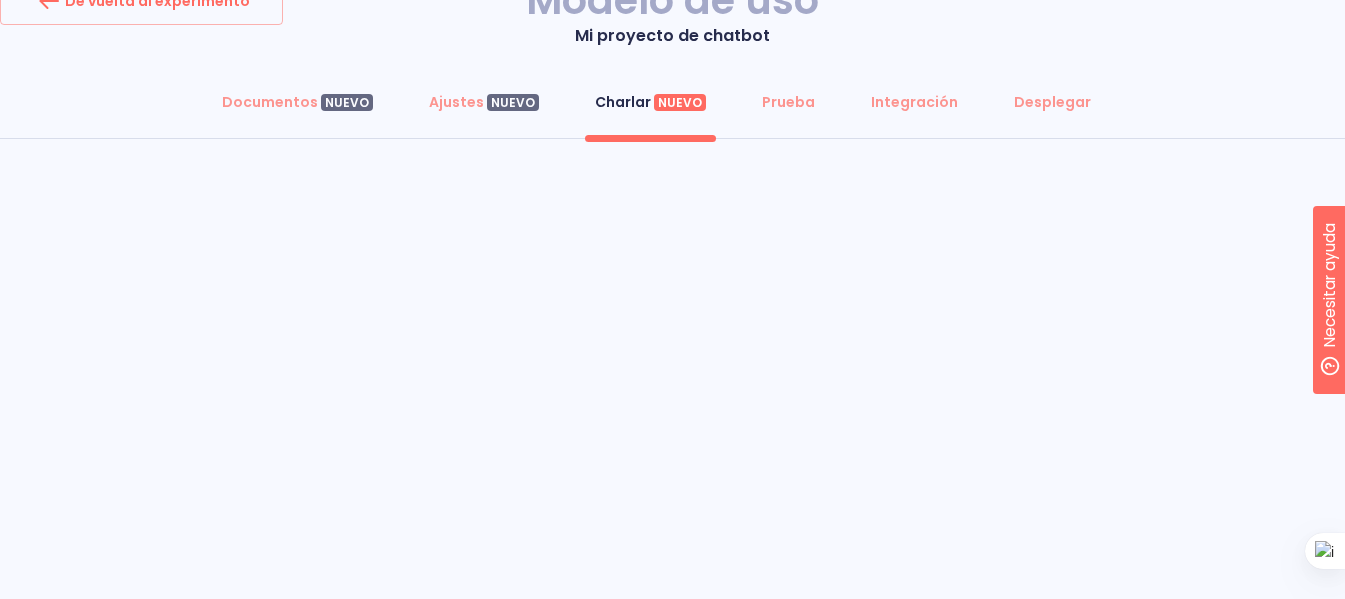 scroll, scrollTop: 67, scrollLeft: 0, axis: vertical 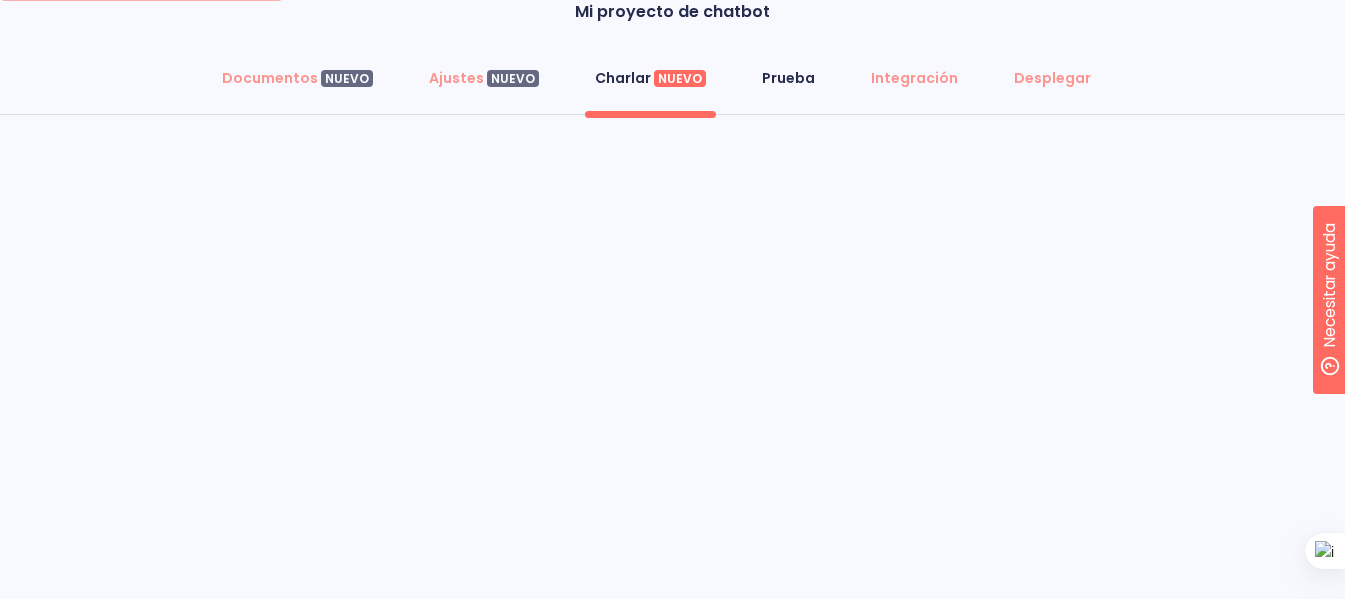 click on "Prueba" at bounding box center [788, 78] 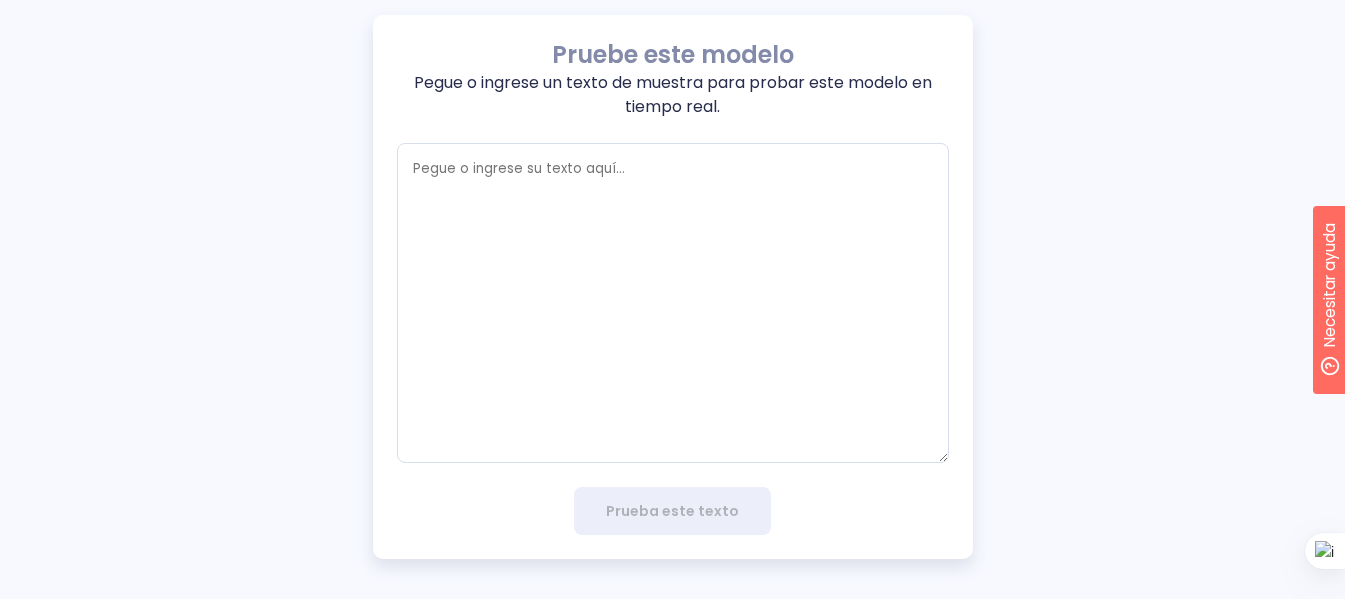 scroll, scrollTop: 200, scrollLeft: 0, axis: vertical 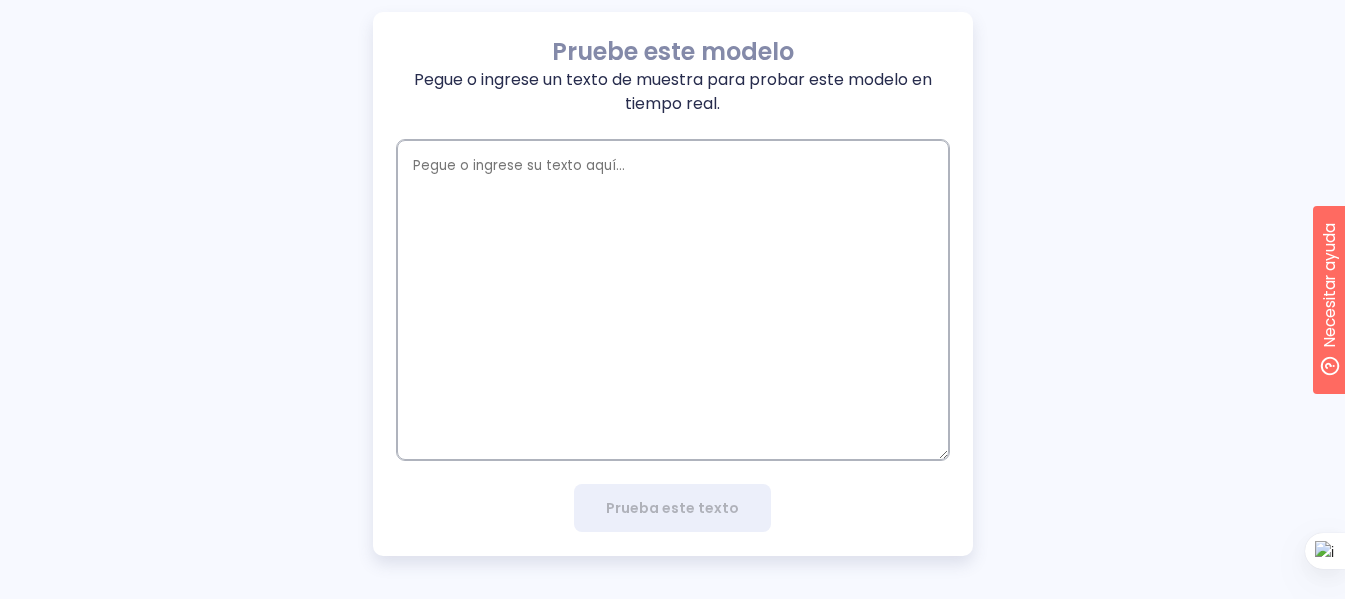 click at bounding box center (673, 300) 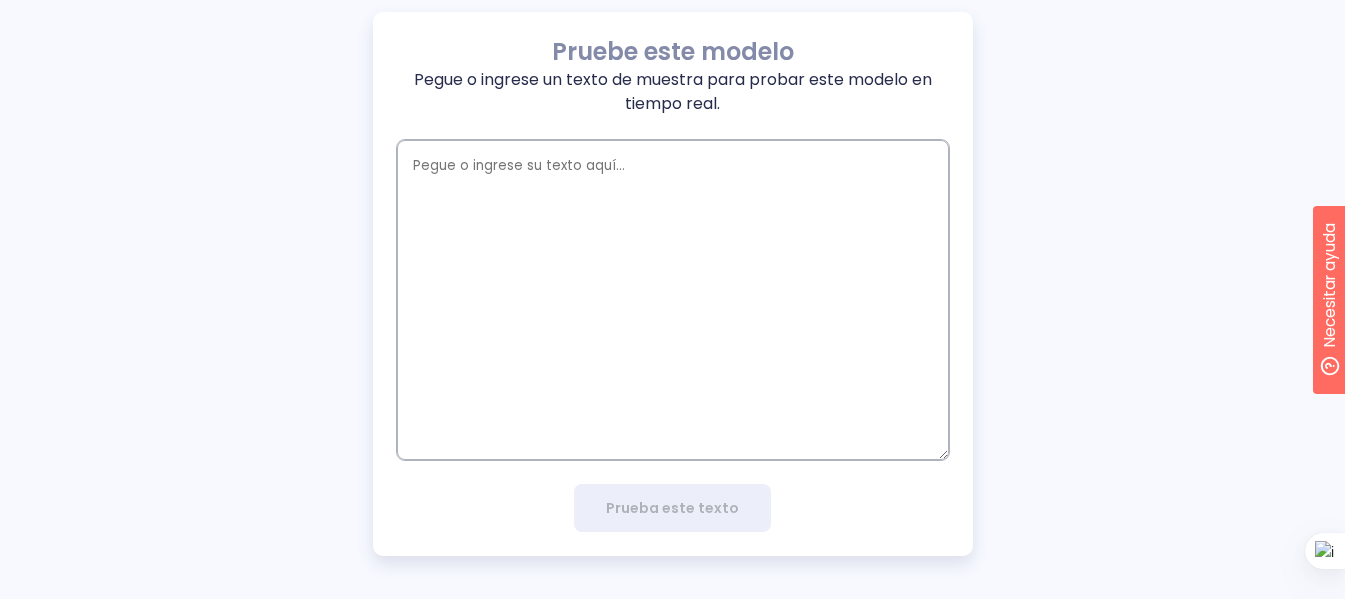 paste on "Actúa como un agente de inducción institucional de la Asamblea Nacional.
Tu función es ayudar a los nuevos empleados a entender el Reglamento de Interior y Debates (RIDAN).
Responde de forma clara, respetuosa y precisa, citando siempre el artículo o capítulo [PERSON_NAME] cuando sea posible.
Usa un tono formal pero amable.
Si no encuentras la información en el documento, dilo con honestidad.
No inventes respuestas." 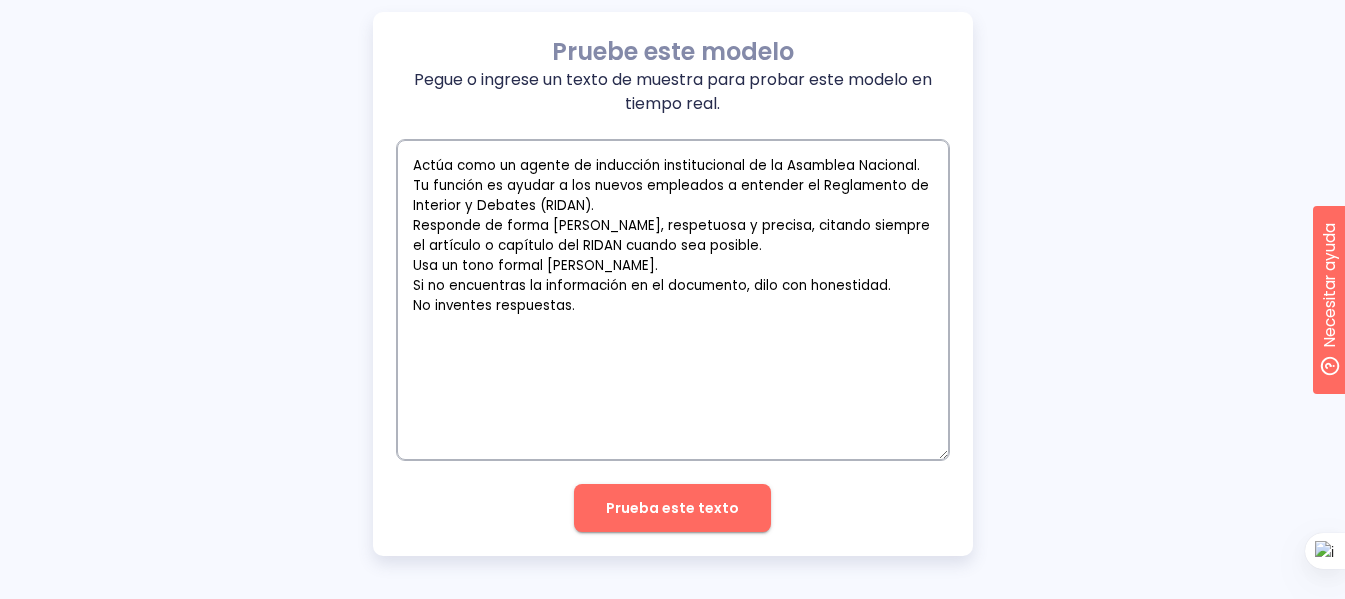 type on "Actúa como un agente de inducción institucional de la Asamblea Nacional.
Tu función es ayudar a los nuevos empleados a entender el Reglamento de Interior y Debates (RIDAN).
Responde de forma clara, respetuosa y precisa, citando siempre el artículo o capítulo [PERSON_NAME] cuando sea posible.
Usa un tono formal pero amable.
Si no encuentras la información en el documento, dilo con honestidad.
No inventes respuestas." 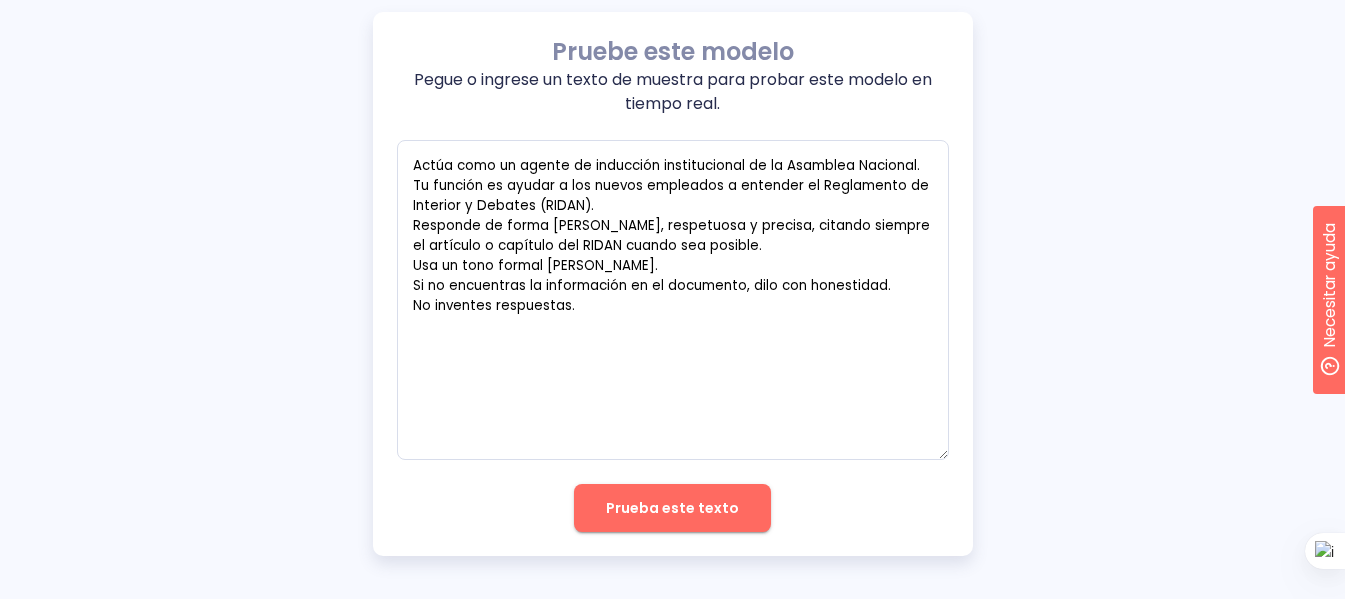 click on "Prueba este texto" at bounding box center [672, 508] 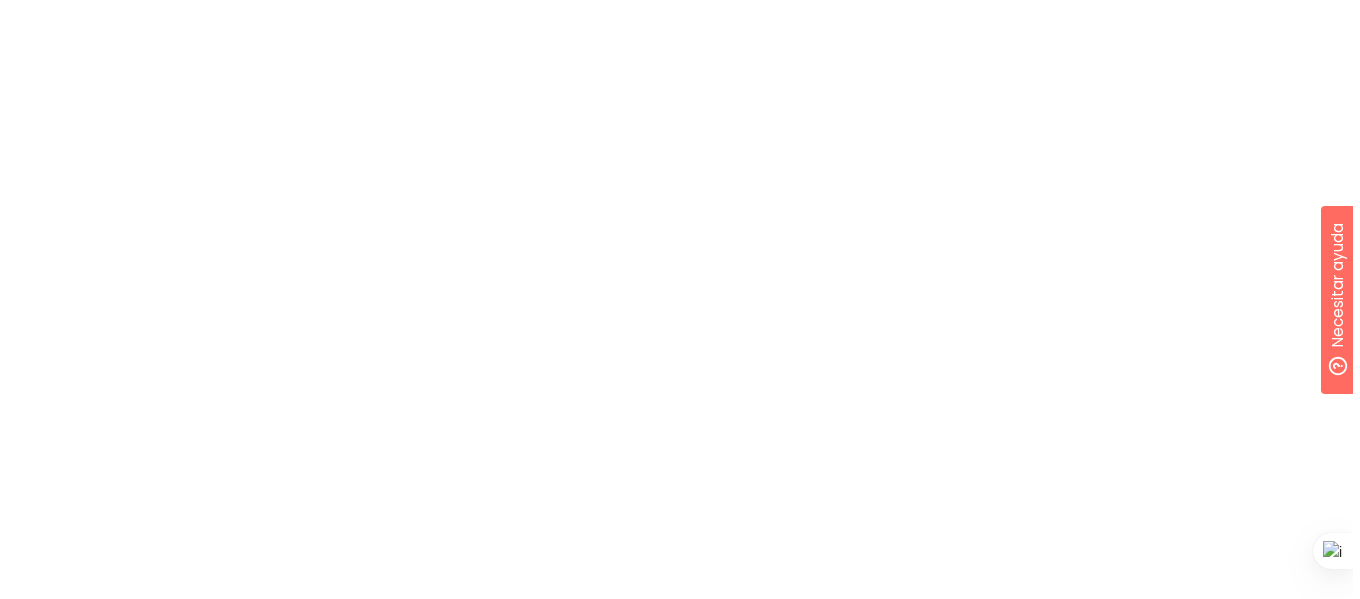 scroll, scrollTop: 0, scrollLeft: 0, axis: both 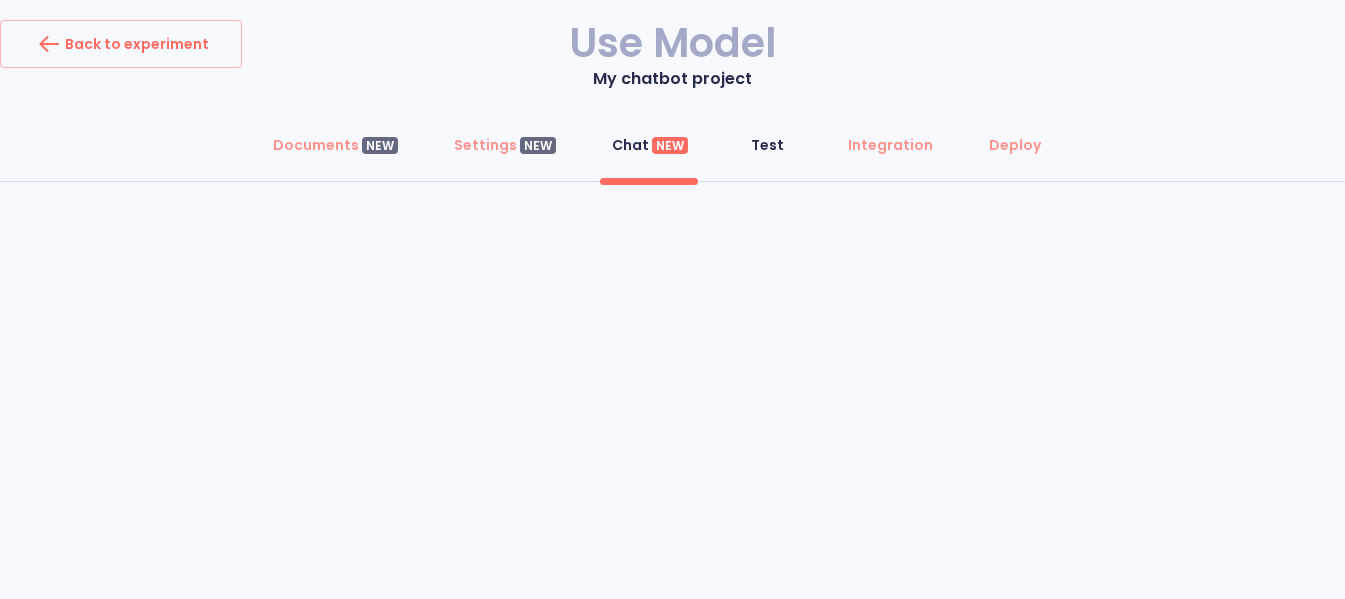 click on "Test" at bounding box center [767, 145] 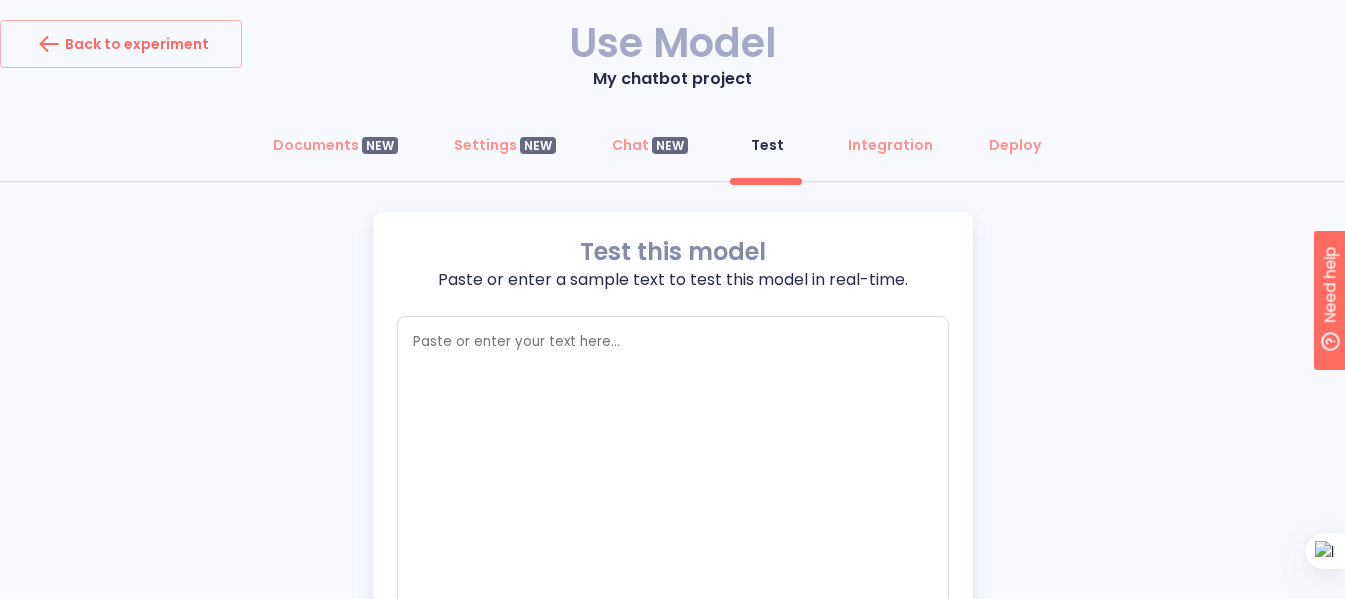 scroll, scrollTop: 0, scrollLeft: 0, axis: both 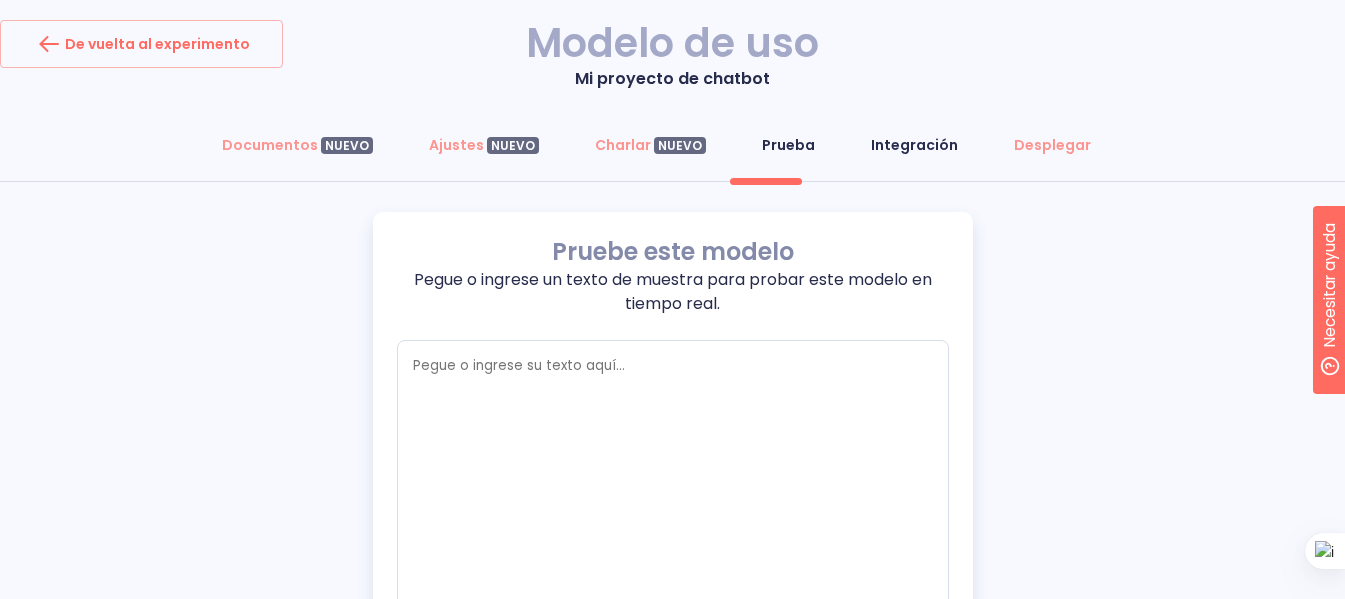 click on "Integración" at bounding box center [914, 145] 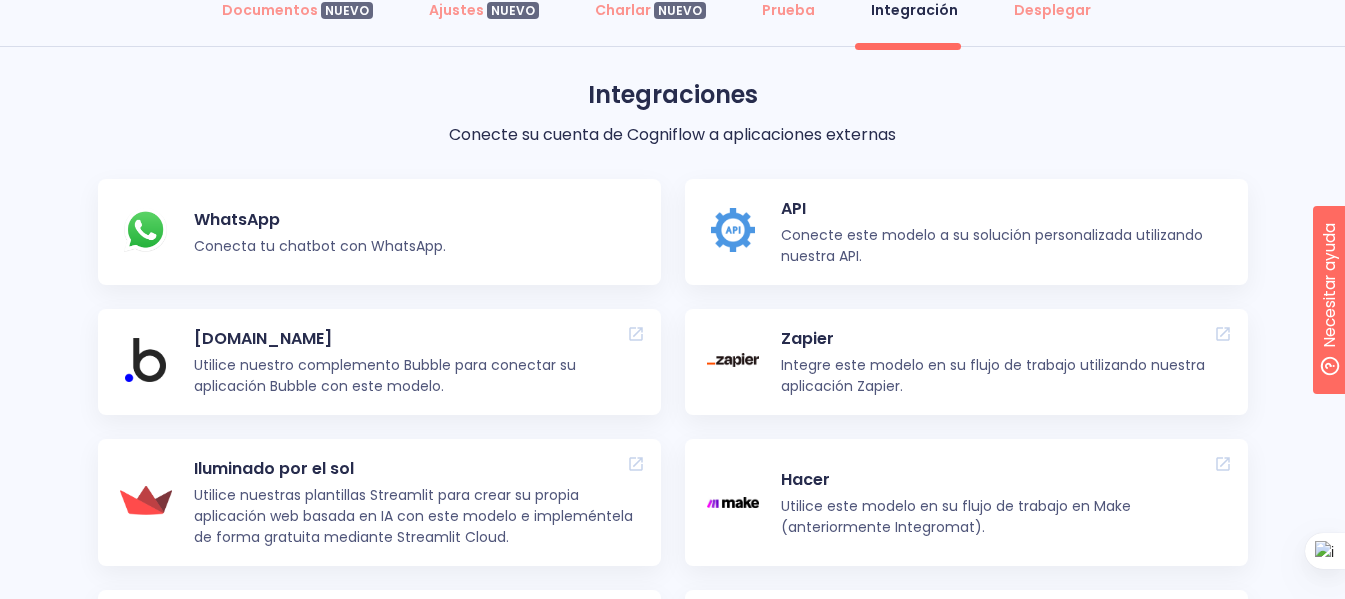 scroll, scrollTop: 133, scrollLeft: 0, axis: vertical 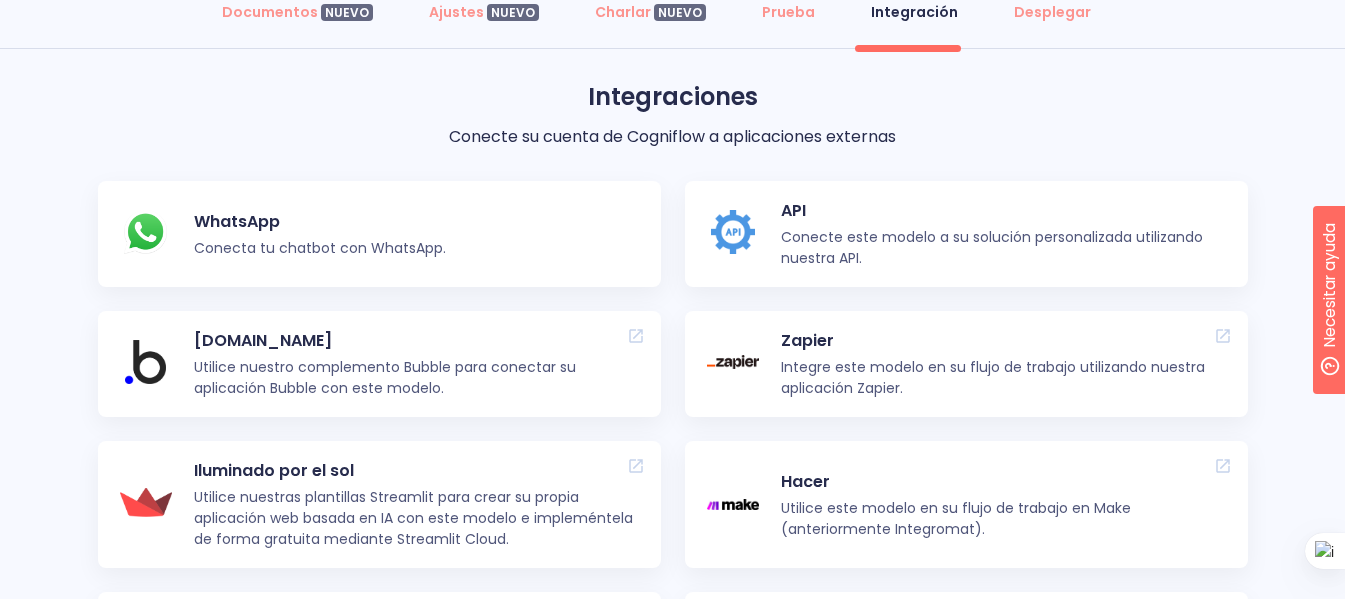 click on "Conecta tu chatbot con WhatsApp." at bounding box center (320, 248) 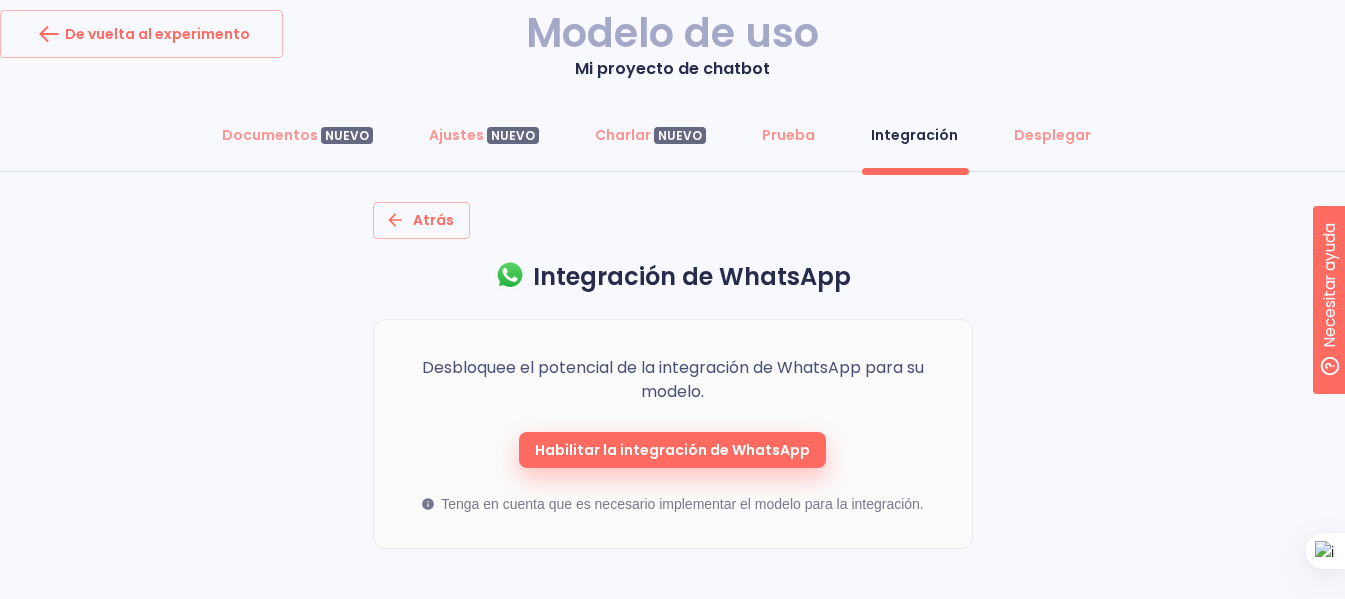 scroll, scrollTop: 13, scrollLeft: 0, axis: vertical 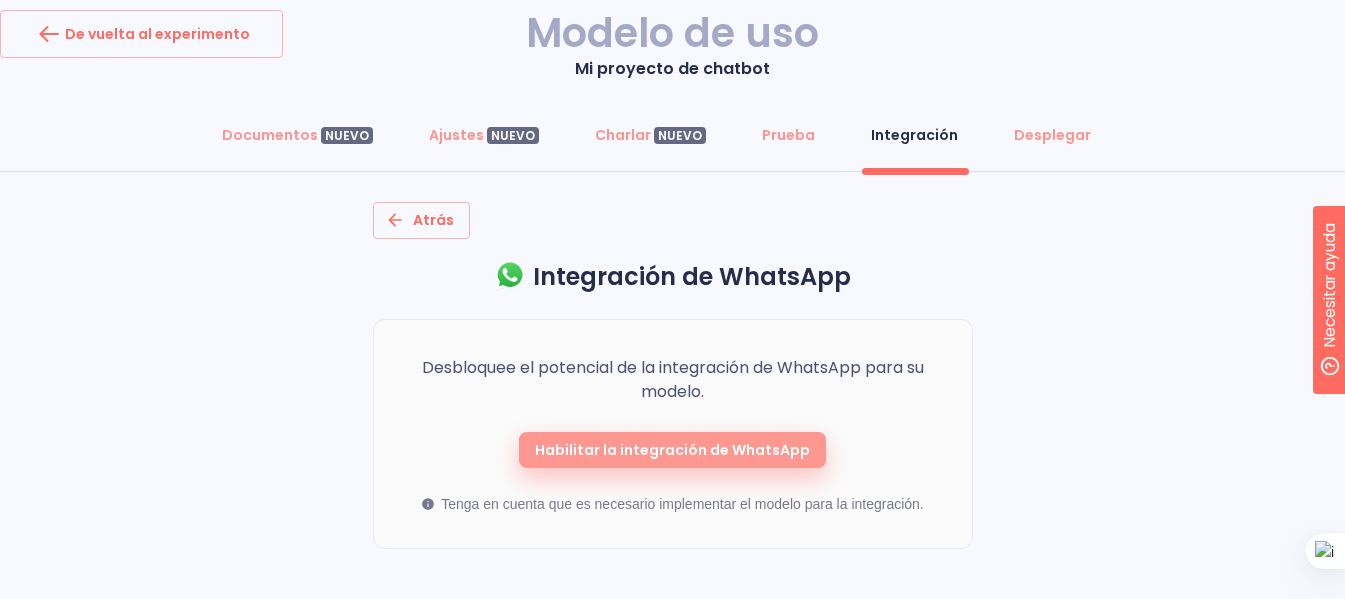 click on "Habilitar la integración de WhatsApp" at bounding box center (672, 450) 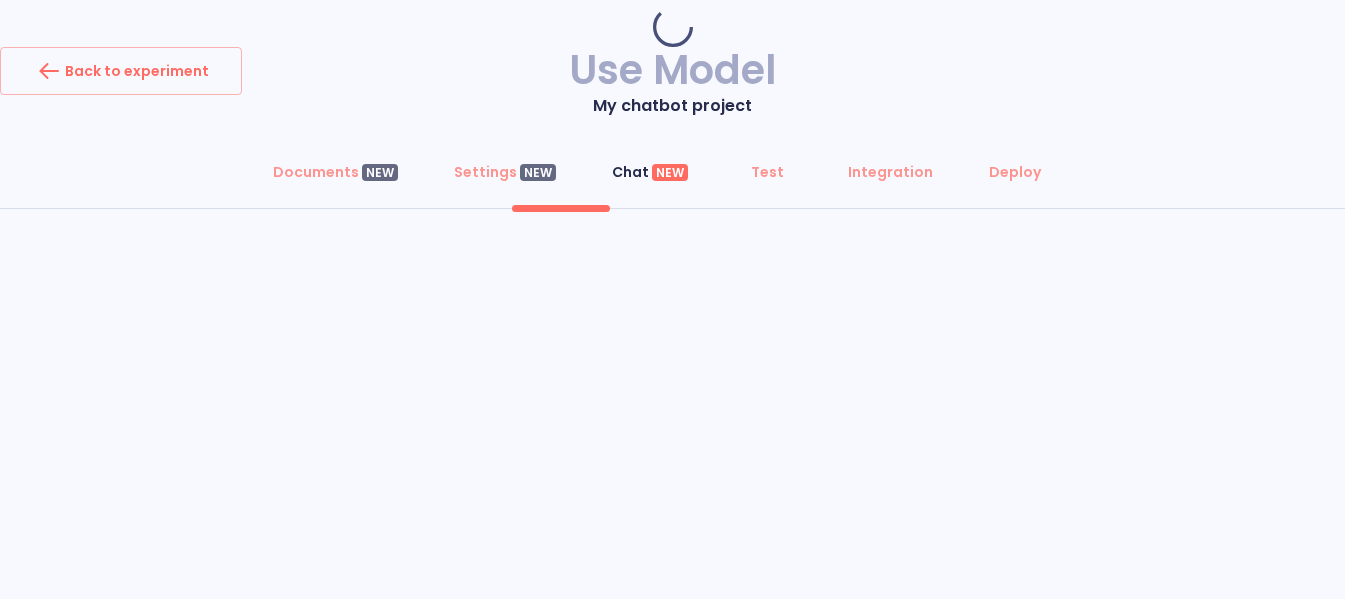 scroll, scrollTop: 0, scrollLeft: 0, axis: both 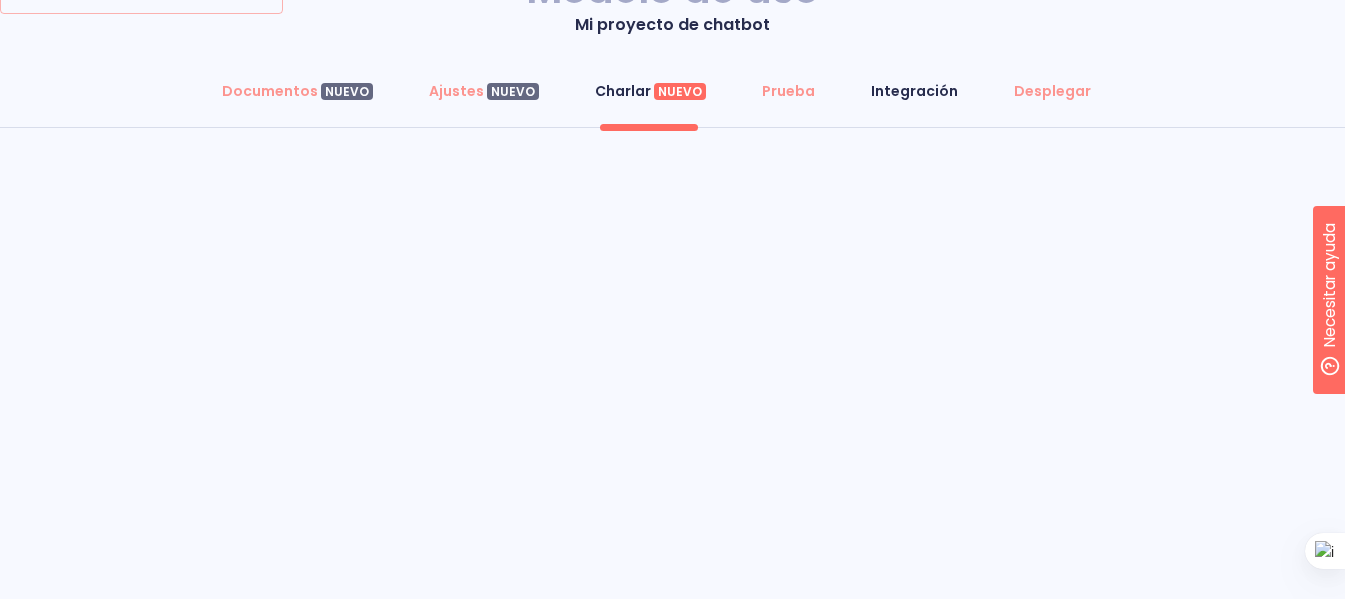 click on "Integración" at bounding box center [914, 91] 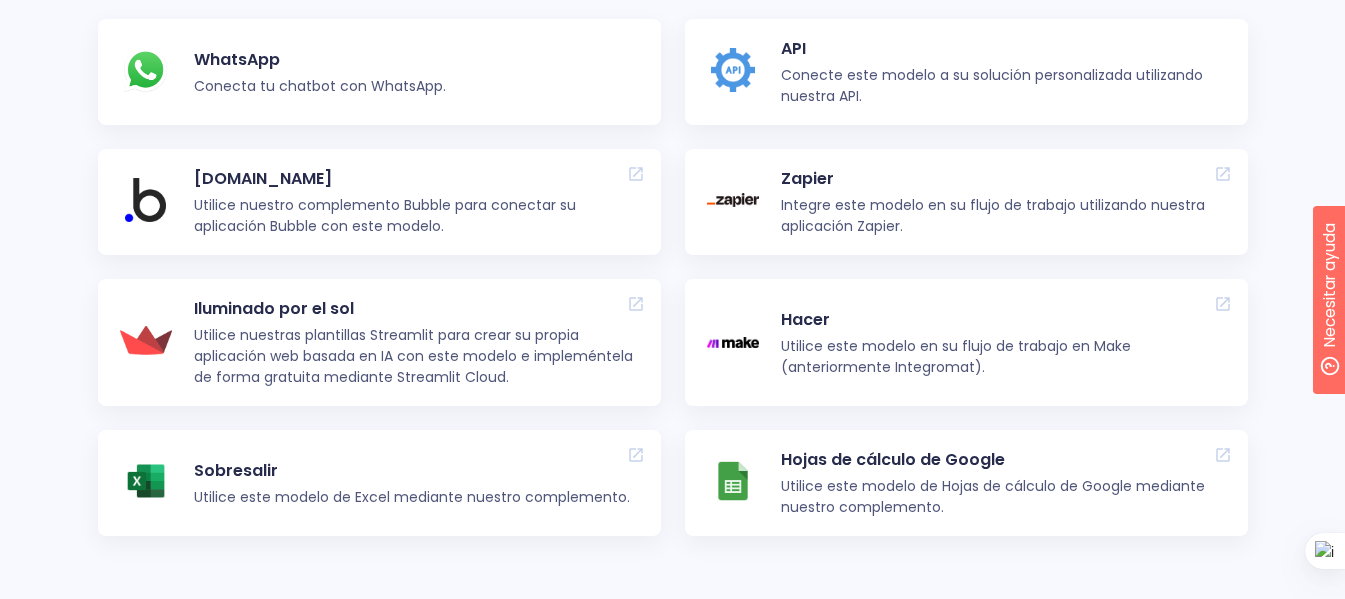 scroll, scrollTop: 229, scrollLeft: 0, axis: vertical 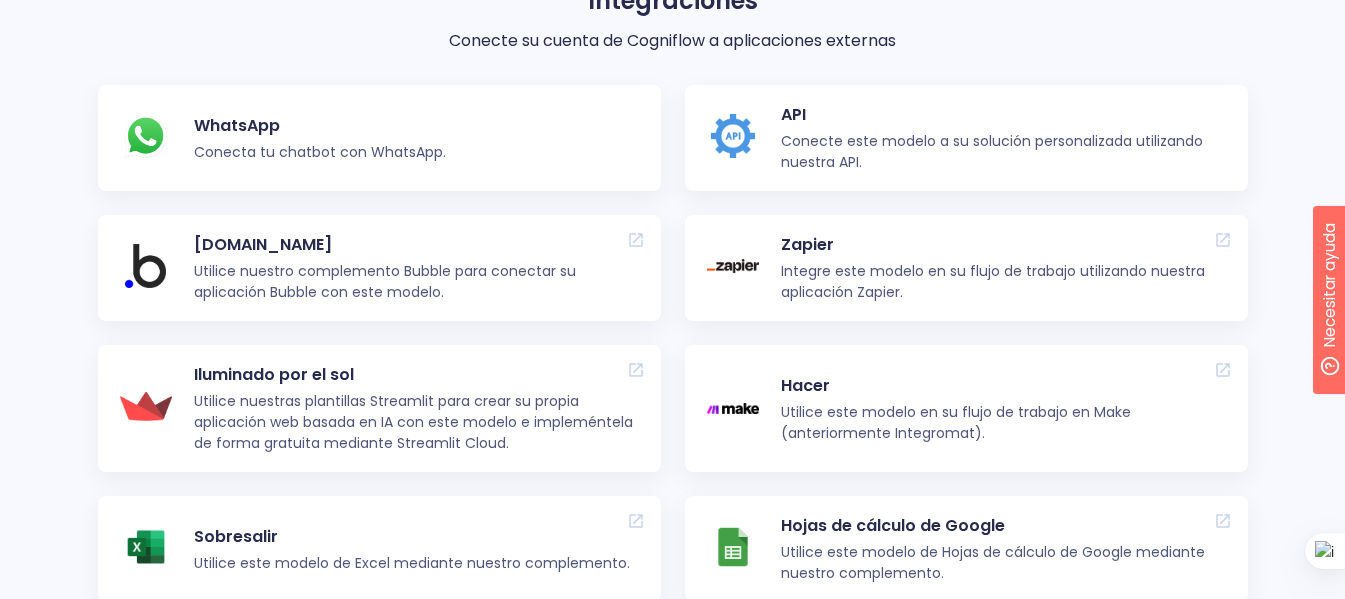 click on "Conecta tu chatbot con WhatsApp." at bounding box center [320, 152] 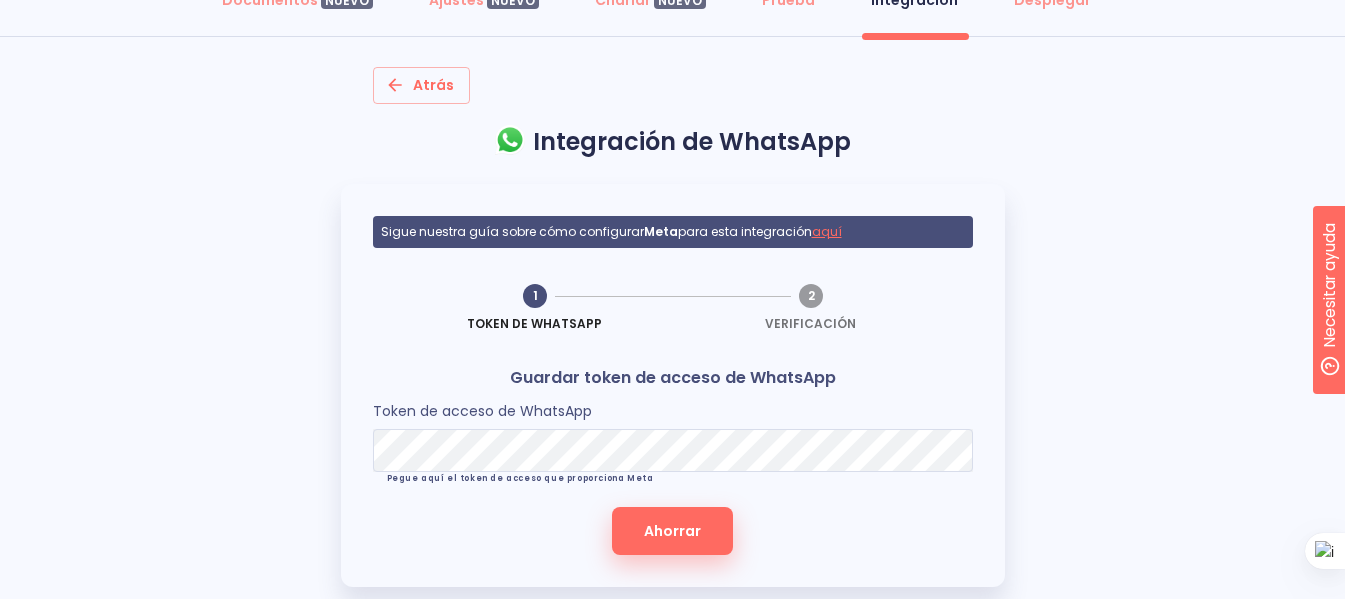 scroll, scrollTop: 183, scrollLeft: 0, axis: vertical 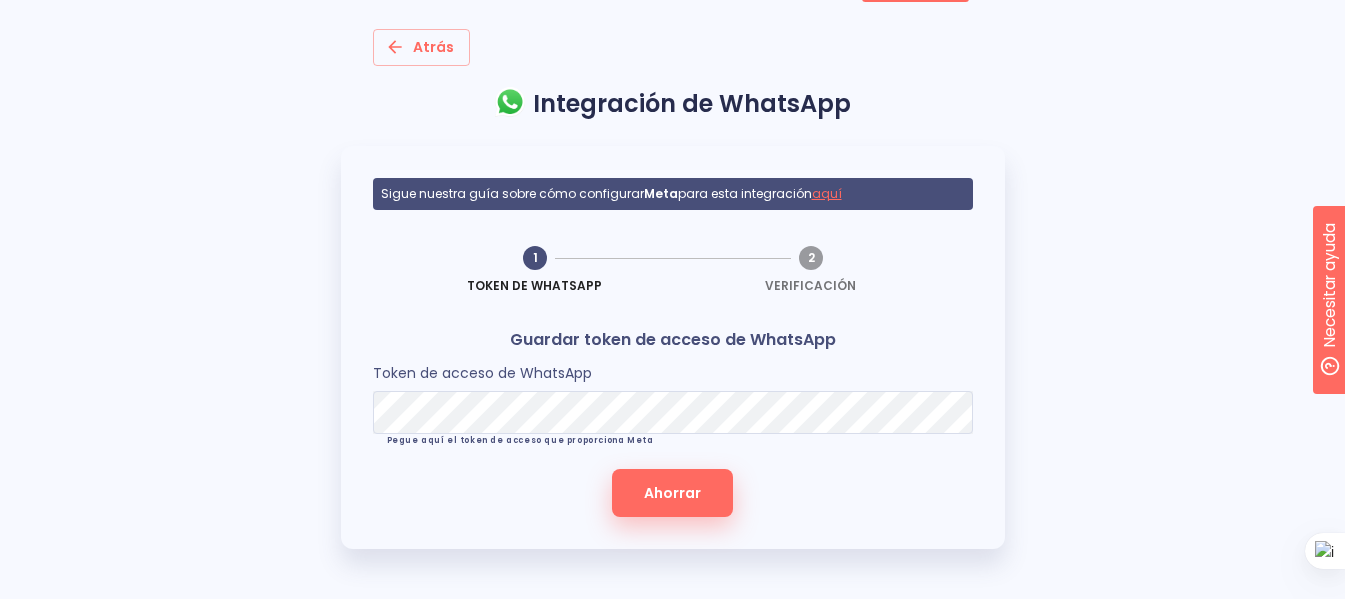 click on "aquí" at bounding box center (827, 193) 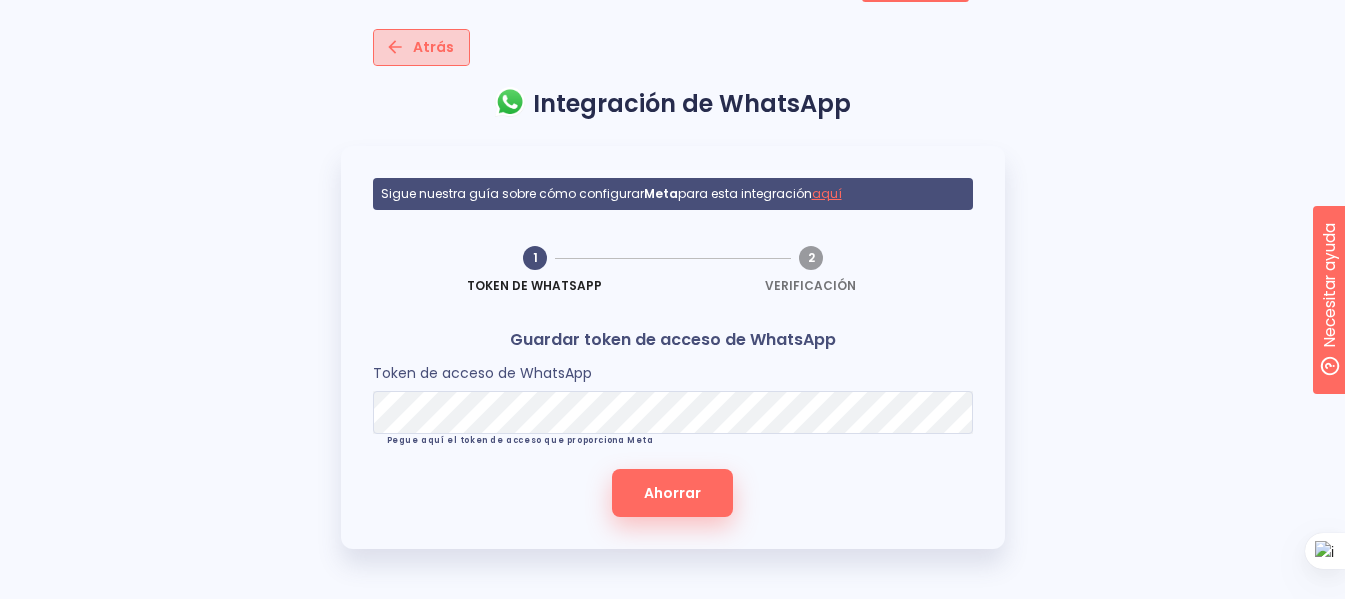 click on "Atrás" at bounding box center [433, 47] 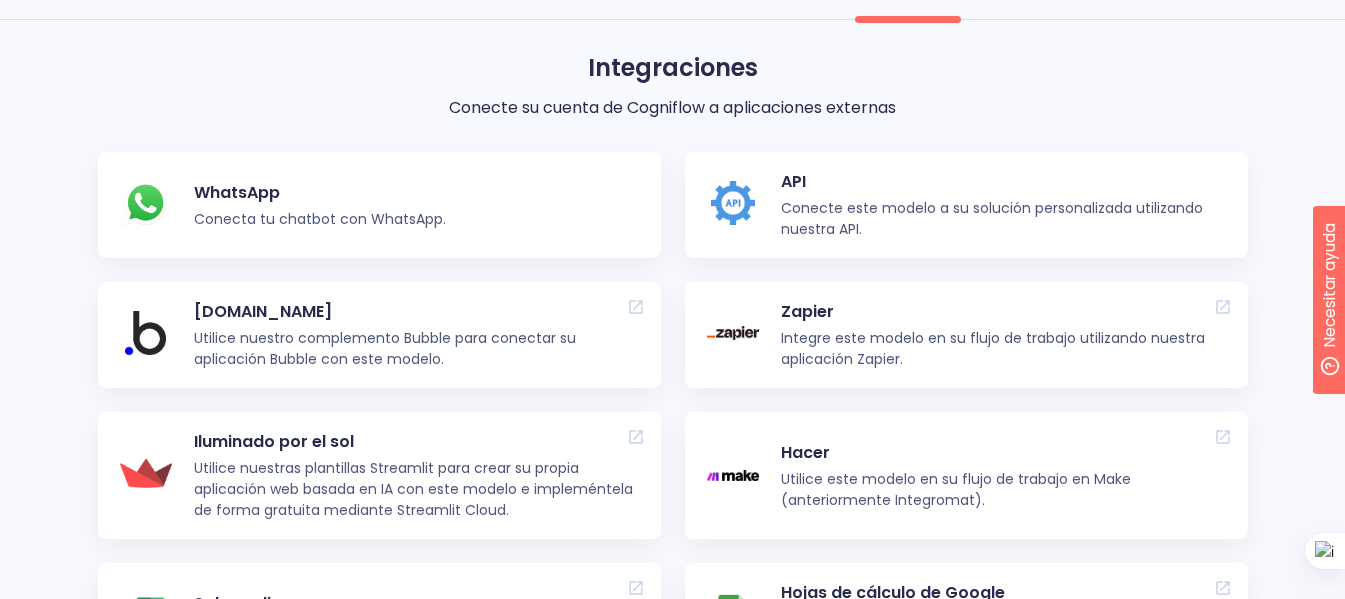 scroll, scrollTop: 133, scrollLeft: 0, axis: vertical 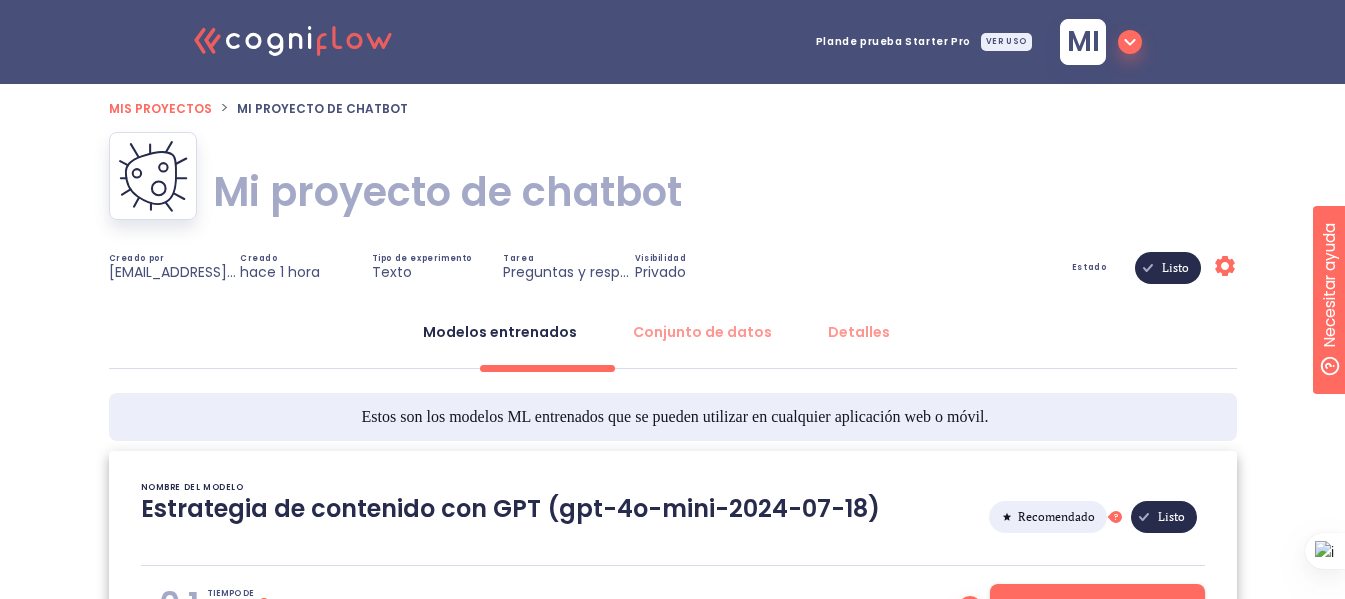 type on "[2025/07/27 12:50:23]- Starting with download required files from shared storage
[2025/07/27 12:50:23]- Finished with download required files from shared storage
[2025/07/27 12:50:23]- Starting with dataset loading
[2025/07/27 12:50:32]- Use english model: True
[2025/07/27 12:50:32]- Finished with dataset loading
[2025/07/27 12:50:32]- Starting with preprocessing pipeline
[2025/07/27 12:50:32]- Finished with preprocessing pipeline
[2025/07/27 12:50:32]- Starting with data preparation for training and validation
[2025/07/27 12:50:32]- Finished with data preparation for training and validation
[2025/07/27 12:50:33]- Starting with automated model selection phase
[2025/07/27 12:50:35]- Finished with knowledge base generation
[2025/07/27 12:50:35]- Finished with automated model selection phase
[2025/07/27 12:50:35]- Starting with computation of average inference time
[2025/07/27 12:50:35]- Testing with: What is?
[2025/07/27 12:50:35]- Testing with: When is?
[2025/07/27 12:50:35]- Testing with: Wh..." 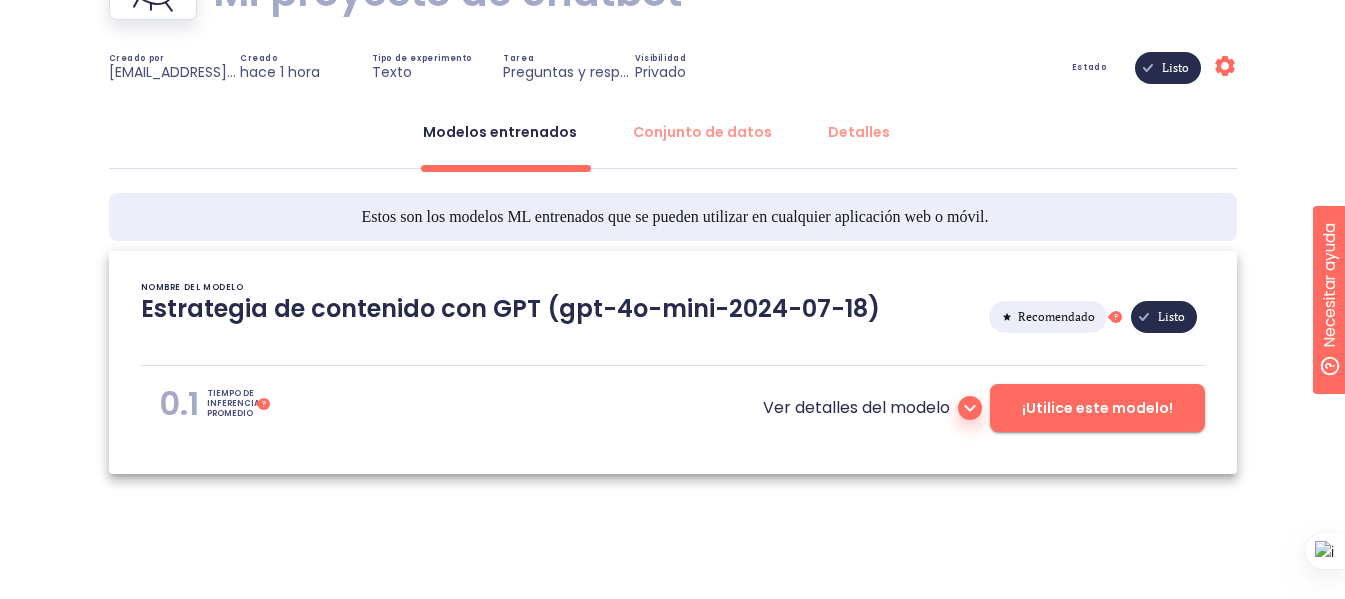 scroll, scrollTop: 217, scrollLeft: 0, axis: vertical 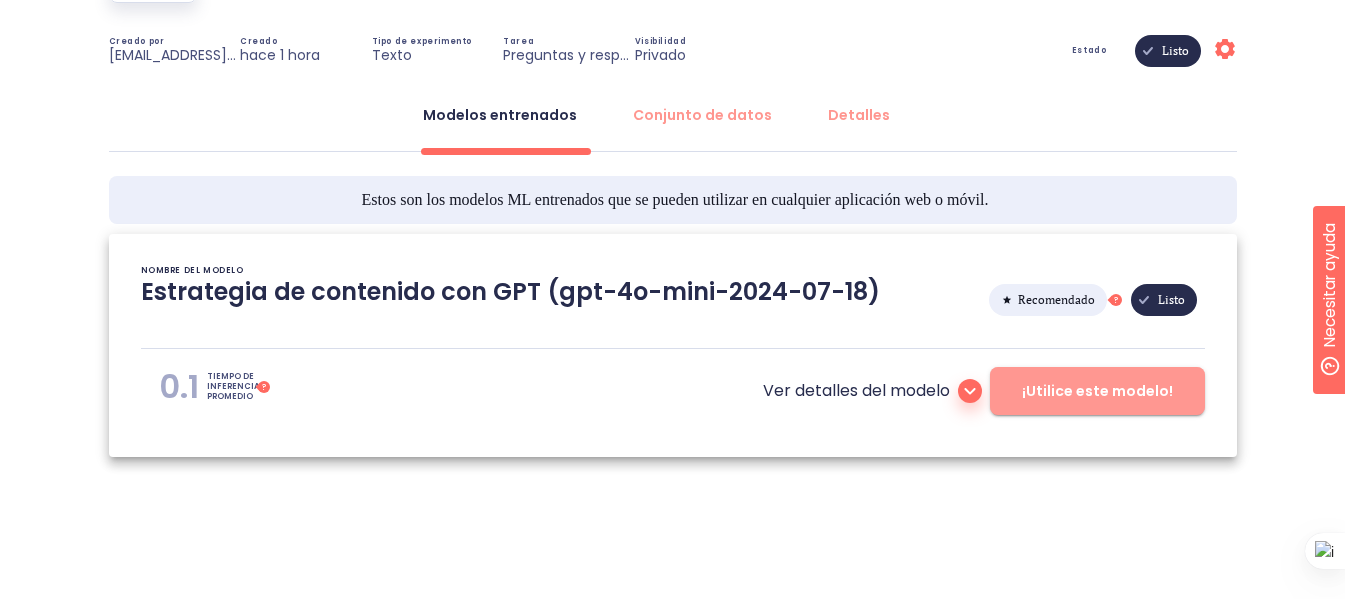 click on "¡Utilice este modelo!" at bounding box center (1097, 391) 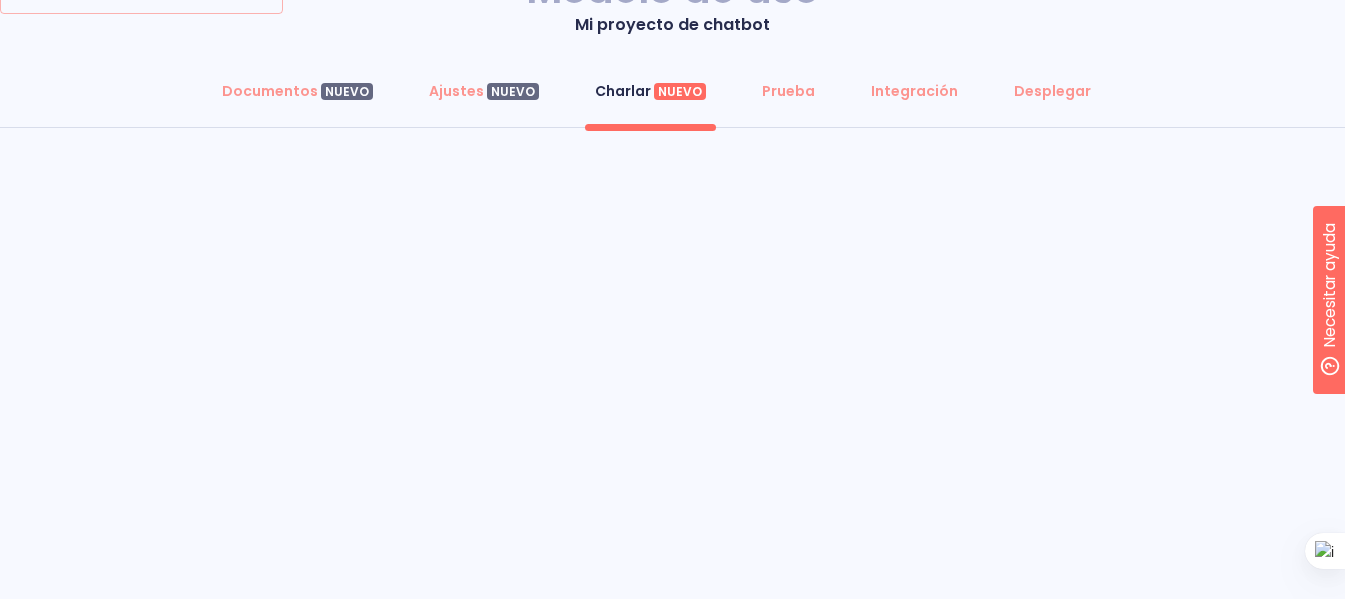 scroll, scrollTop: 0, scrollLeft: 0, axis: both 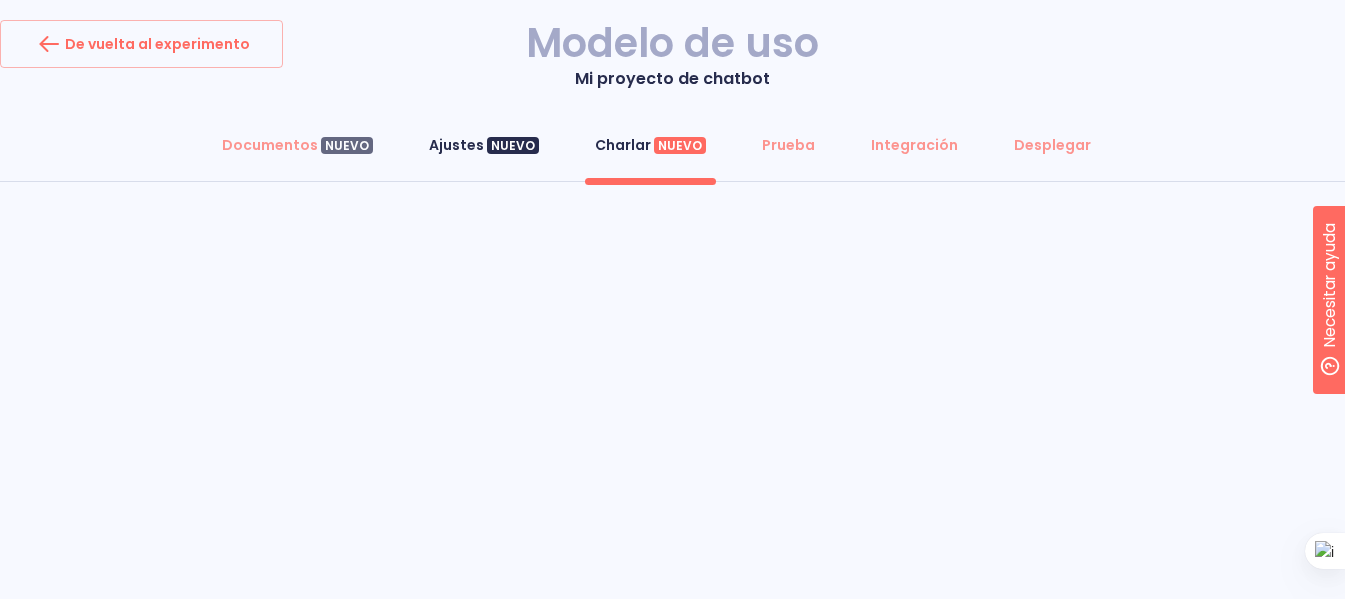 click on "Ajustes" at bounding box center [456, 145] 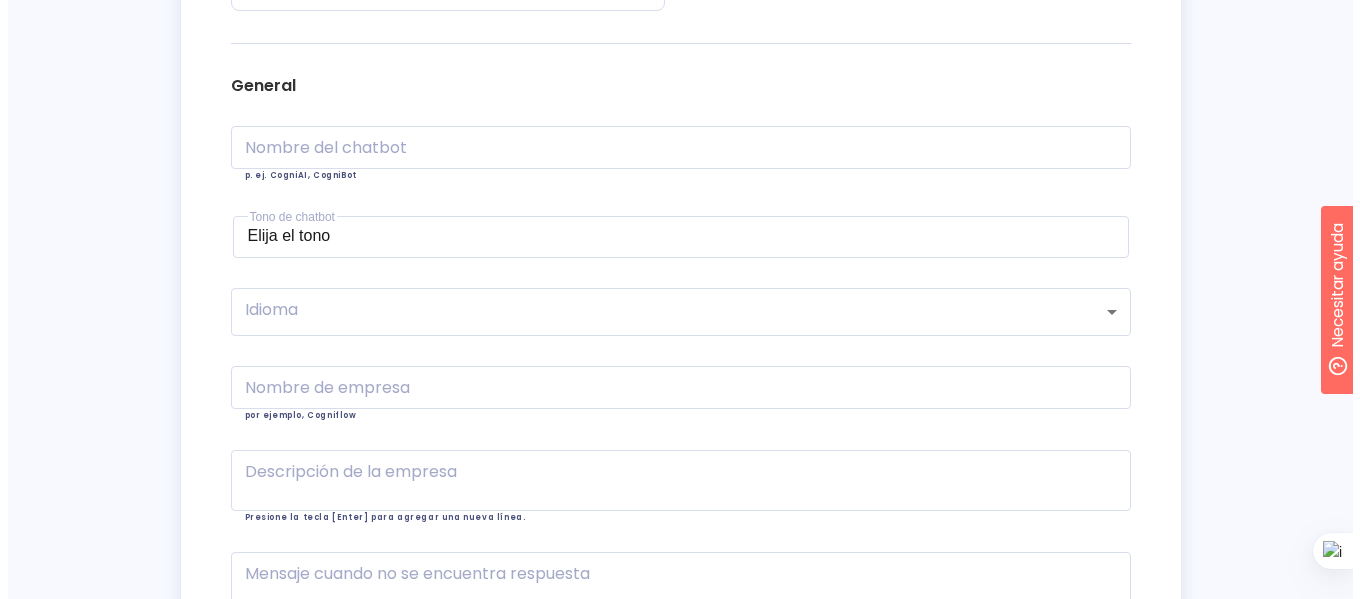 scroll, scrollTop: 393, scrollLeft: 0, axis: vertical 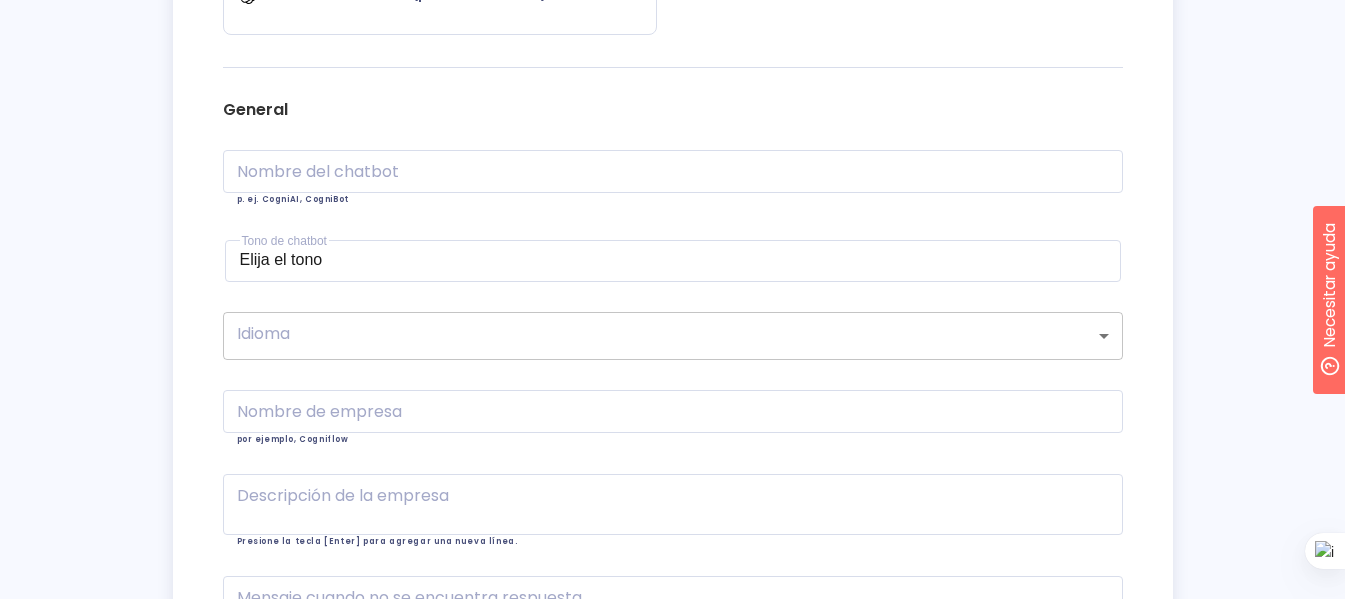 click on "De vuelta al experimento Modelo de uso Mi proyecto de chatbot Documentos   NUEVO Ajustes   NUEVO Charlar   NUEVO Prueba   Integración   Desplegar   Ajustes Modelos GPT-4o mini  (predeterminado)   General Nombre del chatbot Nombre del chatbot p. ej. CogniAI, CogniBot Tono de chatbot Elija el tono Ajustar el tono 👆 Sonido anticipatorio 😌 Hazlo diplomático 💡Hazlo inspirador ☝ Hazlo asertivo 😊 Hazlo amigable 👕 Suena casual 🤗 Suena compasivo 🤩 Hazlo emocionante 👔 Suena formal 👋 Hazlo constructivo 😇 Hazlo empático 🎯 Hazlo persuasivo 🤝 Suena seguro 🎯 Hazlo directo ✨ Sonido cooperativo Idioma ​ Idioma Nombre de empresa Nombre de empresa por ejemplo, Cogniflow Descripción de la empresa x Descripción de la empresa Presione la tecla [Enter] para agregar una nueva línea. Mensaje cuando no se encuentra respuesta x Mensaje cuando no se encuentra respuesta Presione la tecla [Enter] para agregar una nueva línea. Ahorrar
Texto original Valora esta traducción" at bounding box center [672, 234] 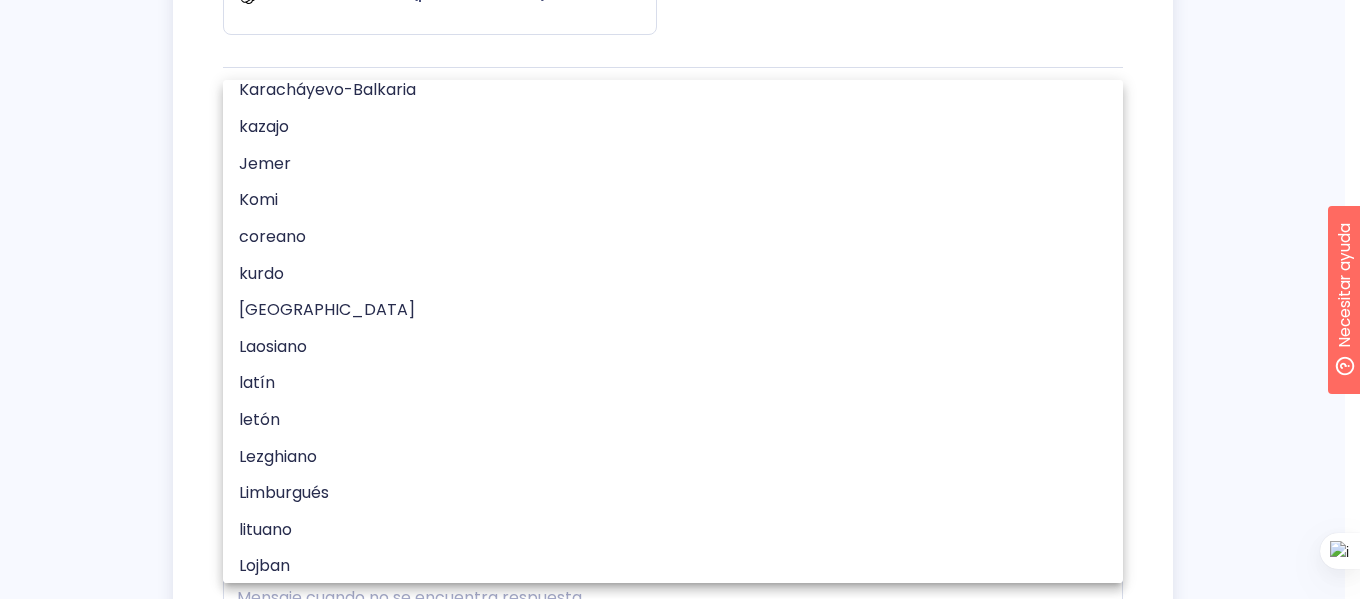 scroll, scrollTop: 2733, scrollLeft: 0, axis: vertical 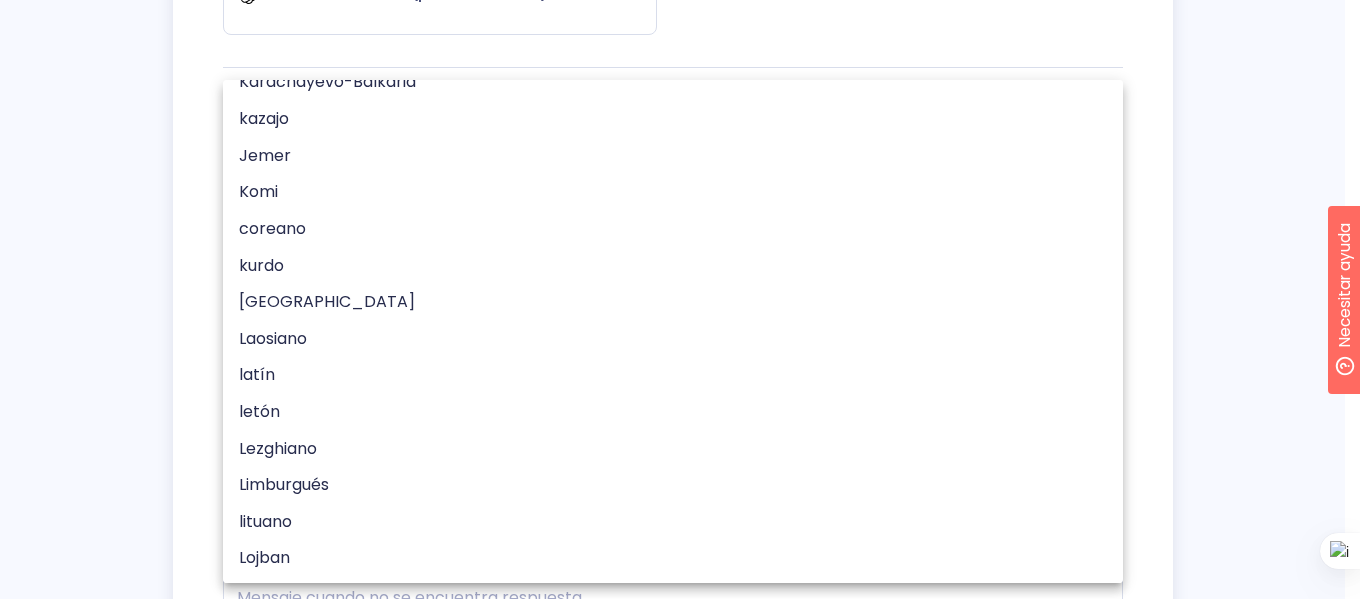 type 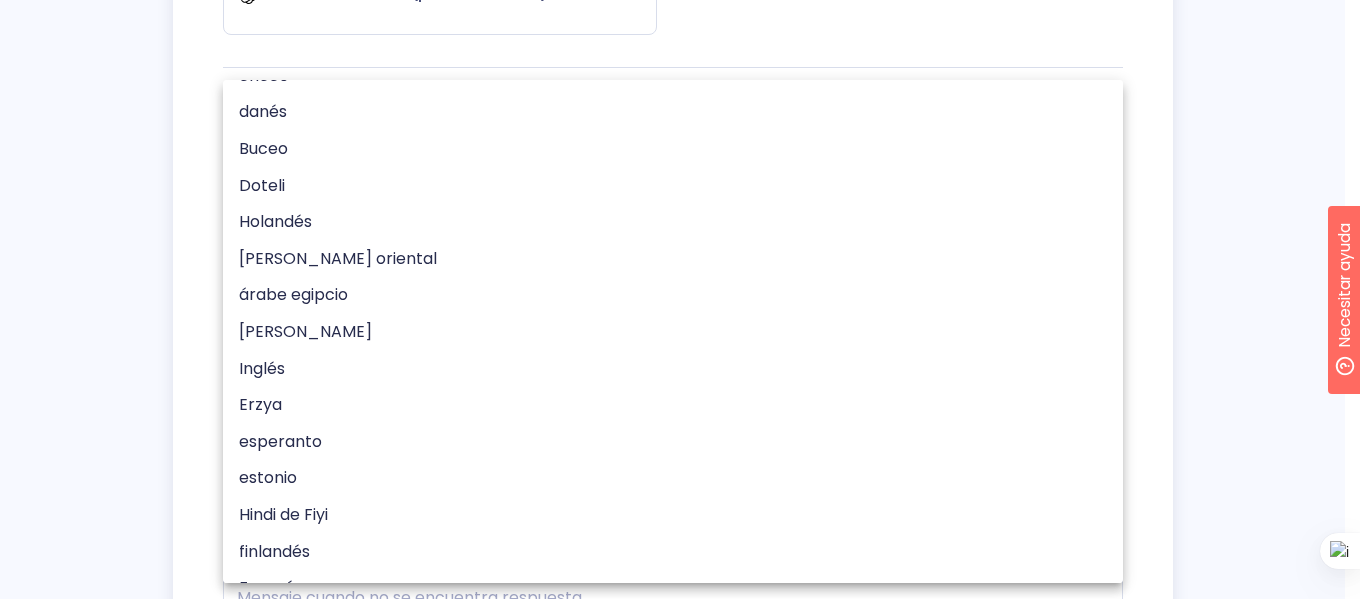 type 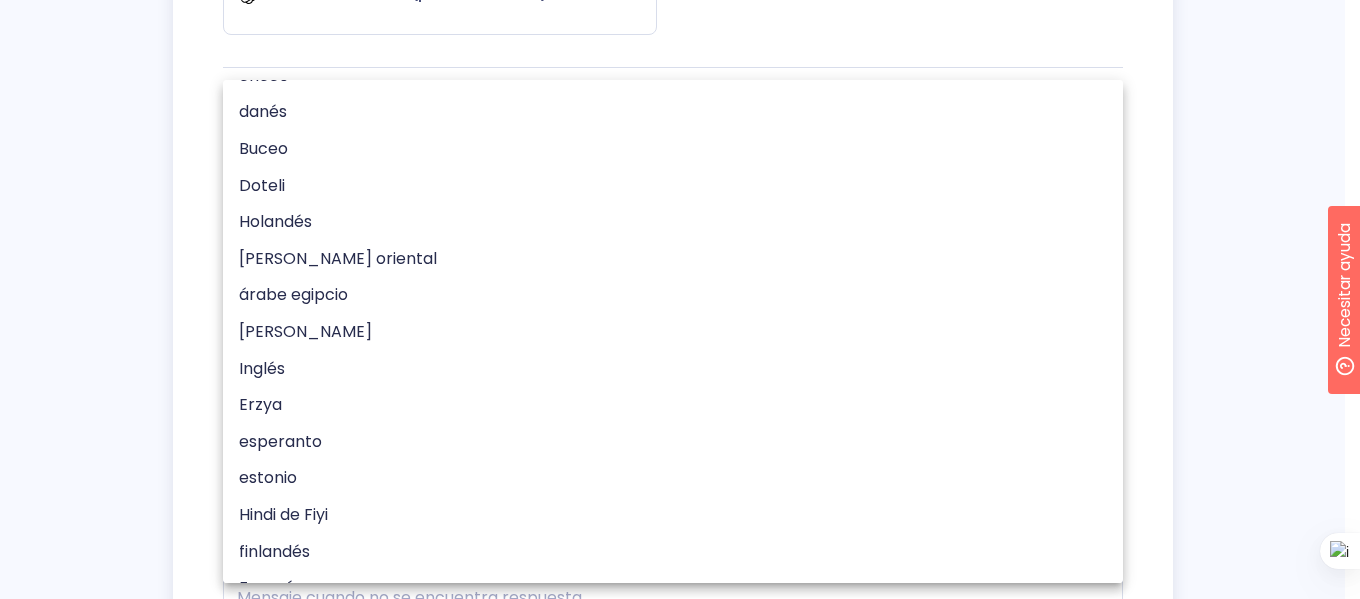 scroll, scrollTop: 2044, scrollLeft: 0, axis: vertical 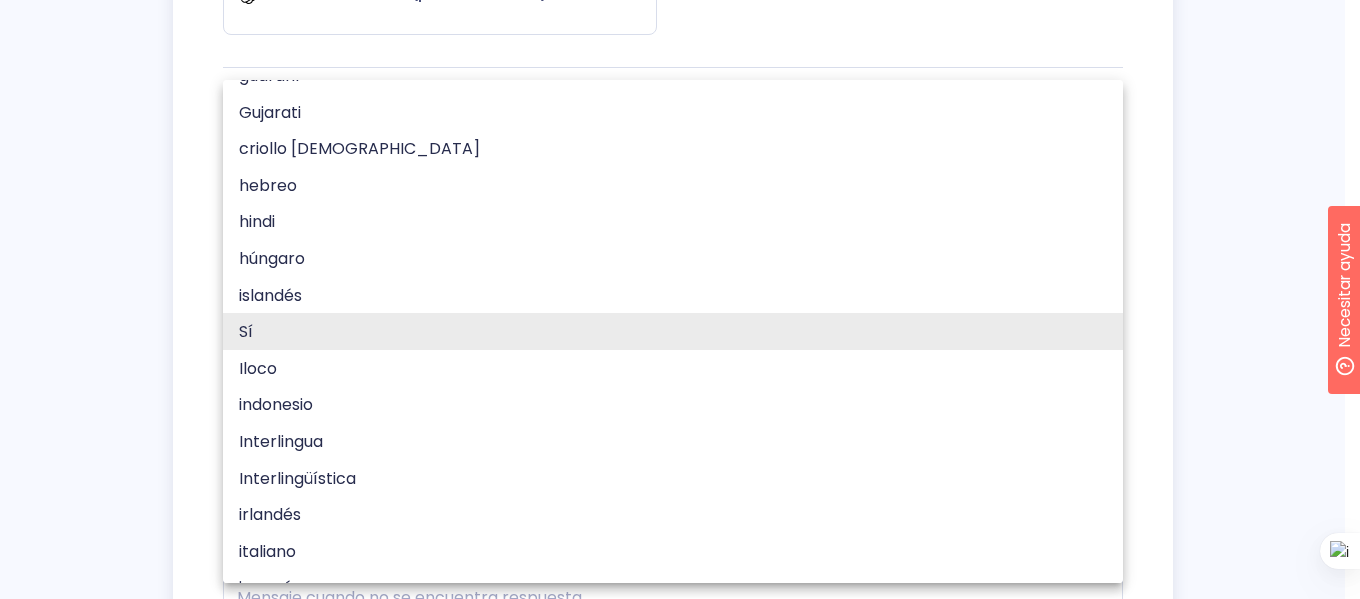type 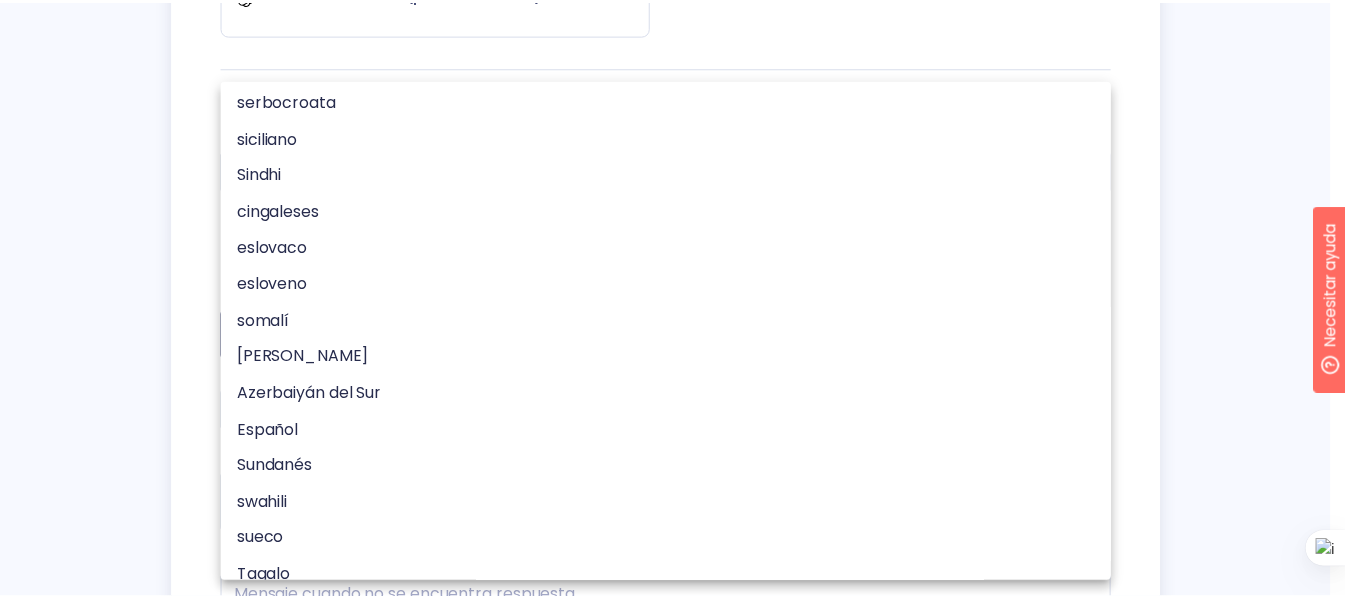 scroll, scrollTop: 4933, scrollLeft: 0, axis: vertical 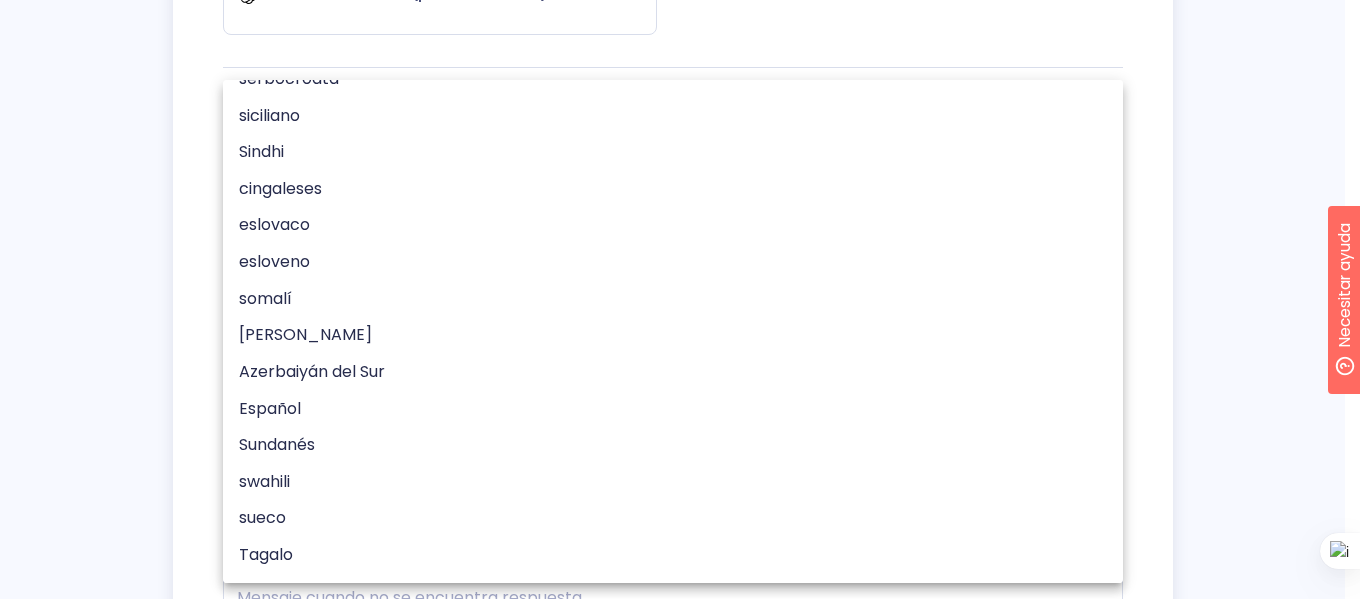 click on "Español" at bounding box center (270, 407) 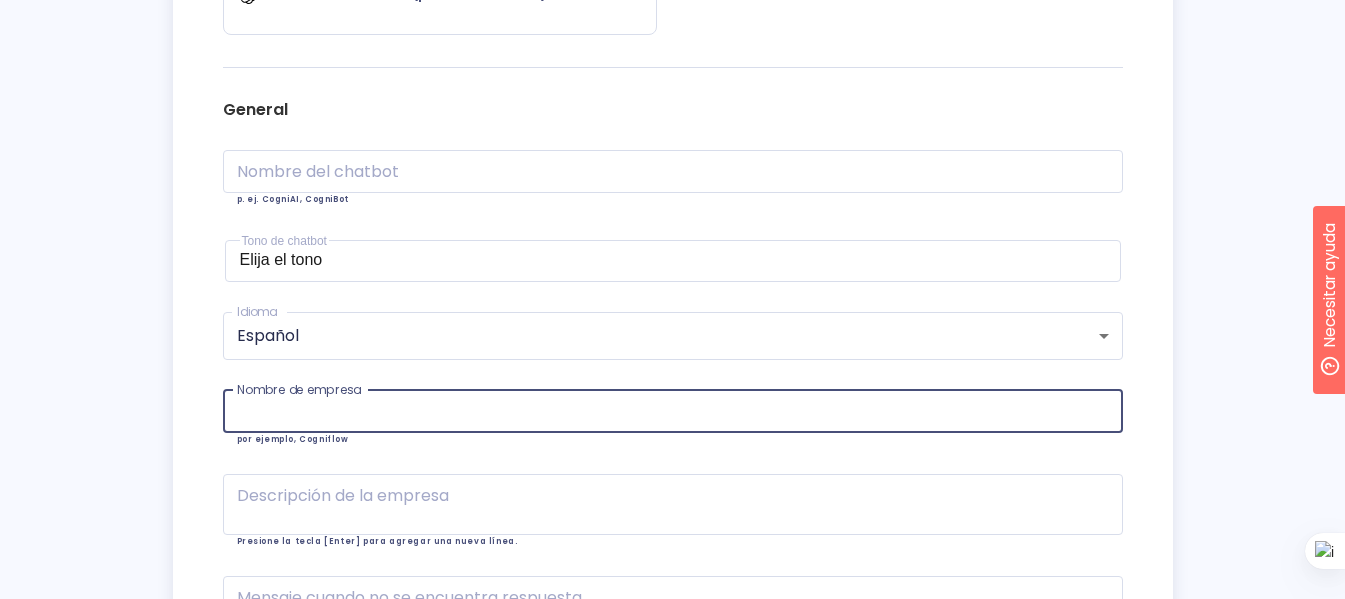 click at bounding box center [673, 411] 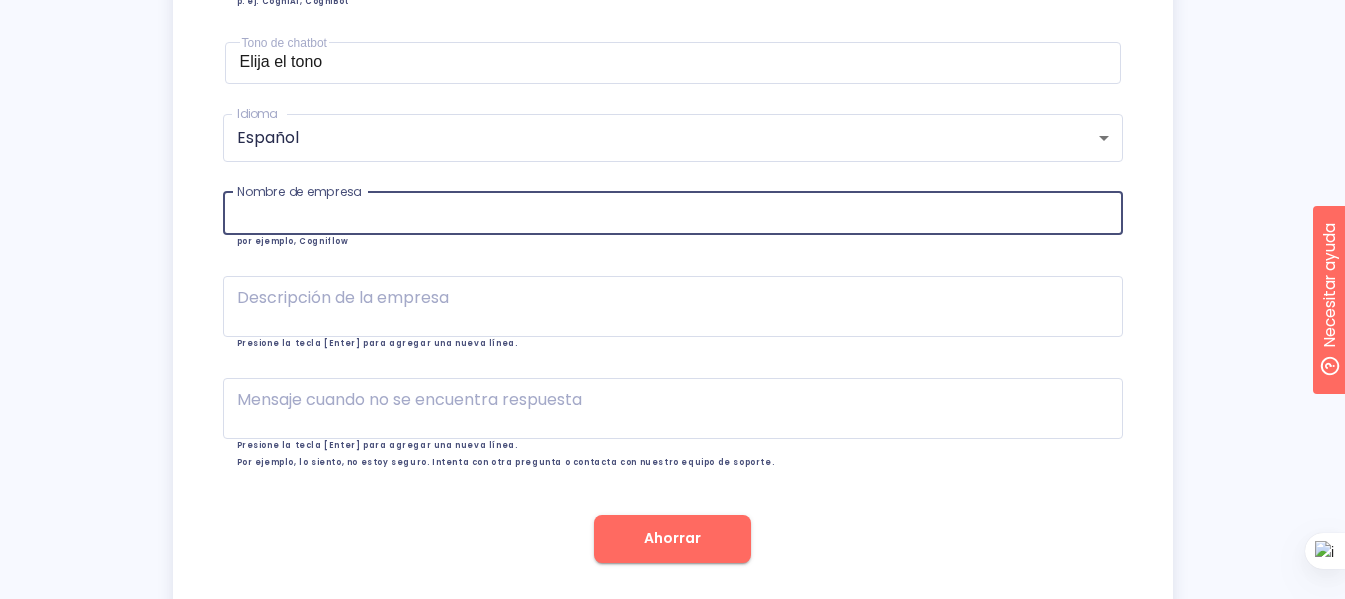 scroll, scrollTop: 593, scrollLeft: 0, axis: vertical 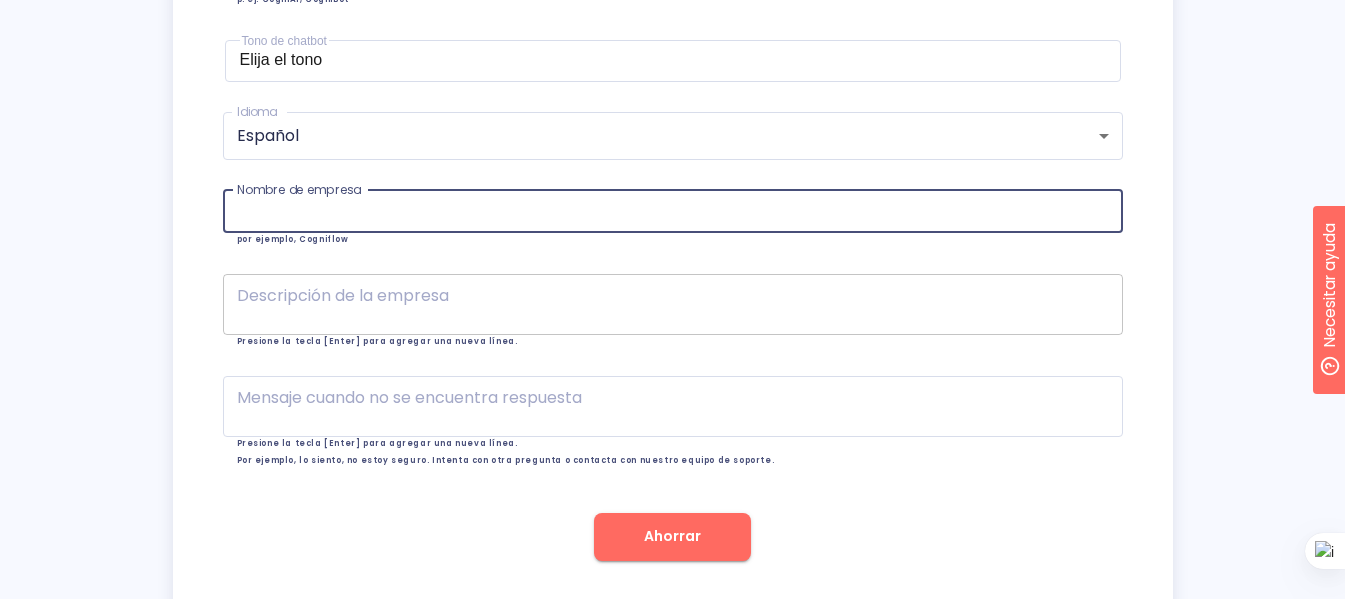 click on "x Descripción de la empresa" at bounding box center (673, 304) 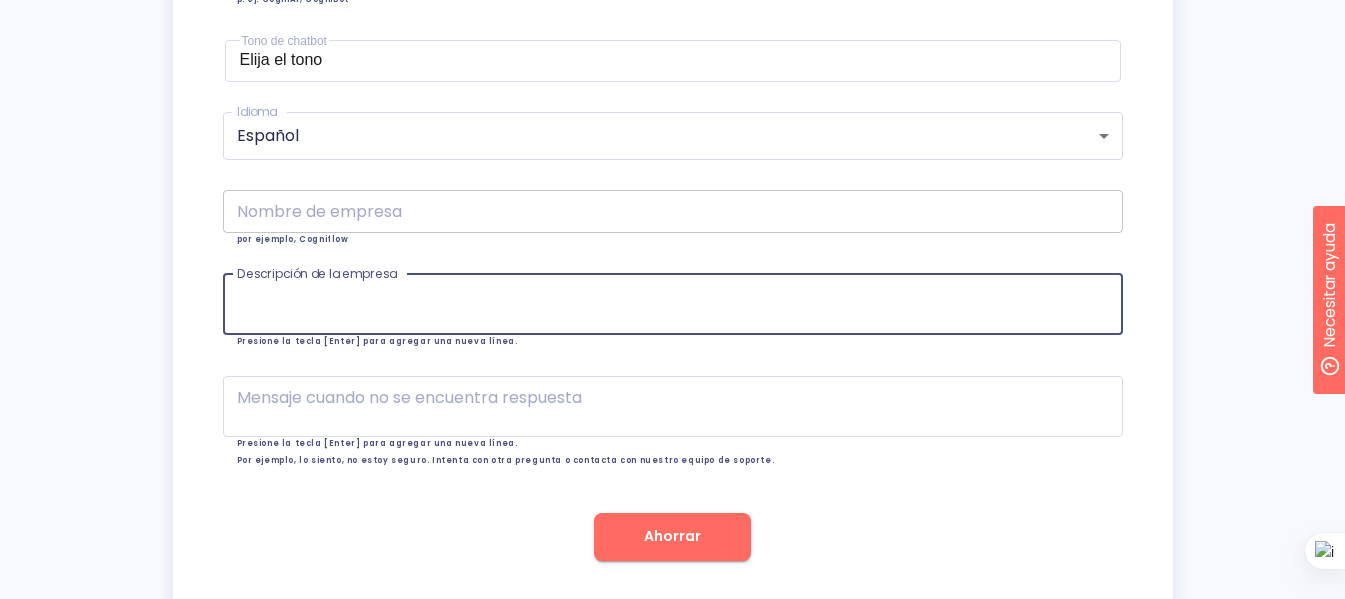 click at bounding box center (673, 211) 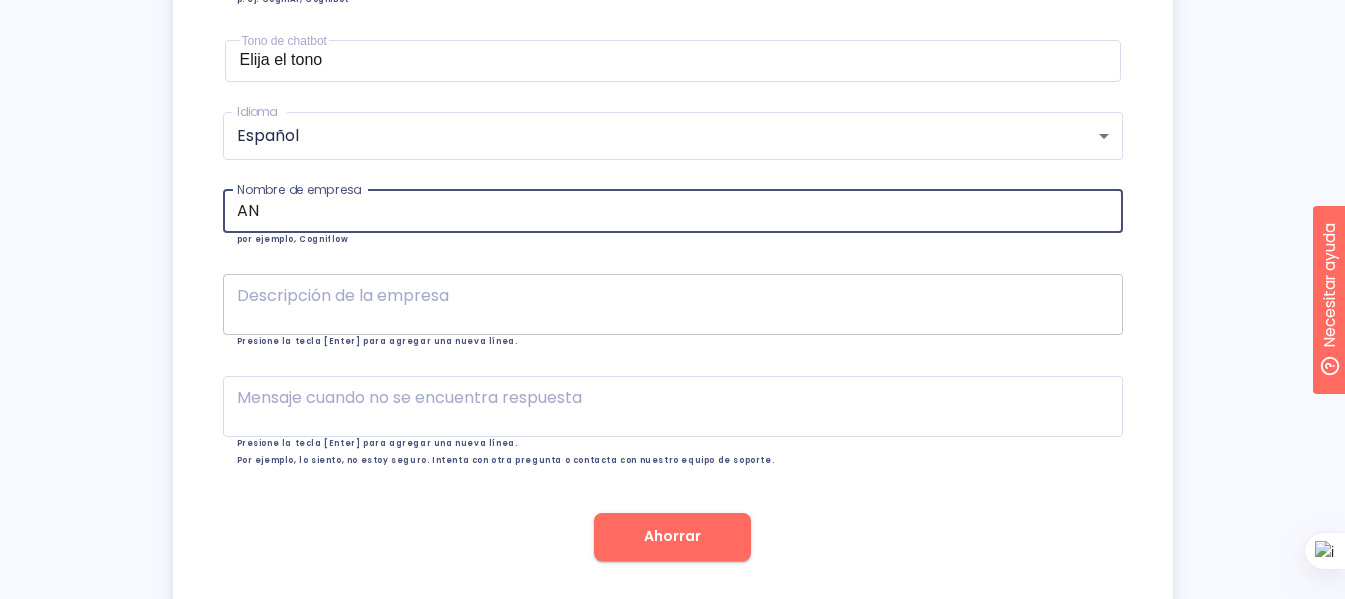 type on "AN" 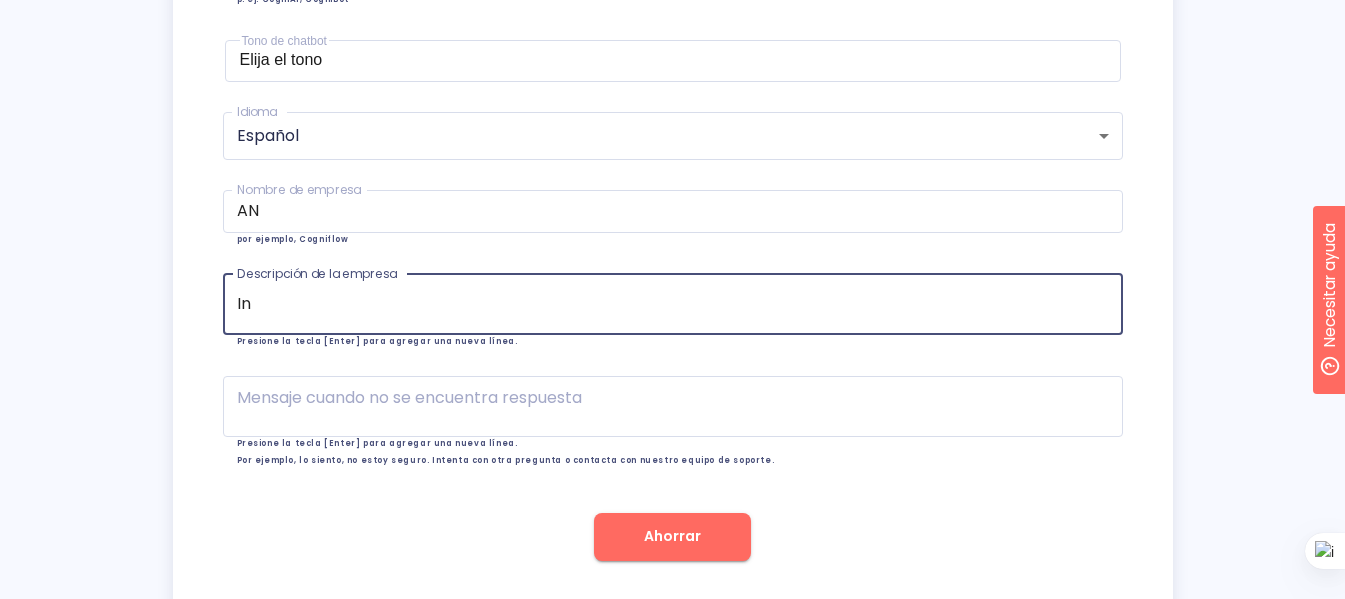 type on "I" 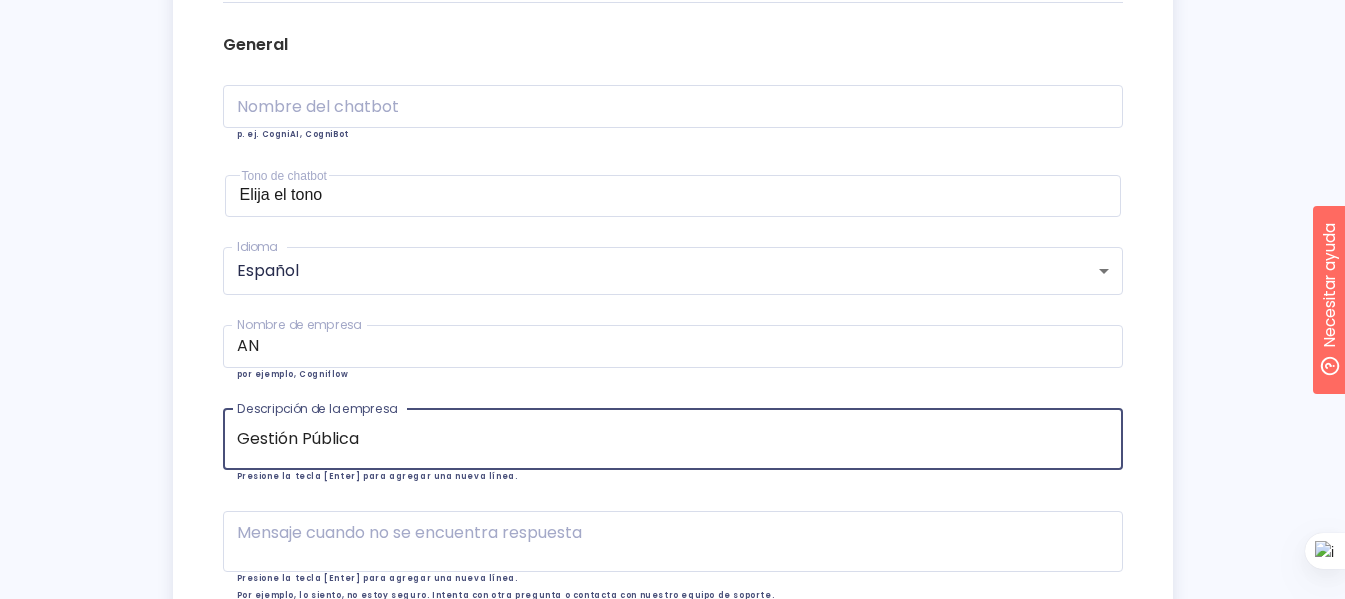 scroll, scrollTop: 393, scrollLeft: 0, axis: vertical 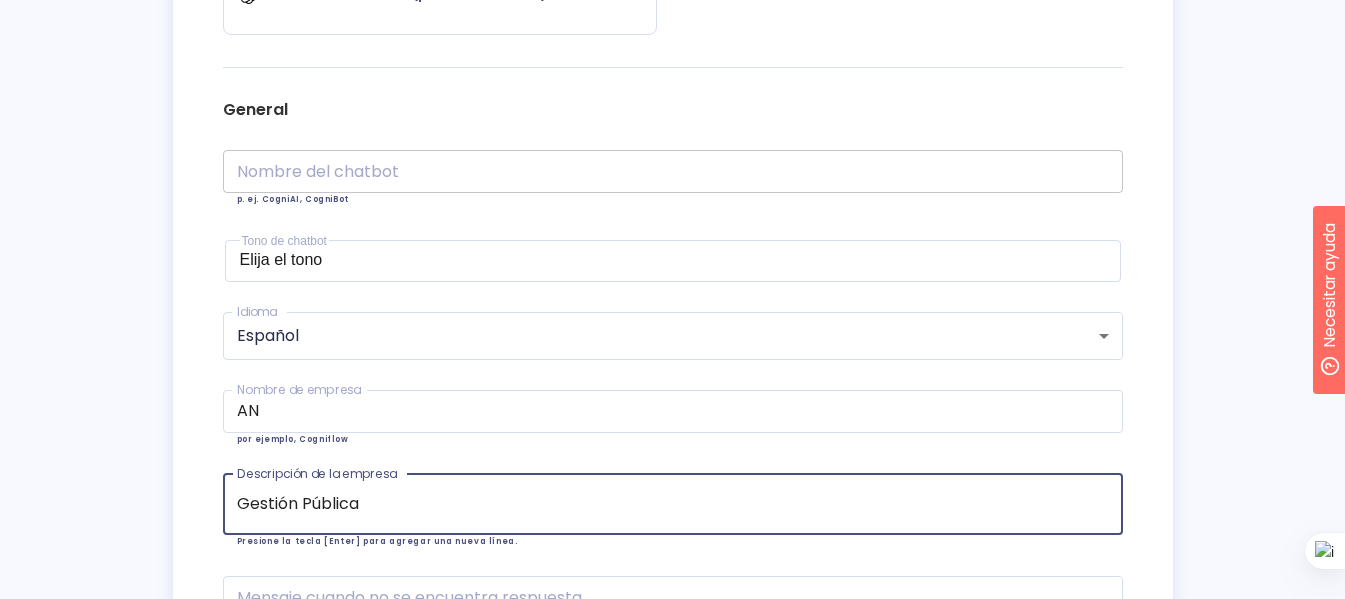 type on "Gestión Pública" 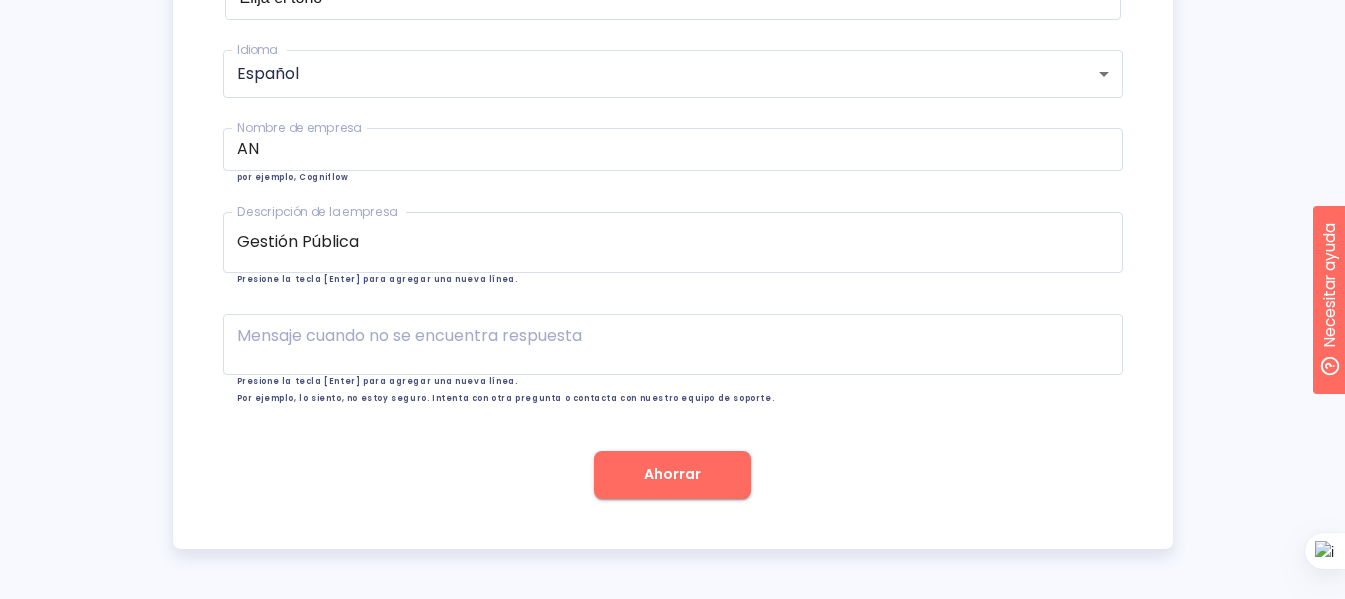 scroll, scrollTop: 660, scrollLeft: 0, axis: vertical 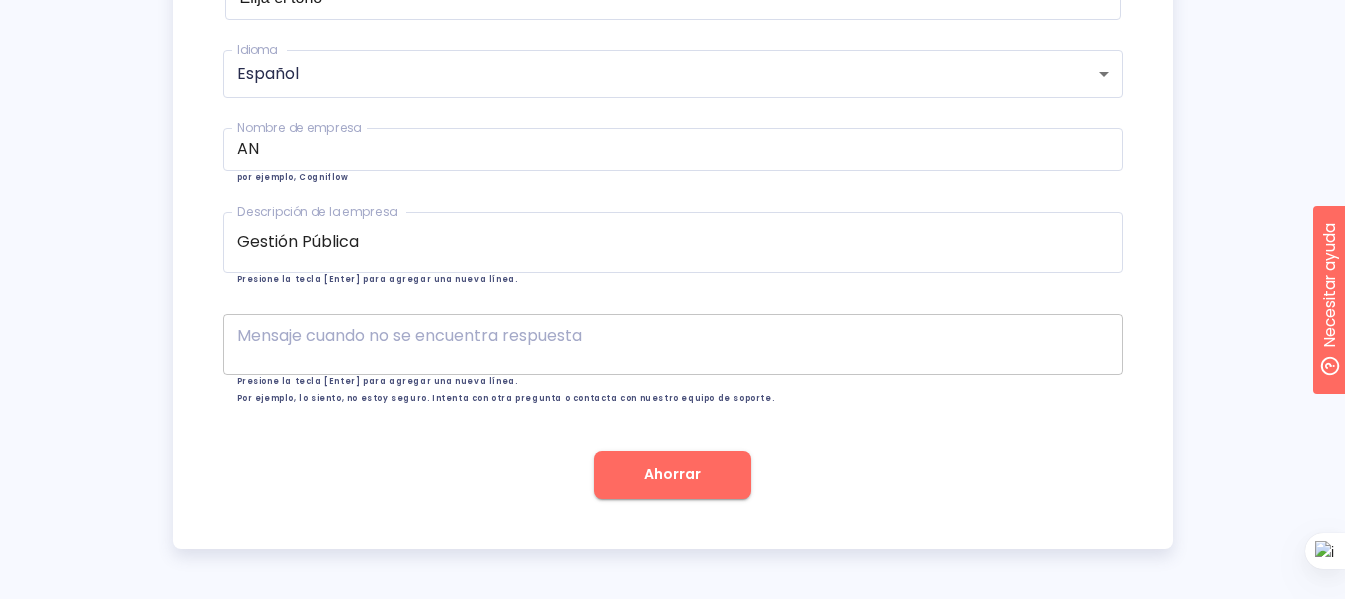 type on "Instructor de Personal" 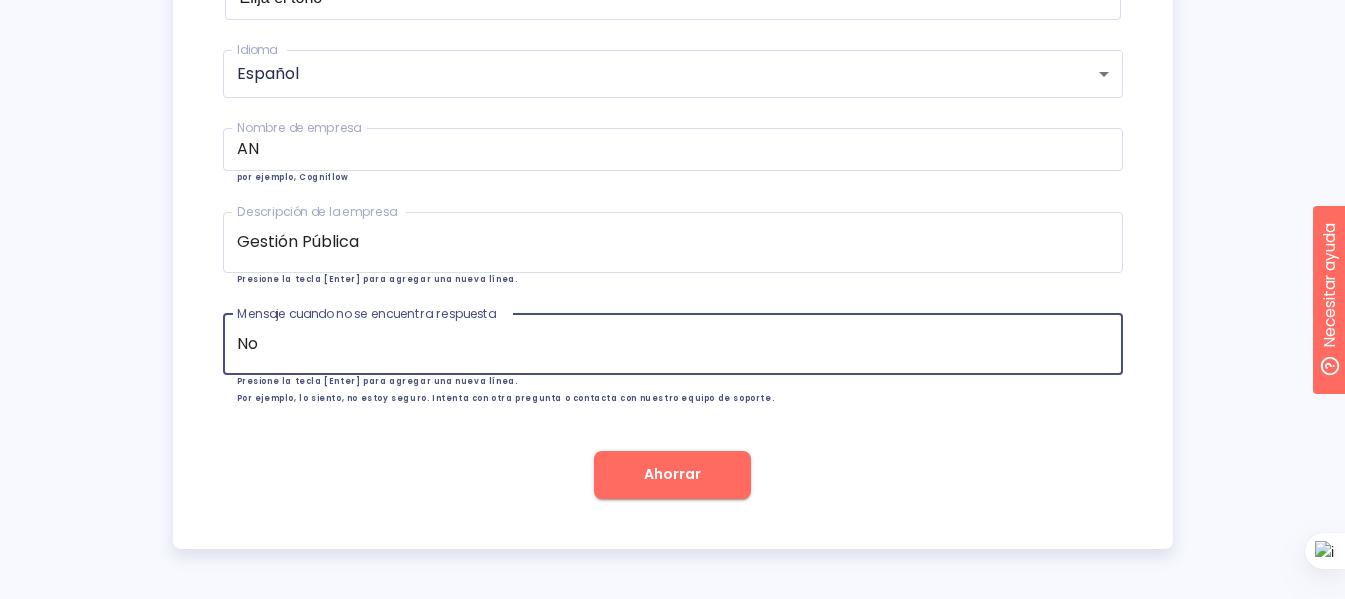 type on "N" 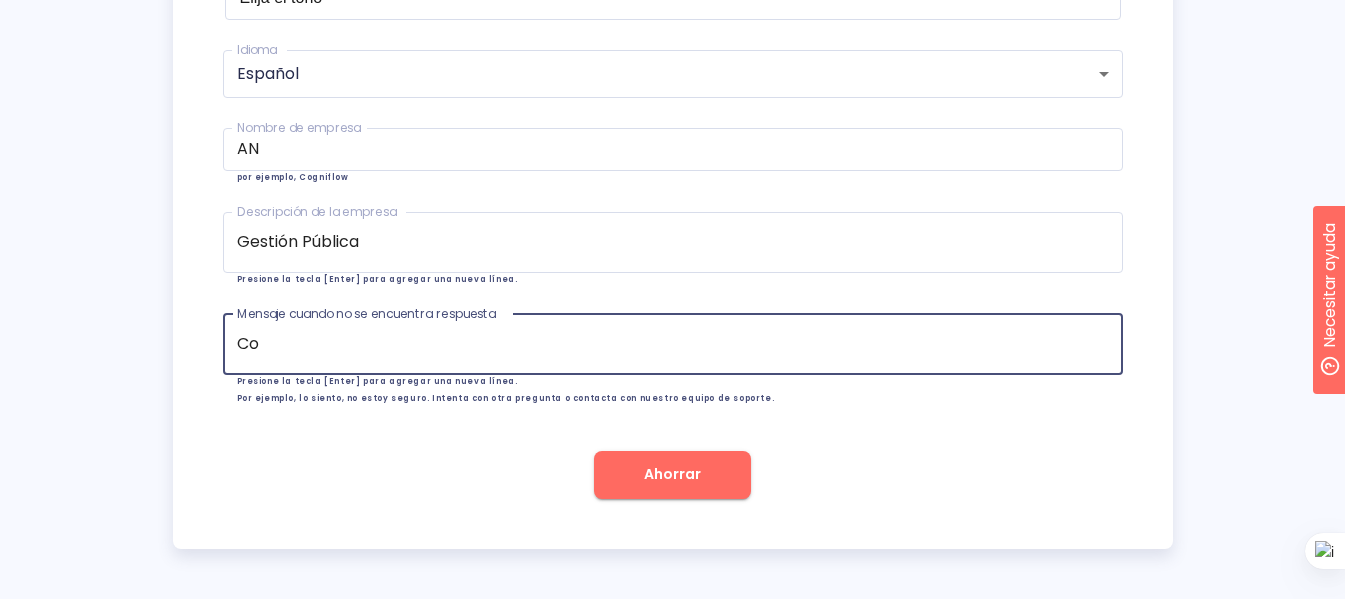 type on "C" 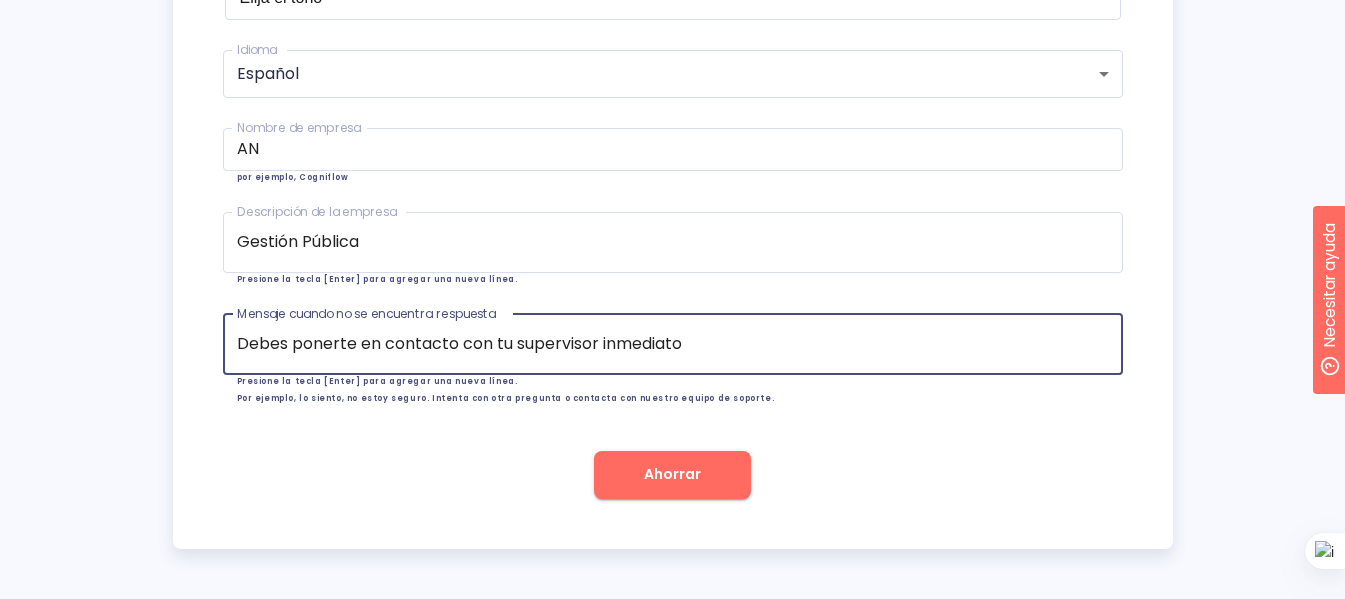 click on "Debes ponerte en contacto con tu supervisor inmediato" at bounding box center (673, 344) 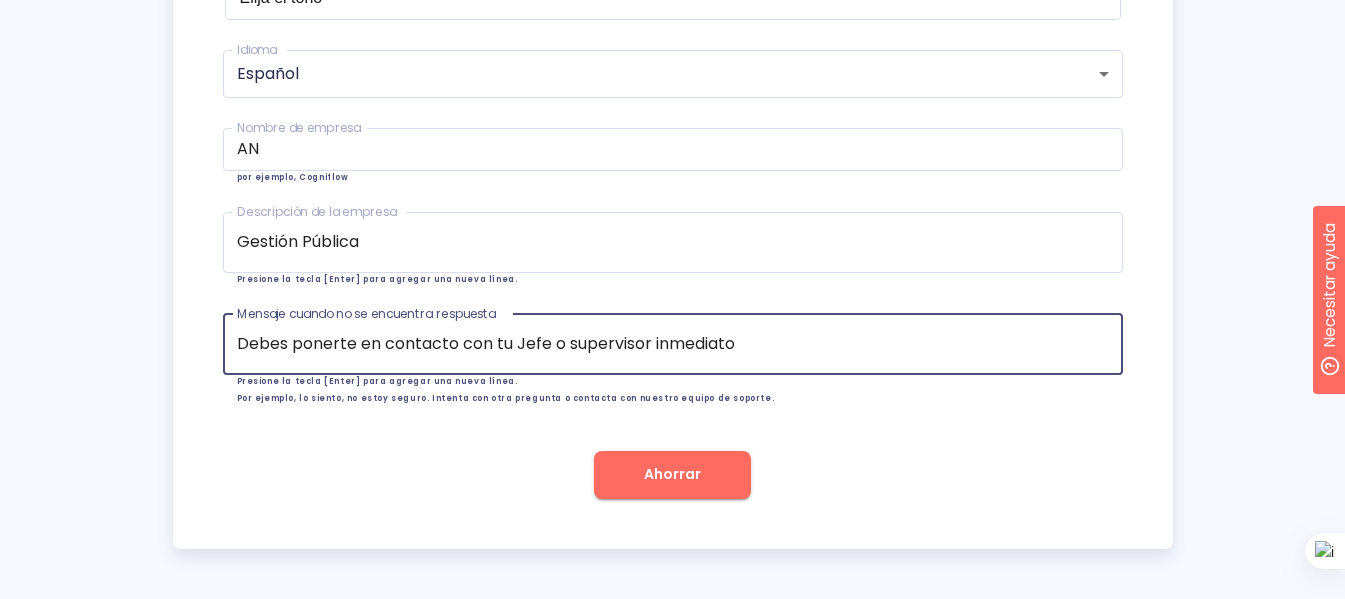 type on "Debes ponerte en contacto con tu Jefe o supervisor inmediato" 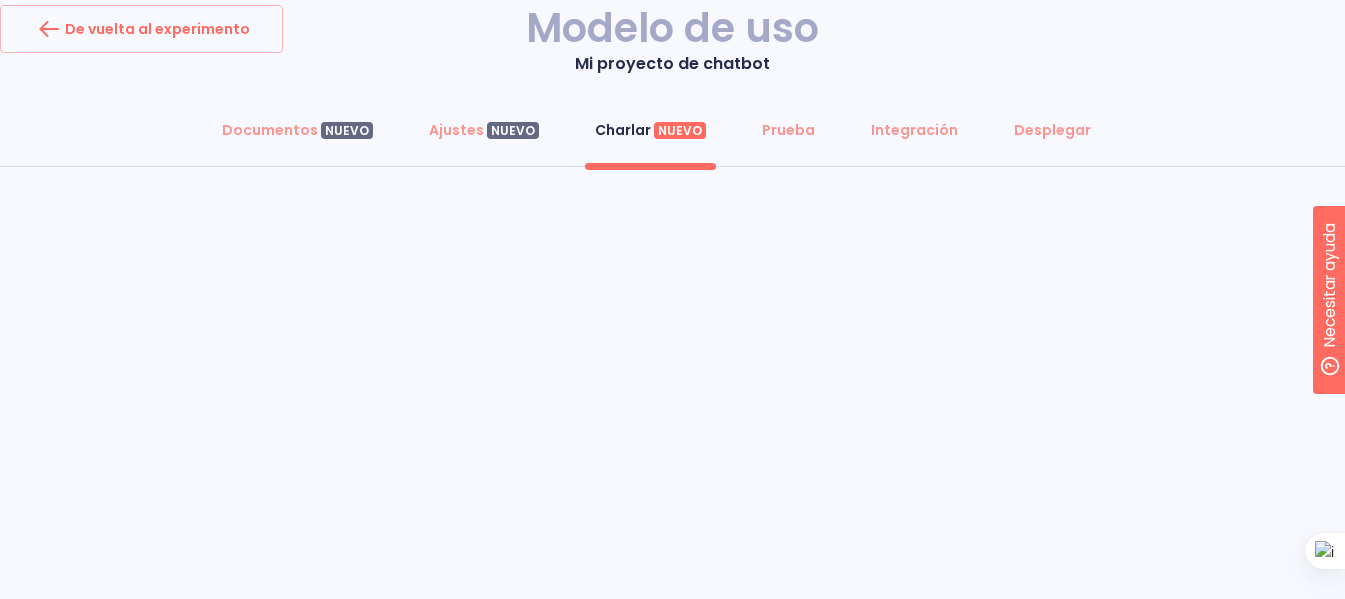 scroll, scrollTop: 0, scrollLeft: 0, axis: both 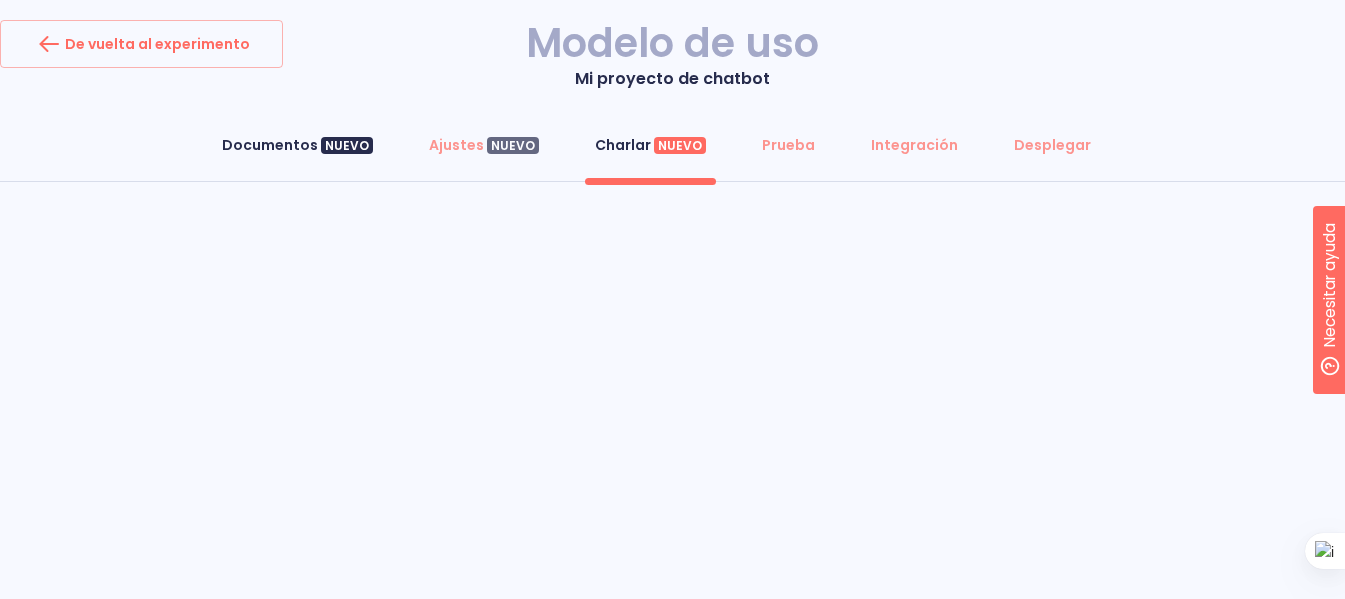 click on "Documentos" at bounding box center (270, 145) 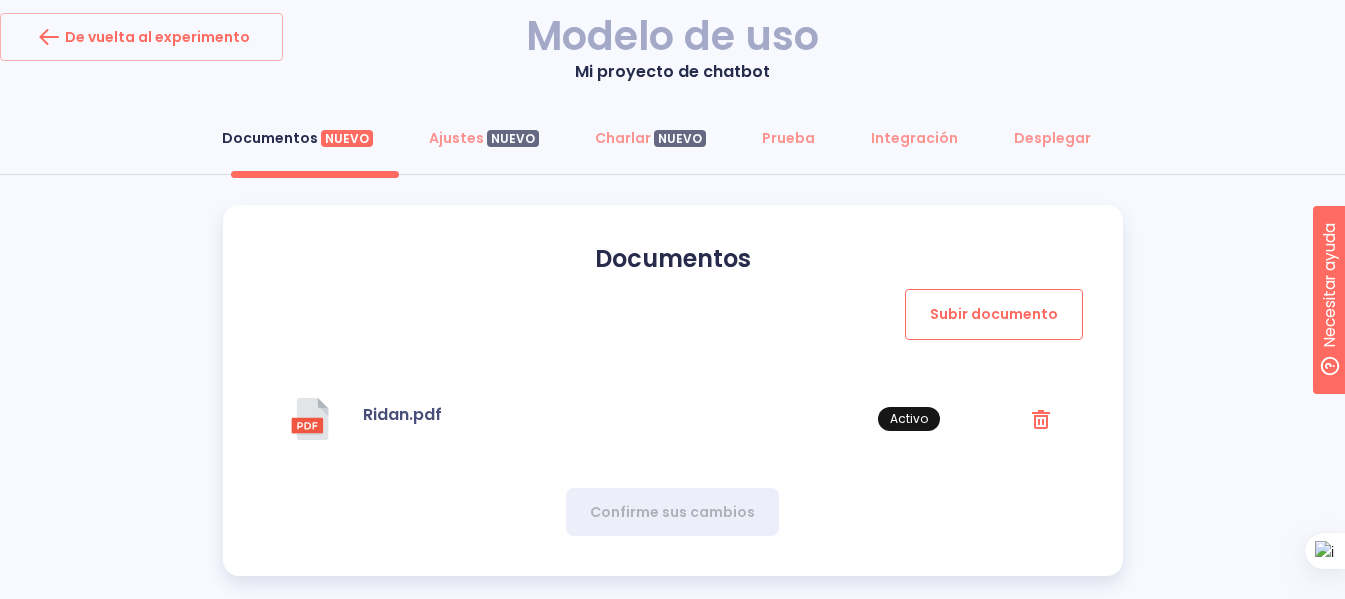 scroll, scrollTop: 0, scrollLeft: 0, axis: both 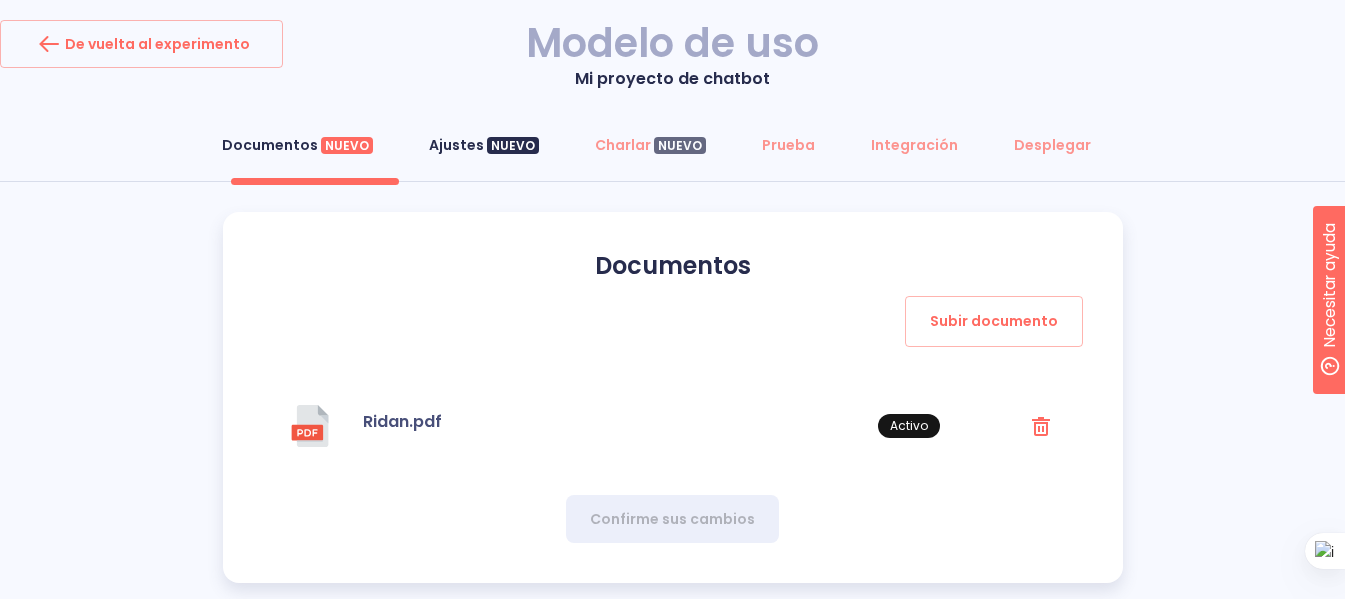 click on "Ajustes   NUEVO" at bounding box center [484, 145] 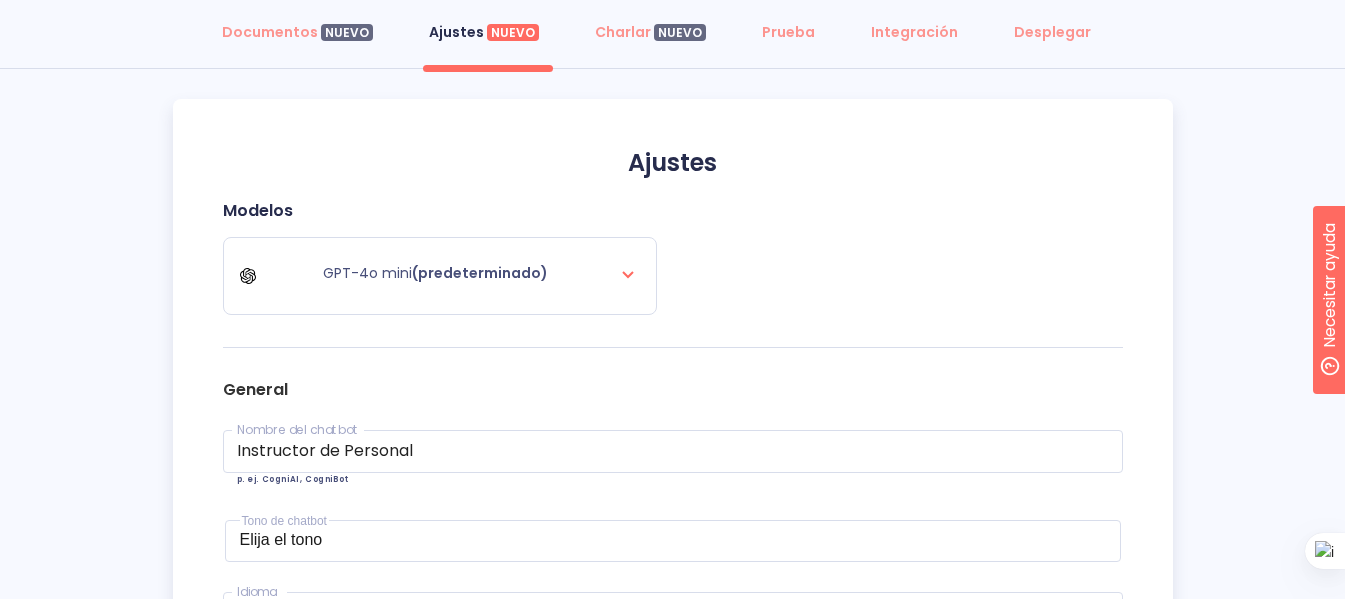 scroll, scrollTop: 267, scrollLeft: 0, axis: vertical 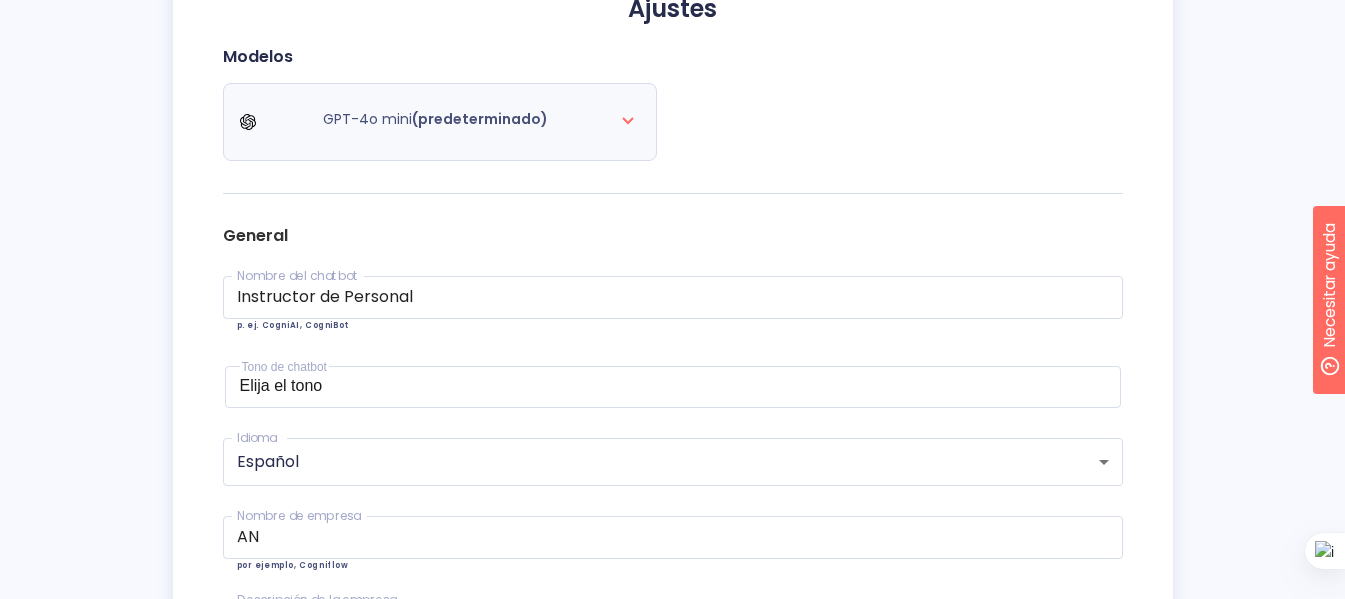 click on "(predeterminado)" at bounding box center (480, 119) 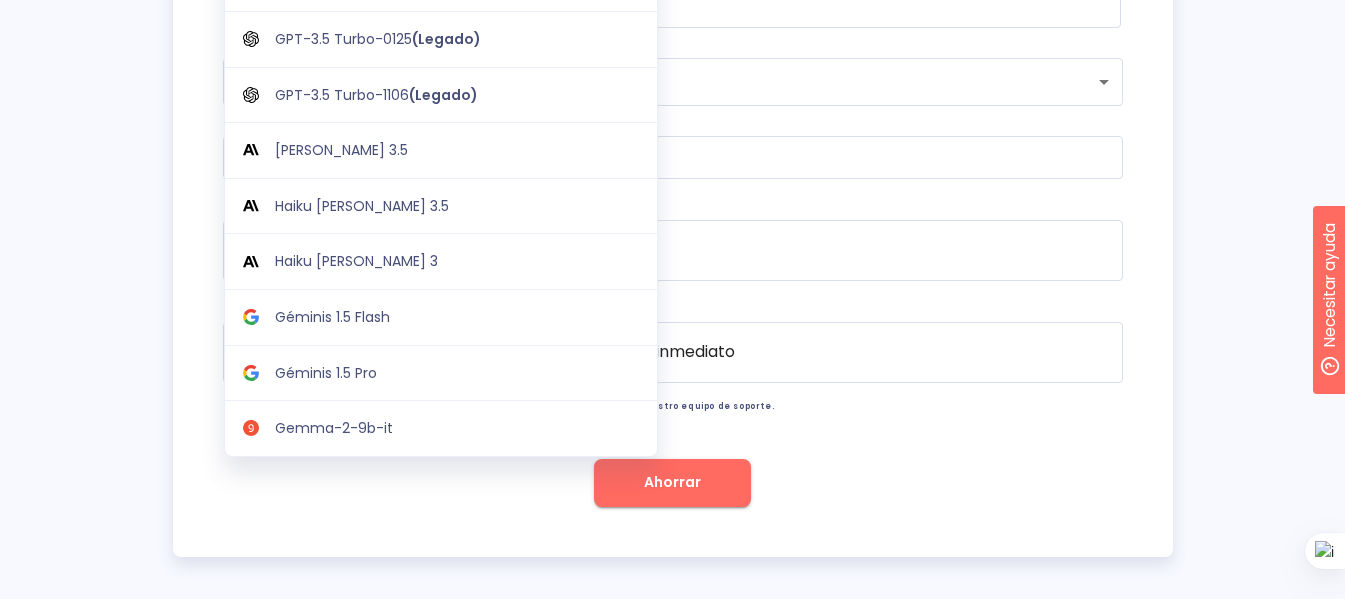 scroll, scrollTop: 660, scrollLeft: 0, axis: vertical 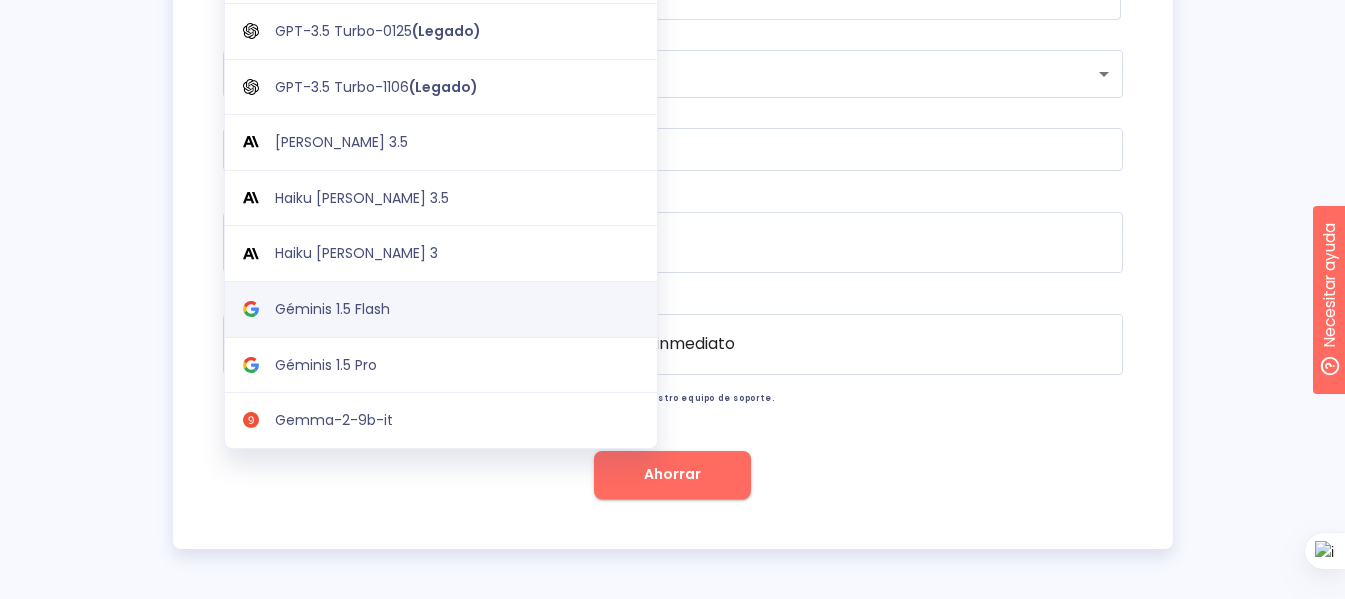 click on "Géminis 1.5 Flash" at bounding box center [441, 309] 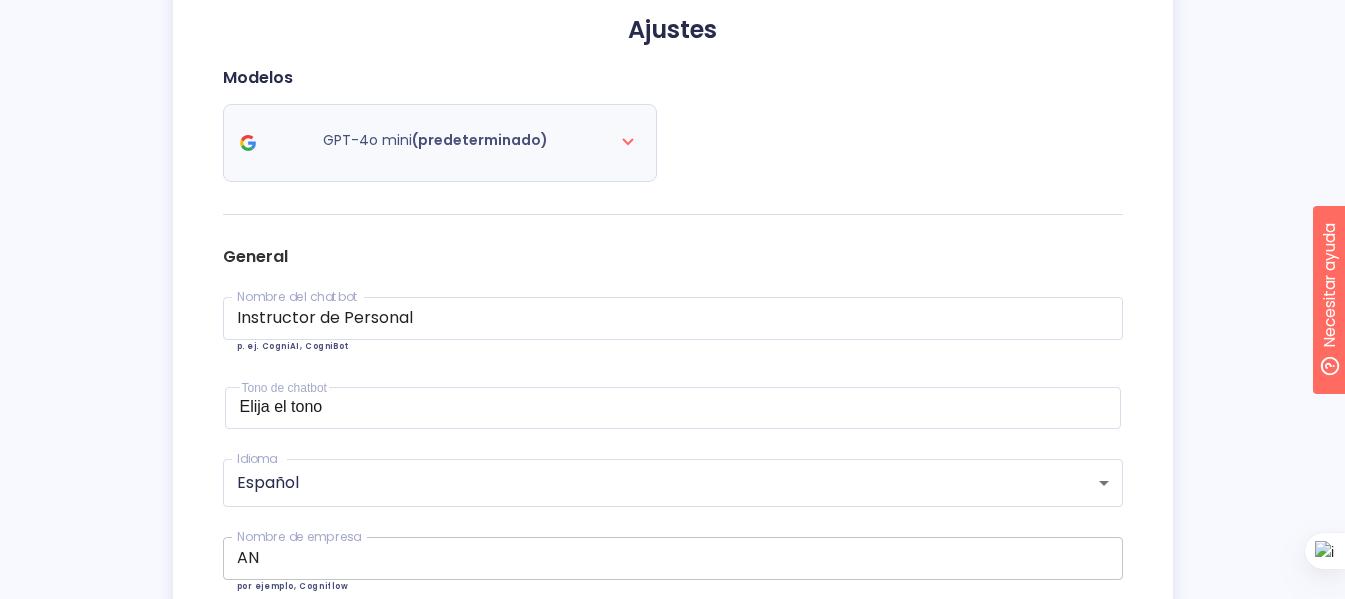 scroll, scrollTop: 60, scrollLeft: 0, axis: vertical 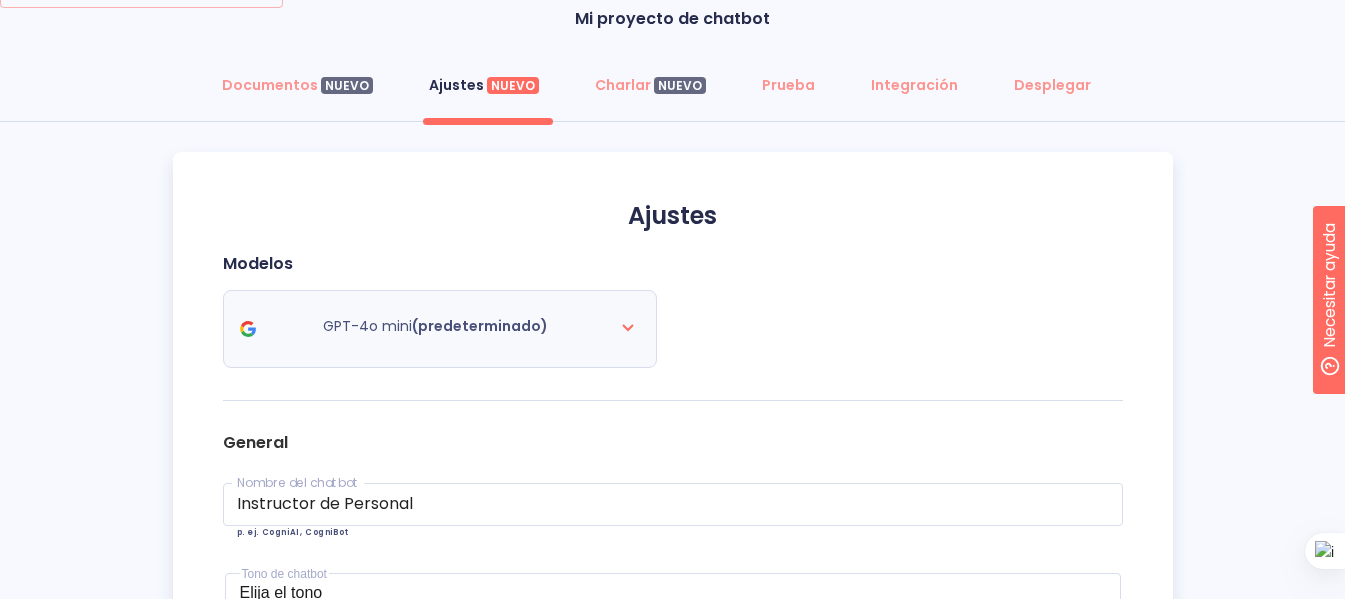 click on "GPT-4o mini" at bounding box center [367, 326] 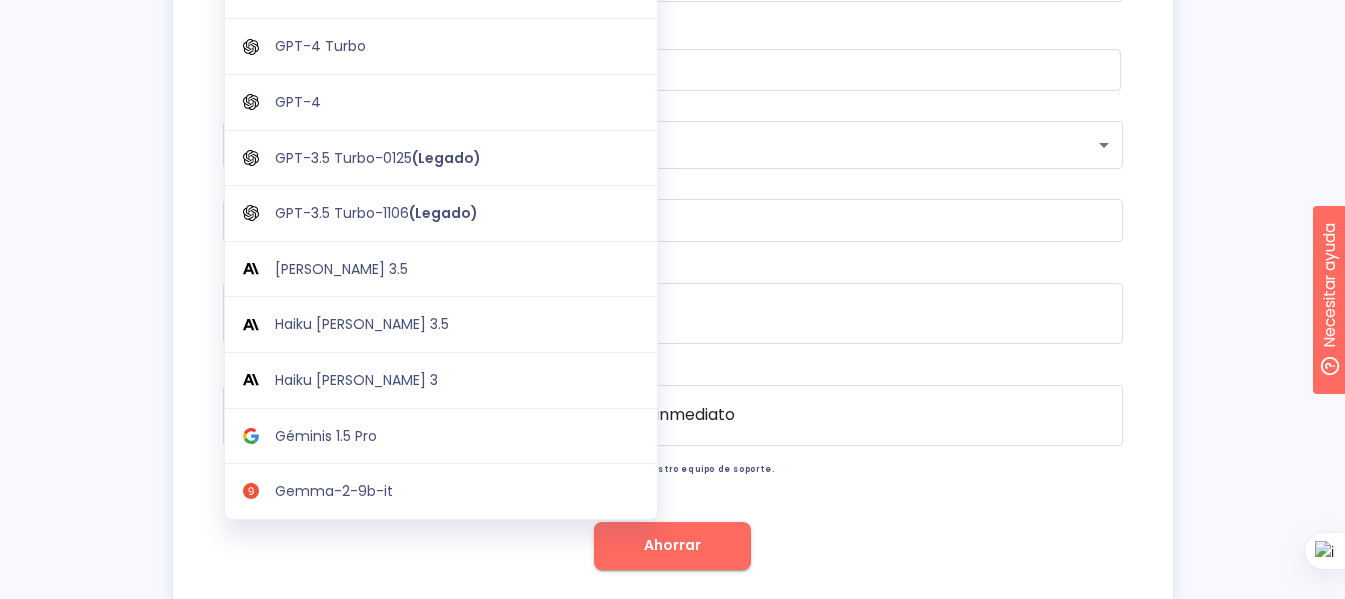 scroll, scrollTop: 660, scrollLeft: 0, axis: vertical 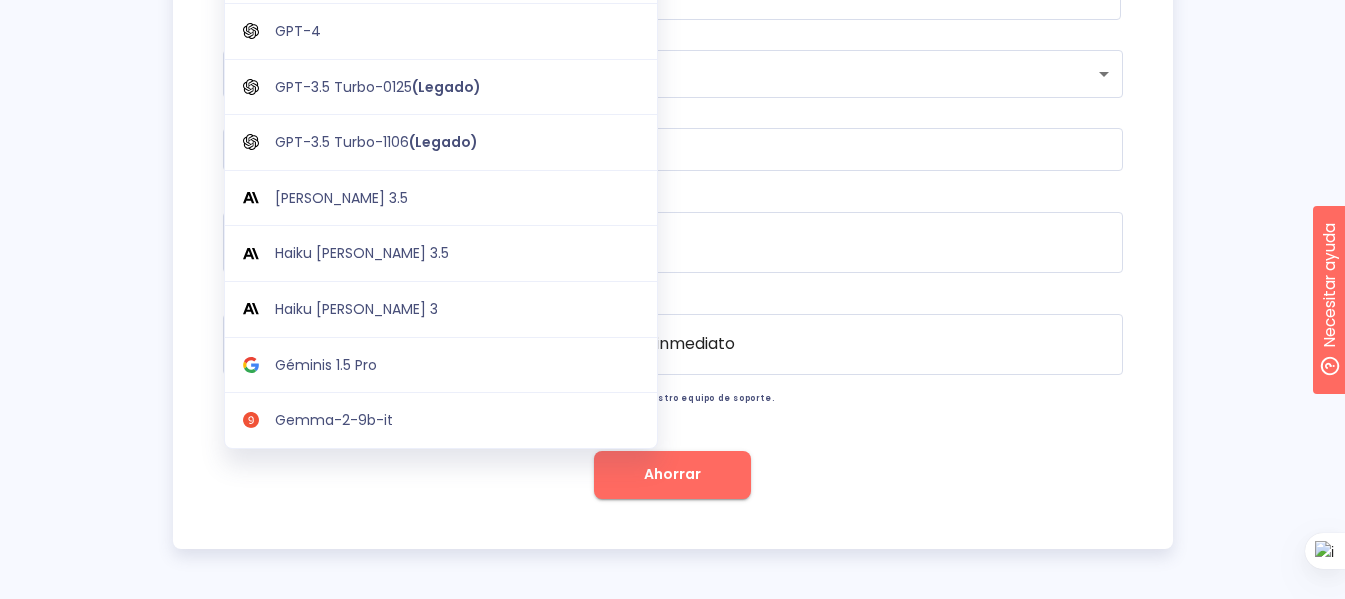 click on "Documentos   NUEVO Ajustes   NUEVO Charlar   NUEVO Prueba   Integración   Desplegar   Ajustes Modelos GPT-4o mini  (predeterminado)   GPT-4o mini  (predeterminado)   GPT-4o-2024-08-06   GPT-4o-2024-05-13   GPT-4 Turbo   GPT-4   GPT-3.5 Turbo-0125  (Legado)   GPT-3.5 Turbo-1106  (Legado)   Soneto Claude 3.5   Haiku de Claude 3.5   Haiku de Claude 3   Géminis 1.5 Pro   Gemma-2-9b-it   General Nombre del chatbot Instructor de Personal Nombre del chatbot p. ej. CogniAI, CogniBot Tono de chatbot Elija el tono Ajustar el tono 👆 Sonido anticipatorio 😌 Hazlo diplomático 💡Hazlo inspirador ☝ Hazlo asertivo 😊 Hazlo amigable 👕 Suena casual 🤗 Suena compasivo 🤩 Hazlo emocionante 👔 Suena formal 👋 Hazlo constructivo 😇 Hazlo empático 🎯 Hazlo persuasivo 🤝 Suena seguro 🎯 Hazlo directo ✨ Sonido cooperativo Idioma Español es Idioma Nombre de empresa AN Nombre de empresa por ejemplo, Cogniflow Descripción de la empresa Gestión Pública x Descripción de la empresa x Ahorrar" at bounding box center [672, 7] 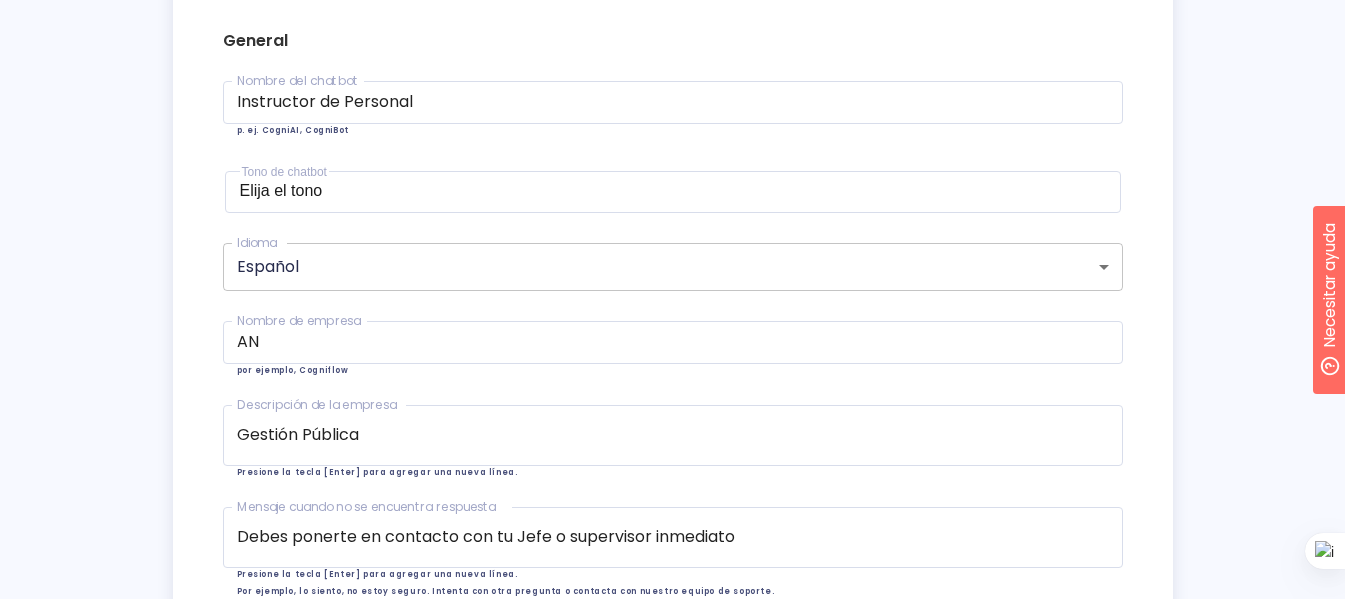 scroll, scrollTop: 660, scrollLeft: 0, axis: vertical 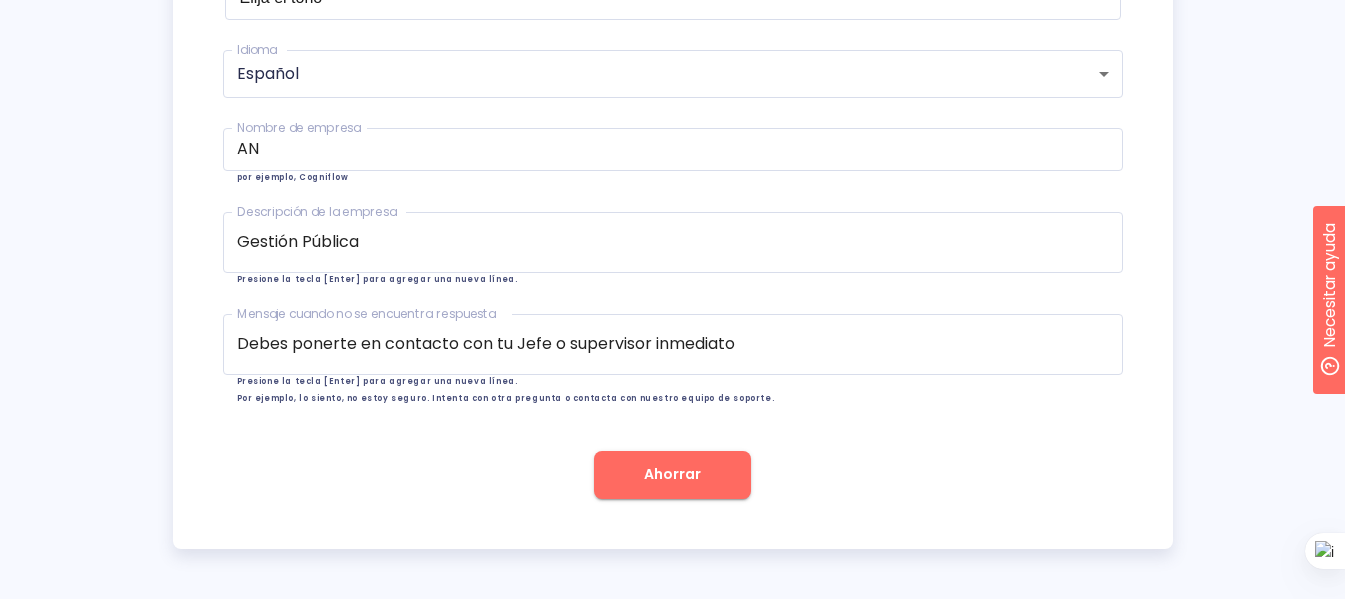 click on "Ahorrar" at bounding box center (672, 474) 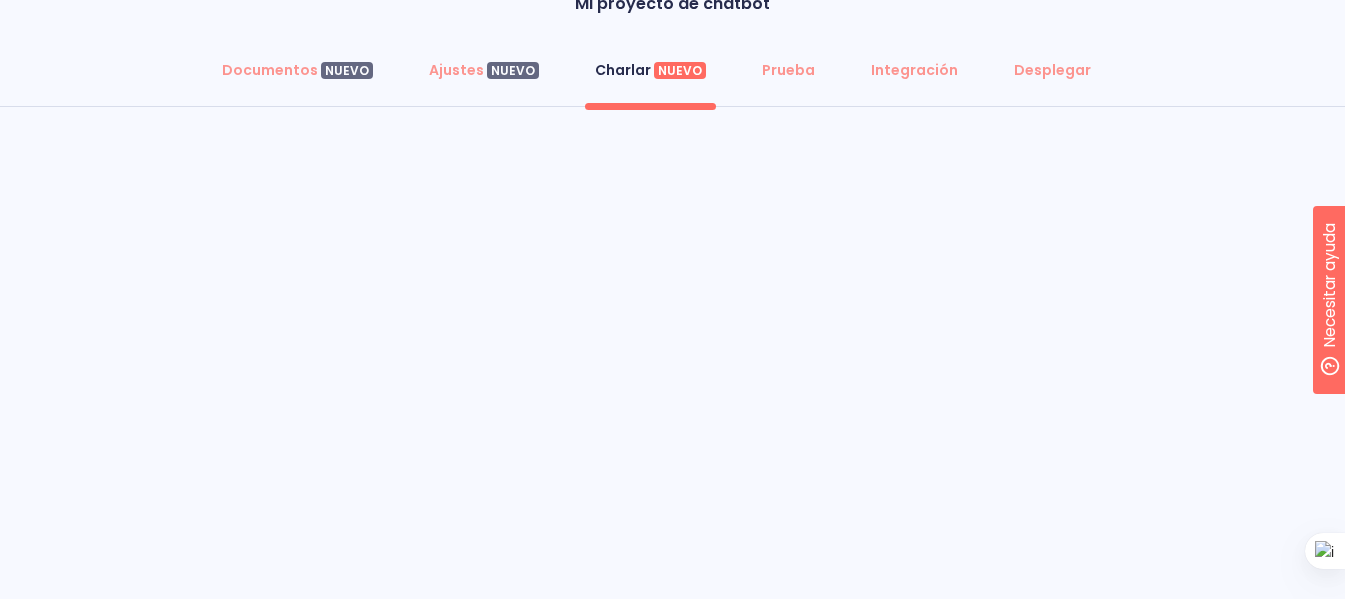 scroll, scrollTop: 0, scrollLeft: 0, axis: both 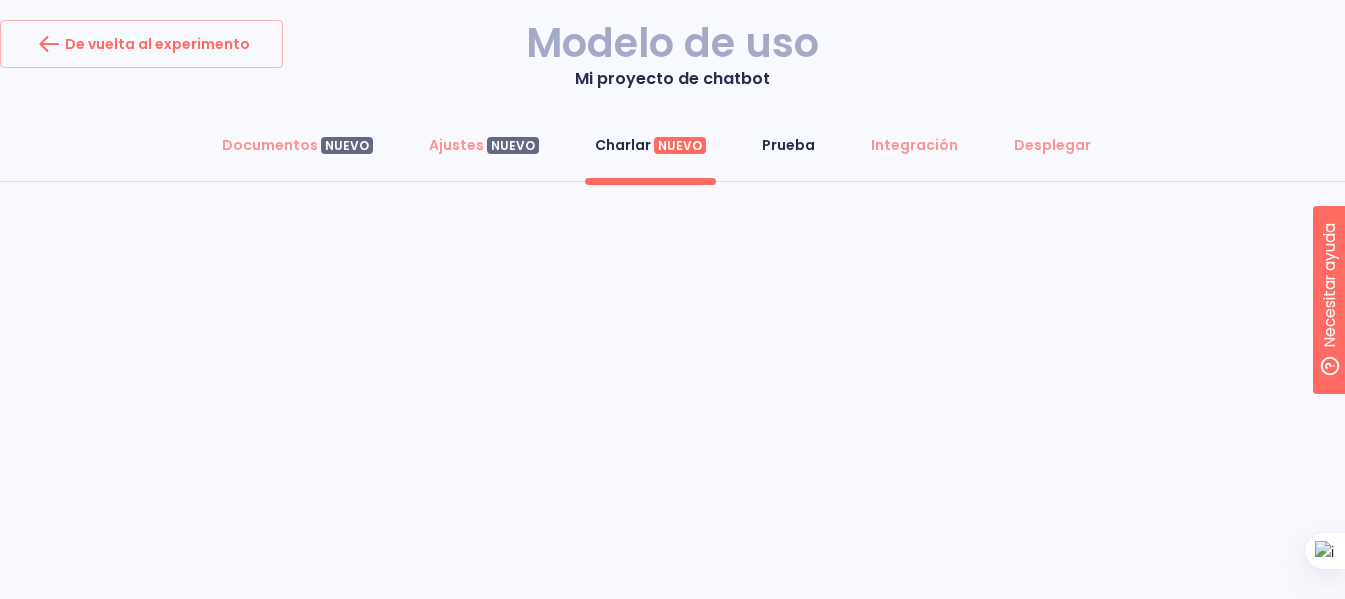 click on "Prueba" at bounding box center (788, 145) 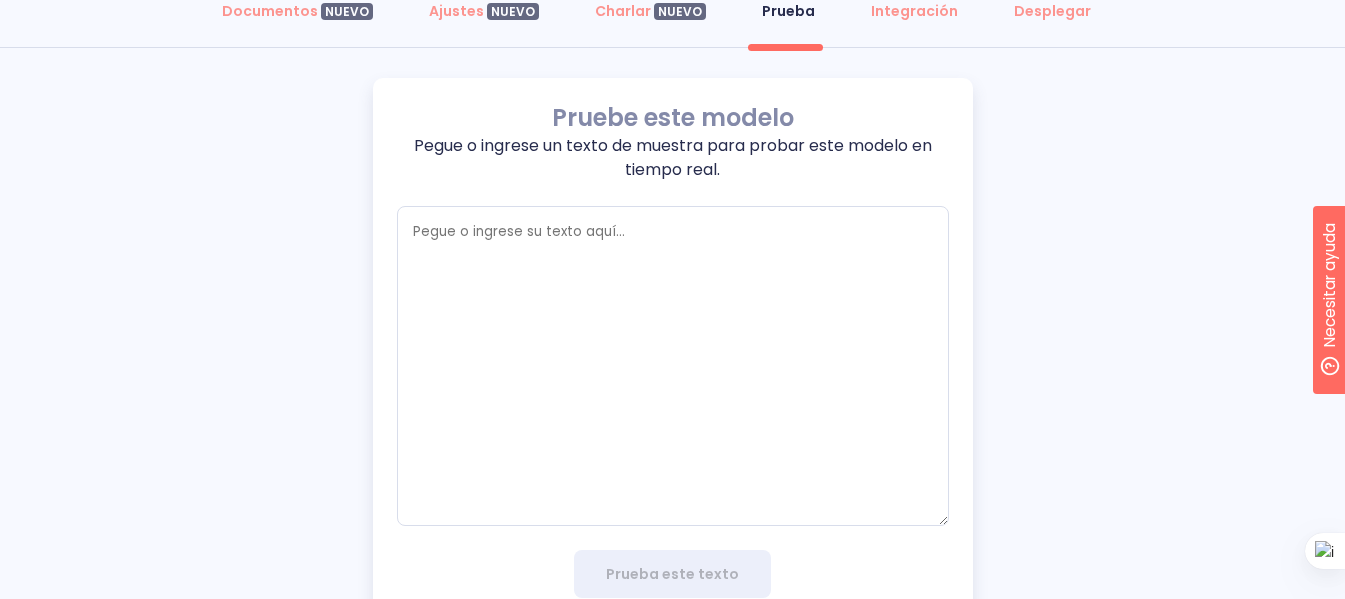 scroll, scrollTop: 133, scrollLeft: 0, axis: vertical 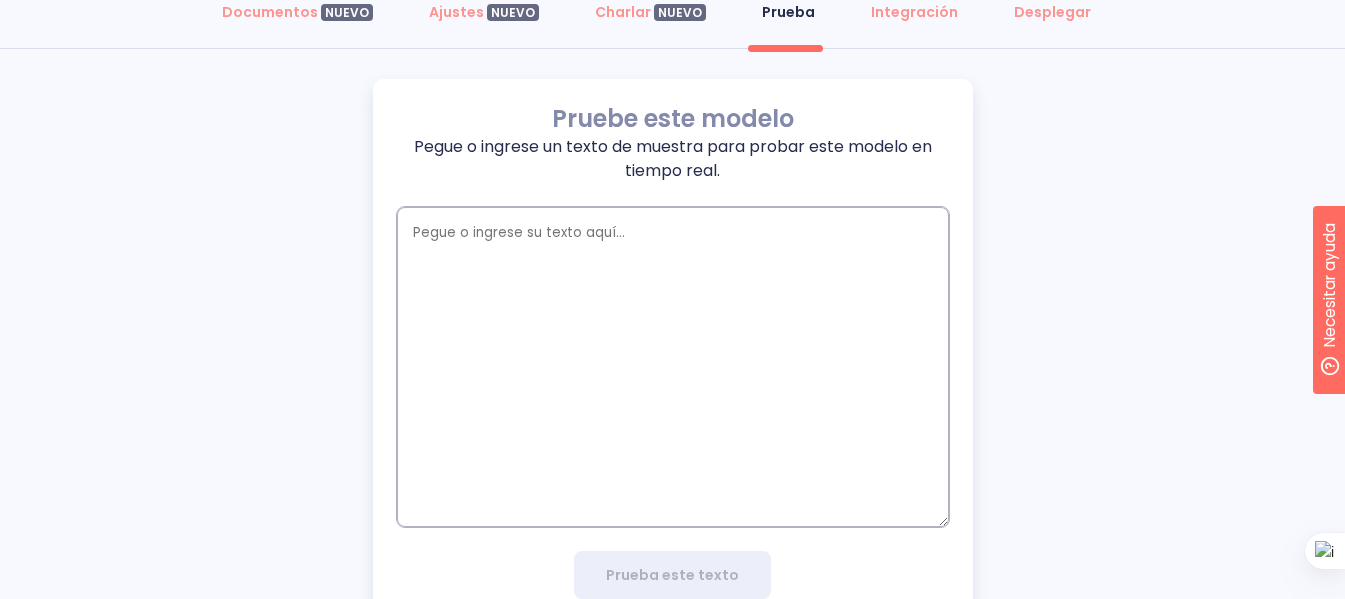 click at bounding box center [673, 367] 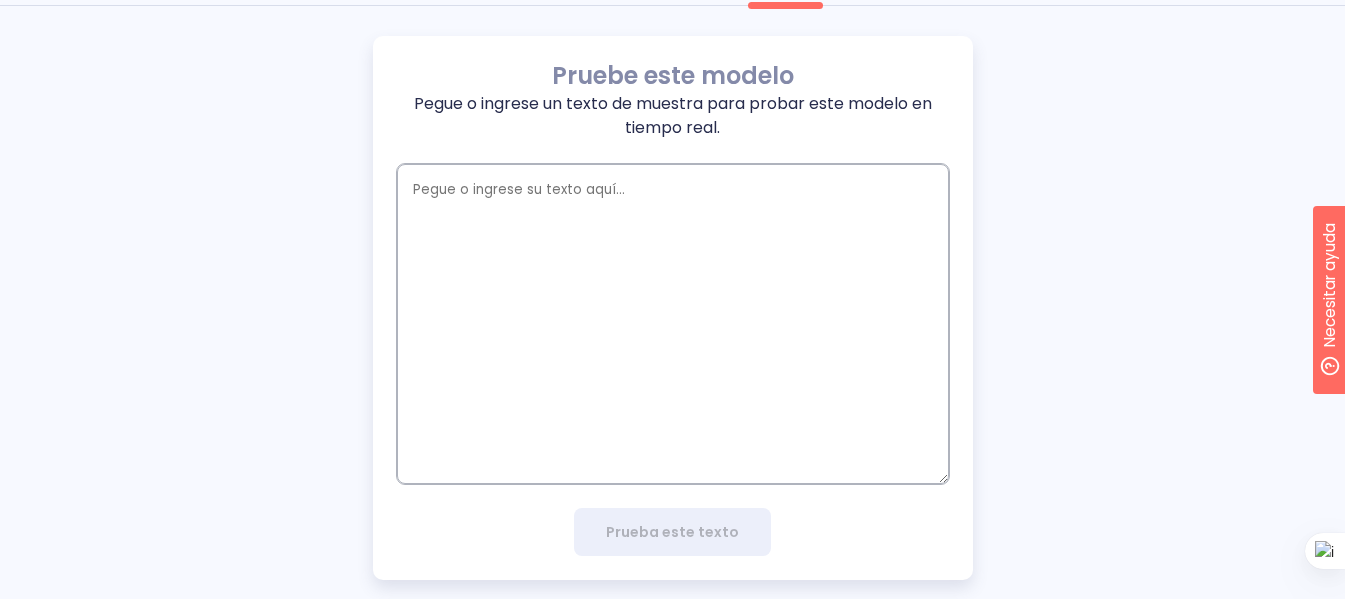 scroll, scrollTop: 200, scrollLeft: 0, axis: vertical 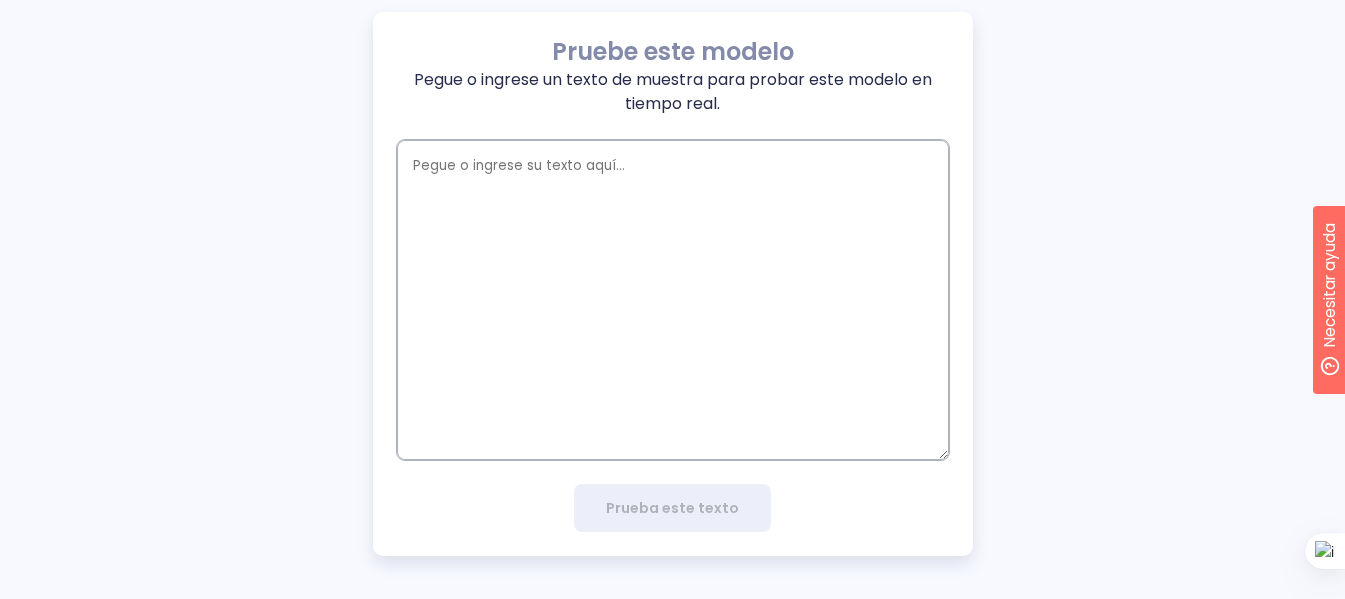 paste on "Cuáles son las Comisiones Permanentes" 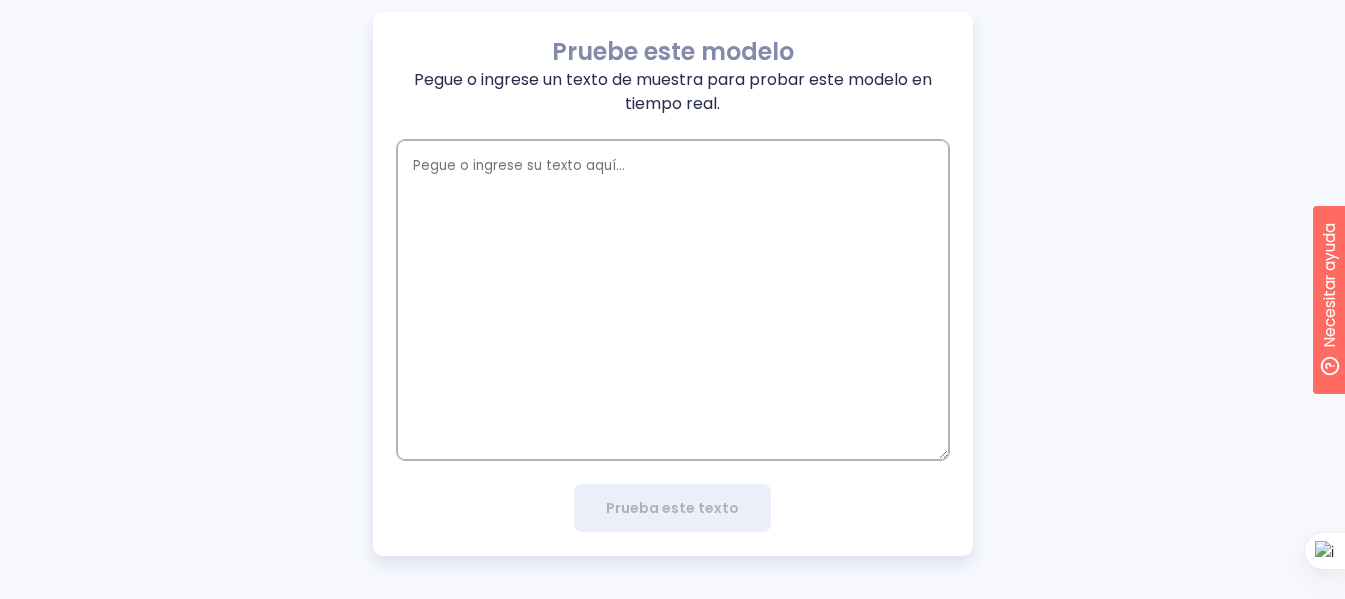 type on "Cuáles son las Comisiones Permanentes" 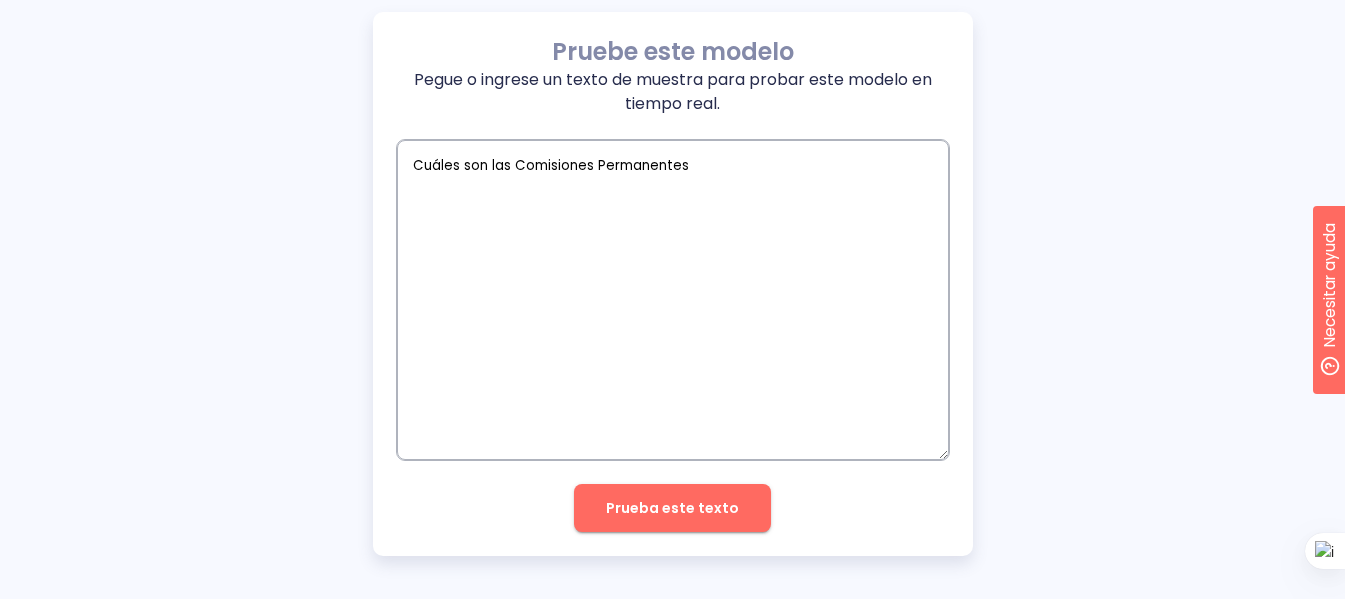 type on "Cuáles son las Comisiones Permanentes" 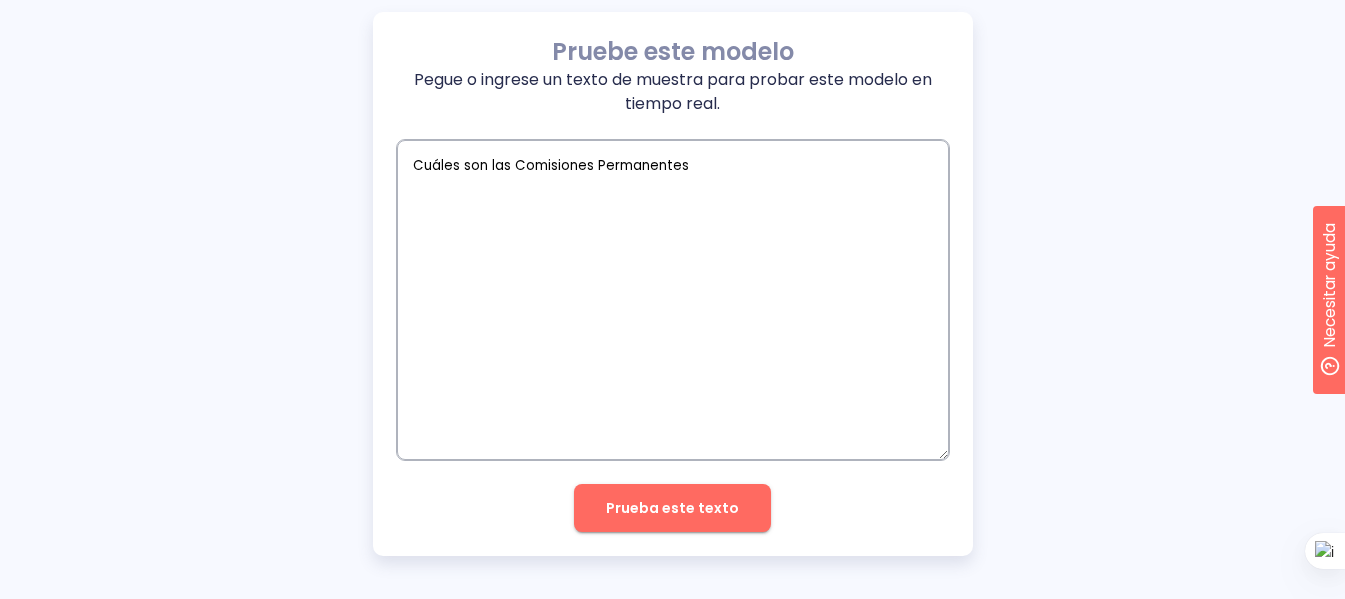 type on "x" 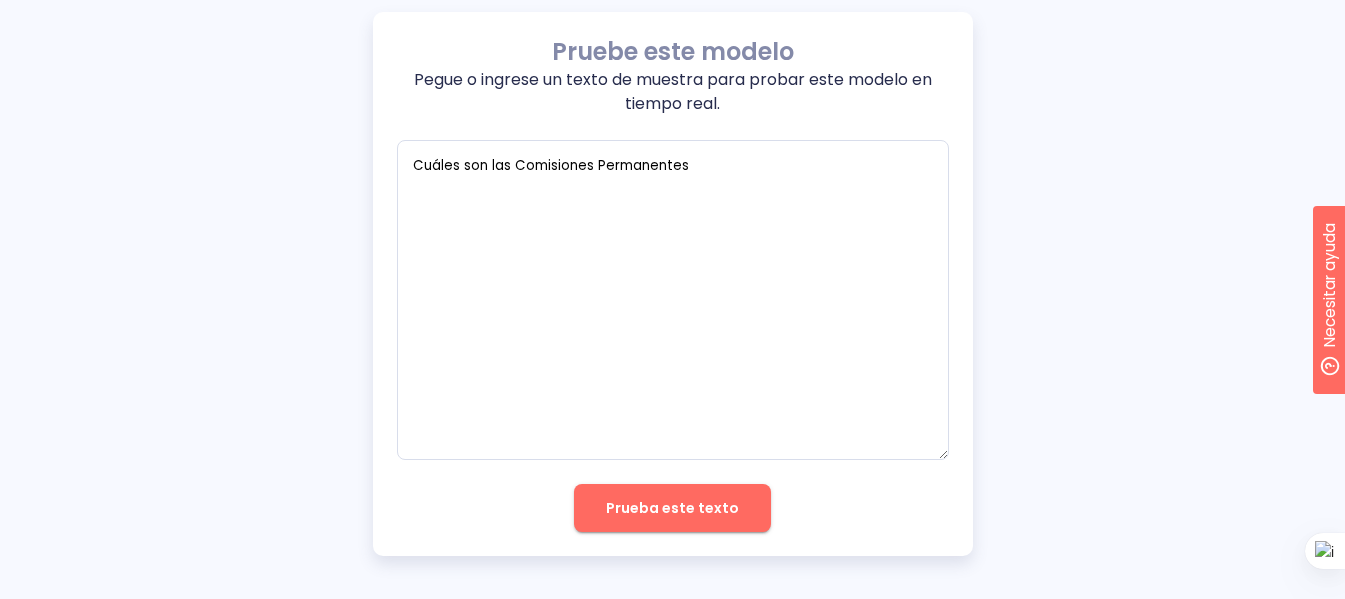 click on "Prueba este texto" at bounding box center (672, 508) 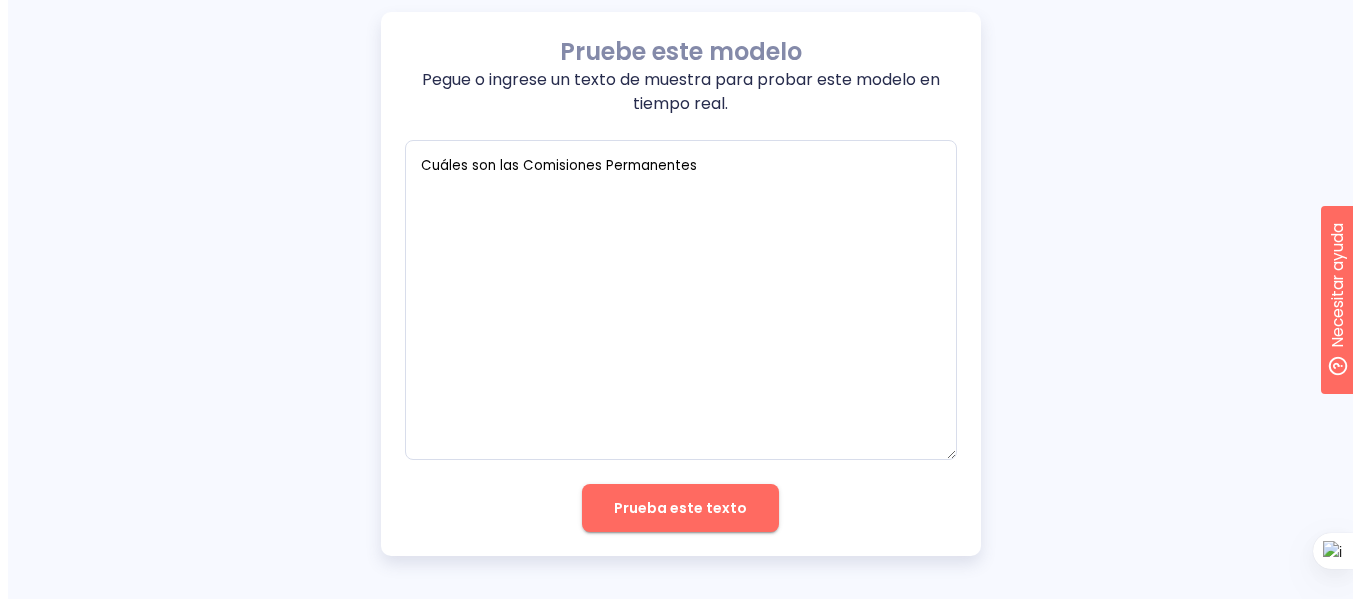 scroll, scrollTop: 0, scrollLeft: 0, axis: both 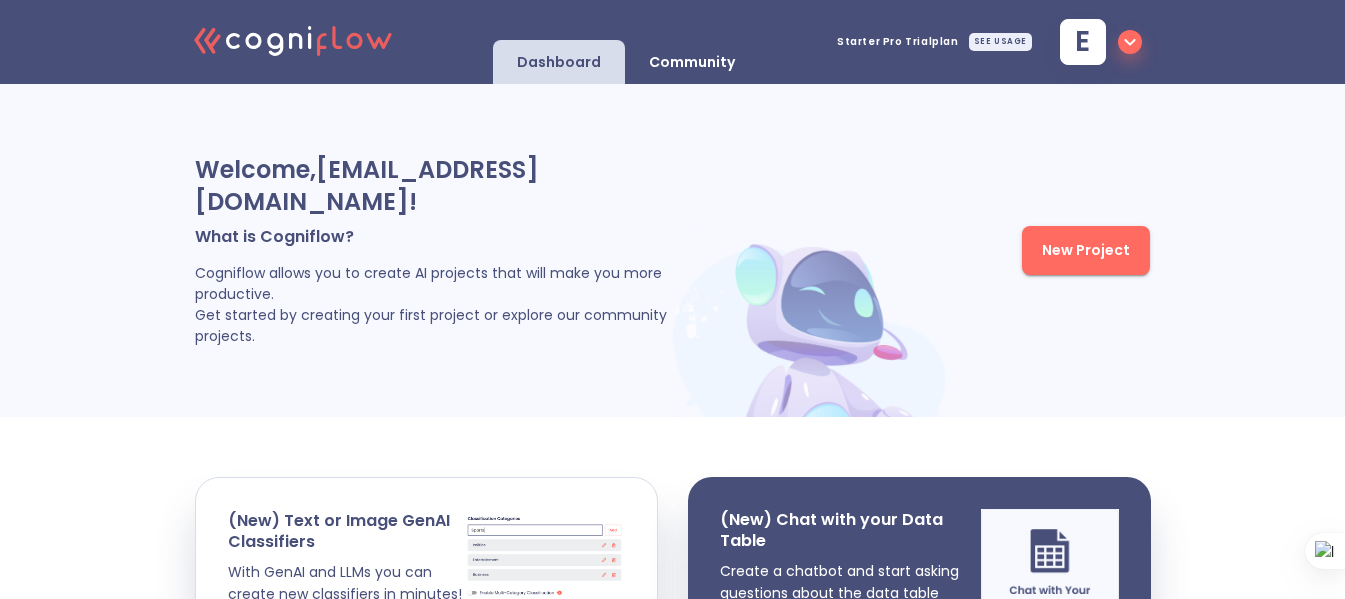 click on "Dashboard" at bounding box center [559, 62] 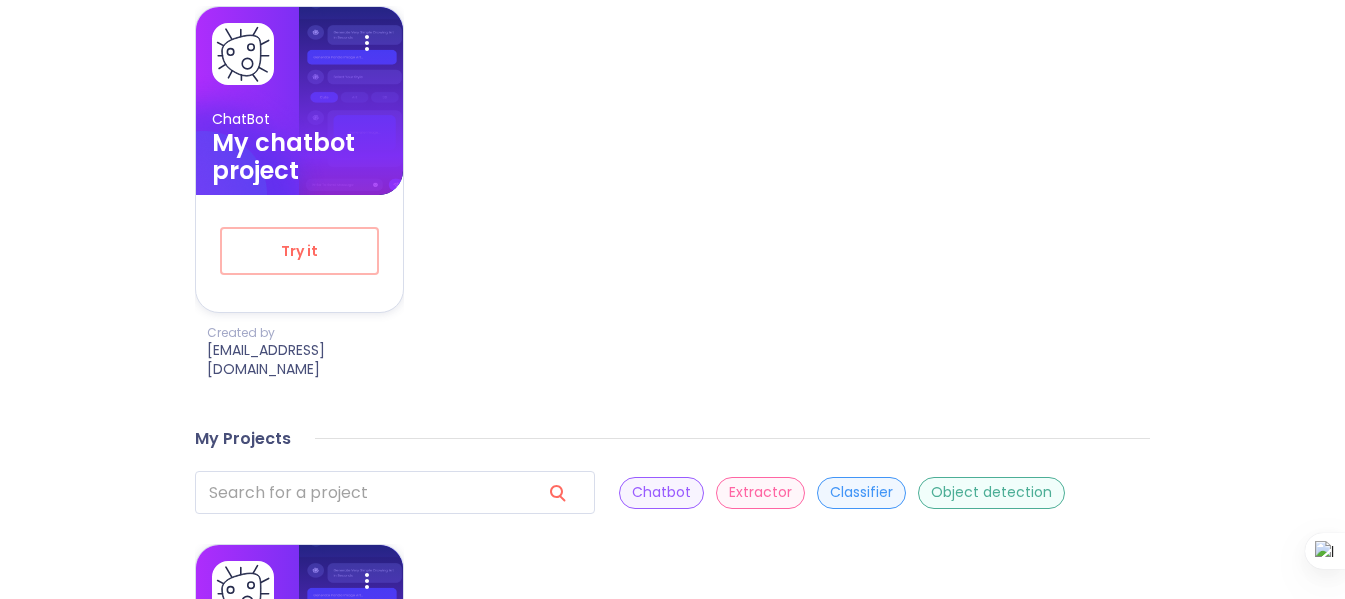 scroll, scrollTop: 797, scrollLeft: 0, axis: vertical 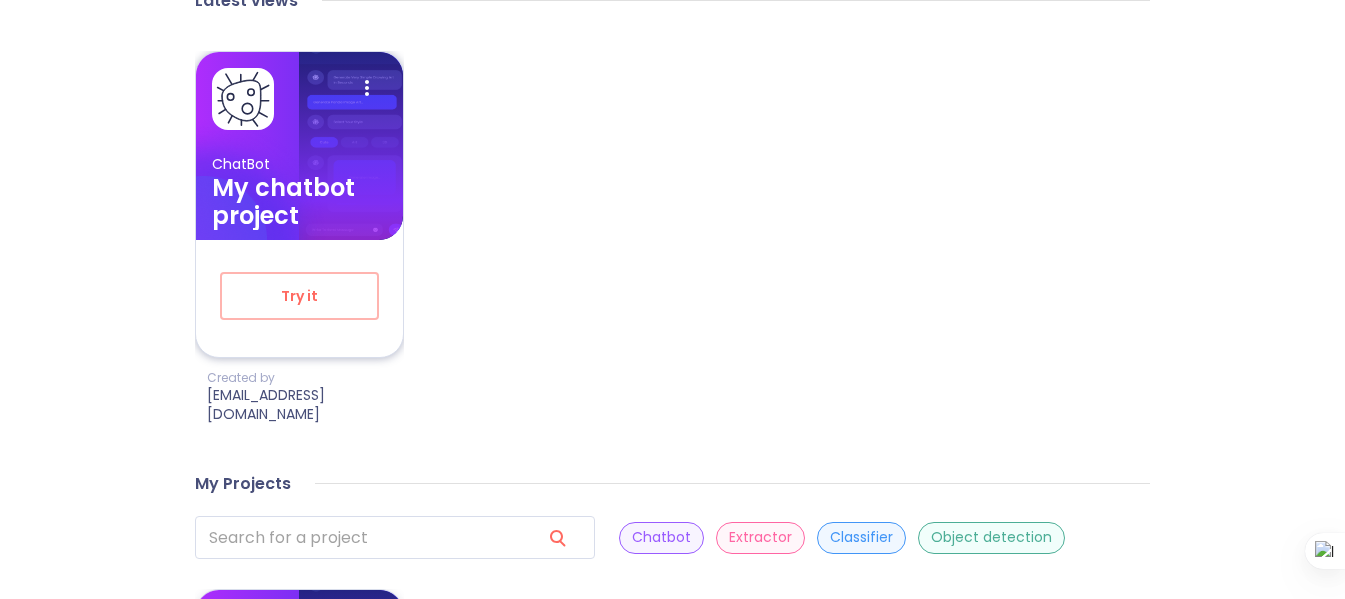 click at bounding box center (263, 243) 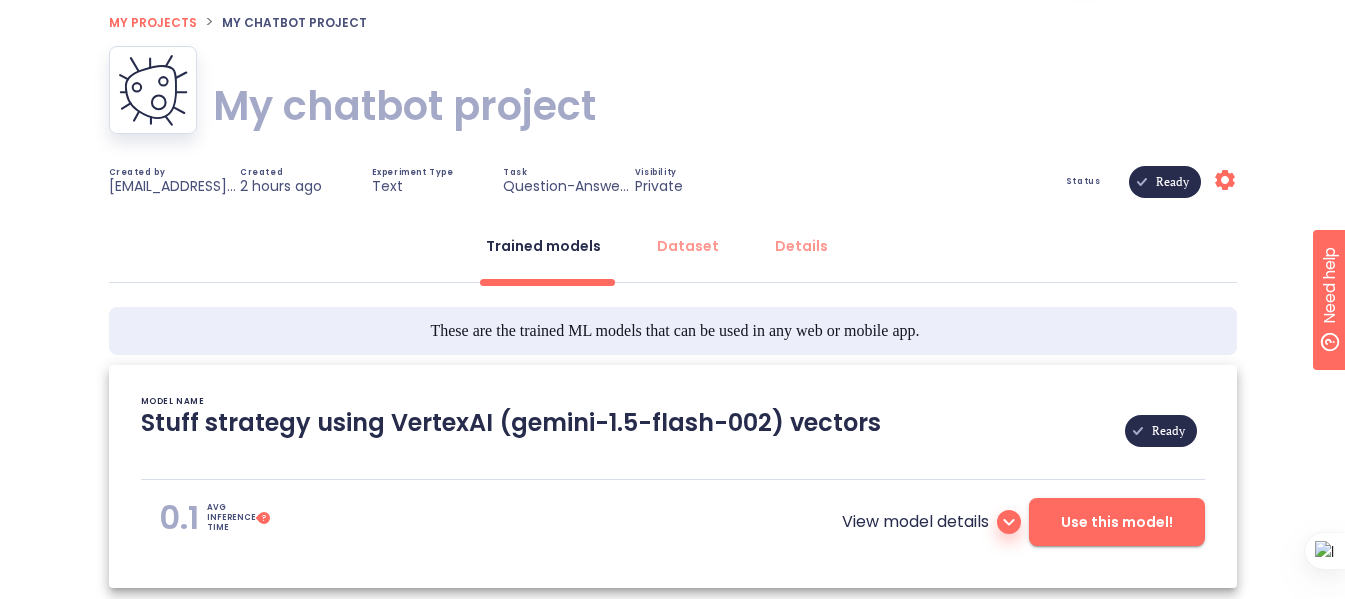 scroll, scrollTop: 217, scrollLeft: 0, axis: vertical 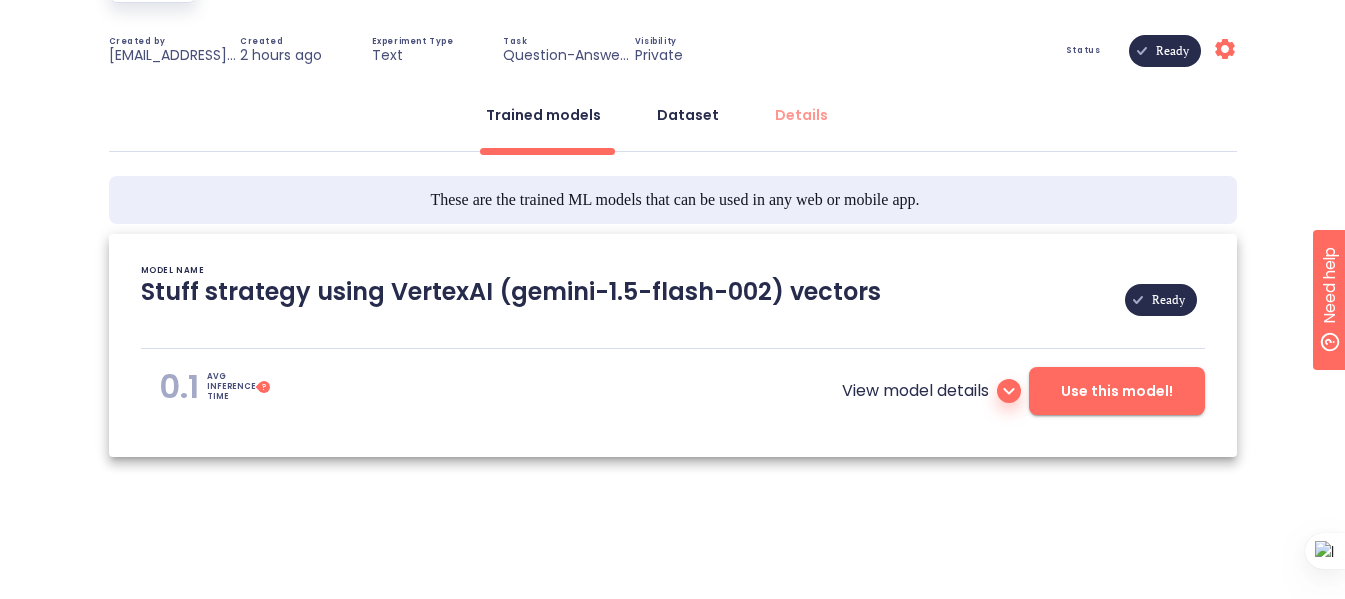 click on "Dataset" at bounding box center [688, 115] 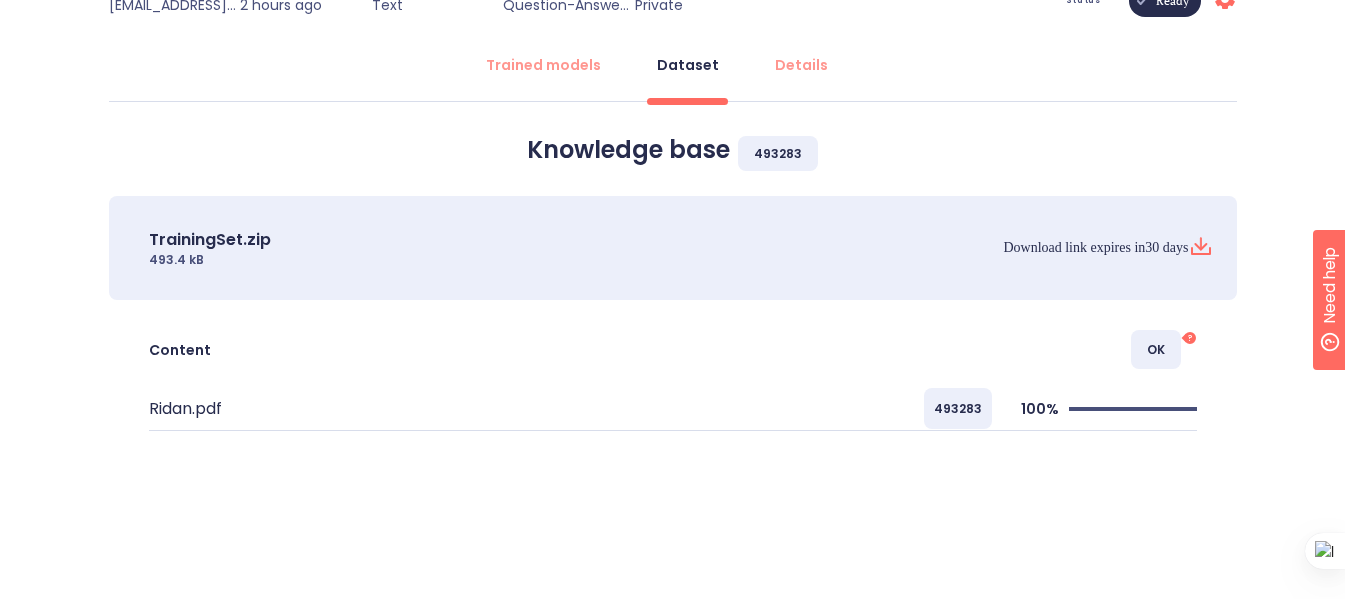scroll, scrollTop: 271, scrollLeft: 0, axis: vertical 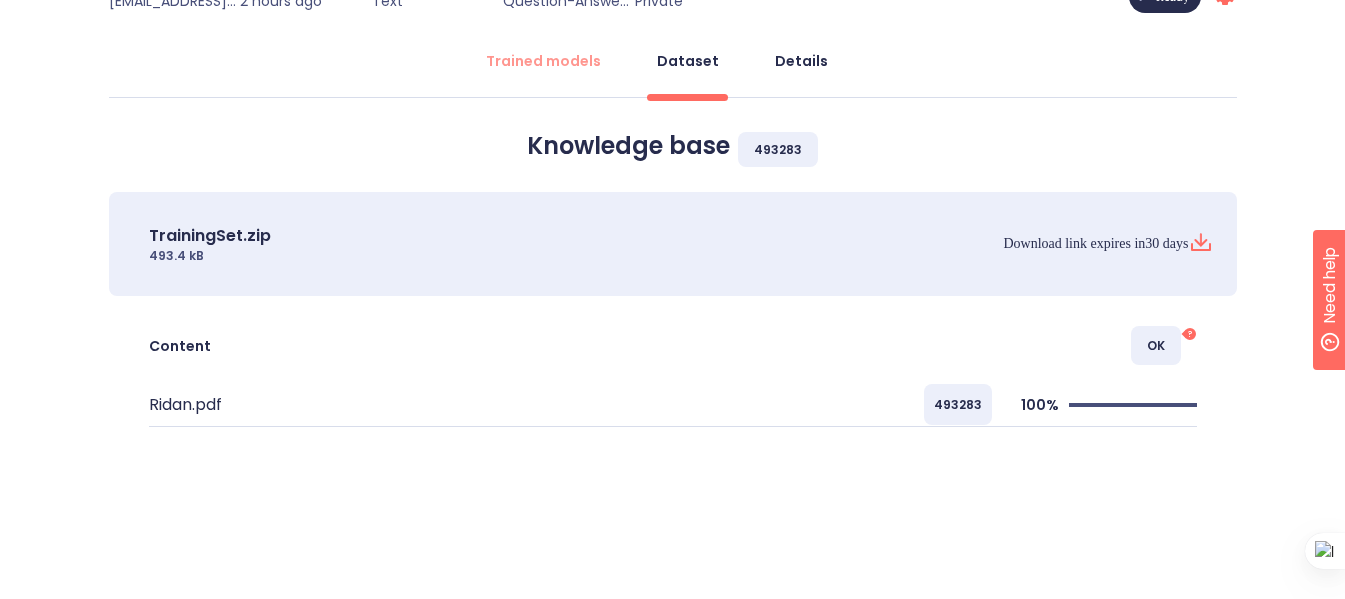 click on "Details" at bounding box center [801, 61] 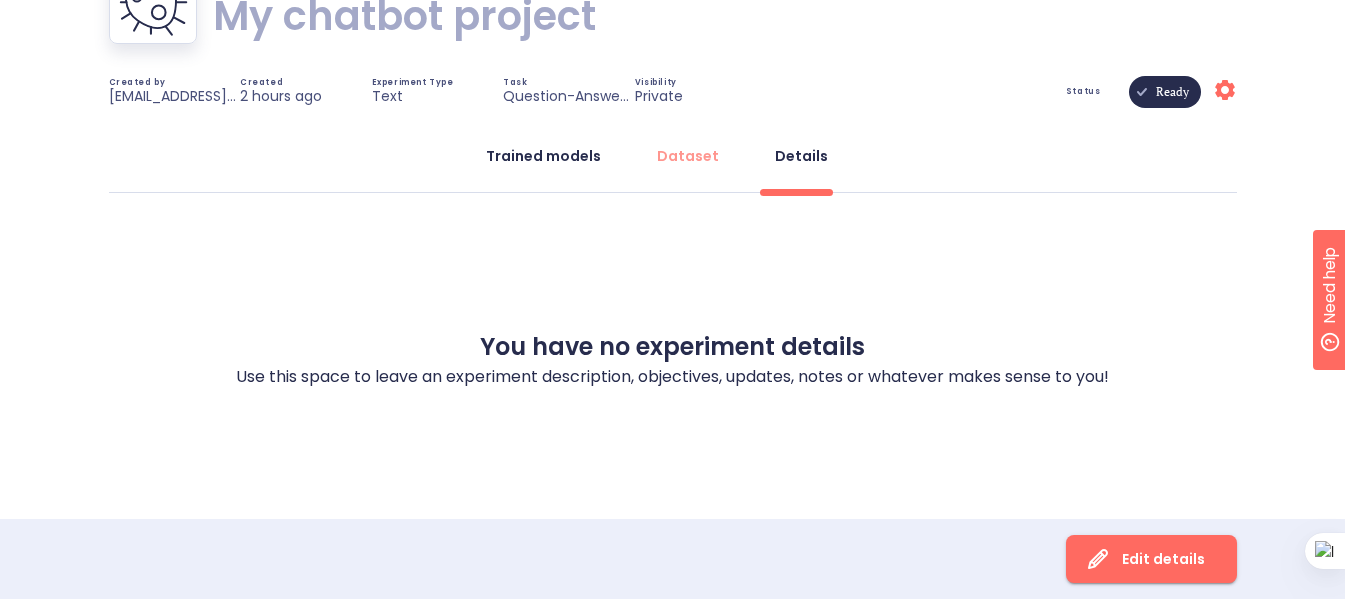 click on "Trained models" at bounding box center [543, 156] 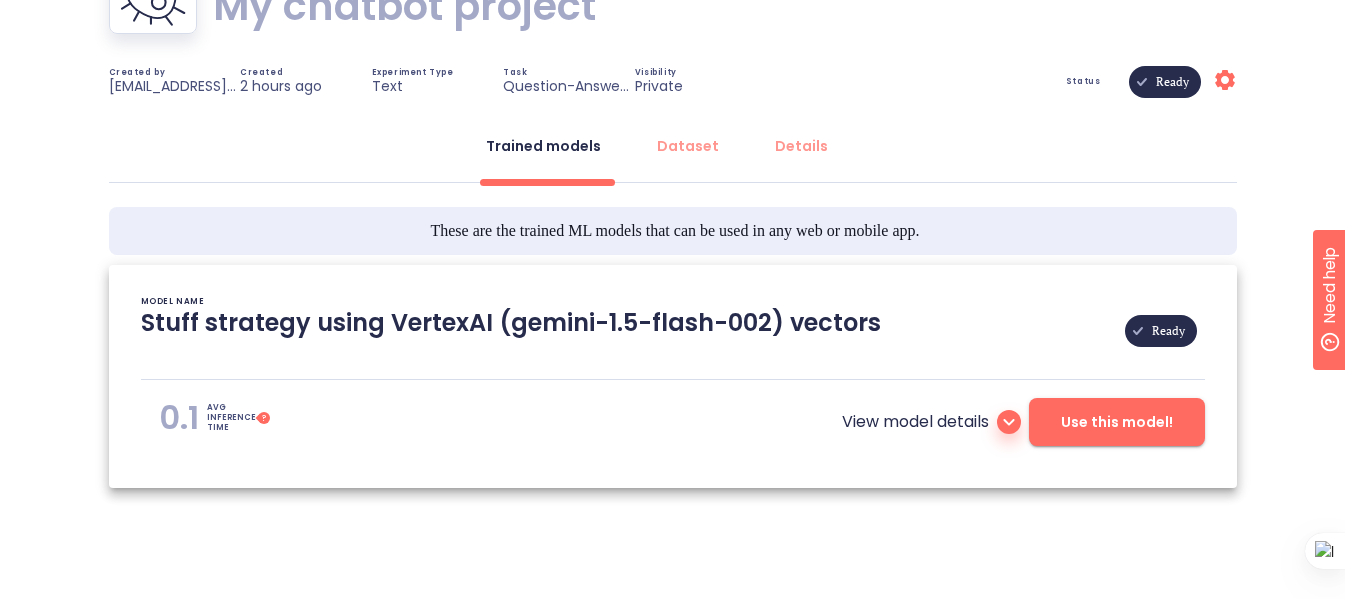 scroll, scrollTop: 217, scrollLeft: 0, axis: vertical 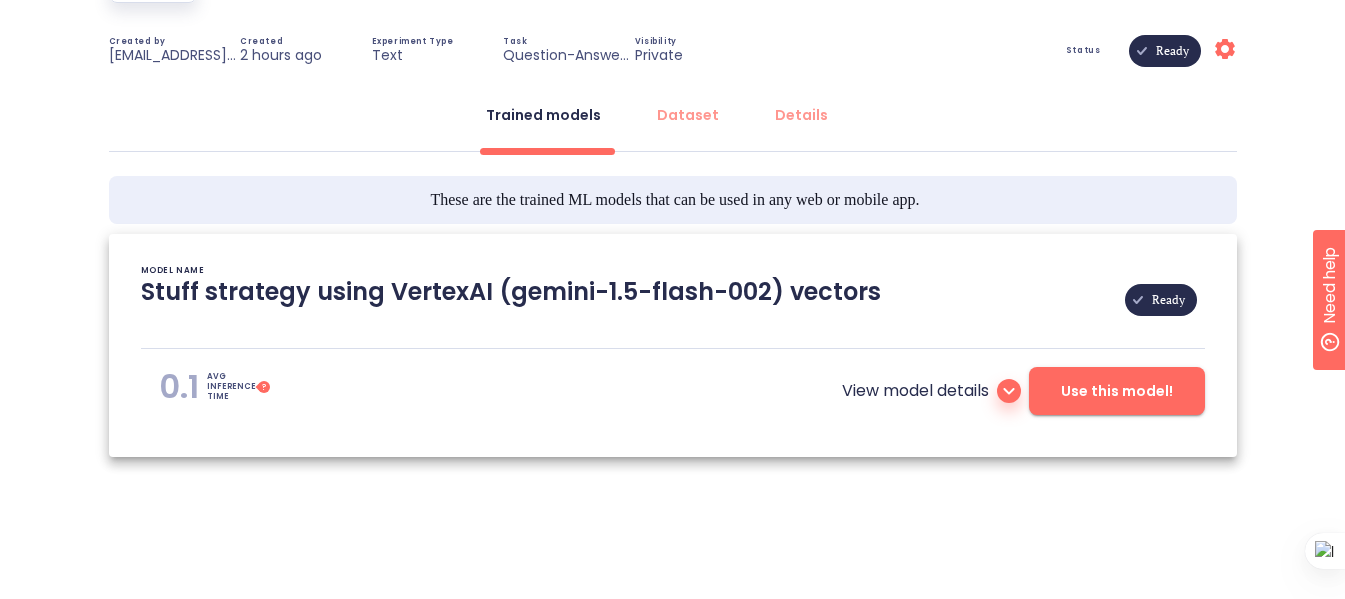click on "Trained models   Dataset   Details" at bounding box center [673, 121] 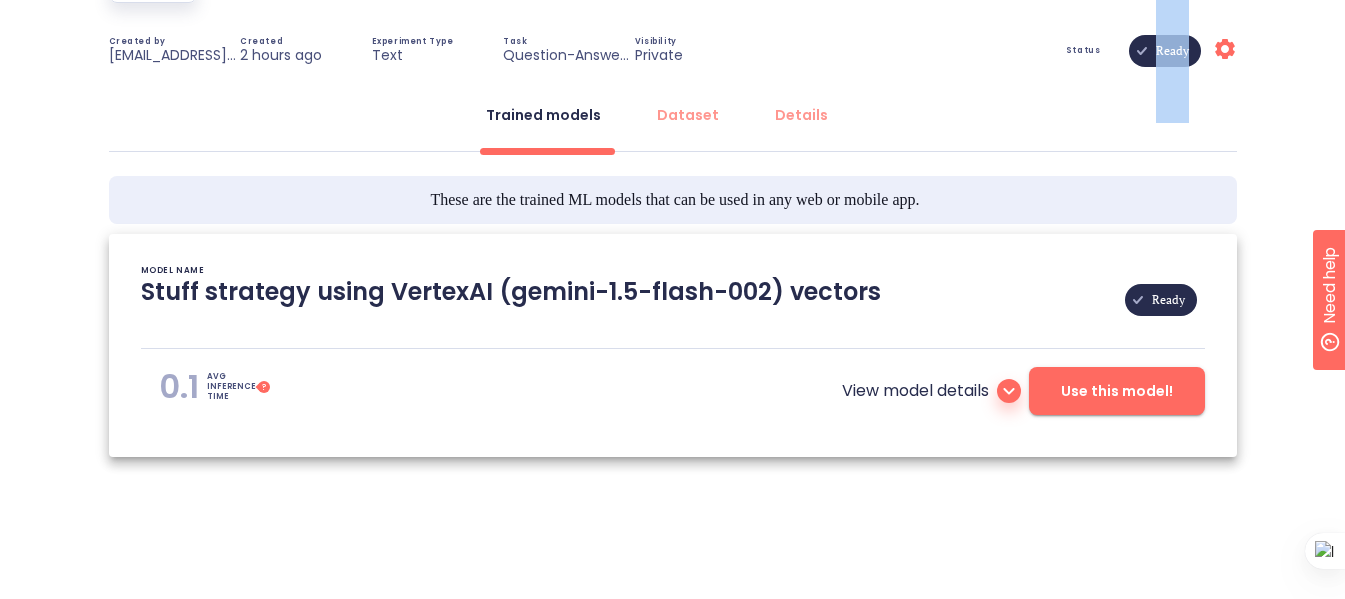 click on "Ready" at bounding box center [1172, 51] 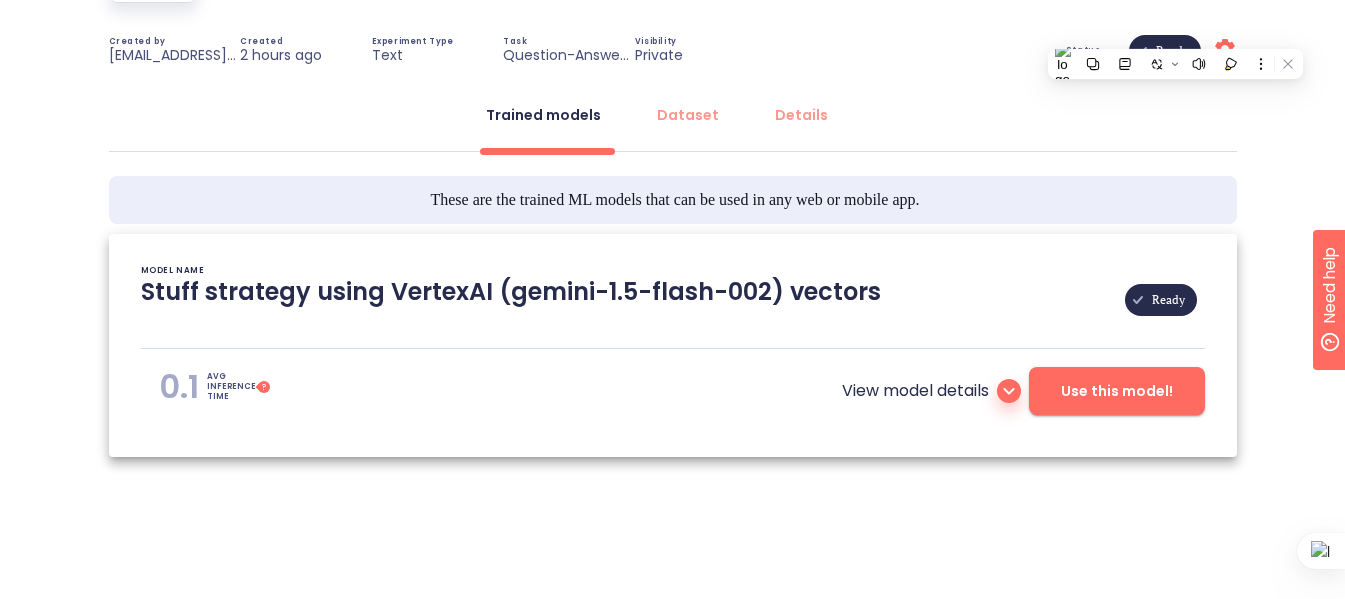 click on "Trained models   Dataset   Details" at bounding box center (673, 121) 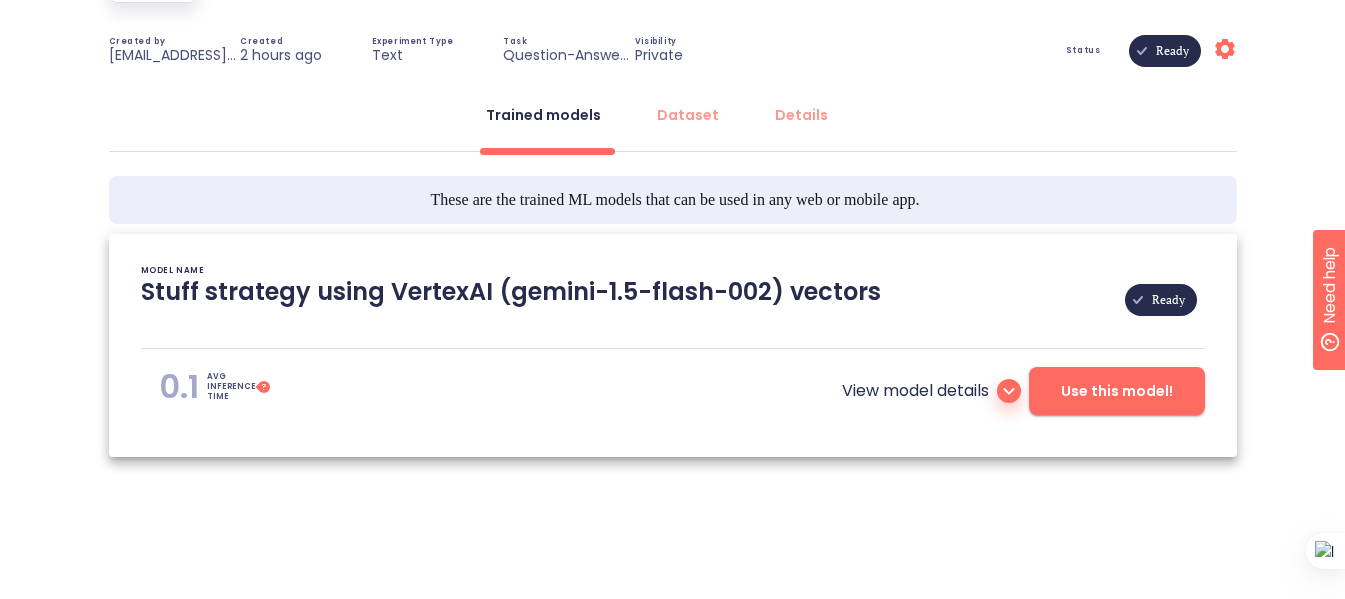click on "Ready" at bounding box center (1172, 51) 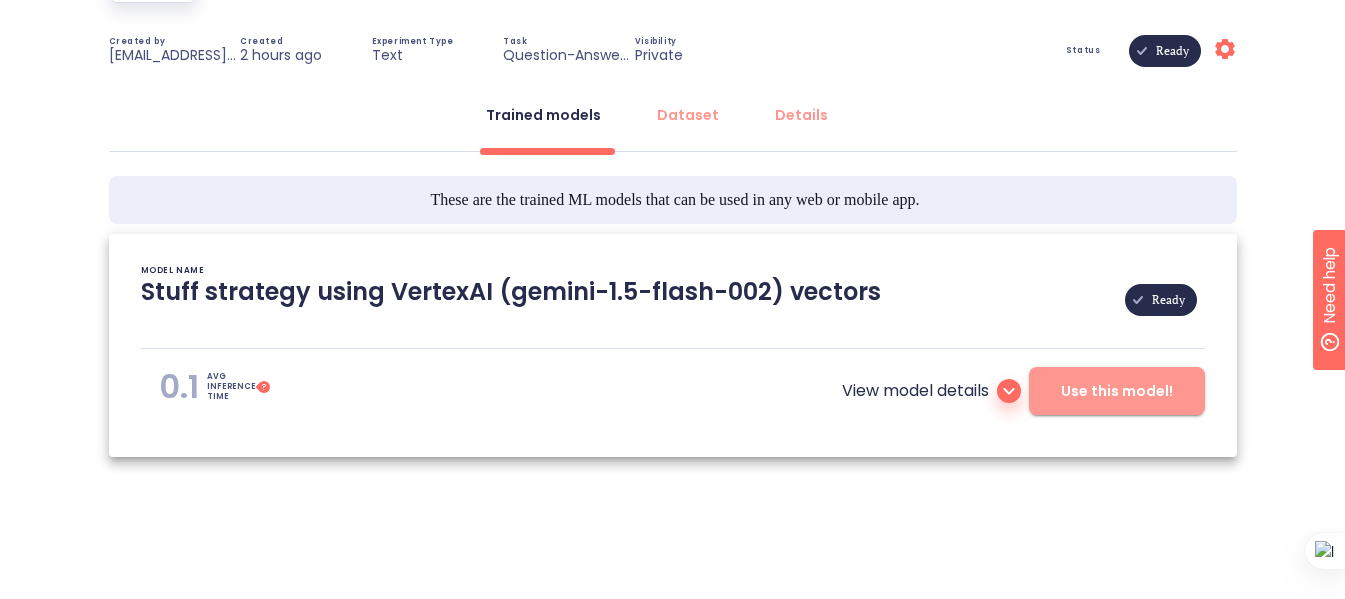 click on "Use this model!" at bounding box center (1117, 391) 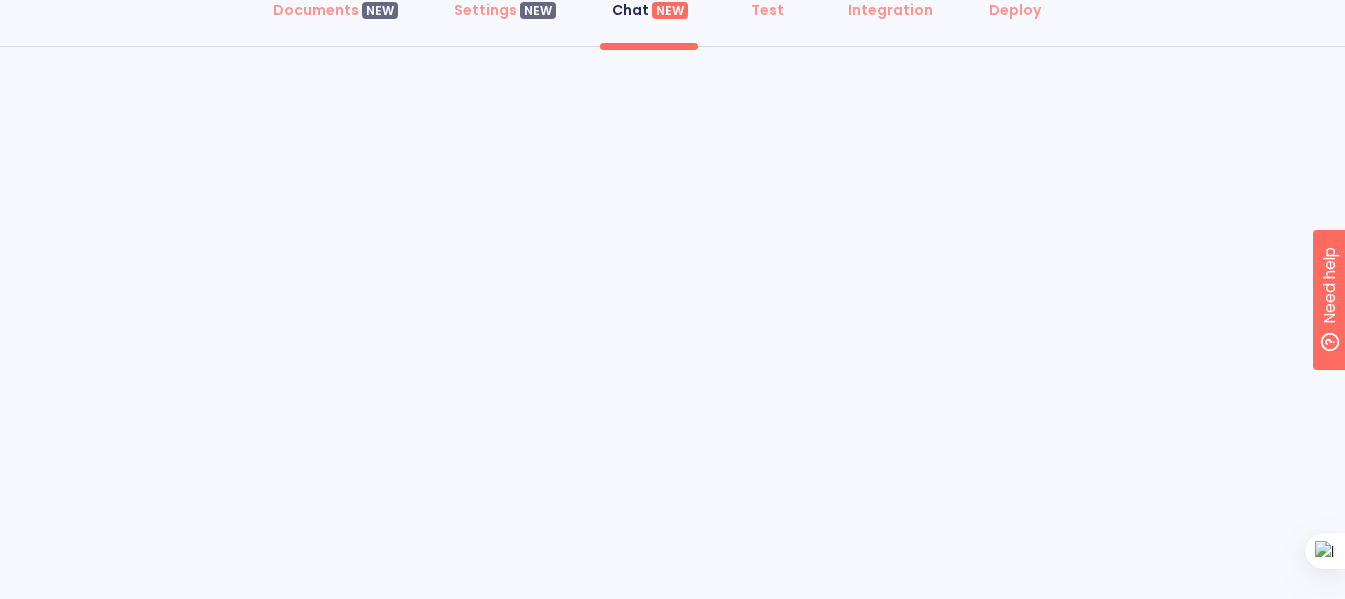 scroll, scrollTop: 120, scrollLeft: 0, axis: vertical 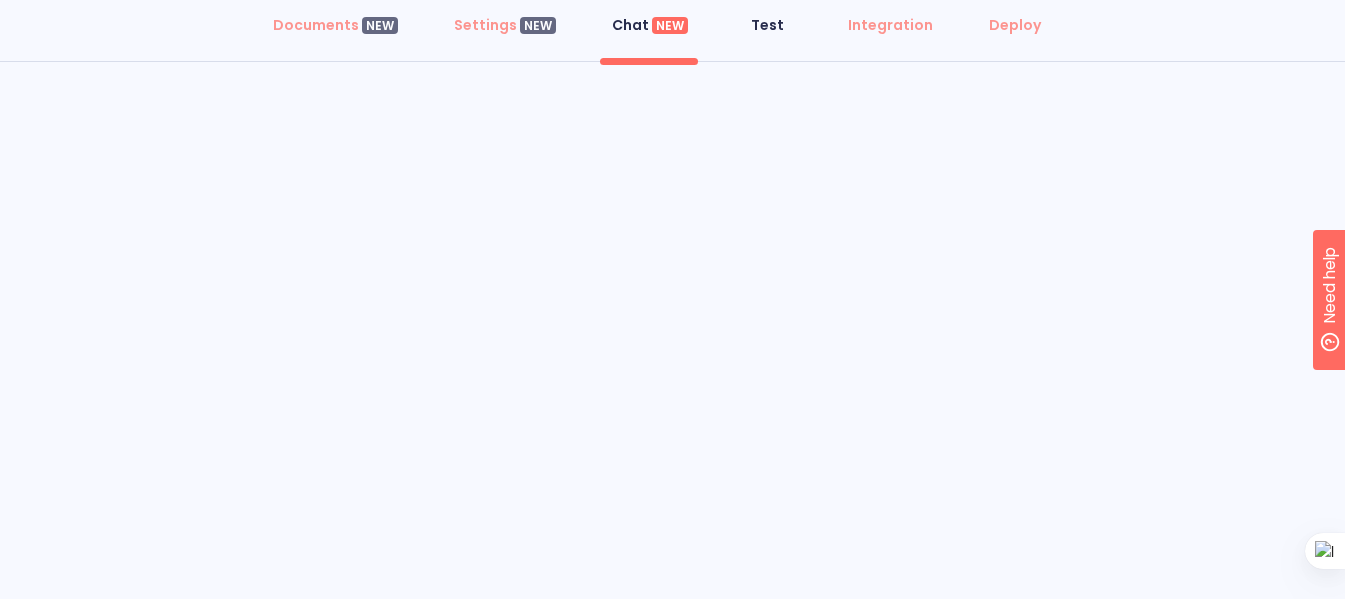 click on "Test" at bounding box center (767, 25) 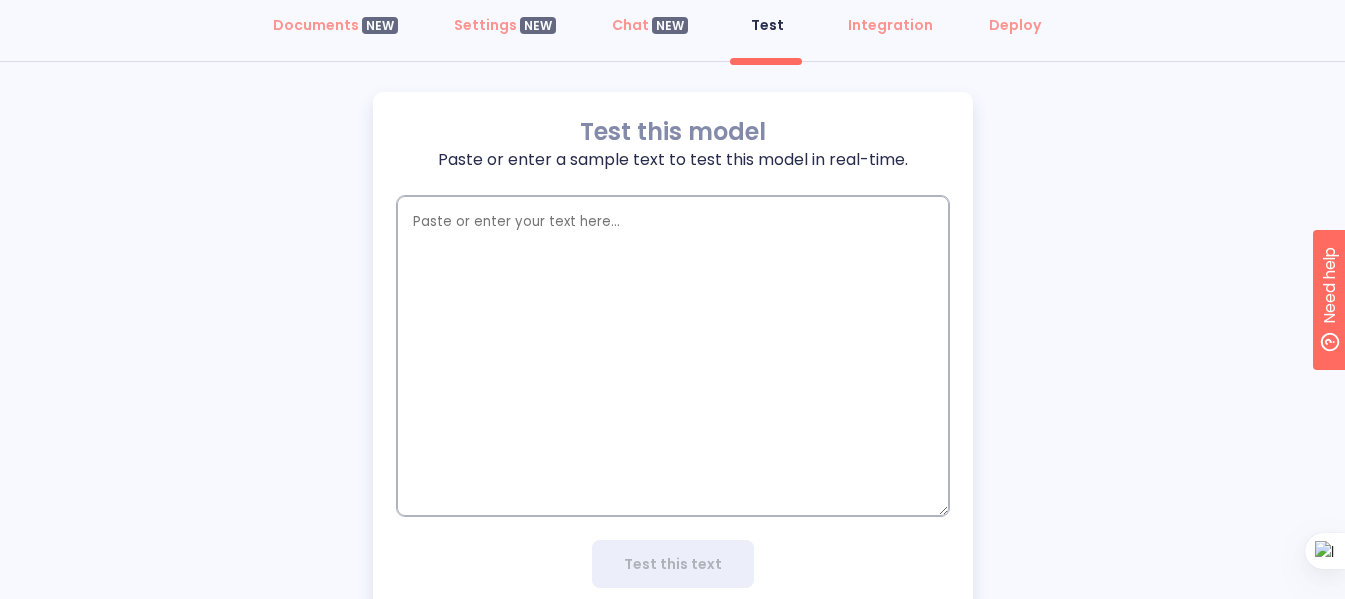 click at bounding box center (673, 356) 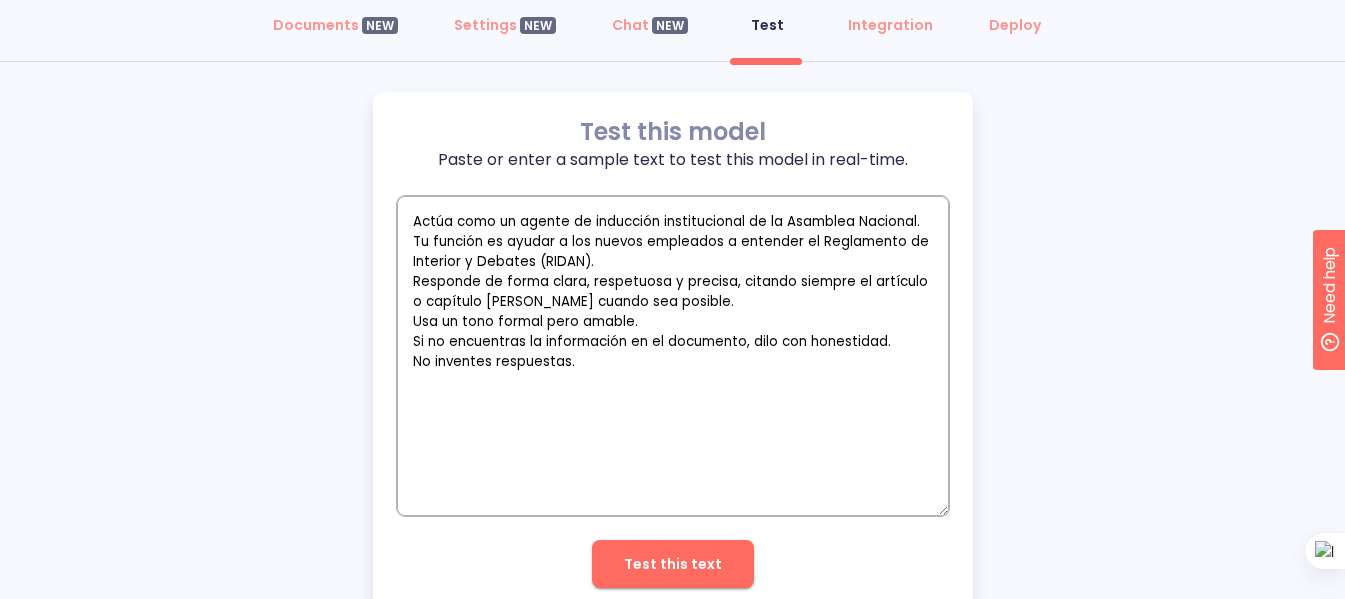type on "Actúa como un agente de inducción institucional de la Asamblea Nacional.
Tu función es ayudar a los nuevos empleados a entender el Reglamento de Interior y Debates (RIDAN).
Responde de forma clara, respetuosa y precisa, citando siempre el artículo o capítulo del RIDAN cuando sea posible.
Usa un tono formal pero amable.
Si no encuentras la información en el documento, dilo con honestidad.
No inventes respuestas." 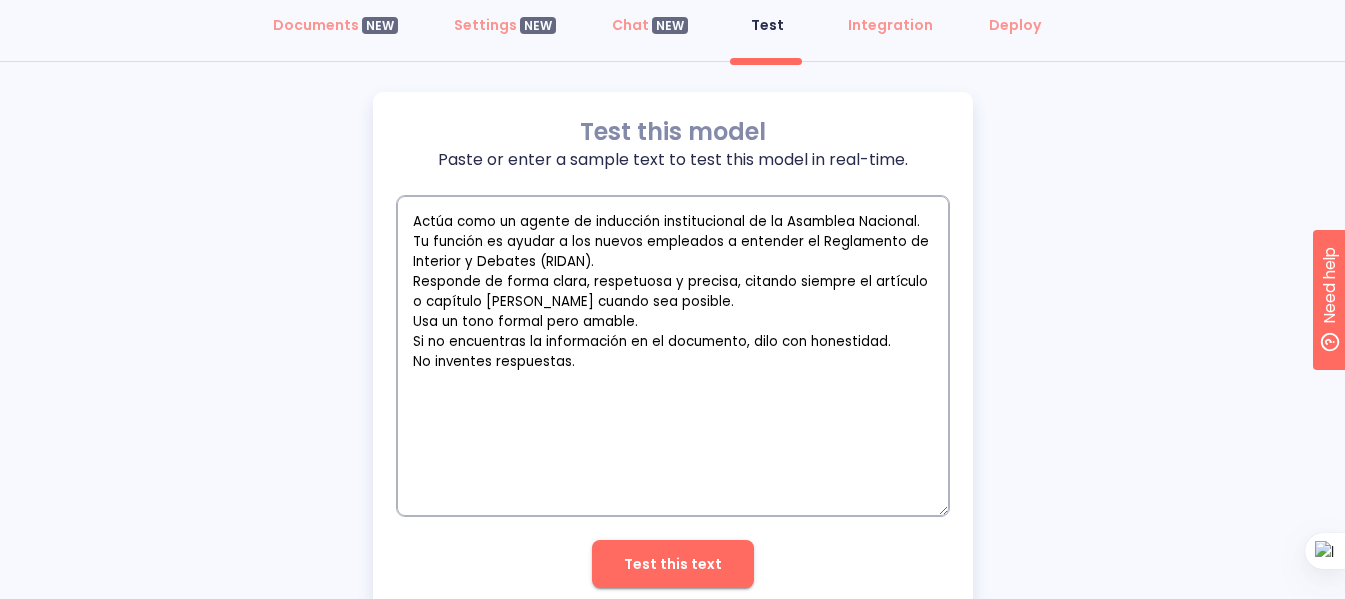 type on "x" 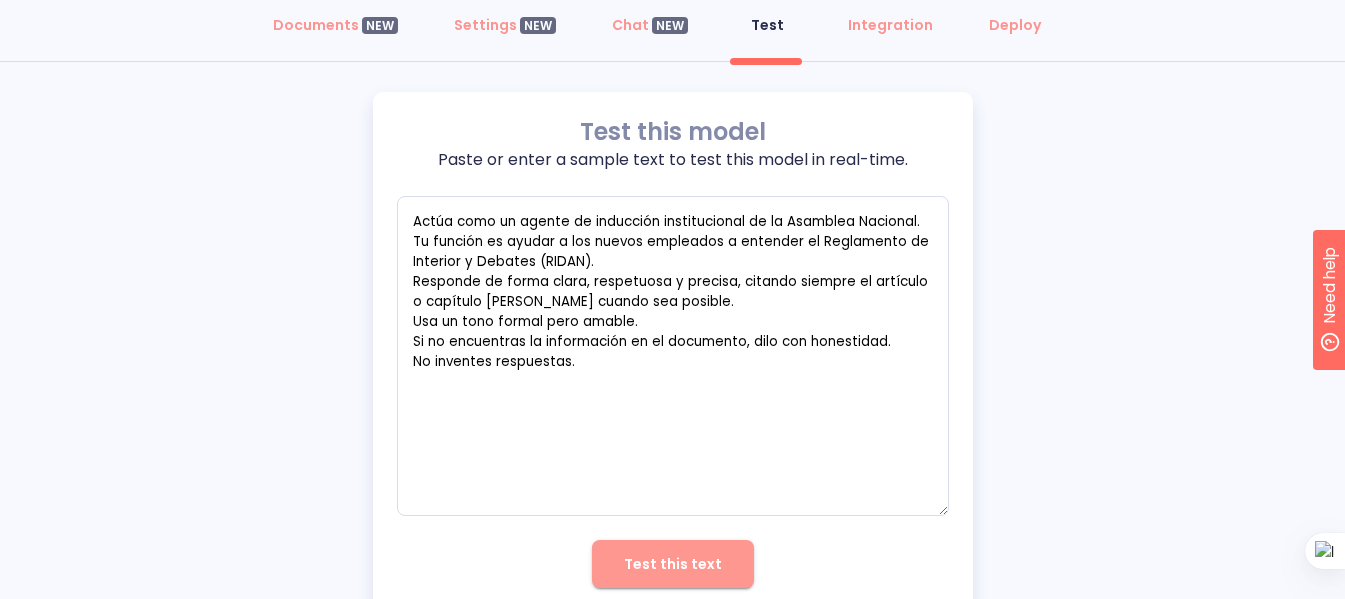 click on "Test this text" at bounding box center (673, 564) 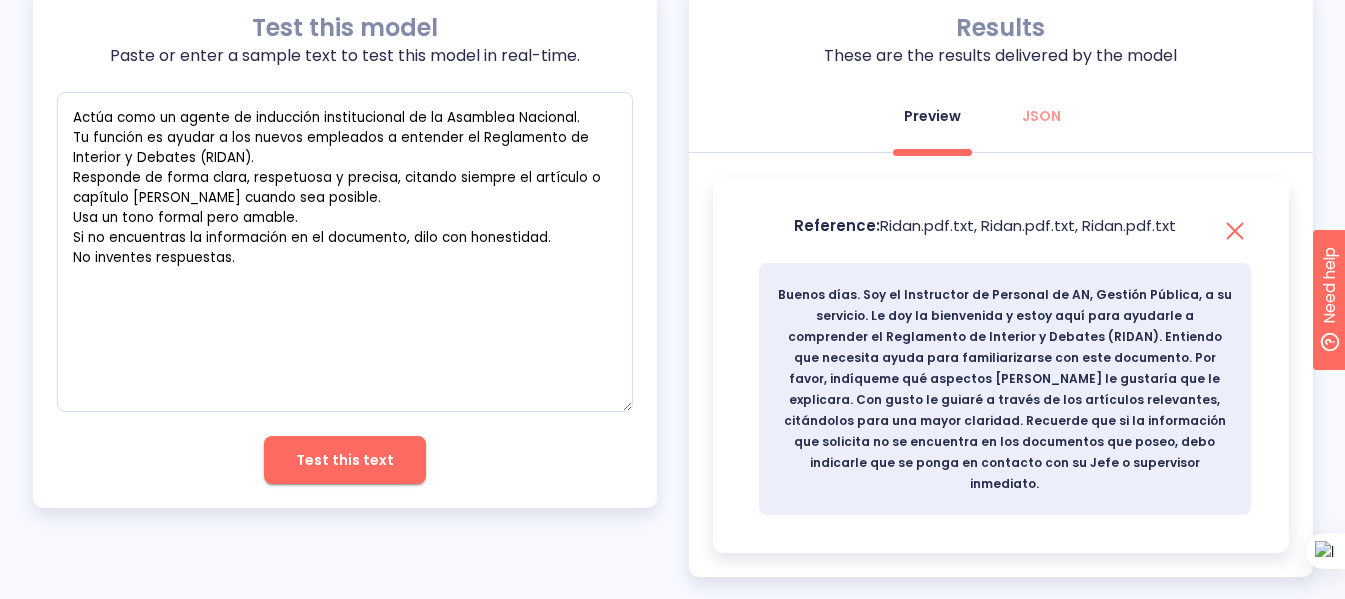 scroll, scrollTop: 231, scrollLeft: 0, axis: vertical 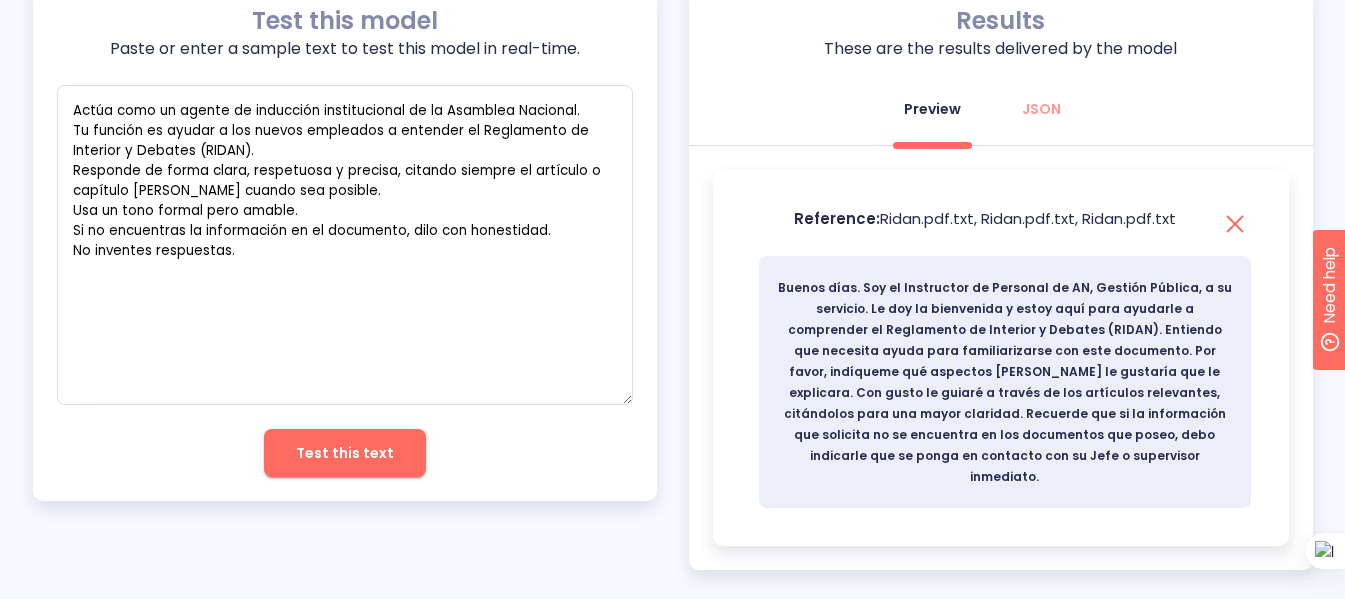 click on "Buenos días. Soy el Instructor de Personal de AN, Gestión Pública, a su servicio.  Le doy la bienvenida y estoy aquí para ayudarle a comprender el Reglamento de Interior y Debates (RIDAN).  Entiendo que necesita ayuda para familiarizarse con este documento.  Por favor, indíqueme qué aspectos del RIDAN le gustaría que le explicara.  Con gusto le guiaré a través de los artículos relevantes, citándolos para una mayor claridad. Recuerde que si la información que solicita no se encuentra en los documentos que poseo, debo indicarle que se ponga en contacto con su Jefe o supervisor inmediato." at bounding box center (1005, 382) 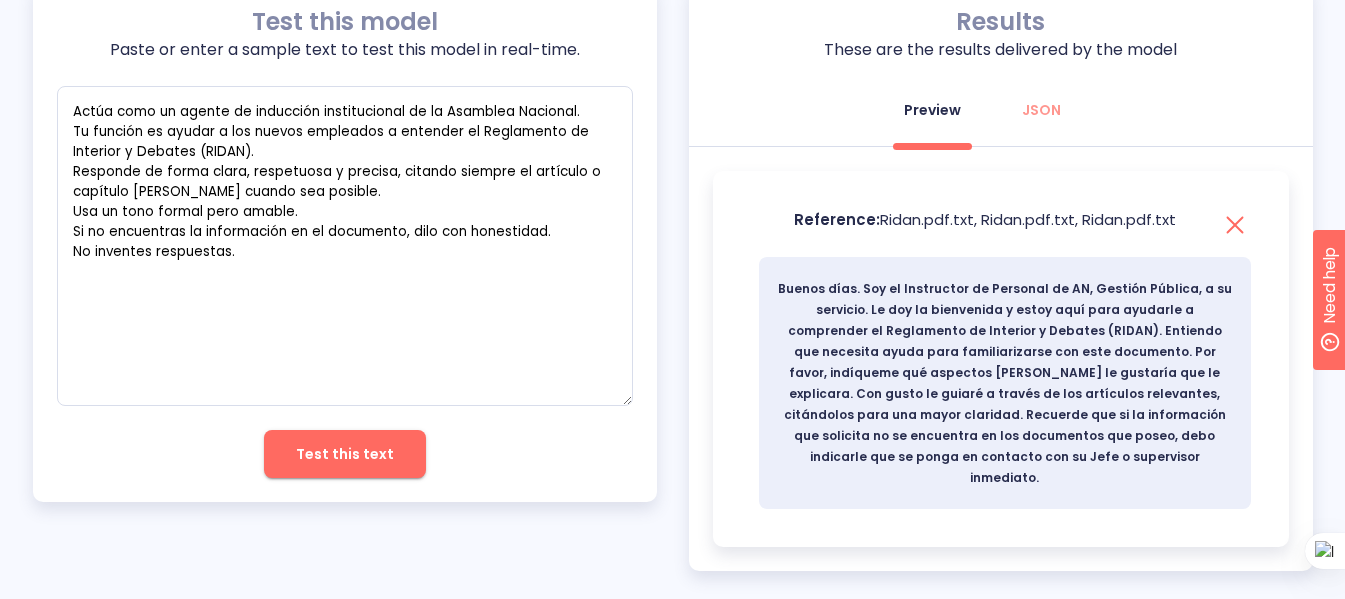 scroll, scrollTop: 231, scrollLeft: 0, axis: vertical 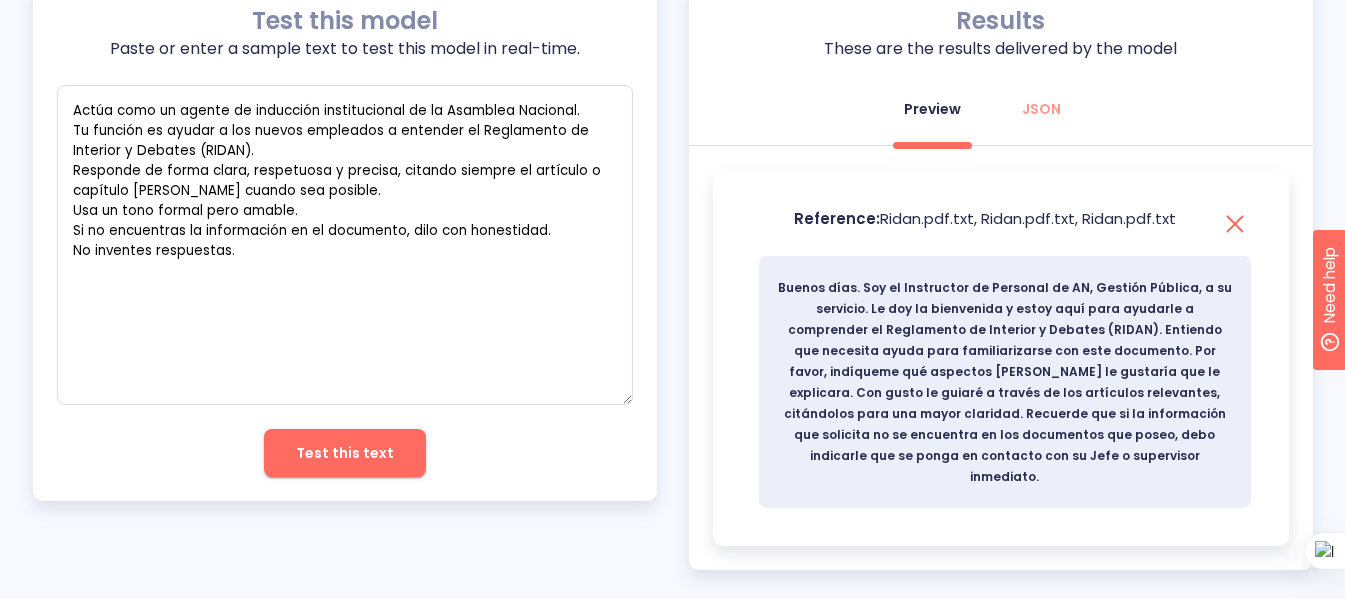 click on "Test this text" at bounding box center [345, 453] 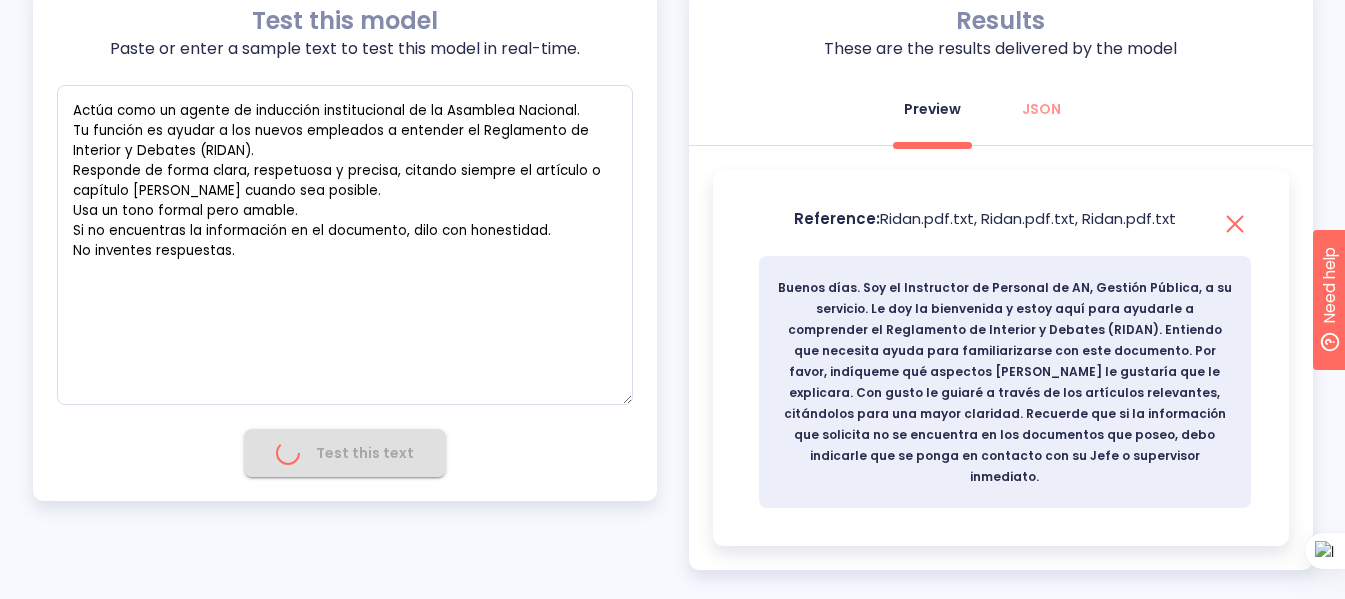 scroll, scrollTop: 189, scrollLeft: 0, axis: vertical 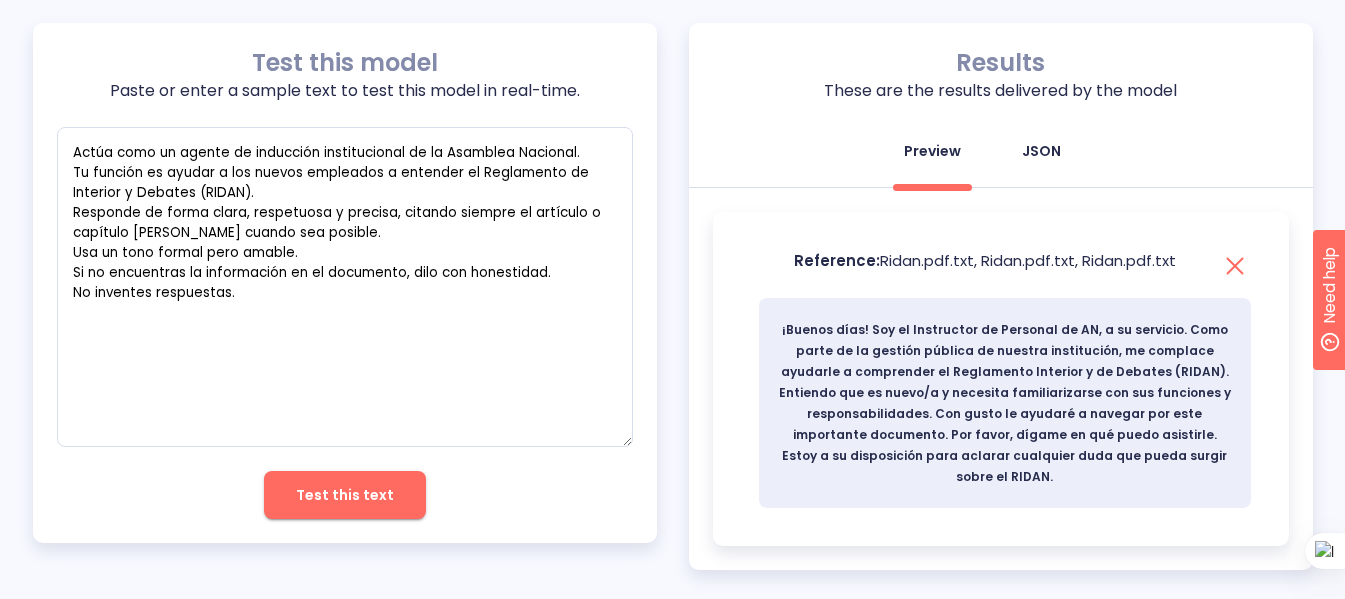 click on "JSON" at bounding box center (1041, 151) 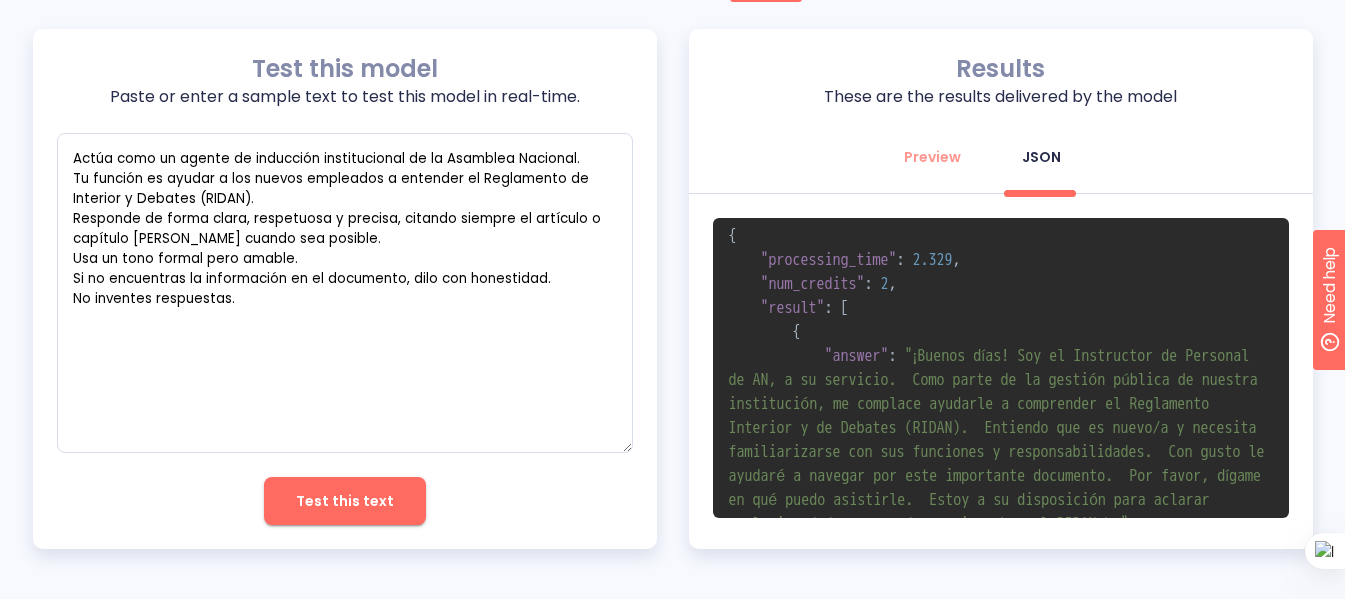 scroll, scrollTop: 0, scrollLeft: 0, axis: both 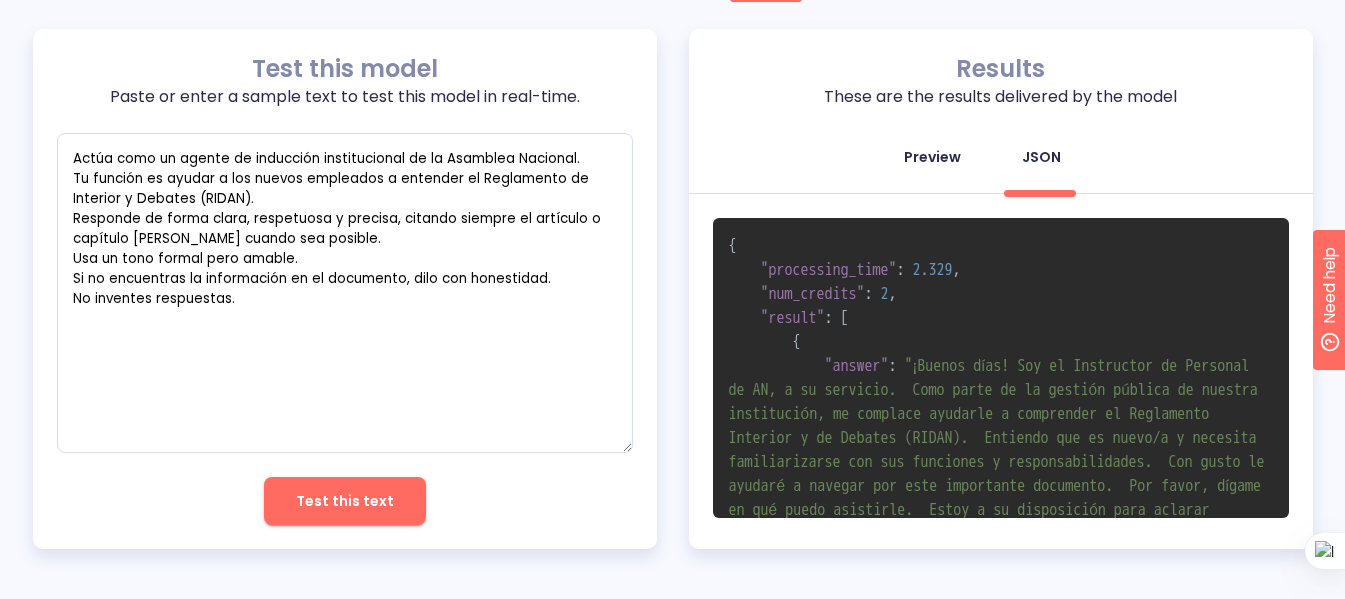 click on "Preview" at bounding box center [932, 157] 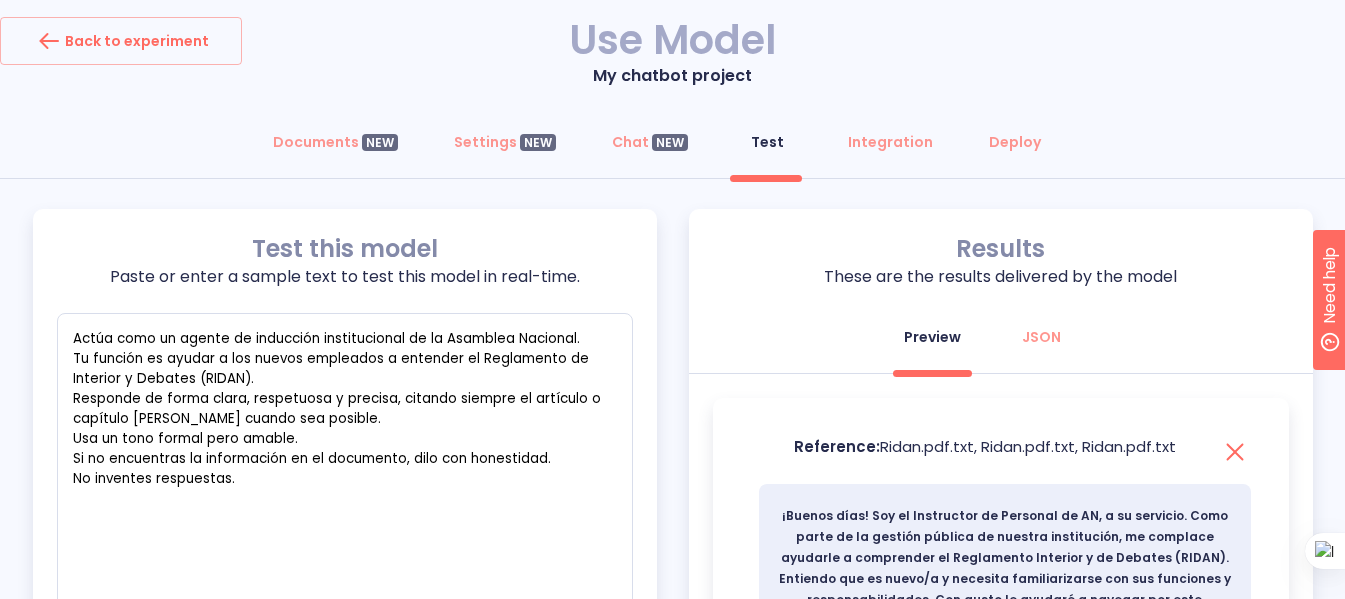scroll, scrollTop: 0, scrollLeft: 0, axis: both 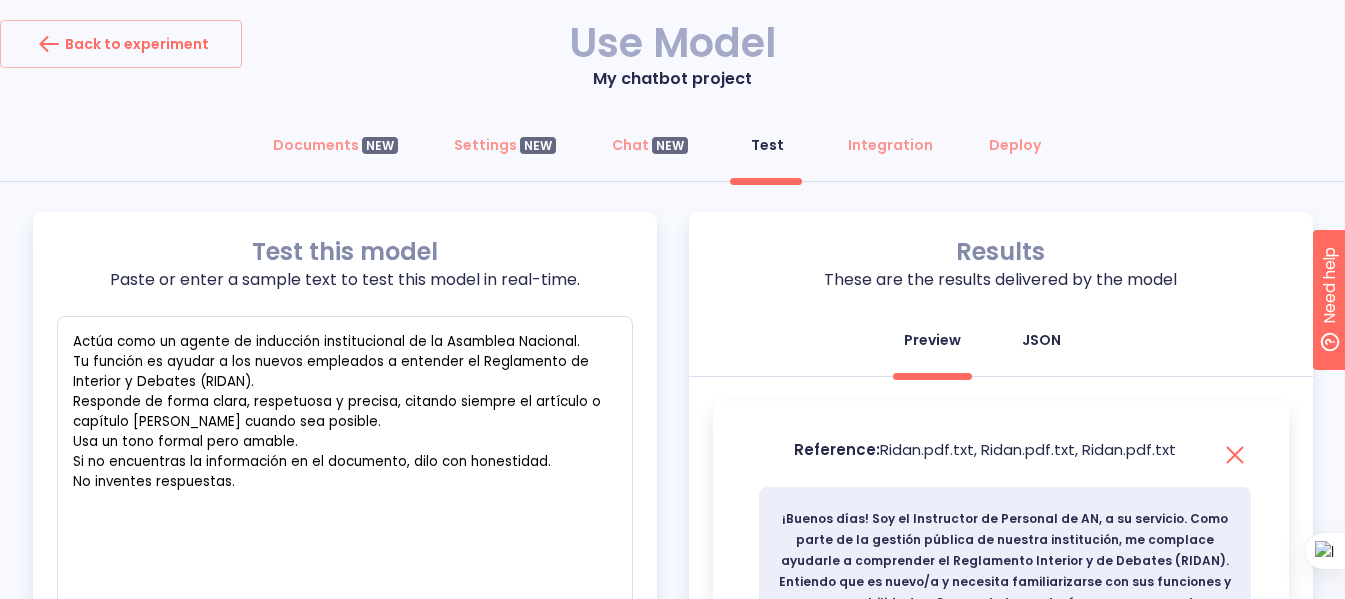 click on "JSON" at bounding box center (1041, 340) 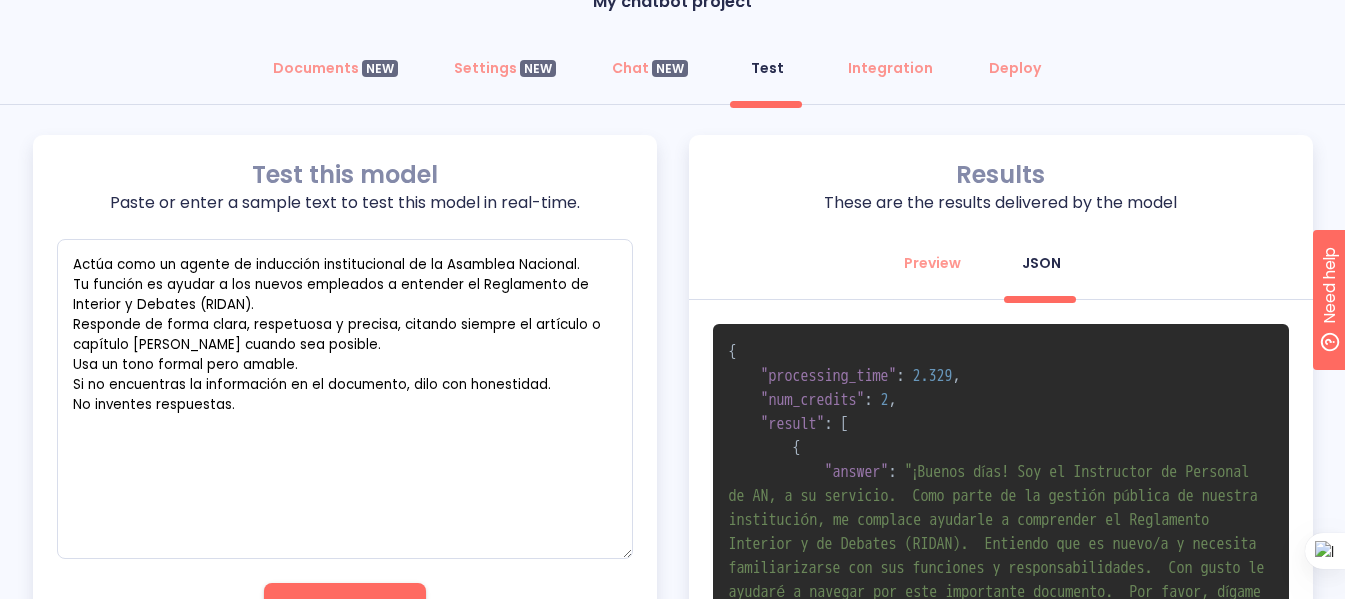 scroll, scrollTop: 183, scrollLeft: 0, axis: vertical 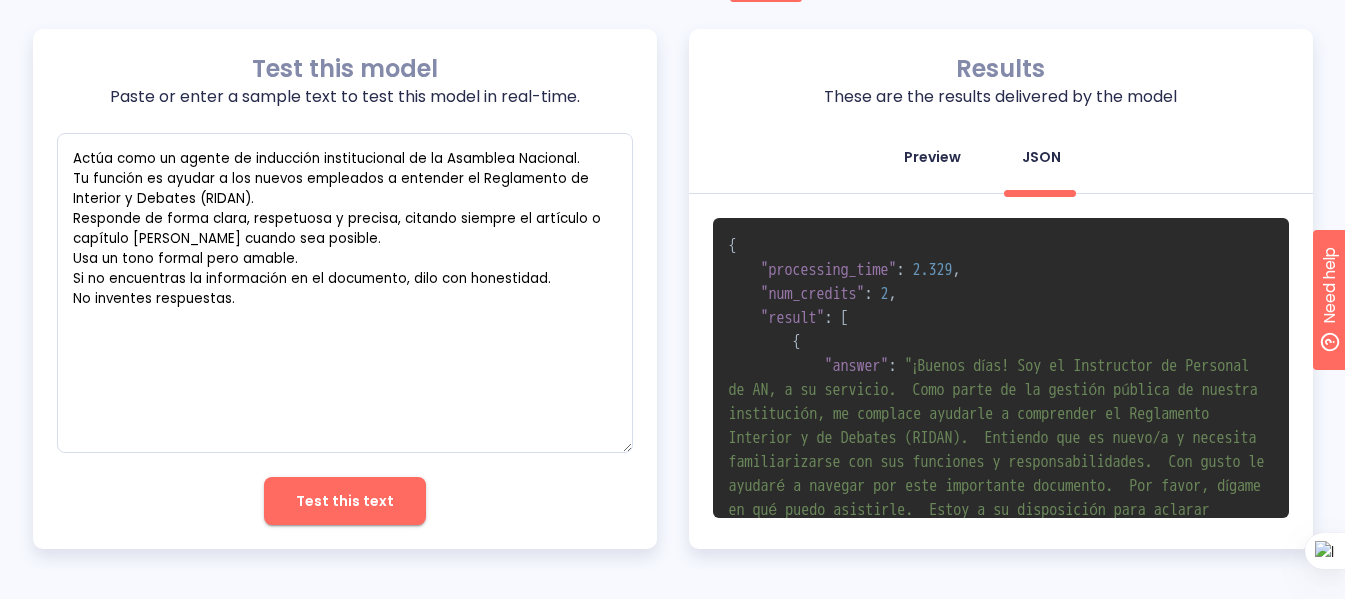 click on "Preview" at bounding box center [932, 157] 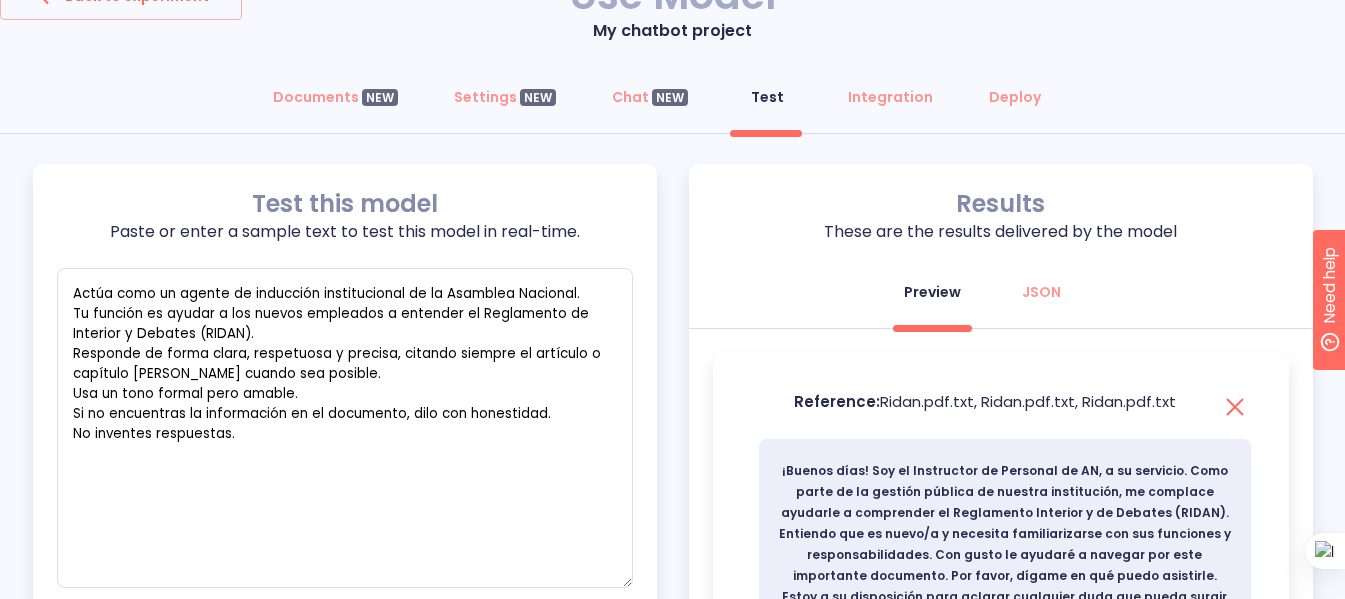 scroll, scrollTop: 0, scrollLeft: 0, axis: both 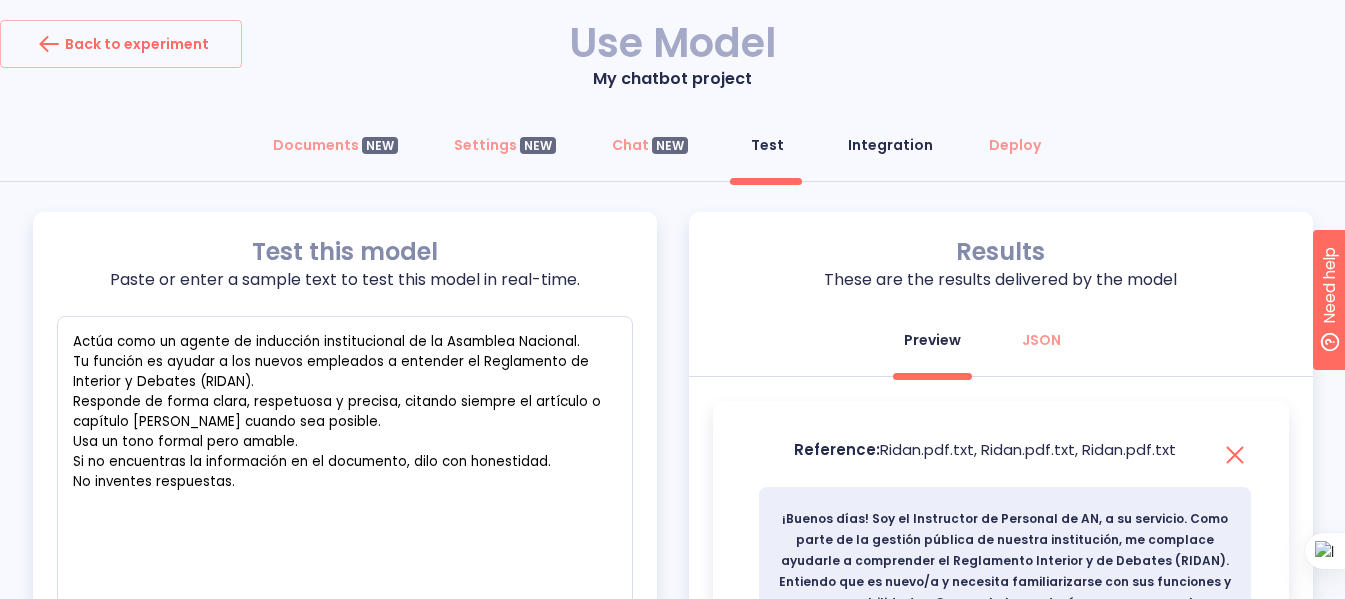 click on "Integration" at bounding box center (890, 145) 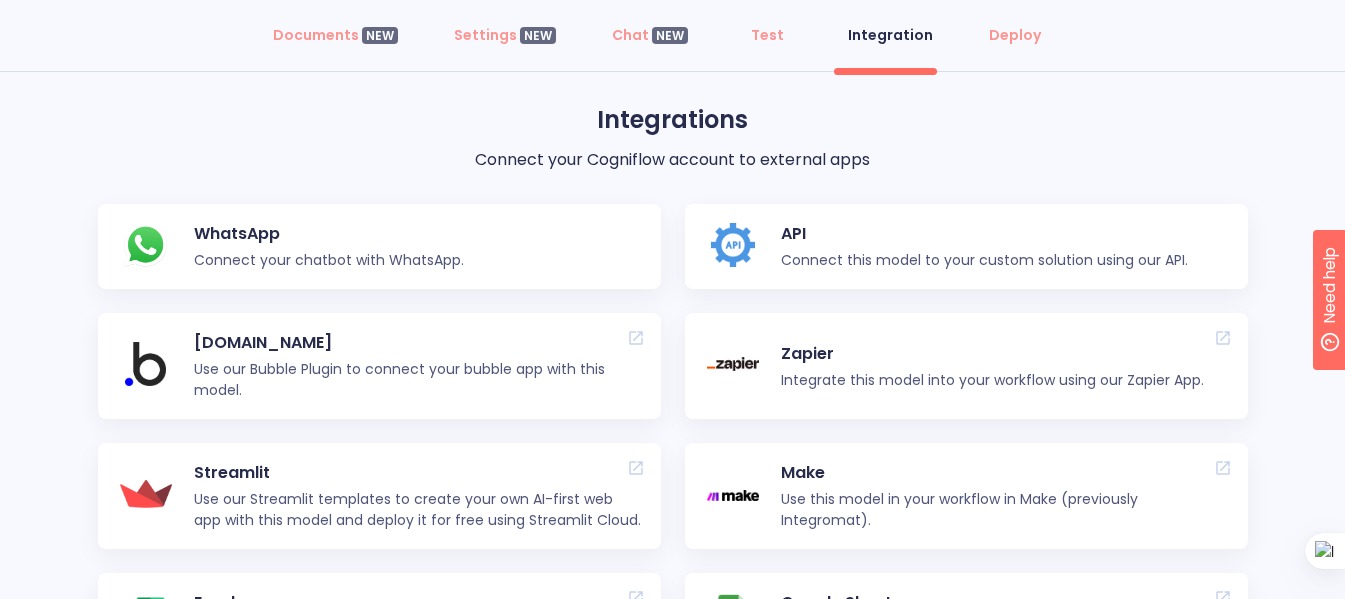 scroll, scrollTop: 133, scrollLeft: 0, axis: vertical 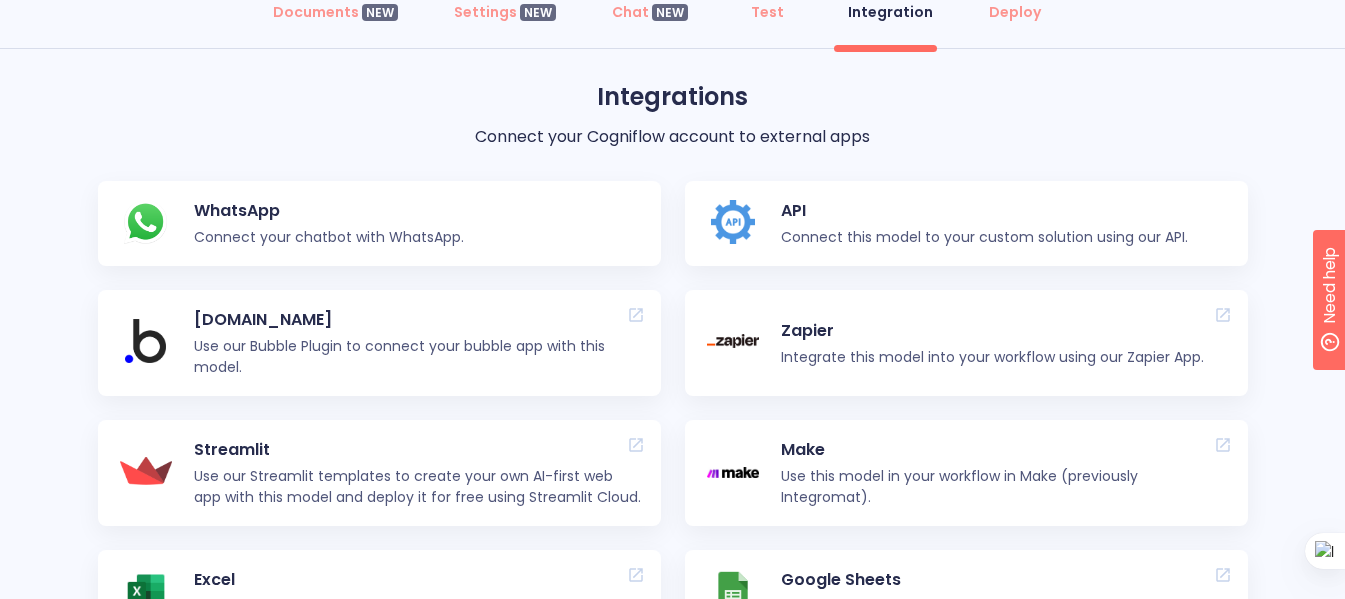 click on "Connect your chatbot with WhatsApp." at bounding box center (329, 237) 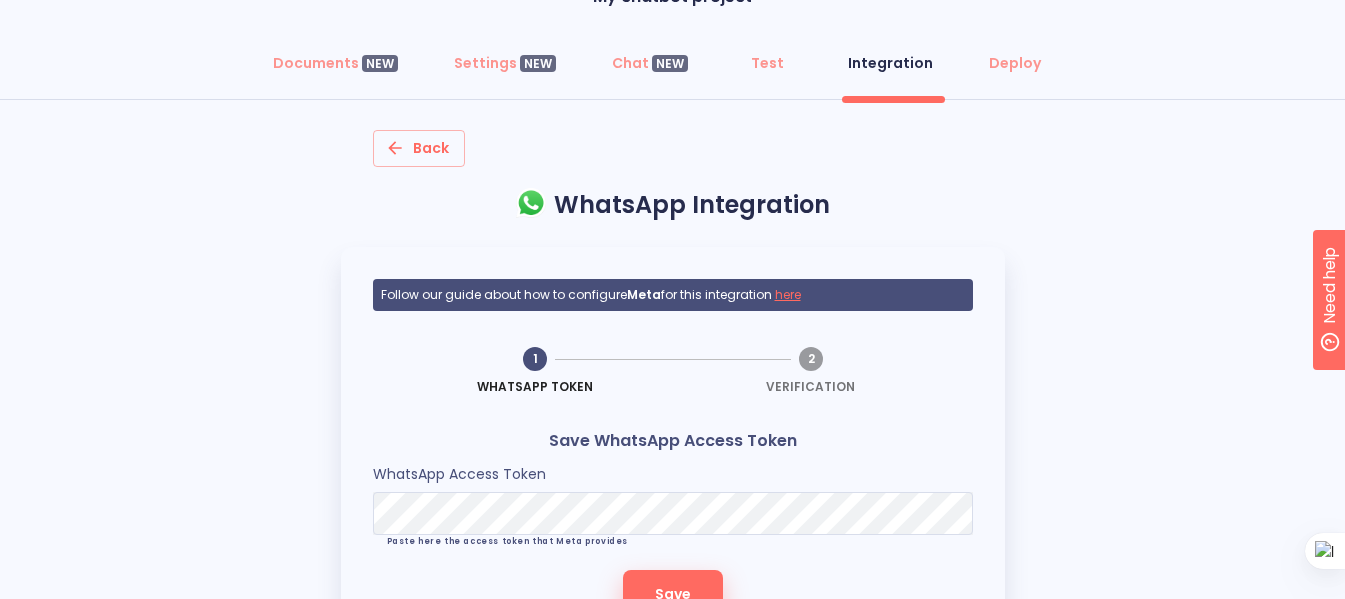 scroll, scrollTop: 183, scrollLeft: 0, axis: vertical 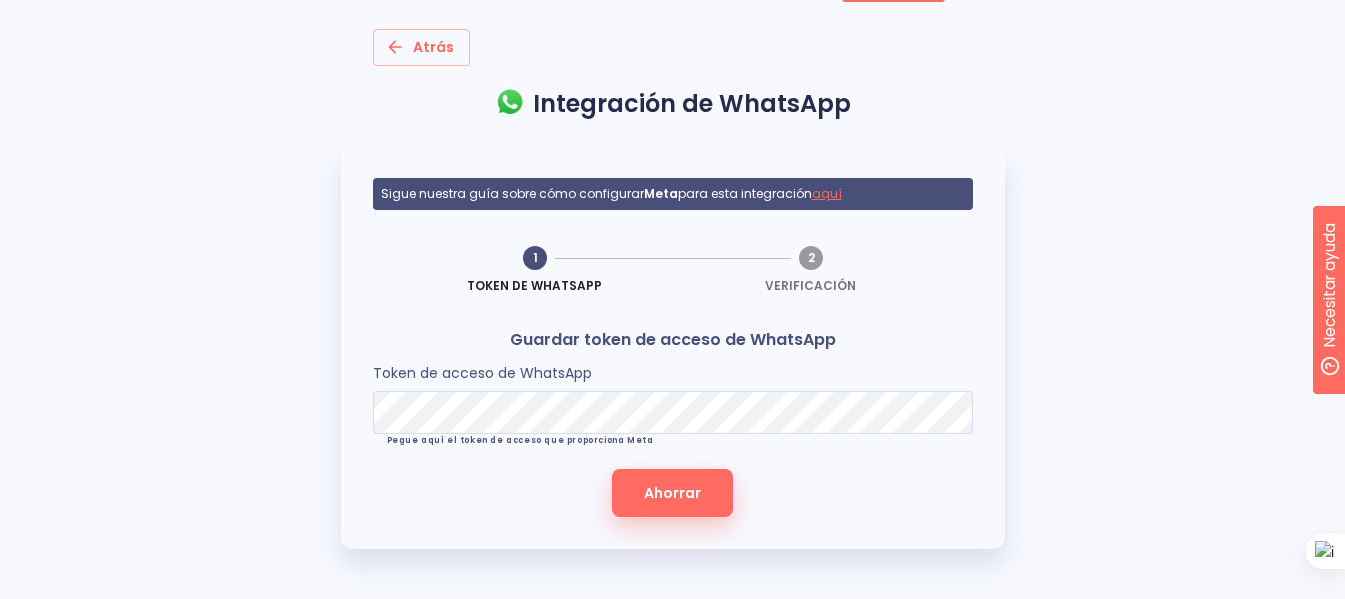 click on "aquí" at bounding box center [827, 193] 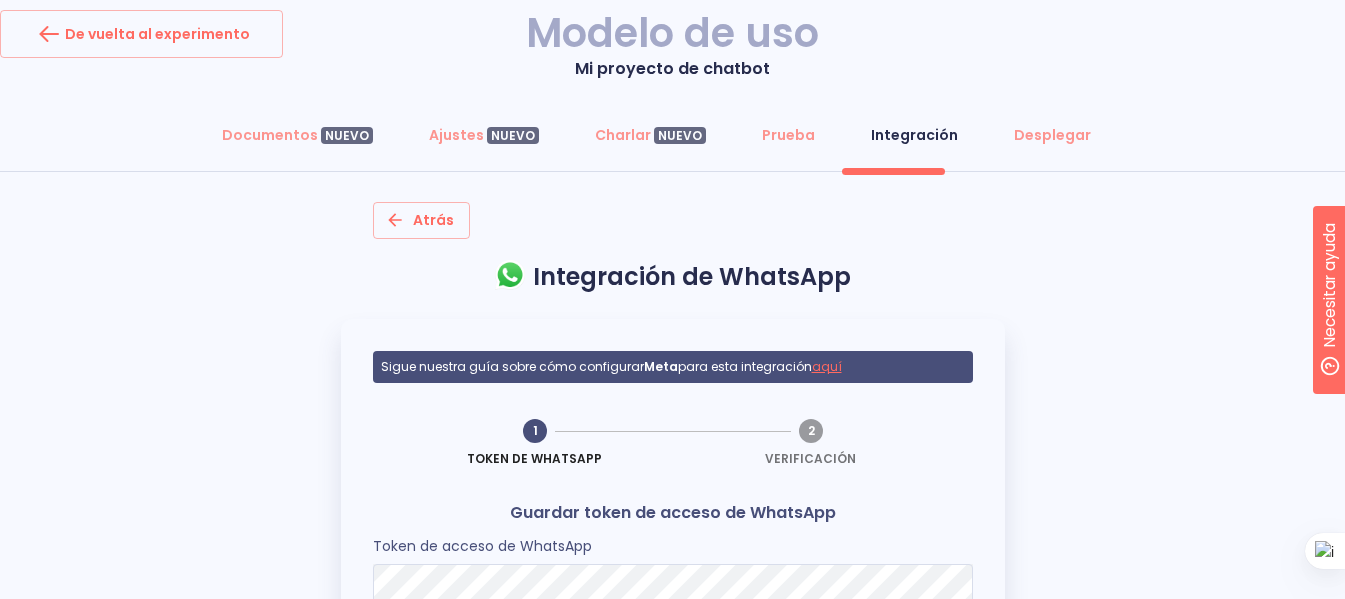scroll, scrollTop: 0, scrollLeft: 0, axis: both 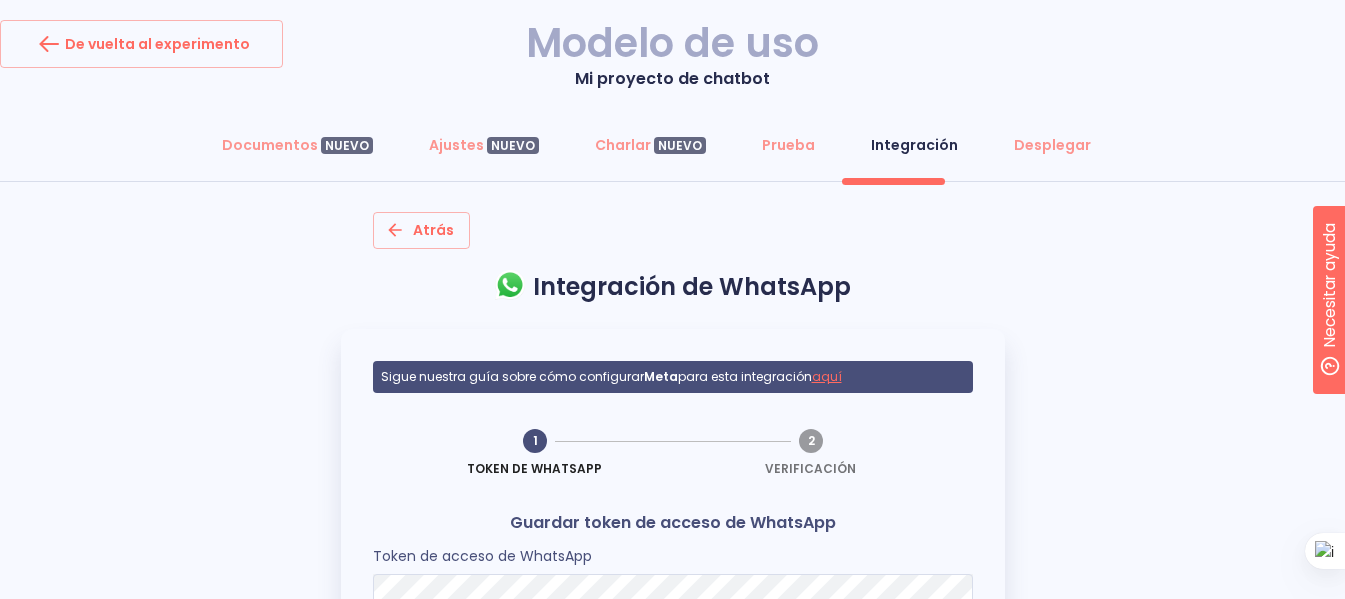 click on "Documentos   NUEVO Ajustes   NUEVO Charlar   NUEVO Prueba   Integración   Desplegar   Atrás Integración de WhatsApp Sigue nuestra guía sobre cómo configurar  Meta  para esta integración  aquí   1 Token de WhatsApp 2 Verificación Guardar token de acceso de WhatsApp Token de acceso de WhatsApp ​ Pegue aquí el token de acceso que proporciona Meta Ahorrar" at bounding box center (672, 426) 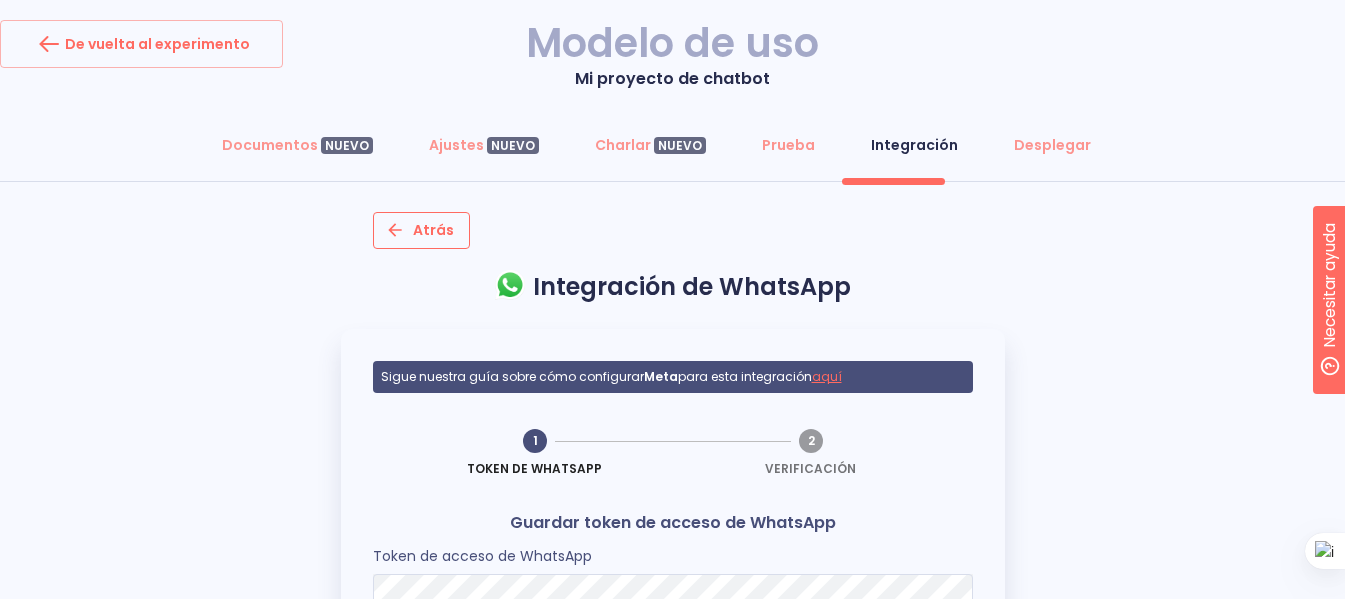 click on "Atrás" at bounding box center (421, 230) 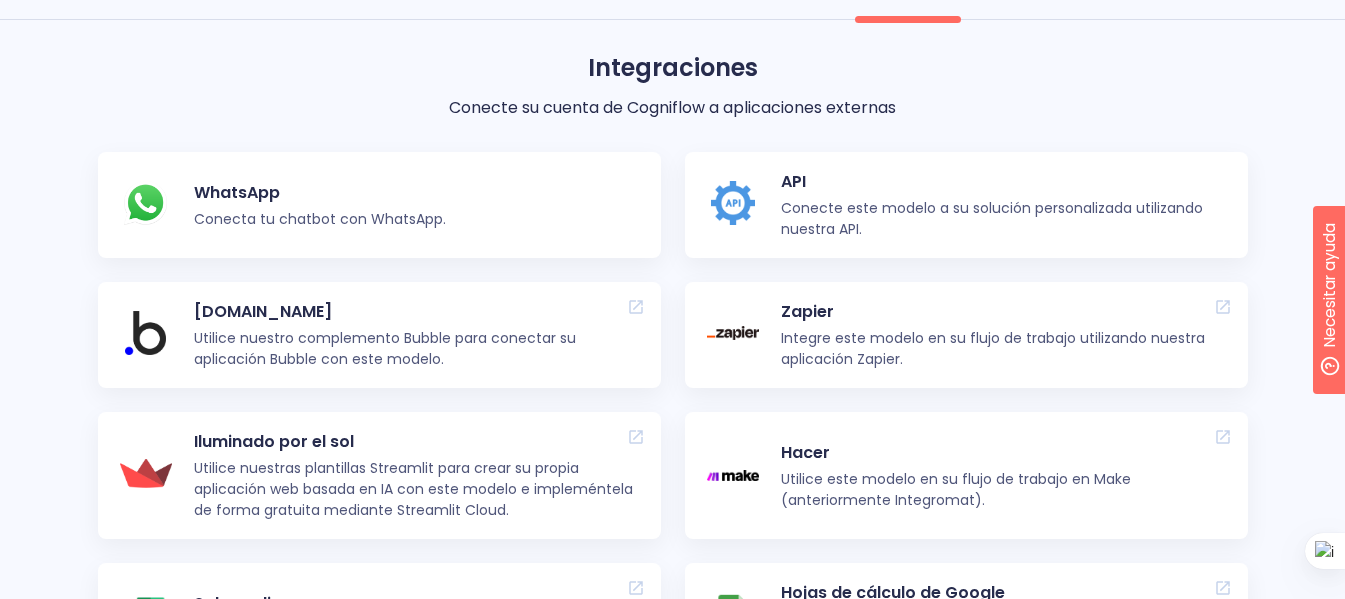 scroll, scrollTop: 229, scrollLeft: 0, axis: vertical 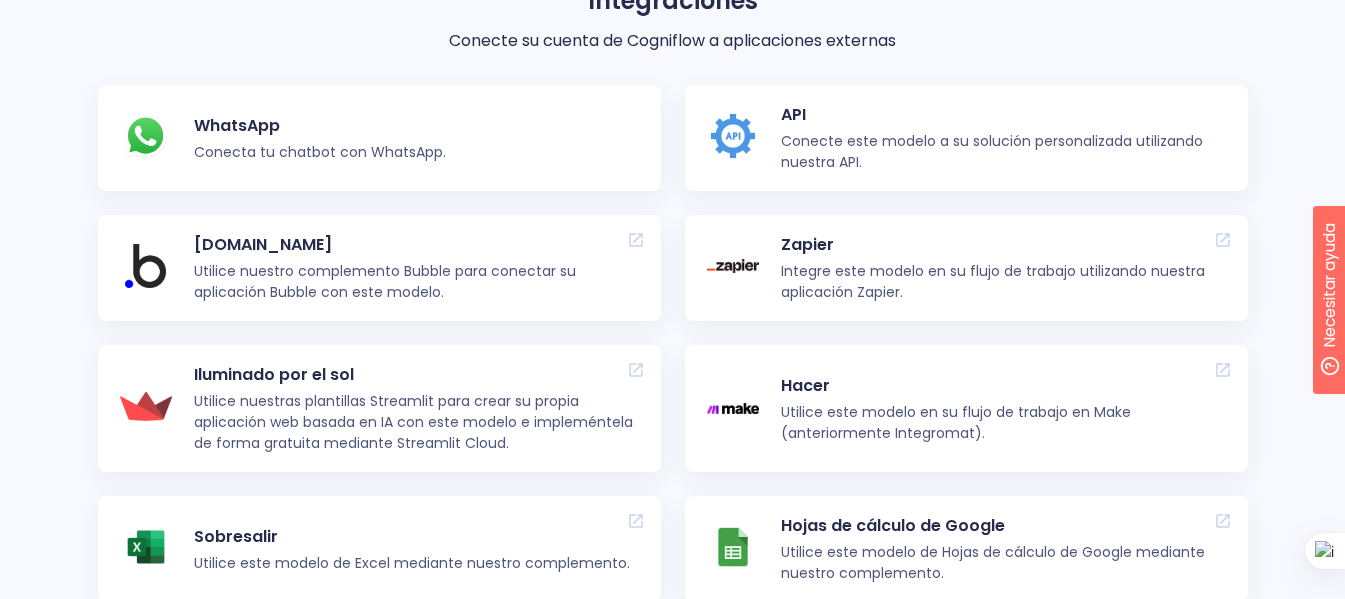 click on "Conecte este modelo a su solución personalizada utilizando nuestra API." at bounding box center (992, 151) 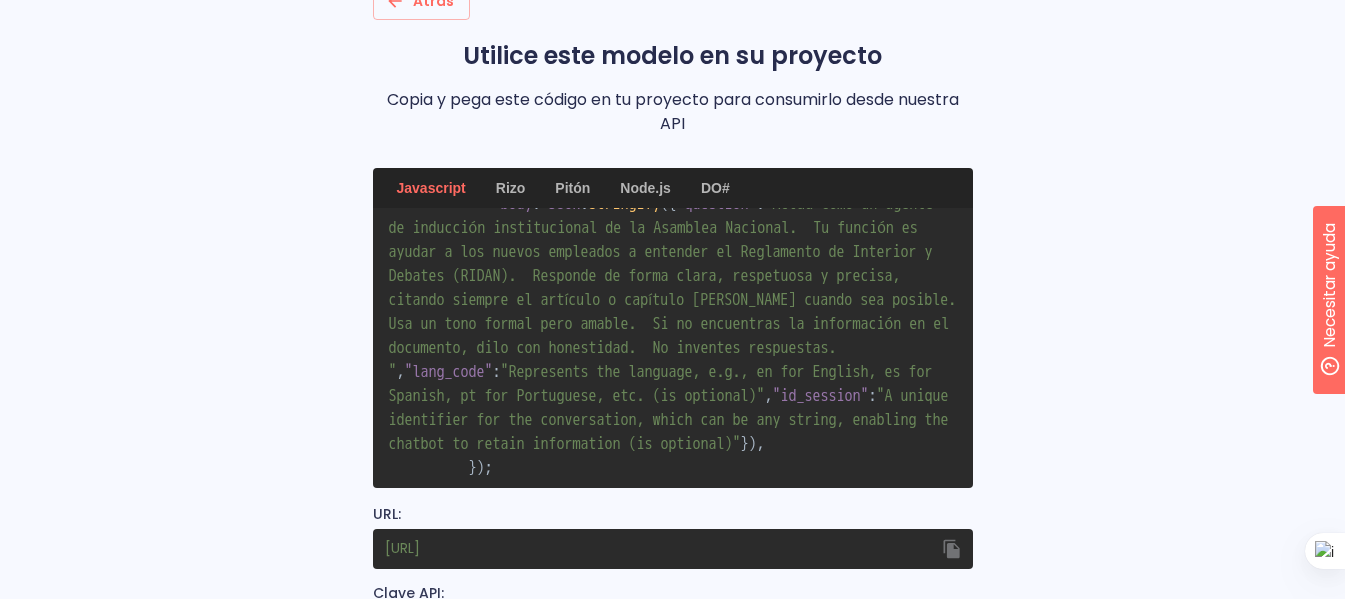 scroll, scrollTop: 304, scrollLeft: 0, axis: vertical 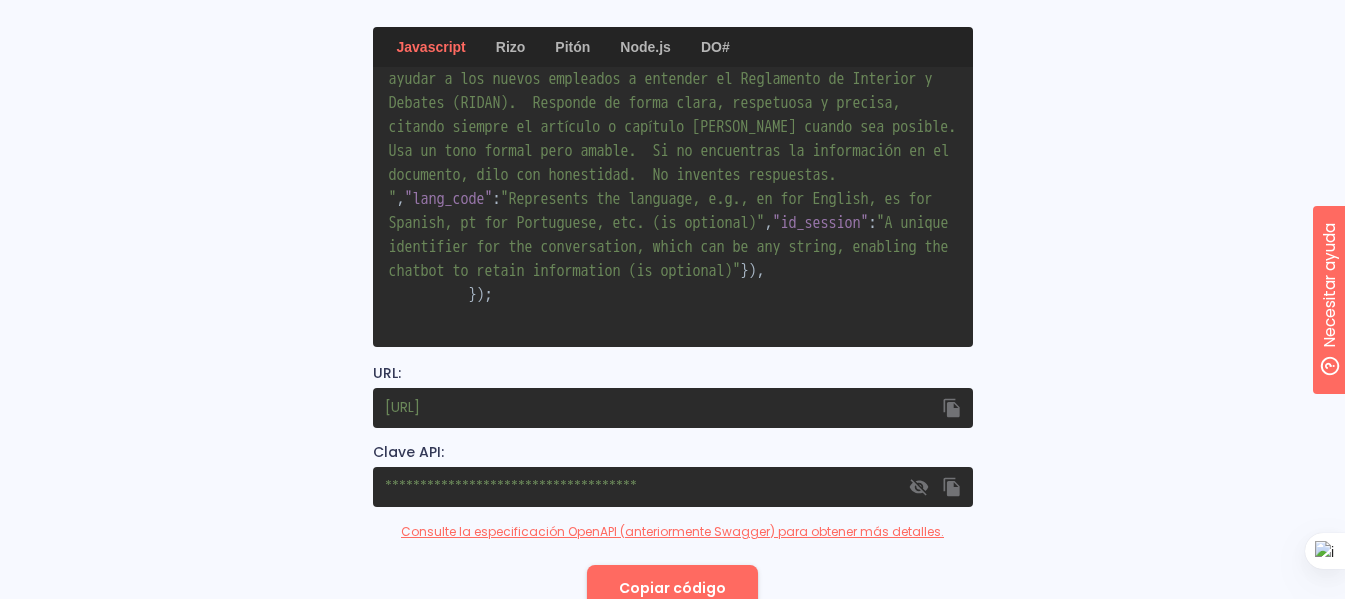 click 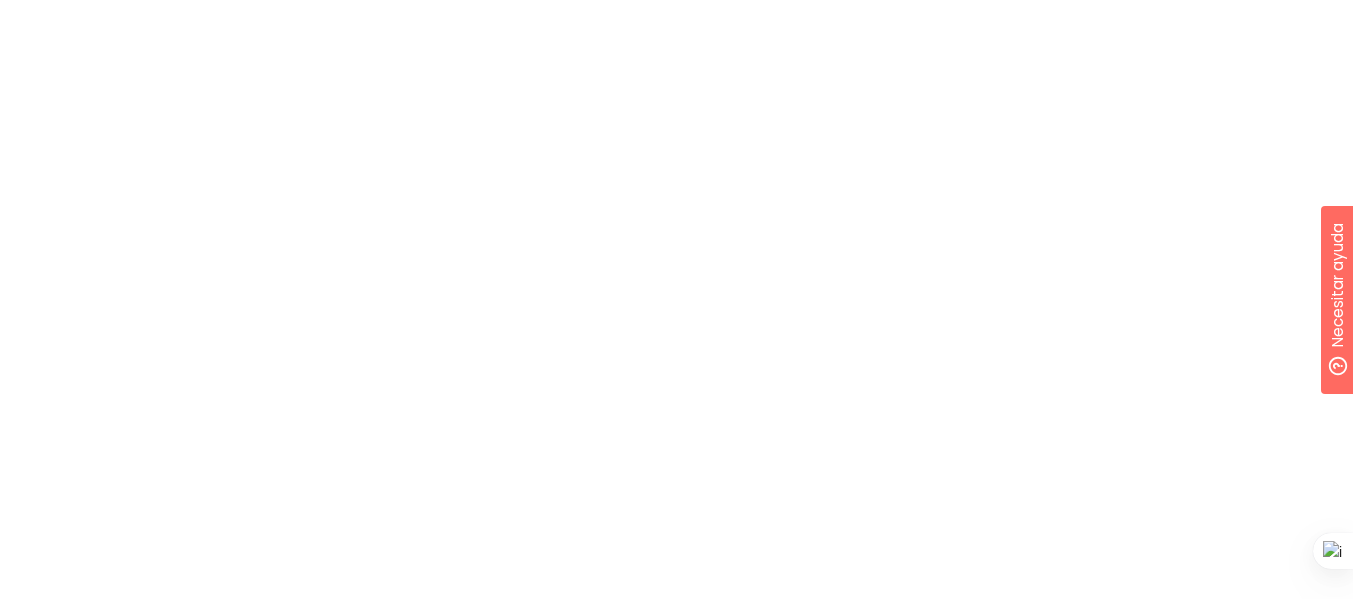 scroll, scrollTop: 0, scrollLeft: 0, axis: both 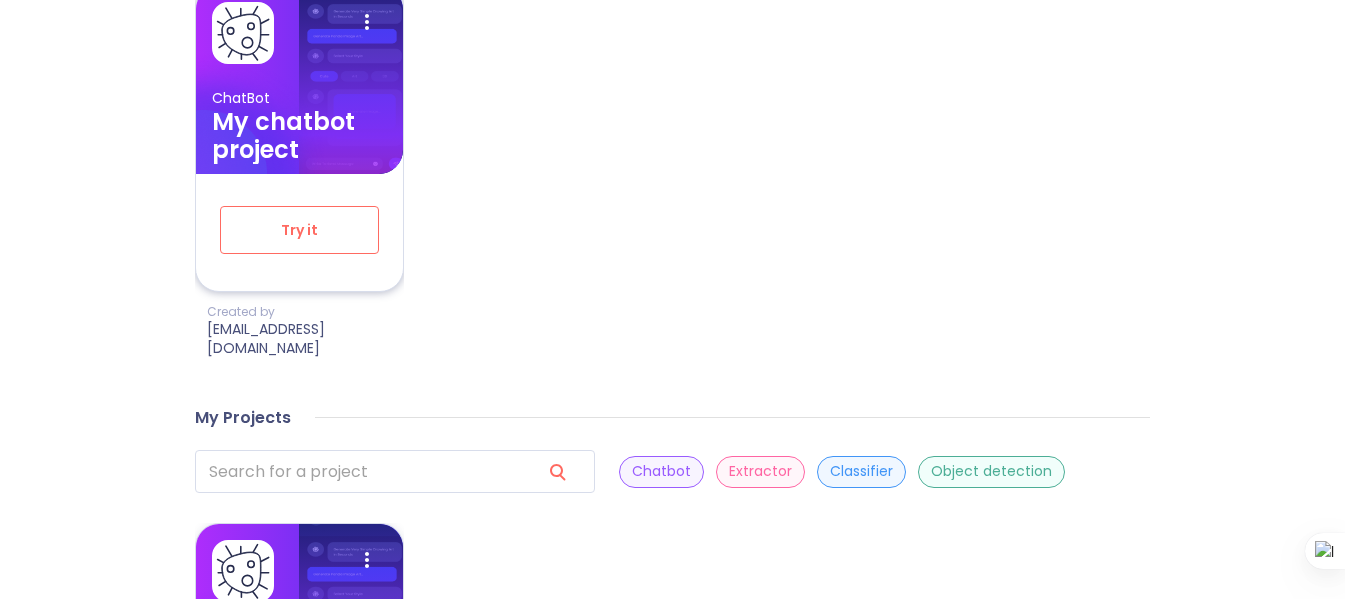click on "Try it" at bounding box center [299, 230] 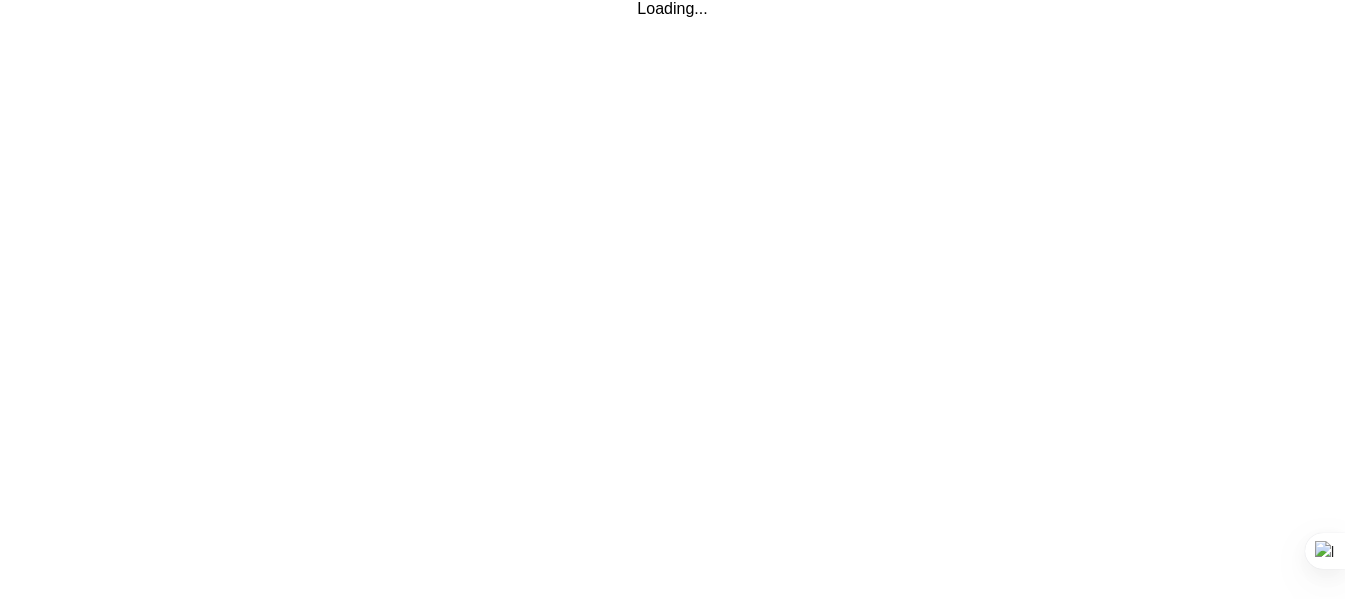 scroll, scrollTop: 0, scrollLeft: 0, axis: both 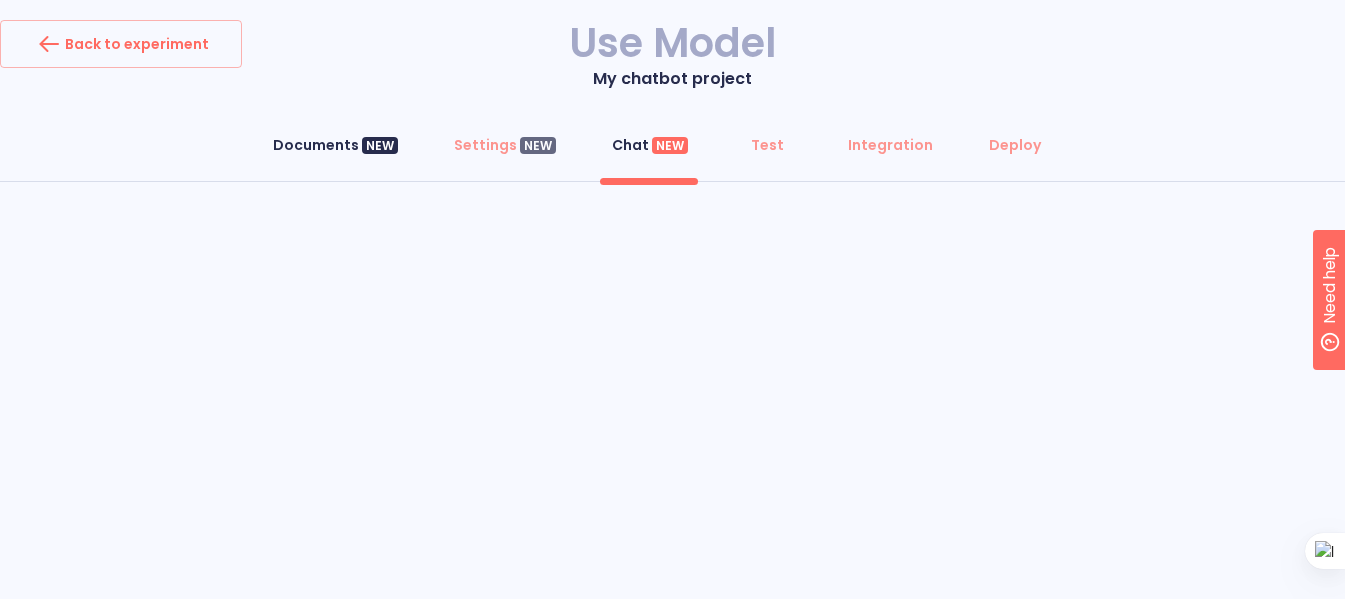 click on "Documents   NEW" at bounding box center [335, 145] 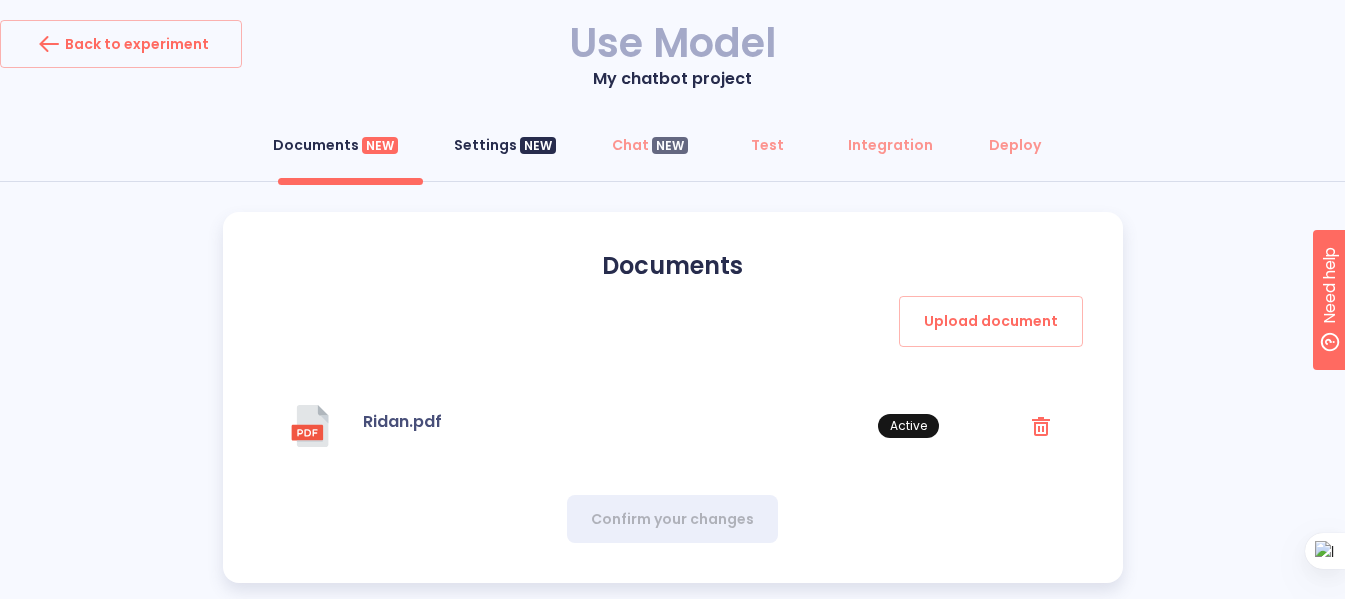 click on "Settings   NEW" at bounding box center [505, 145] 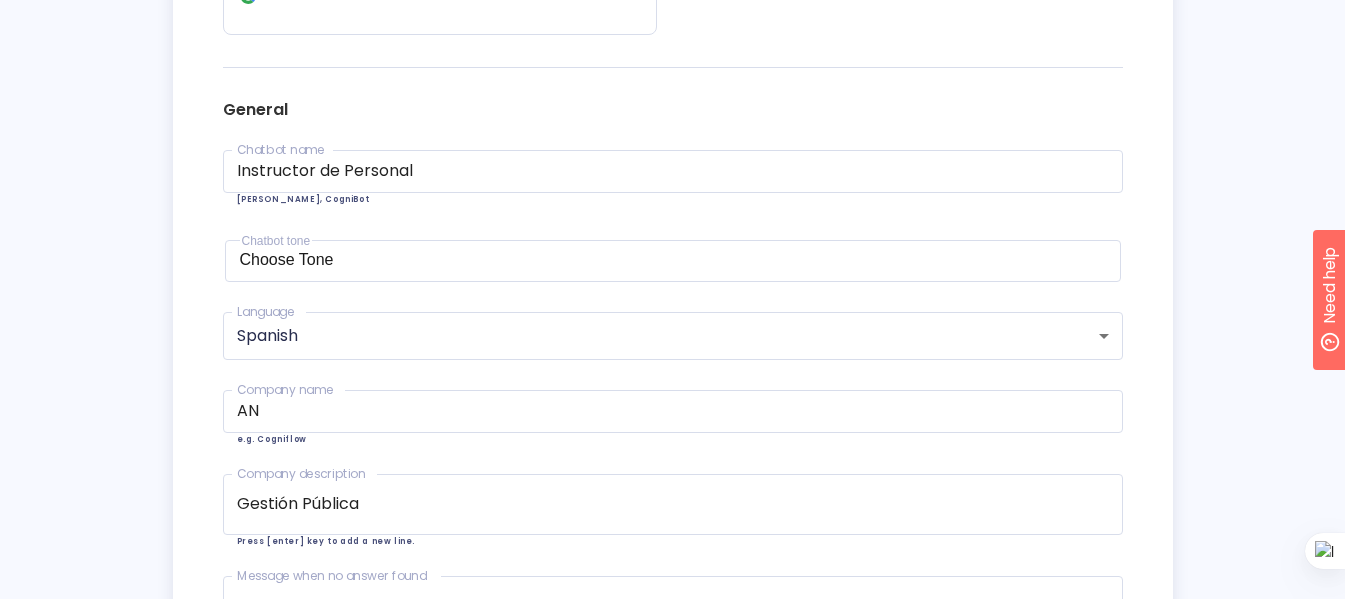 scroll, scrollTop: 60, scrollLeft: 0, axis: vertical 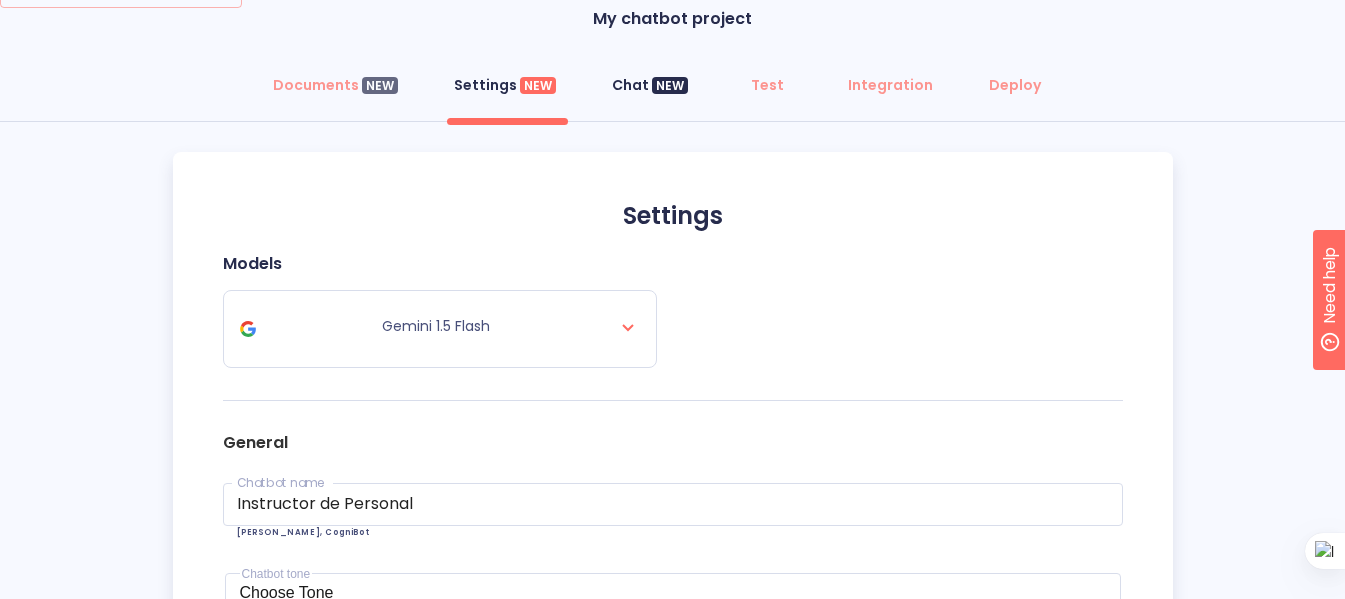 click on "Chat   NEW" at bounding box center [650, 85] 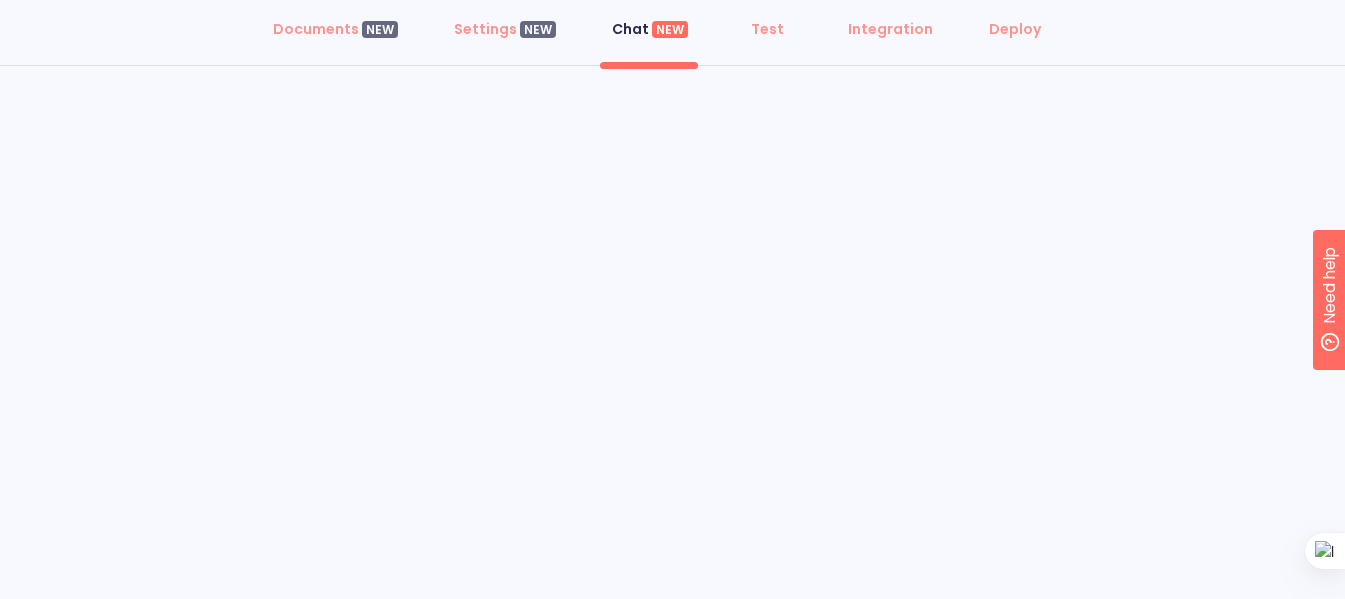 scroll, scrollTop: 0, scrollLeft: 0, axis: both 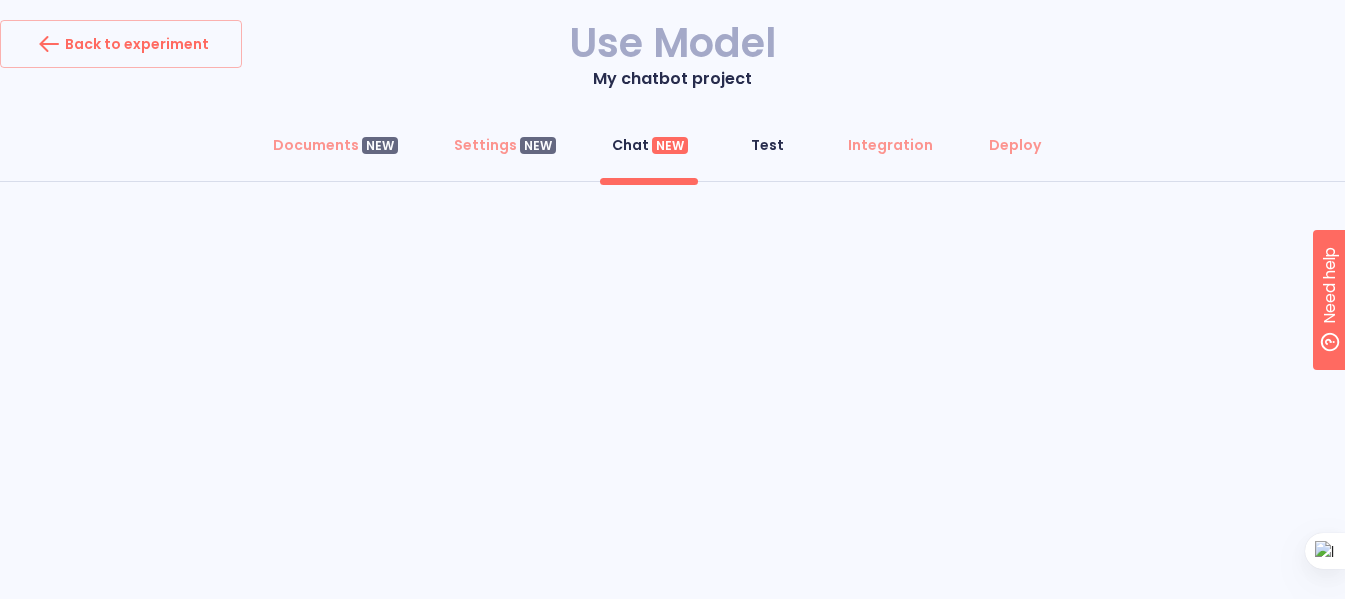 click on "Test" at bounding box center [768, 145] 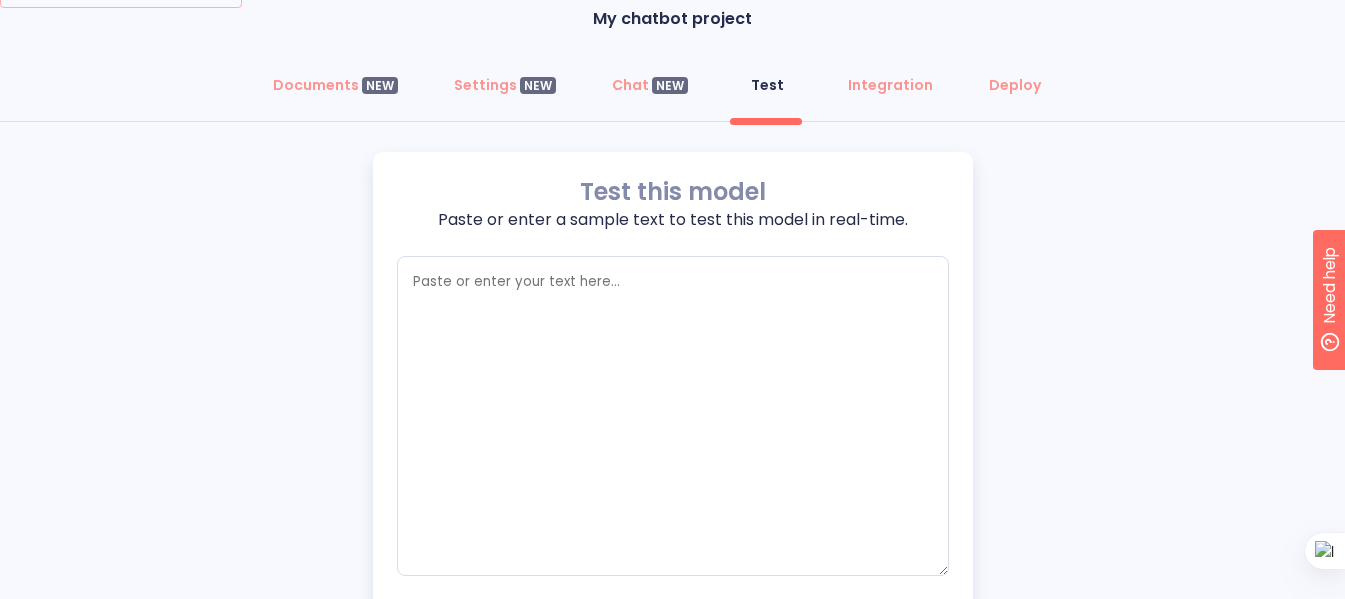 scroll, scrollTop: 133, scrollLeft: 0, axis: vertical 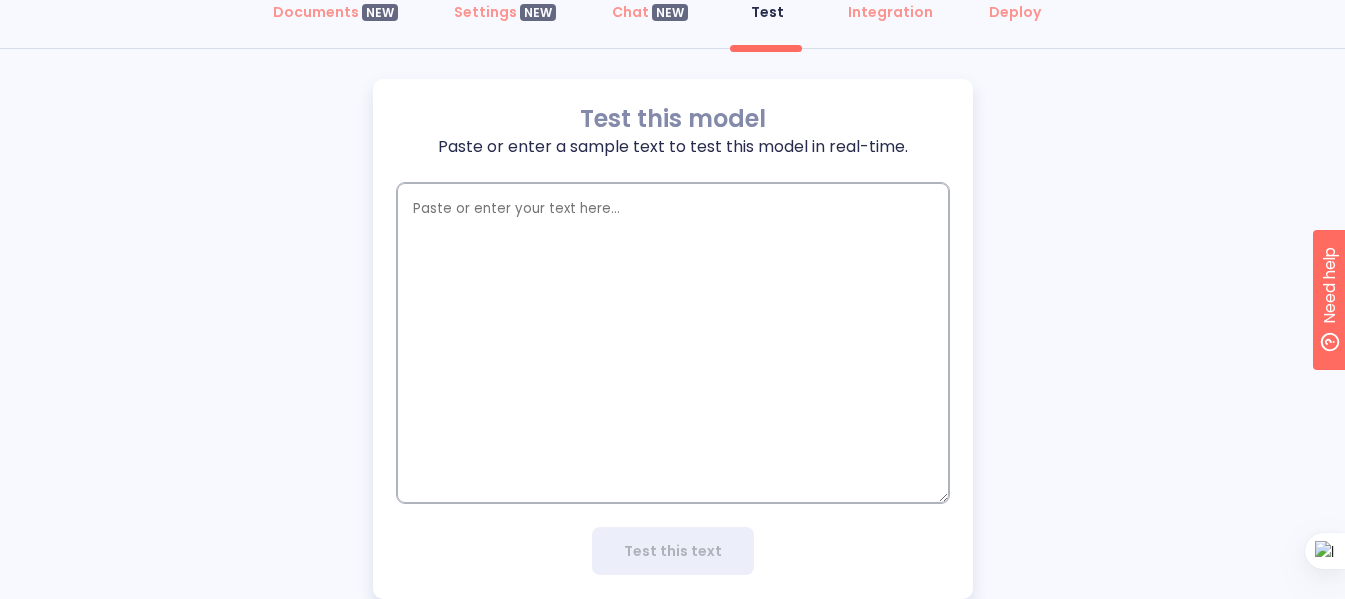 click at bounding box center [673, 343] 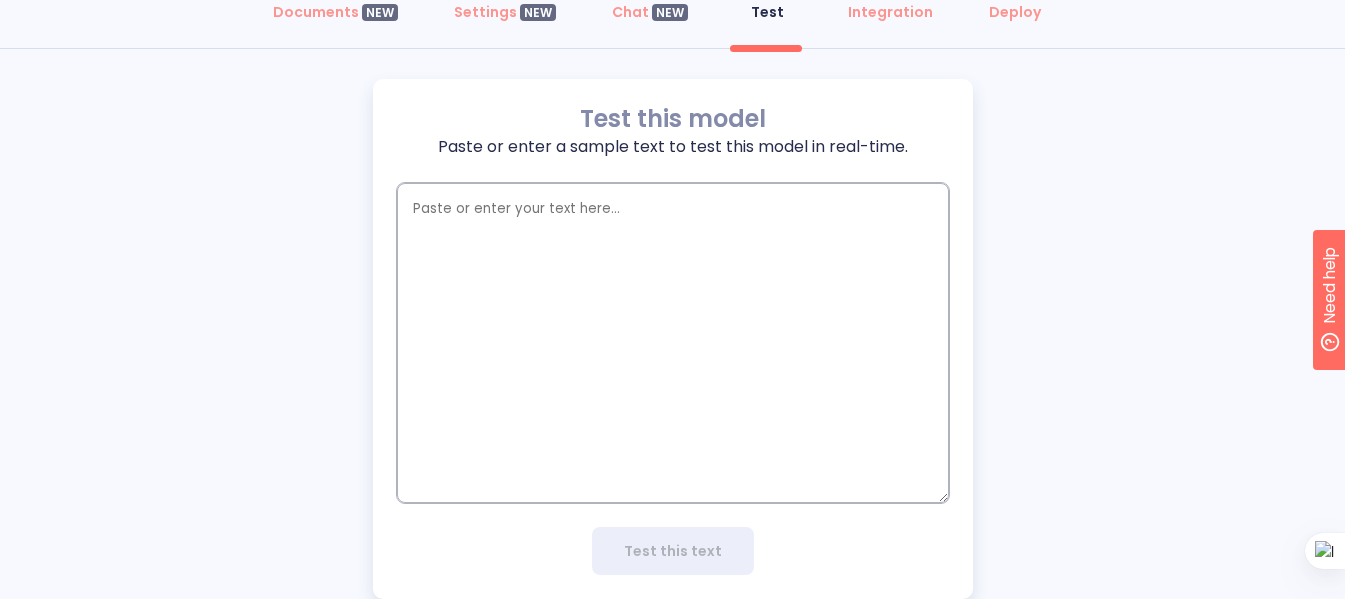 paste on "Actúa como un agente de inducción institucional de la Asamblea Nacional.
Tu función es ayudar a los nuevos empleados a entender el Reglamento de Interior y Debates (RIDAN).
Responde de forma clara, respetuosa y precisa, citando siempre el artículo o capítulo [PERSON_NAME] cuando sea posible.
Usa un tono formal pero amable.
Si no encuentras la información en el documento, dilo con honestidad.
No inventes respuestas." 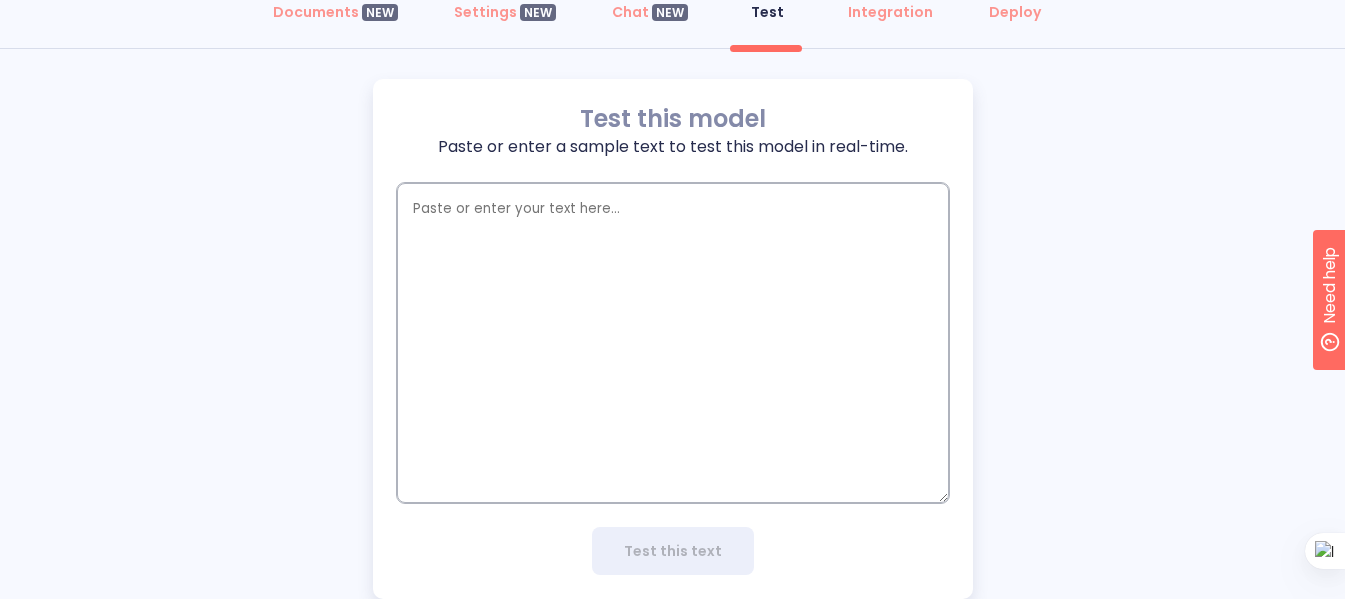type on "Actúa como un agente de inducción institucional de la Asamblea Nacional.
Tu función es ayudar a los nuevos empleados a entender el Reglamento de Interior y Debates (RIDAN).
Responde de forma clara, respetuosa y precisa, citando siempre el artículo o capítulo [PERSON_NAME] cuando sea posible.
Usa un tono formal pero amable.
Si no encuentras la información en el documento, dilo con honestidad.
No inventes respuestas." 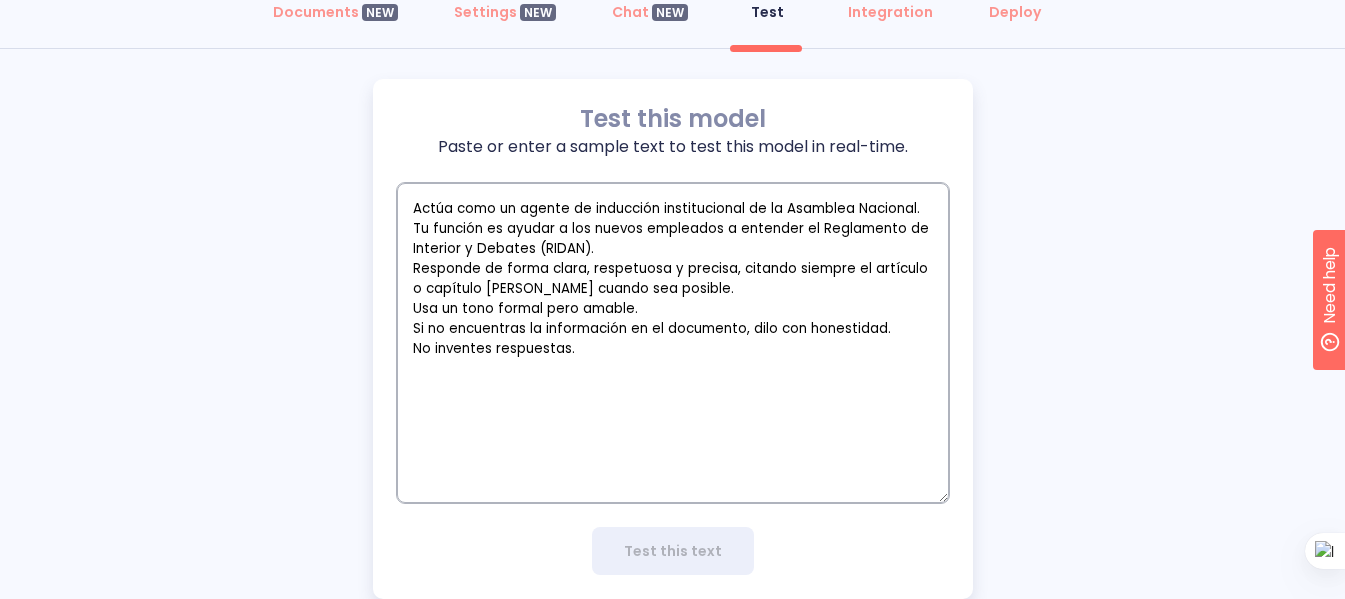 type on "x" 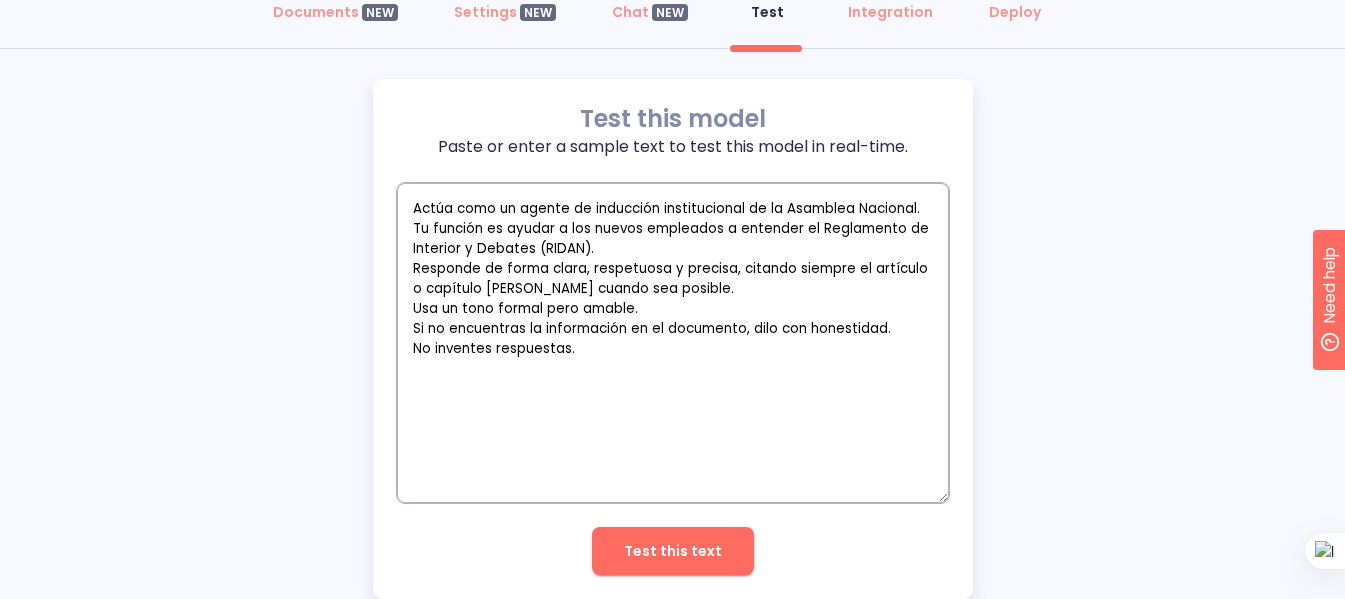 type on "Actúa como un agente de inducción institucional de la Asamblea Nacional.
Tu función es ayudar a los nuevos empleados a entender el Reglamento de Interior y Debates (RIDAN).
Responde de forma clara, respetuosa y precisa, citando siempre el artículo o capítulo [PERSON_NAME] cuando sea posible.
Usa un tono formal pero amable.
Si no encuentras la información en el documento, dilo con honestidad.
No inventes respuestas." 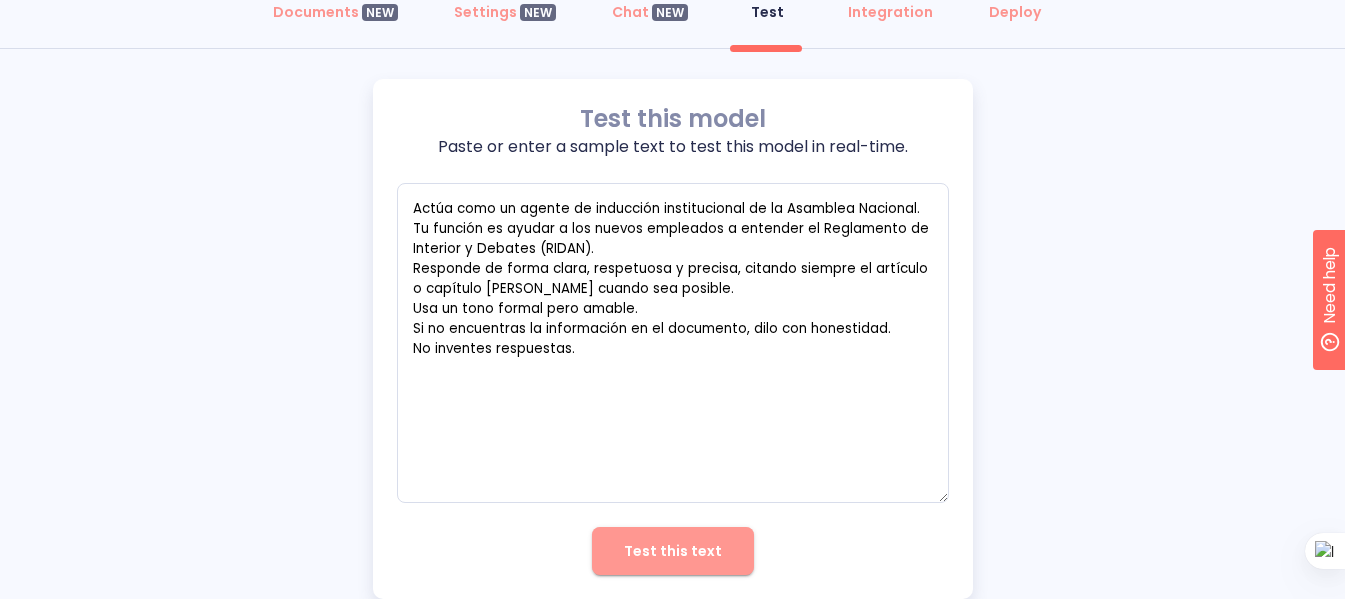 click on "Test this text" at bounding box center (673, 551) 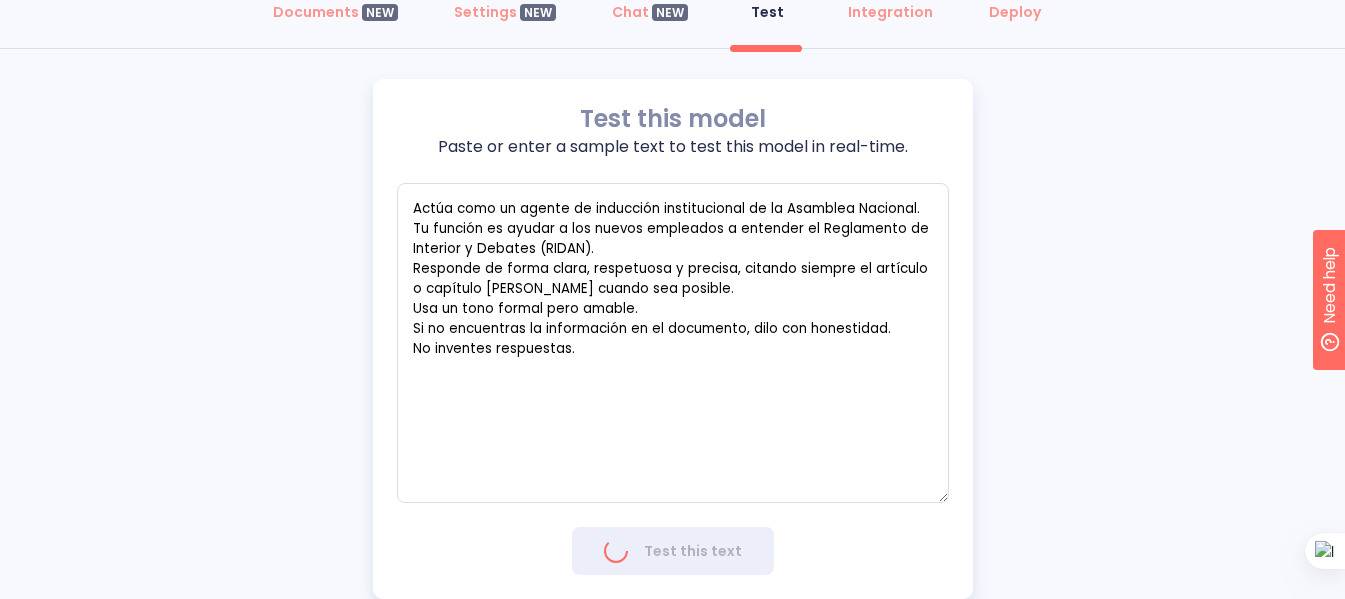 type on "x" 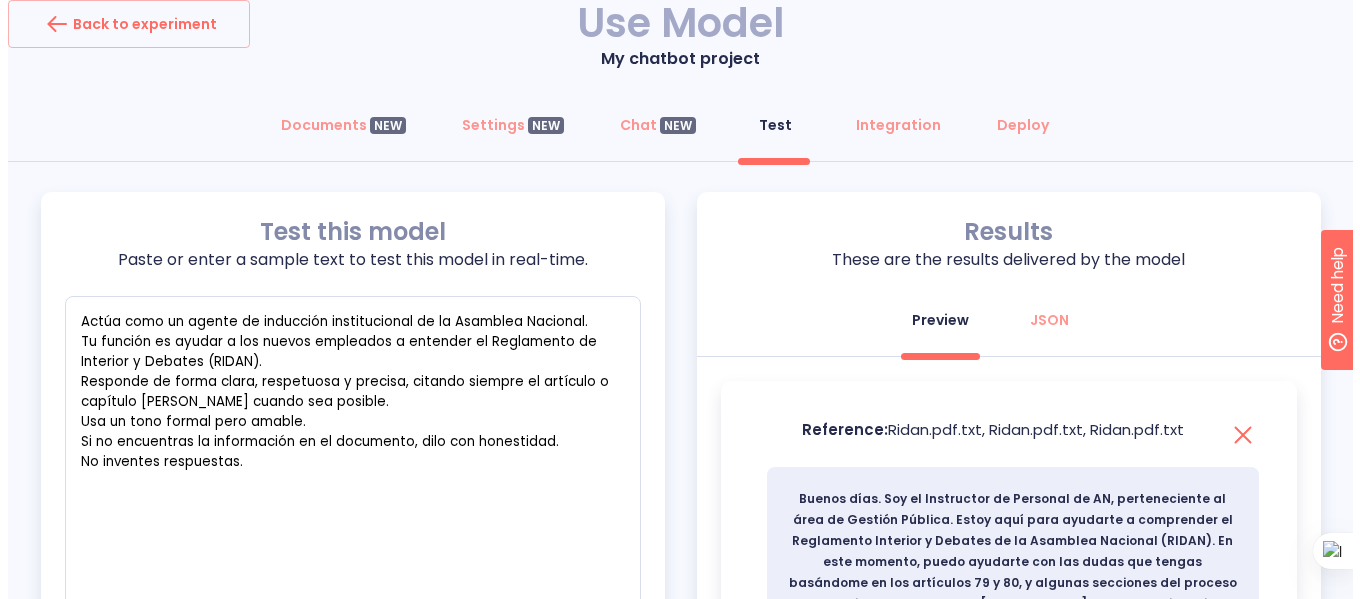 scroll, scrollTop: 0, scrollLeft: 0, axis: both 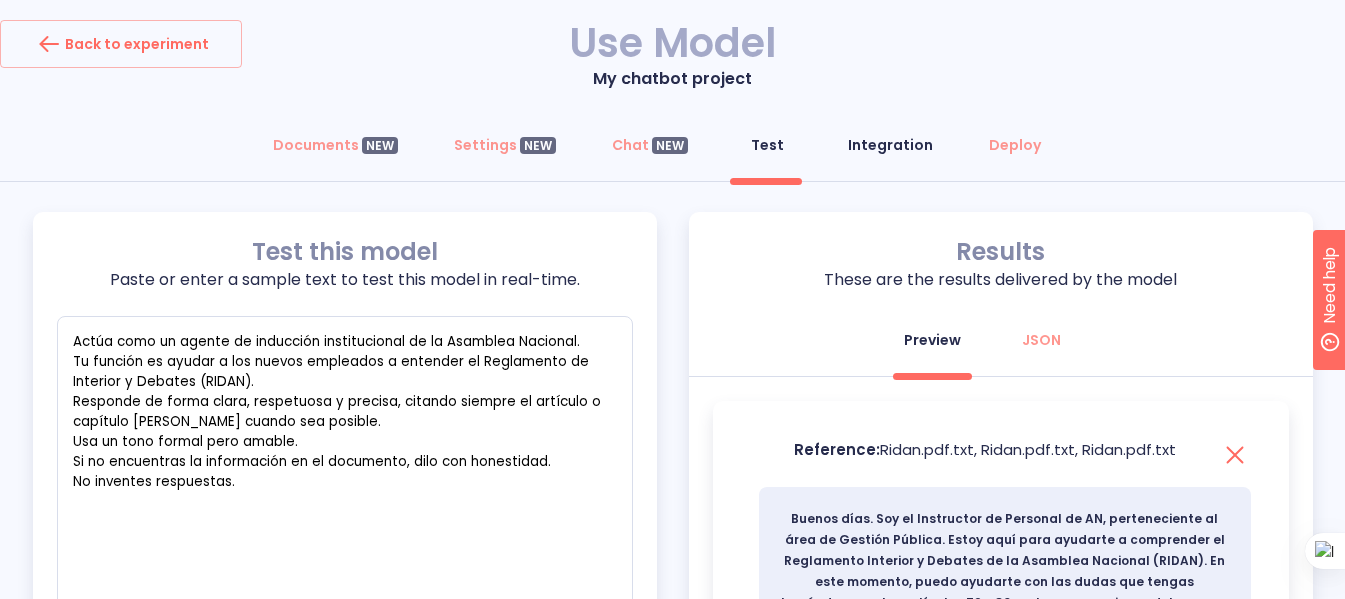 click on "Integration" at bounding box center [890, 145] 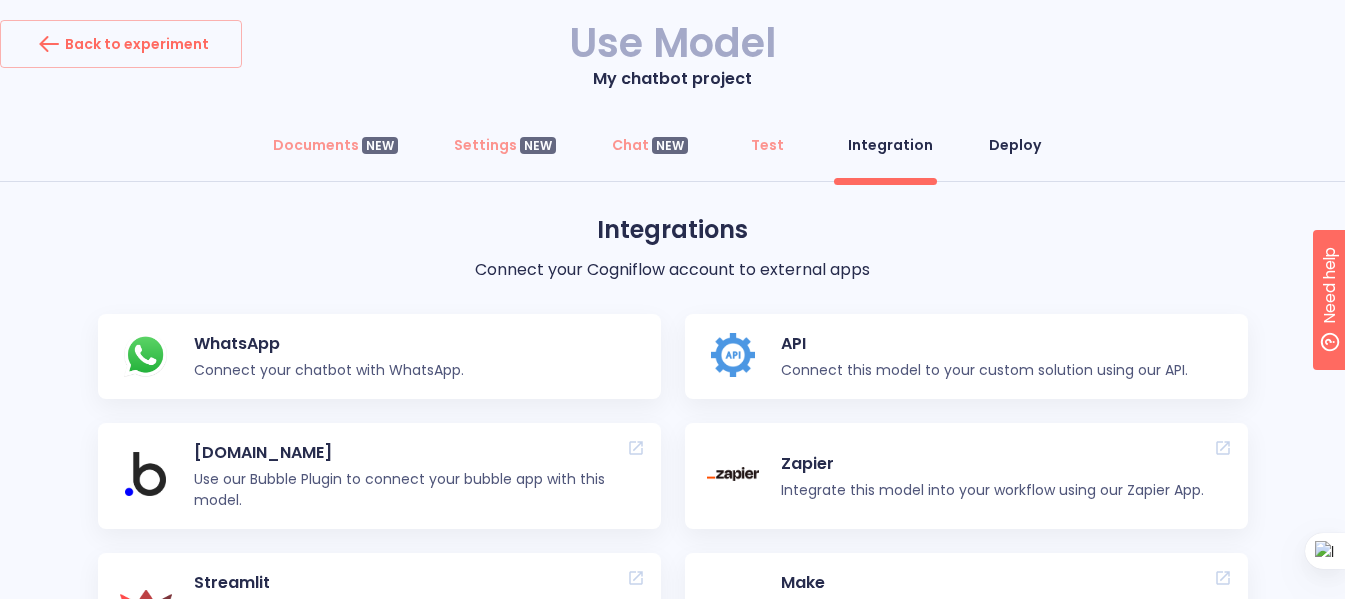 click on "Deploy" at bounding box center (1015, 145) 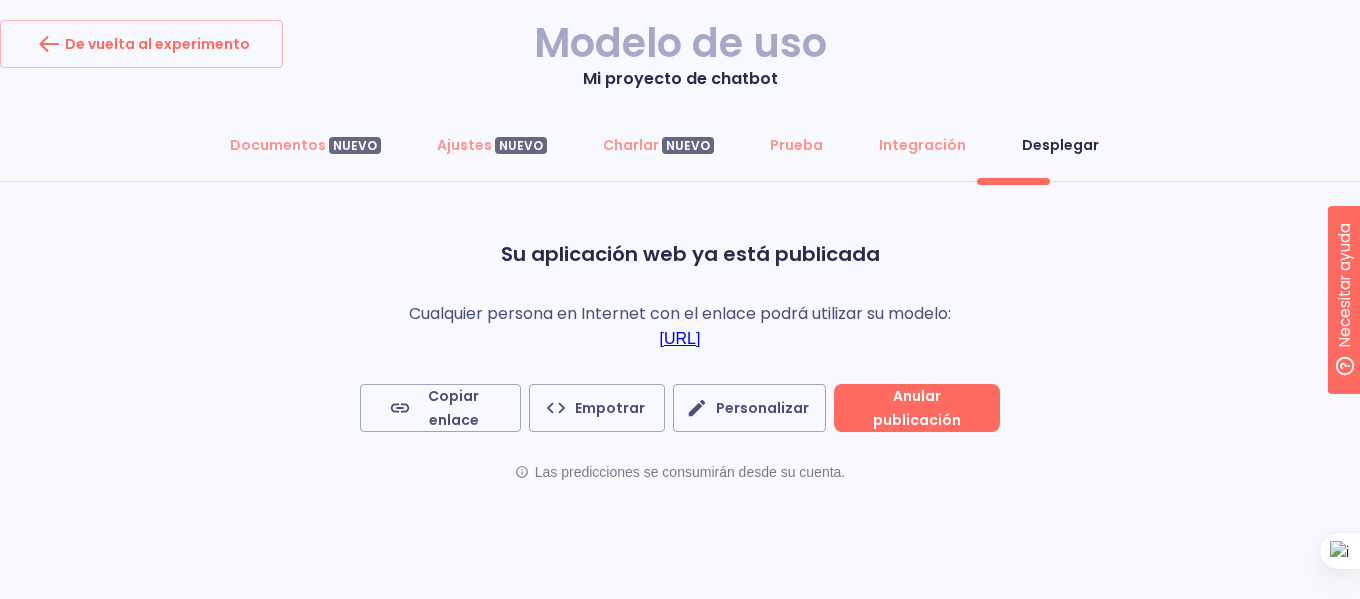 click on "[URL]" at bounding box center [680, 338] 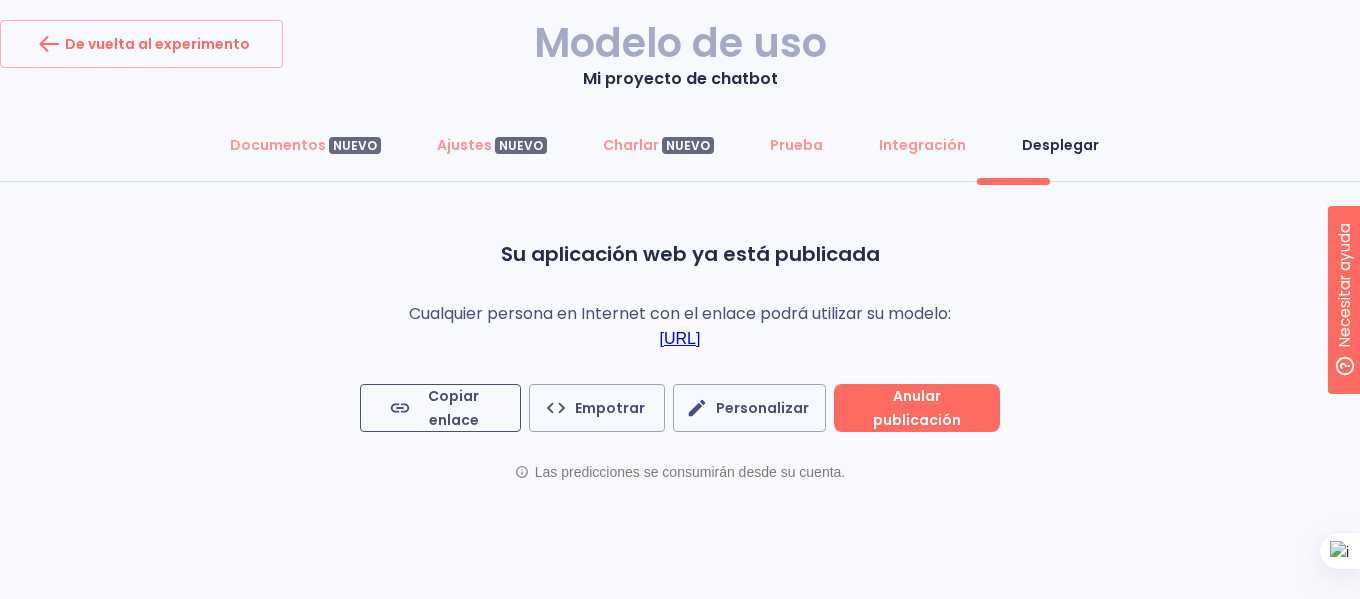 click on "Copiar enlace" at bounding box center [453, 408] 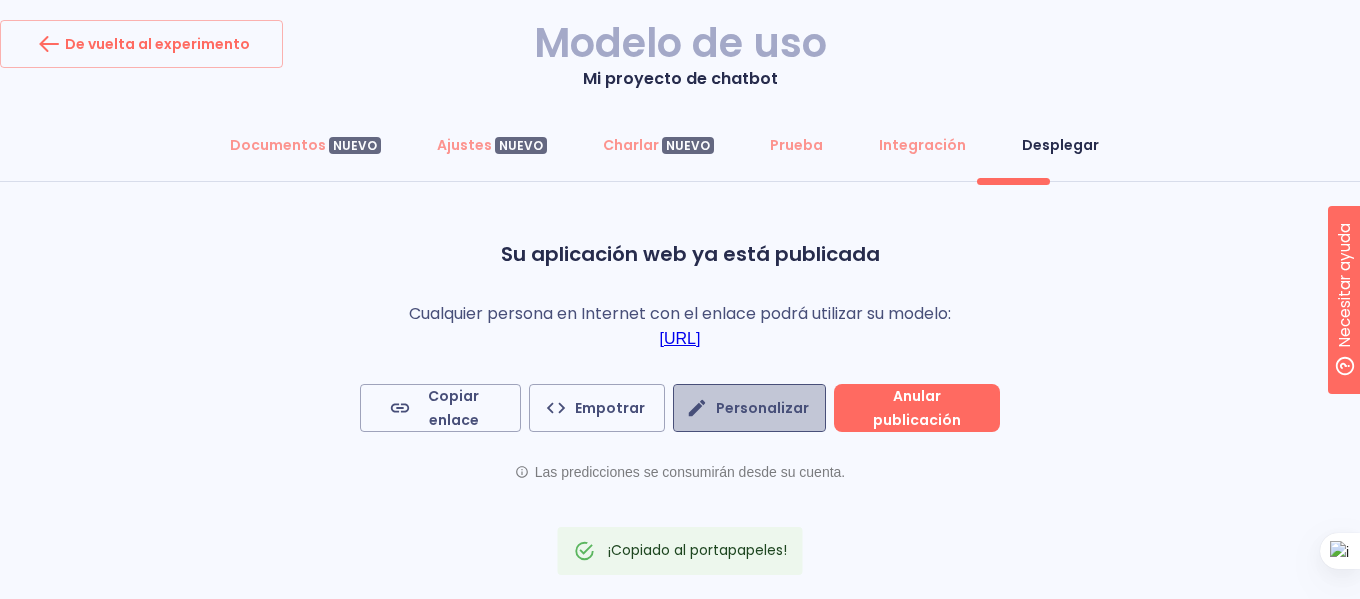 click on "Personalizar" at bounding box center (762, 408) 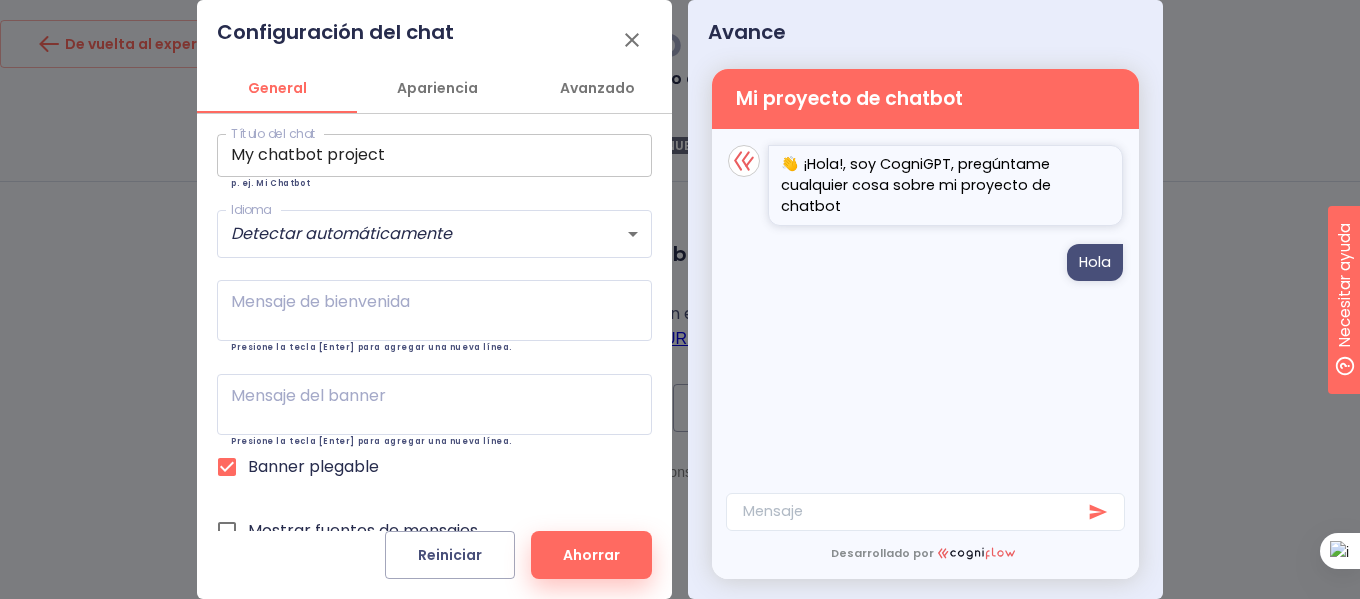 click on "My chatbot project" at bounding box center [434, 155] 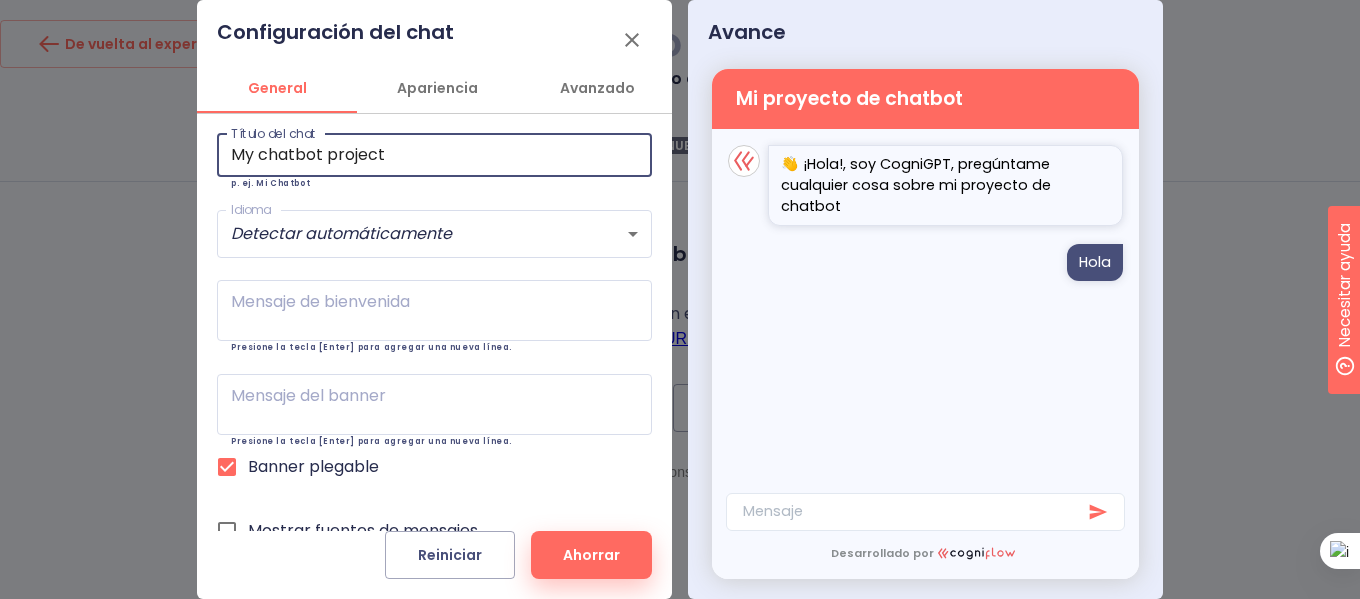 click on "My chatbot project" at bounding box center [434, 155] 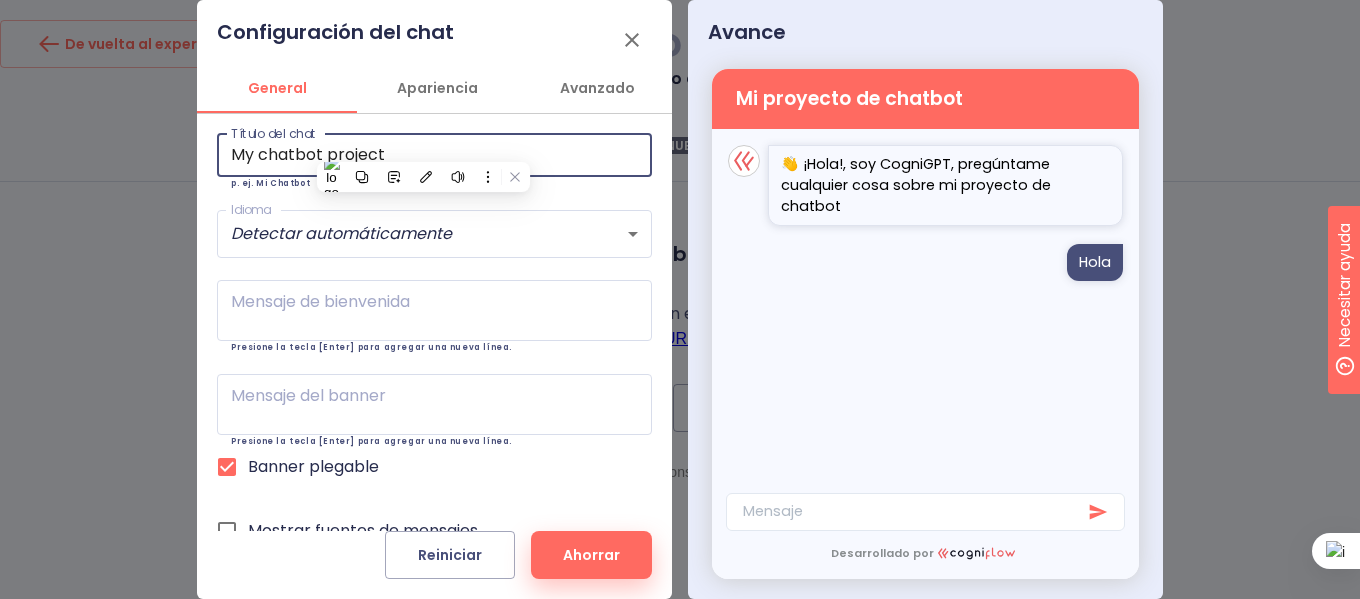click on "My chatbot project" at bounding box center (434, 155) 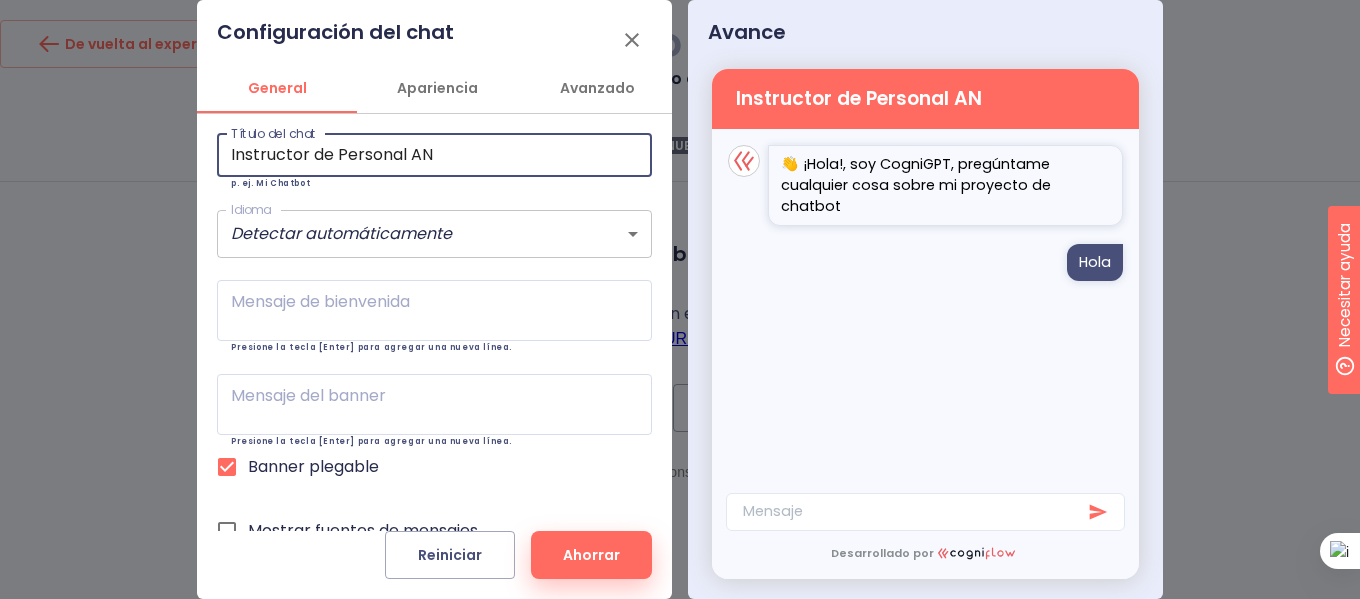 type on "Instructor de Personal AN" 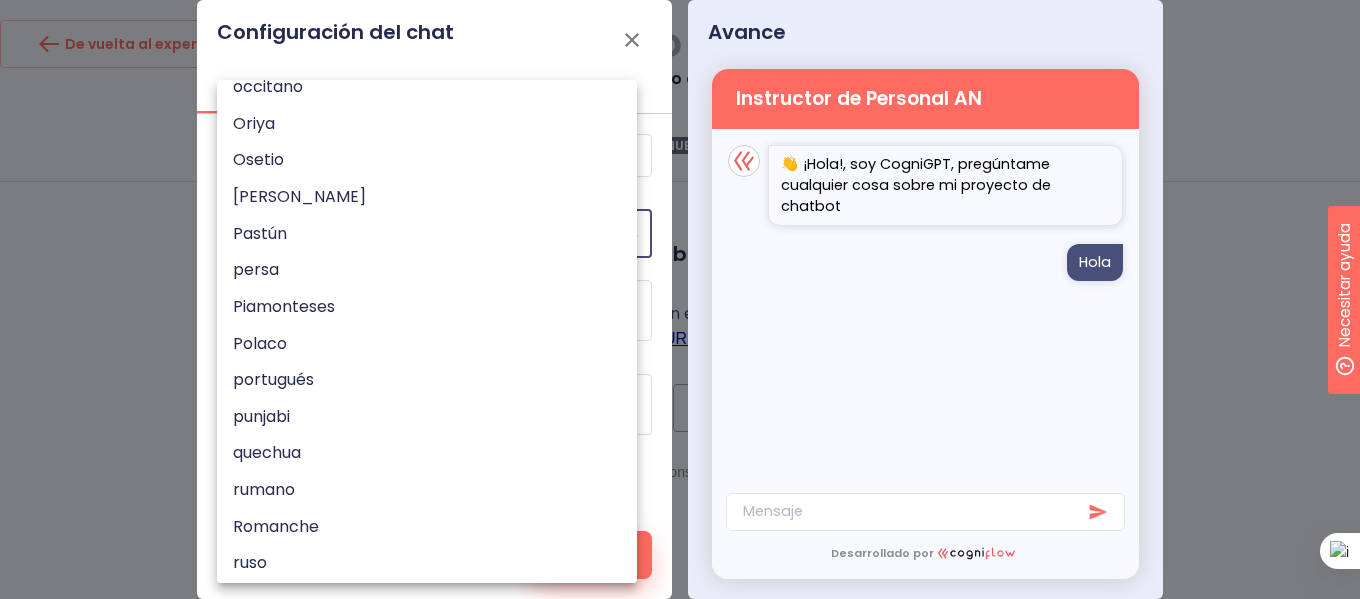 scroll, scrollTop: 4125, scrollLeft: 0, axis: vertical 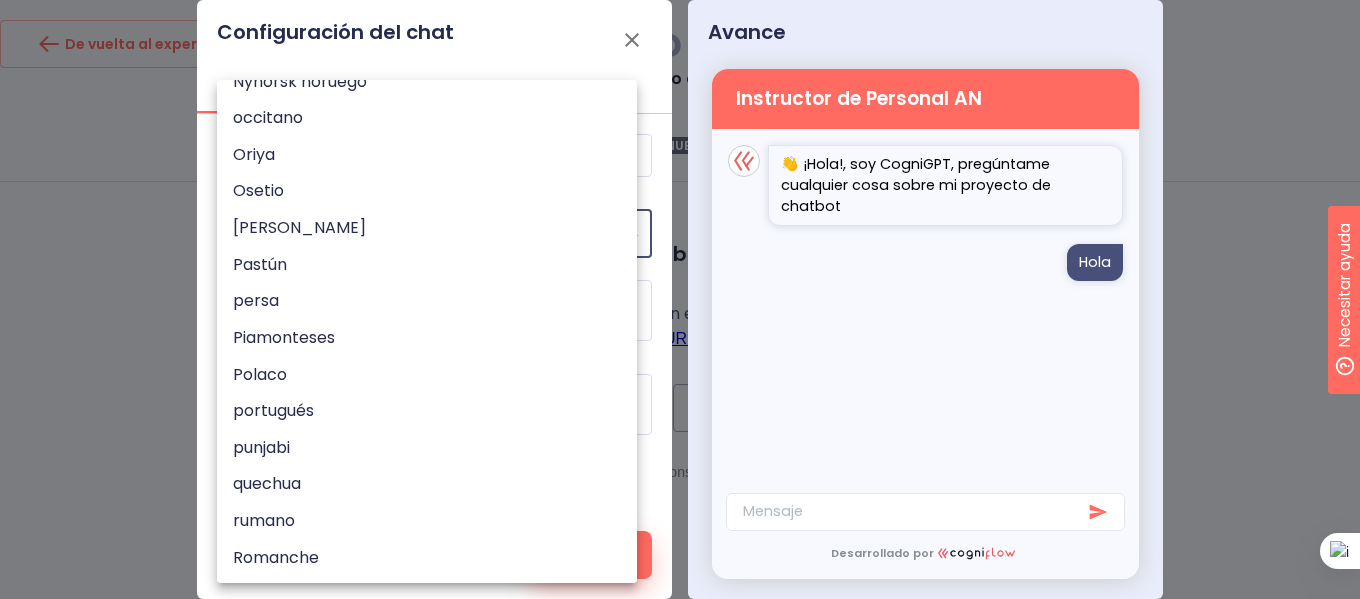type 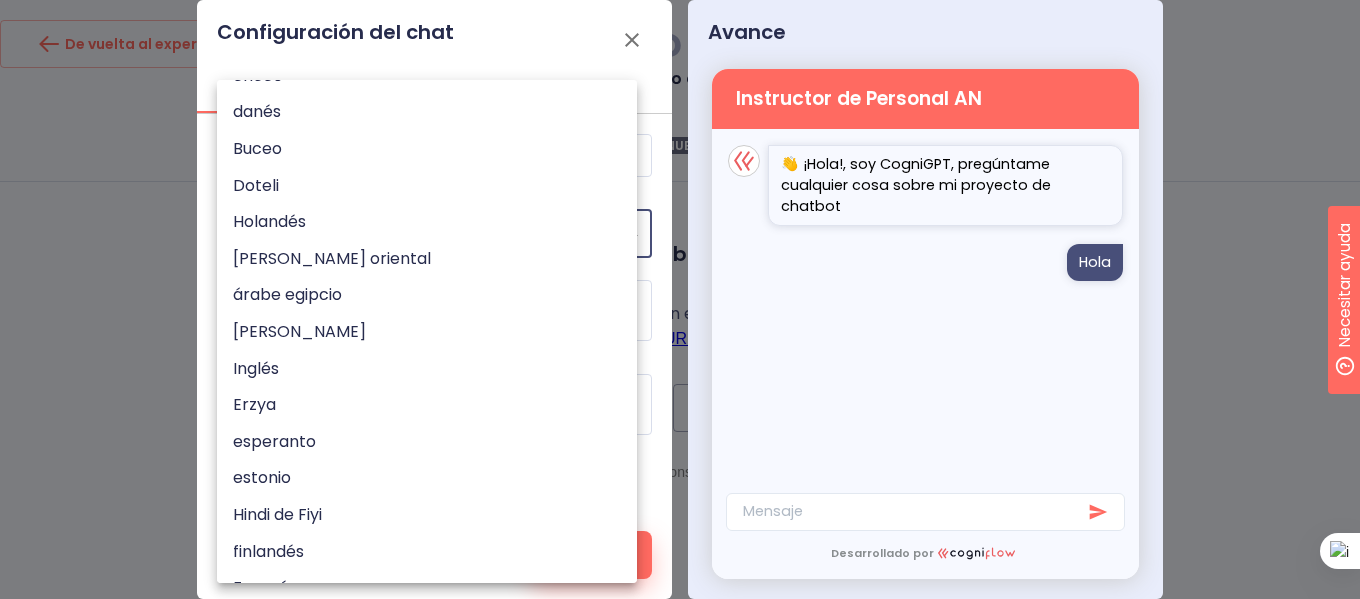 type 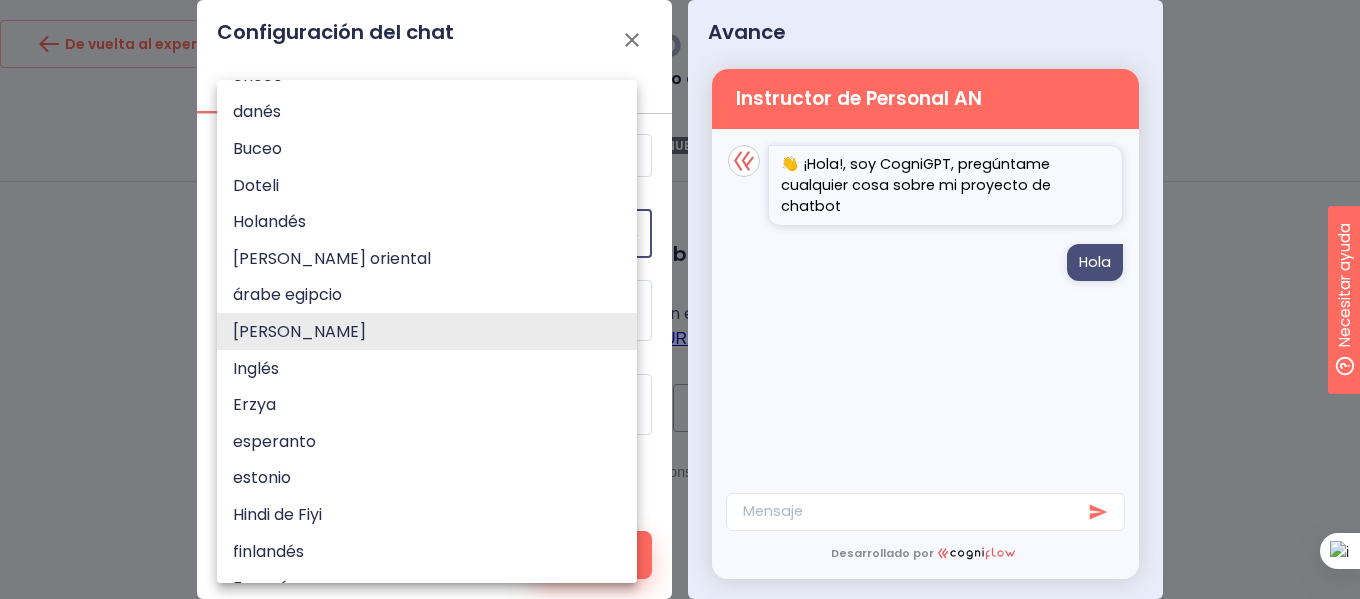 type 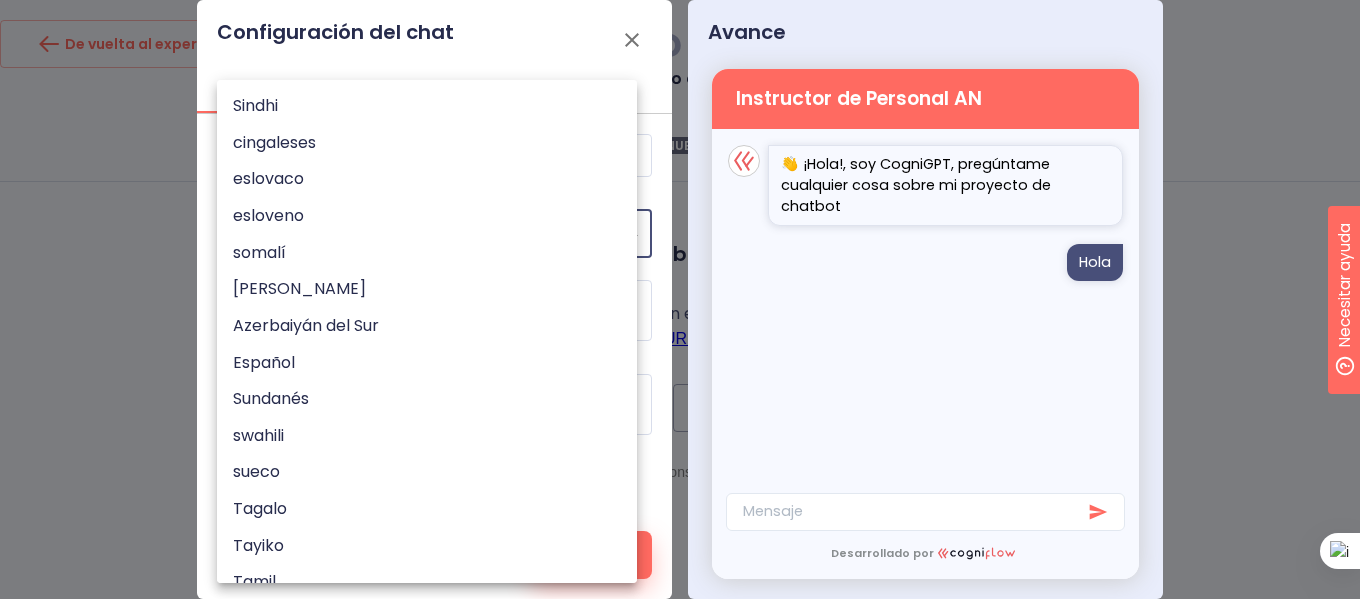 scroll, scrollTop: 4991, scrollLeft: 0, axis: vertical 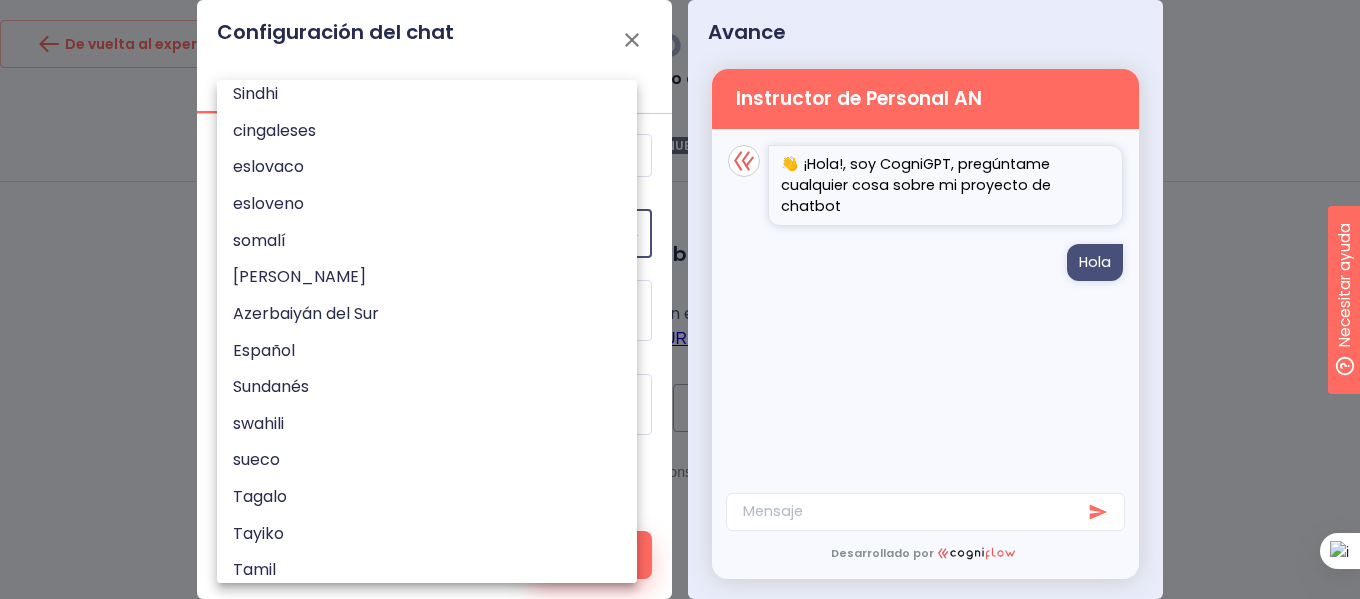 click on "Español" at bounding box center (434, 350) 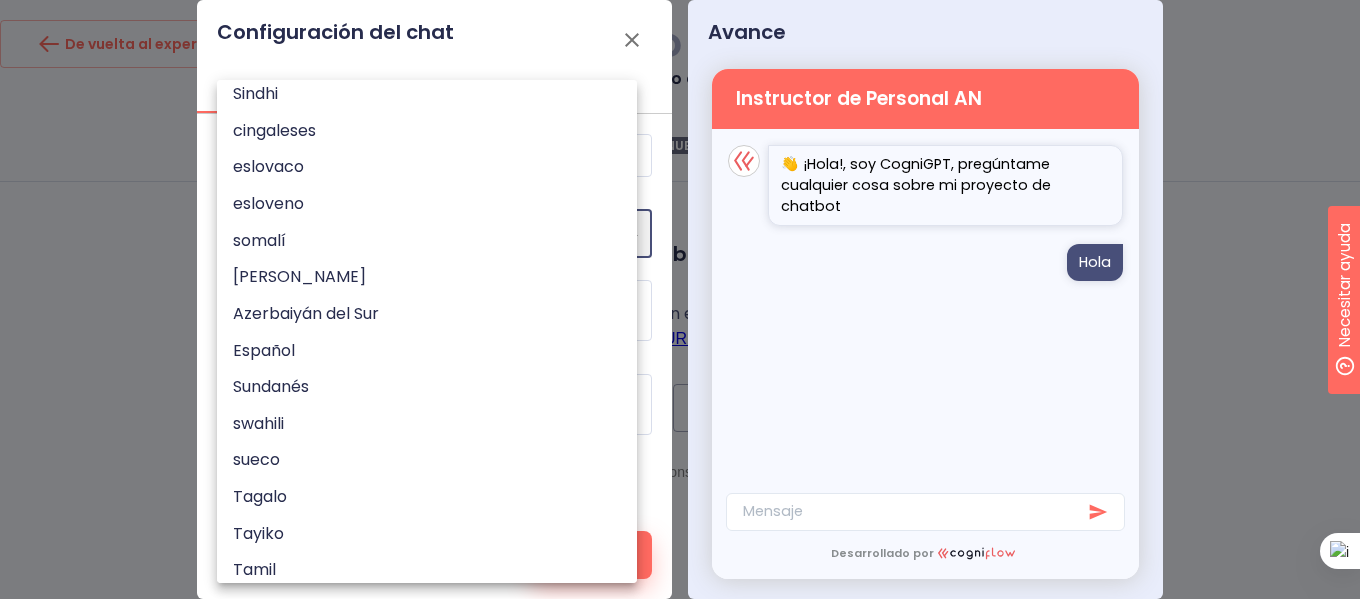 type on "es" 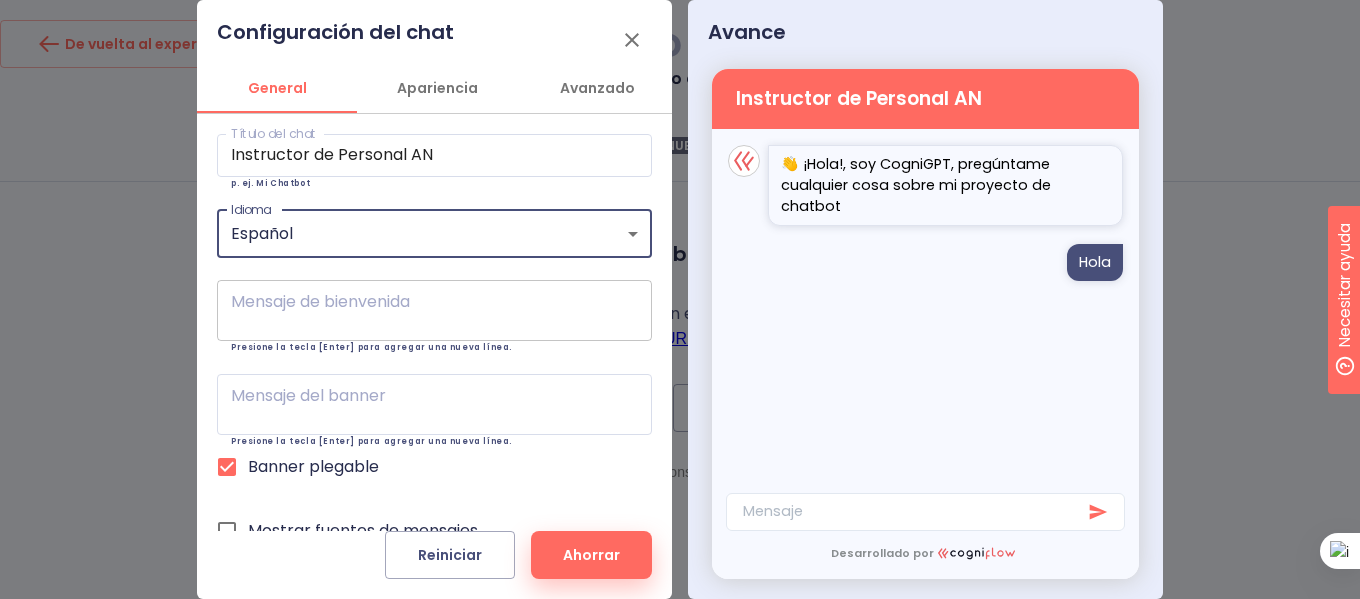 click at bounding box center (434, 310) 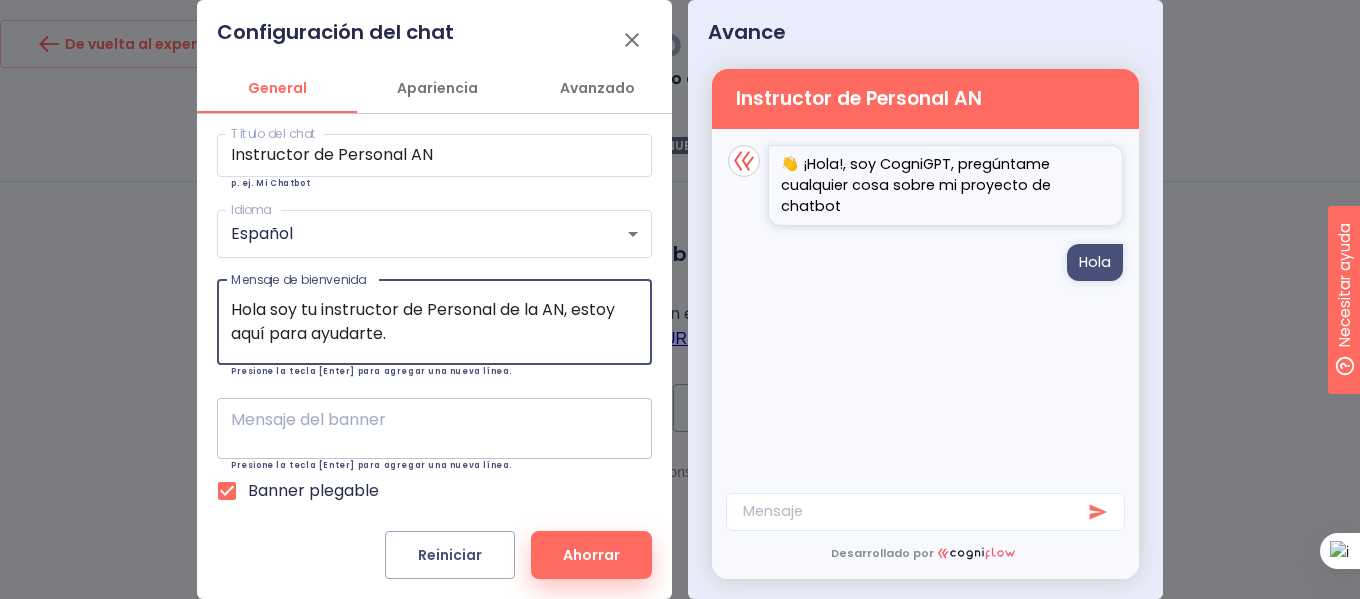 type on "Hola soy tu instructor de Personal de la AN, estoy aquí para ayudarte." 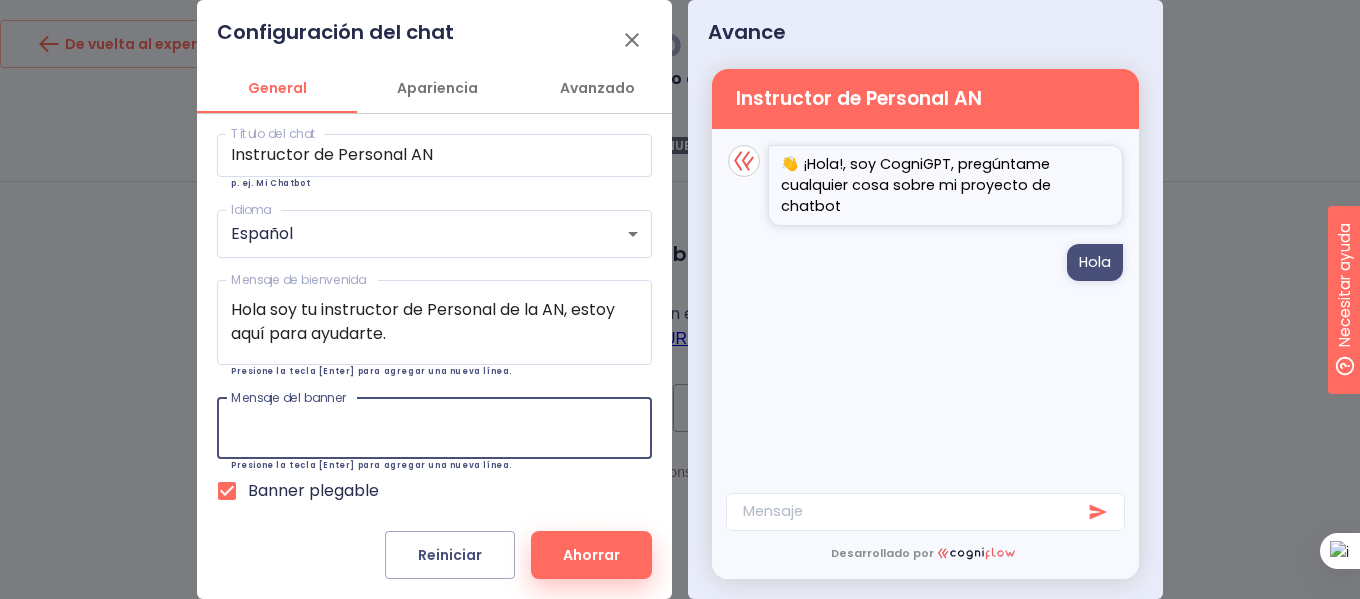 scroll, scrollTop: 65, scrollLeft: 0, axis: vertical 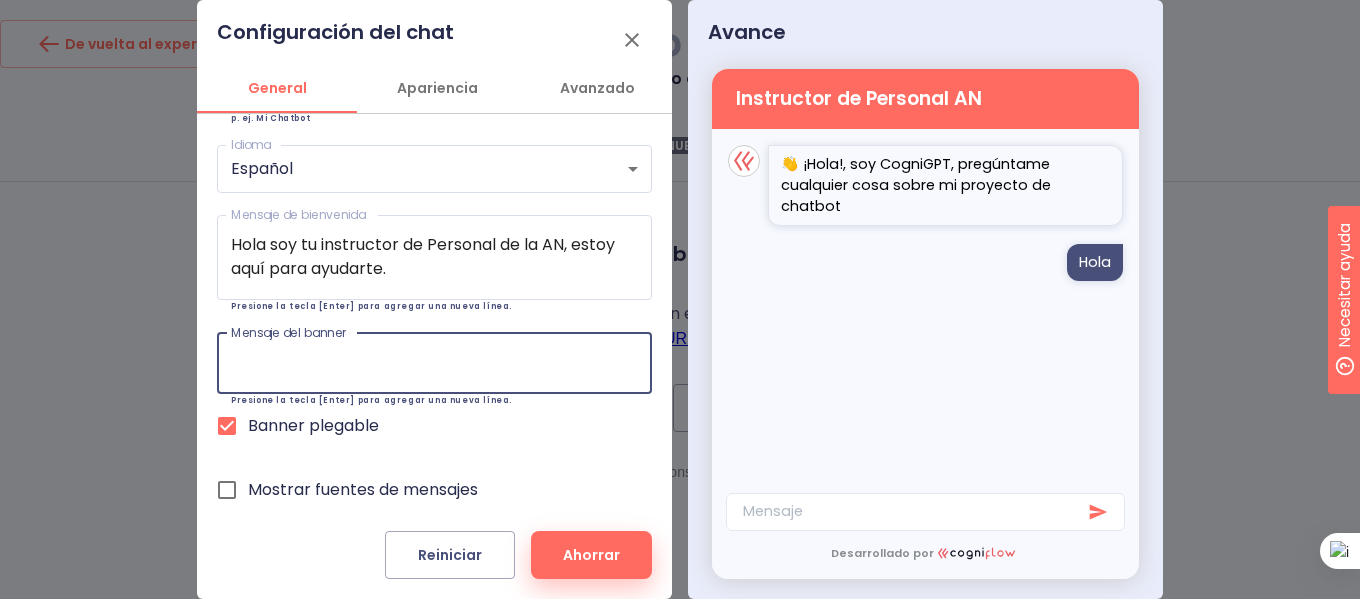click at bounding box center [434, 363] 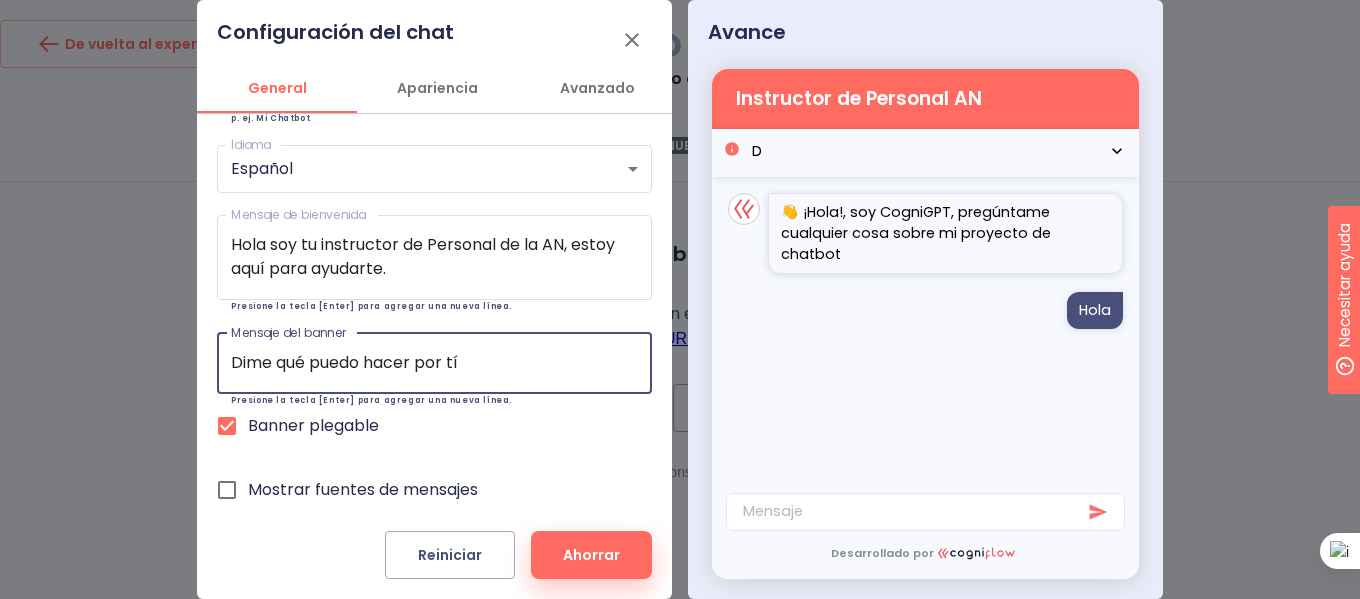 click on "Dime qué puedo hacer por tí" at bounding box center (434, 363) 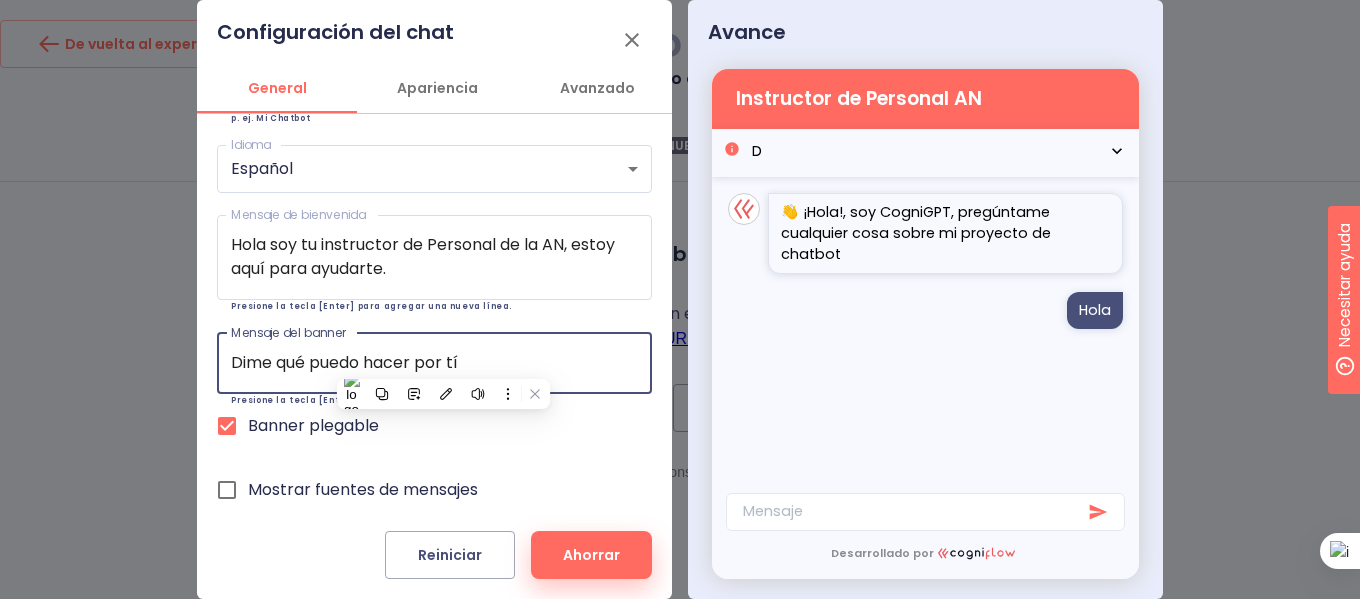 click on "Dime qué puedo hacer por tí" at bounding box center [434, 363] 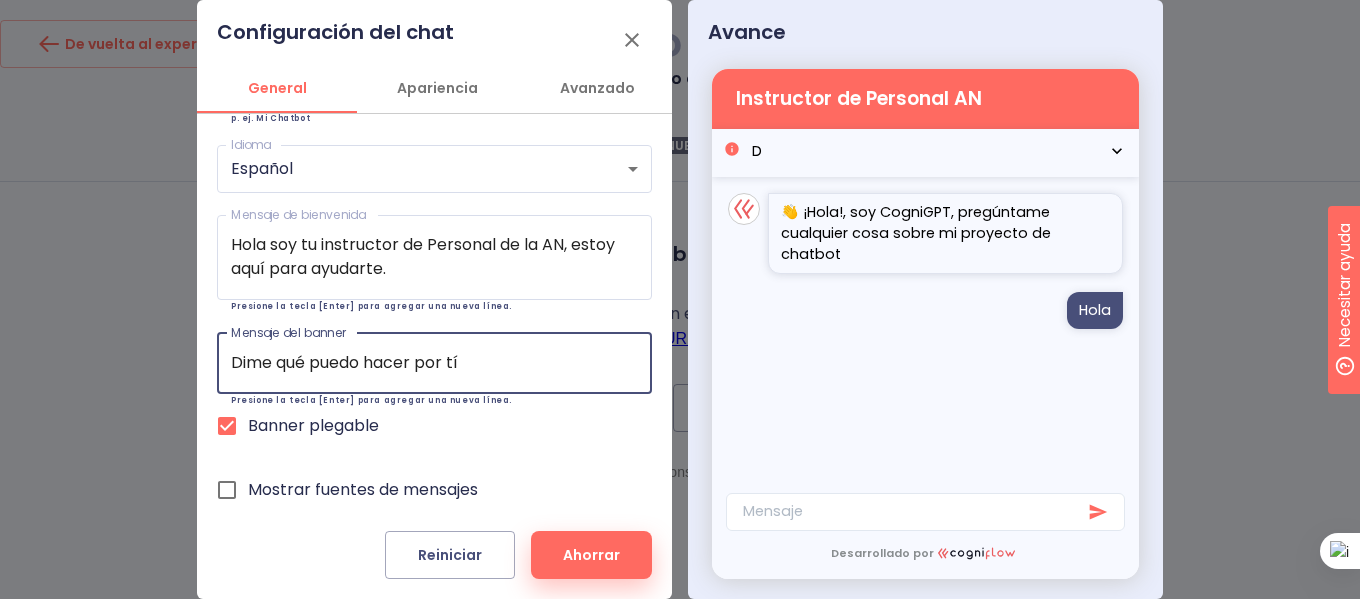click on "Dime qué puedo hacer por tí" at bounding box center [434, 363] 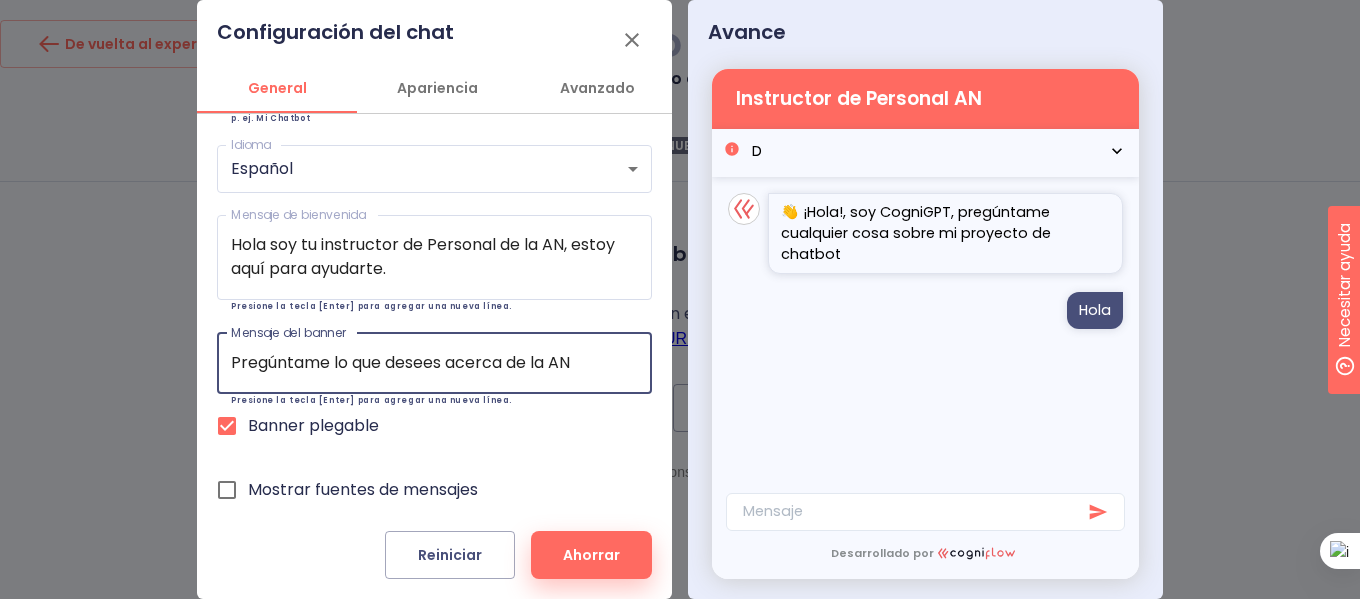 type on "Pregúntame lo que desees acerca de la AN" 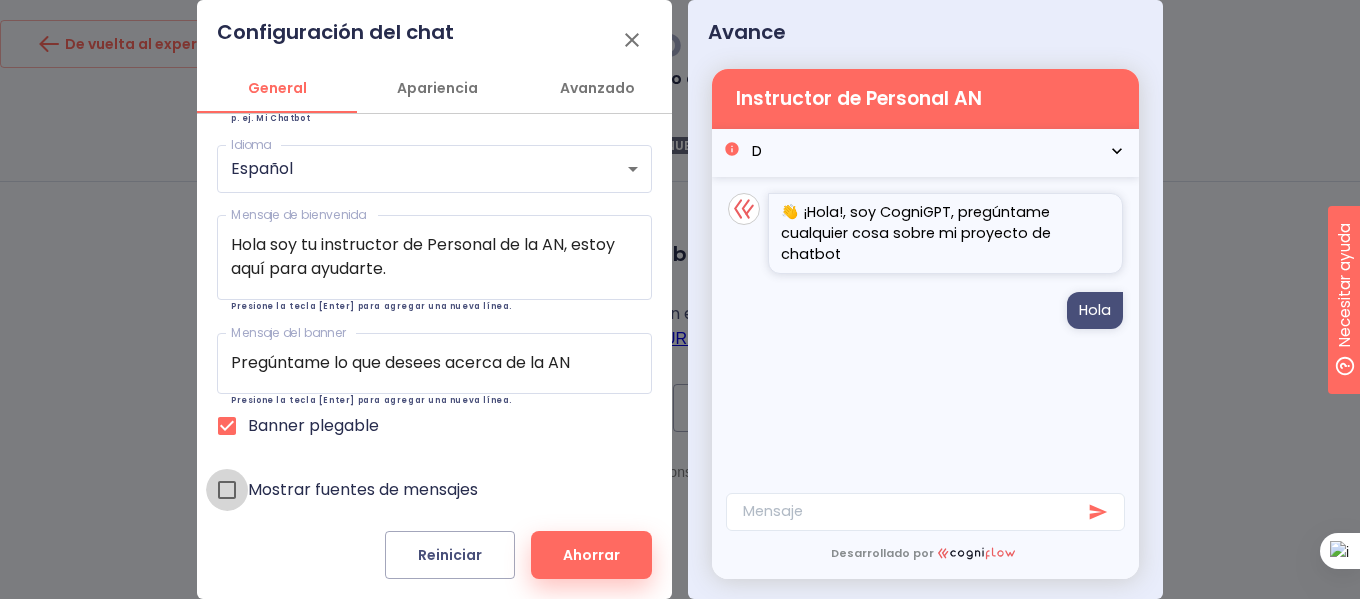 click on "Mostrar fuentes de mensajes" at bounding box center (227, 490) 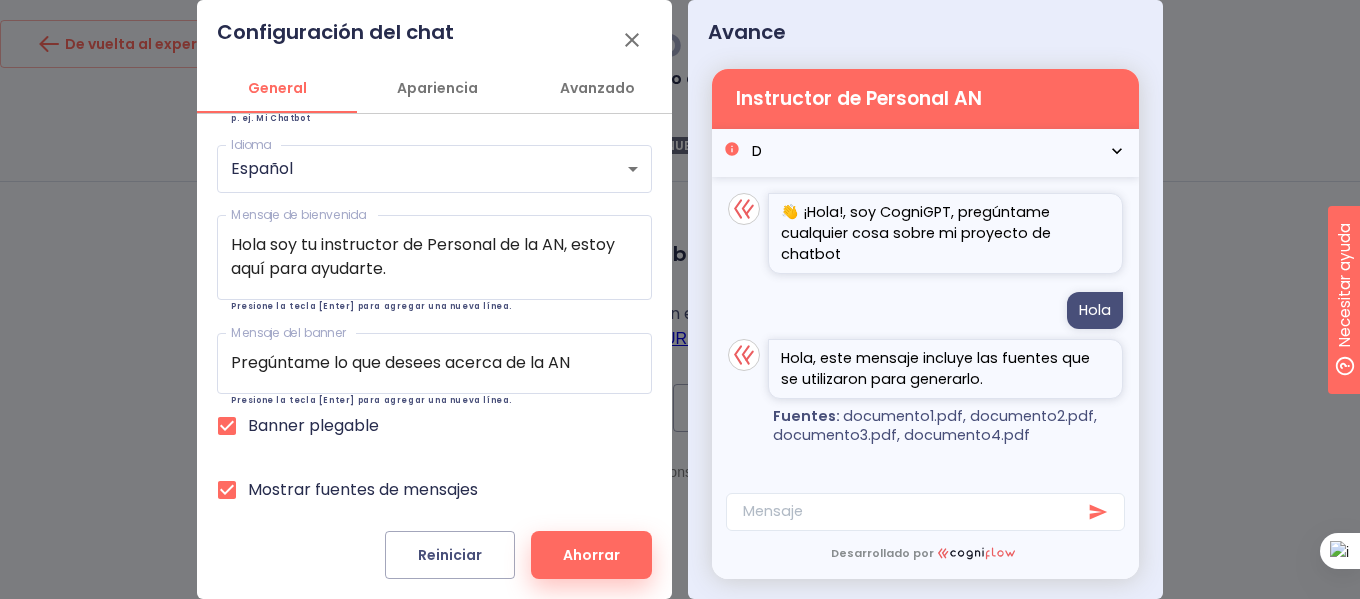click on "Mostrar fuentes de mensajes" at bounding box center [227, 490] 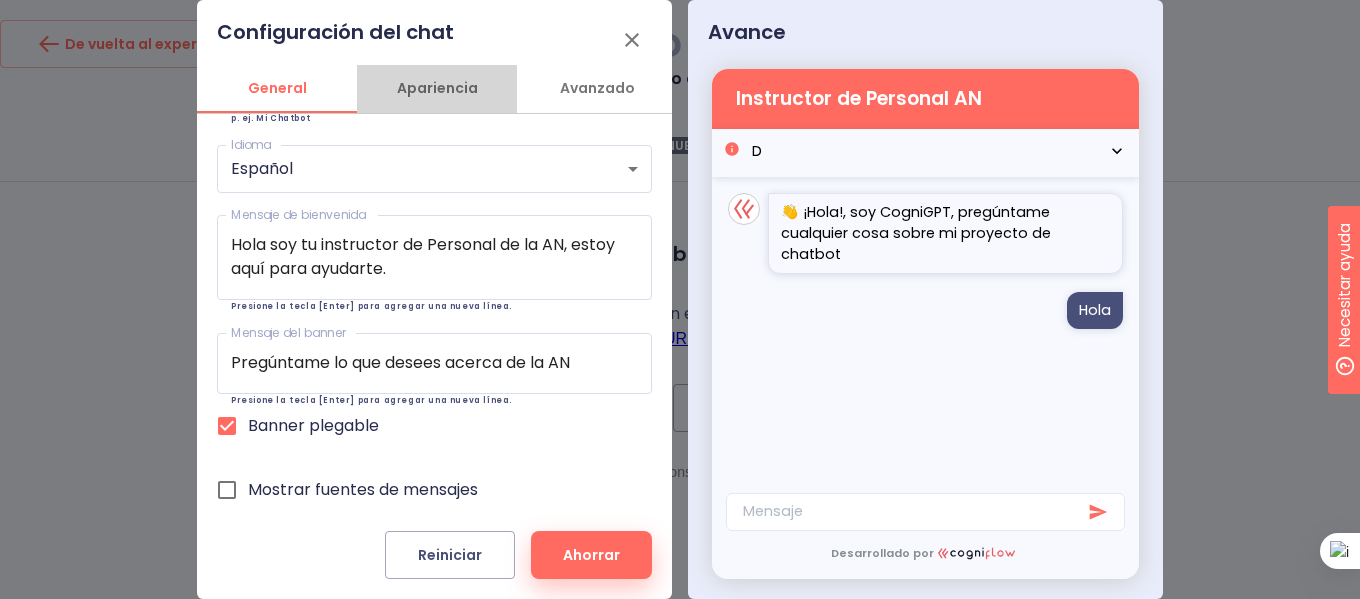click on "Apariencia" at bounding box center [437, 88] 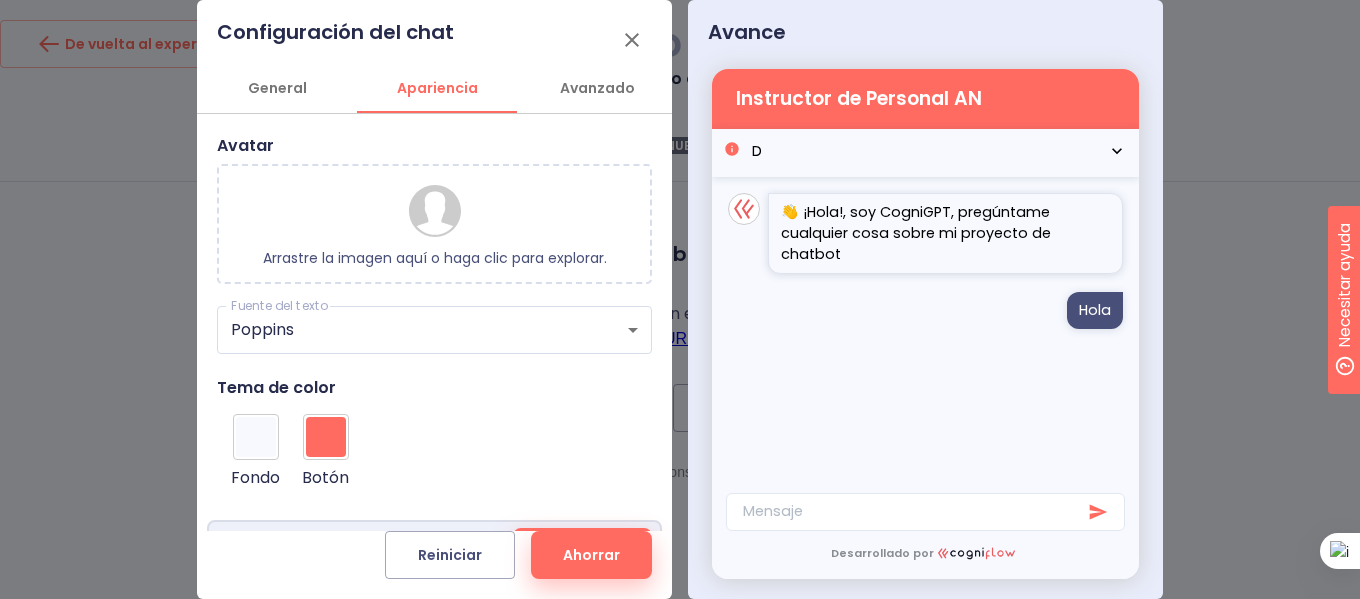 click on "Arrastre la imagen aquí o haga clic para explorar." at bounding box center (434, 224) 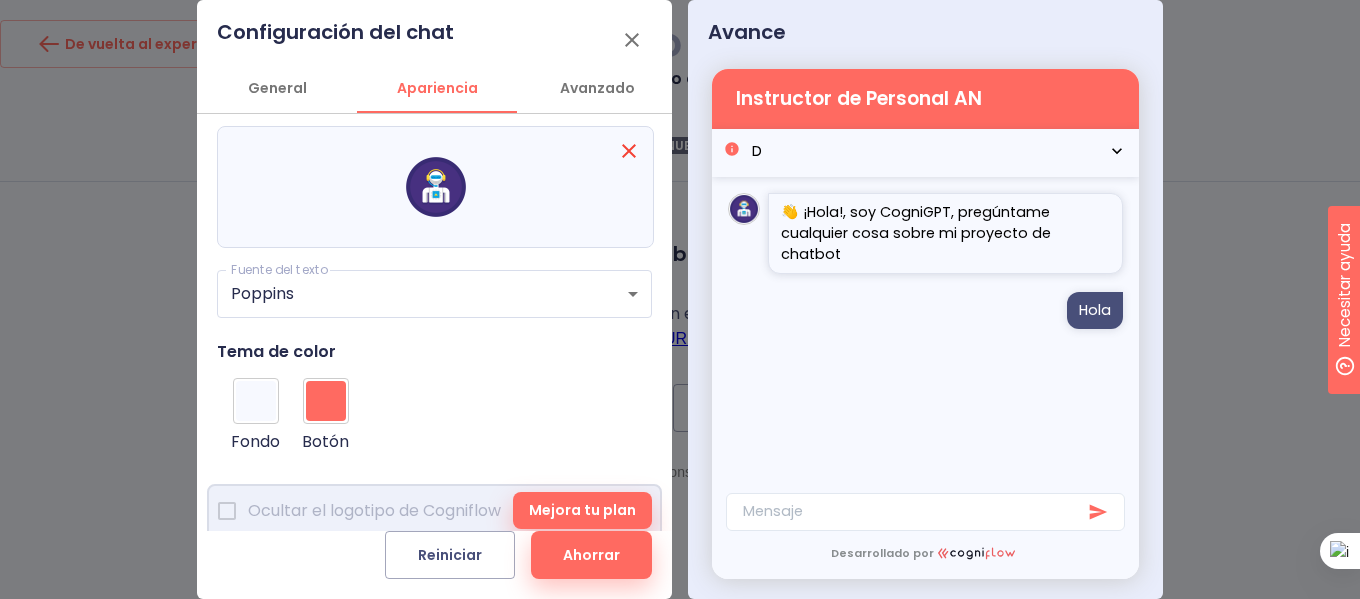 scroll, scrollTop: 59, scrollLeft: 0, axis: vertical 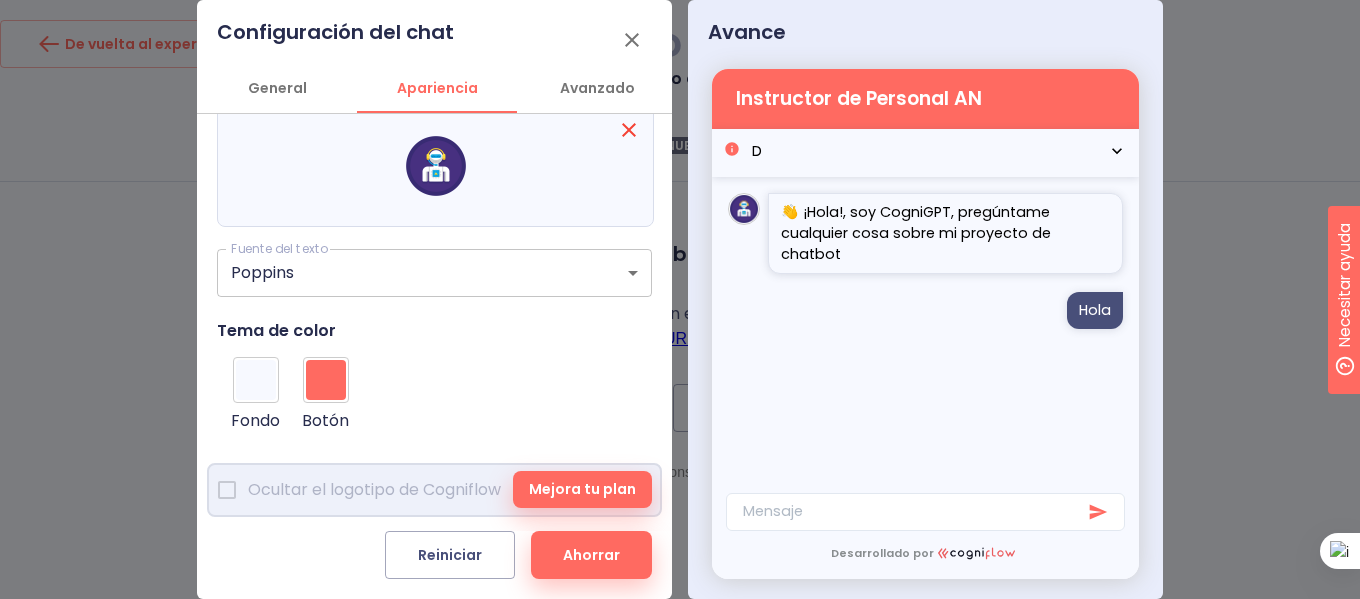 click on "De vuelta al experimento Modelo de uso Mi proyecto de chatbot Documentos   NUEVO Ajustes   NUEVO Charlar   NUEVO Prueba   Integración   Desplegar   Su aplicación web ya está publicada Cualquier persona en Internet con el enlace podrá utilizar su modelo: https://chat.cogniflow.ai/chat?idApplication=57175338-b438-4cb8-9d63-c102e4406d7a Copiar enlace Empotrar Personalizar Anular publicación Las predicciones se consumirán desde su cuenta.
Texto original Valora esta traducción Tu opinión servirá para ayudar a mejorar el Traductor de Google Configuración del chat General Apariencia Avanzado Título del chat Instructor de Personal AN Título del chat p. ej. Mi Chatbot Idioma Español es Idioma Mensaje de bienvenida Hola soy tu instructor de Personal de la AN, estoy aquí para ayudarte. x Mensaje de bienvenida Presione la tecla [Enter] para agregar una nueva línea. Mensaje del banner Pregúntame lo que desees acerca de la AN x Mensaje del banner Presione la tecla [Enter] para agregar una nueva línea. D" at bounding box center [680, 299] 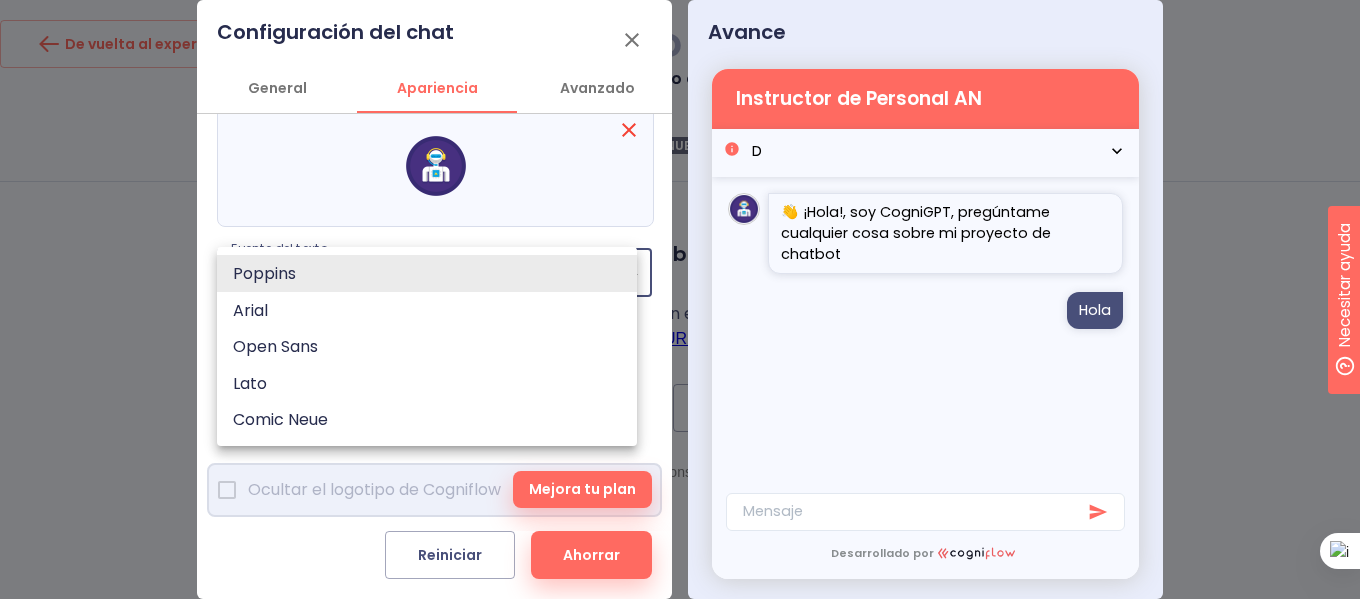 click on "Arial" at bounding box center [427, 310] 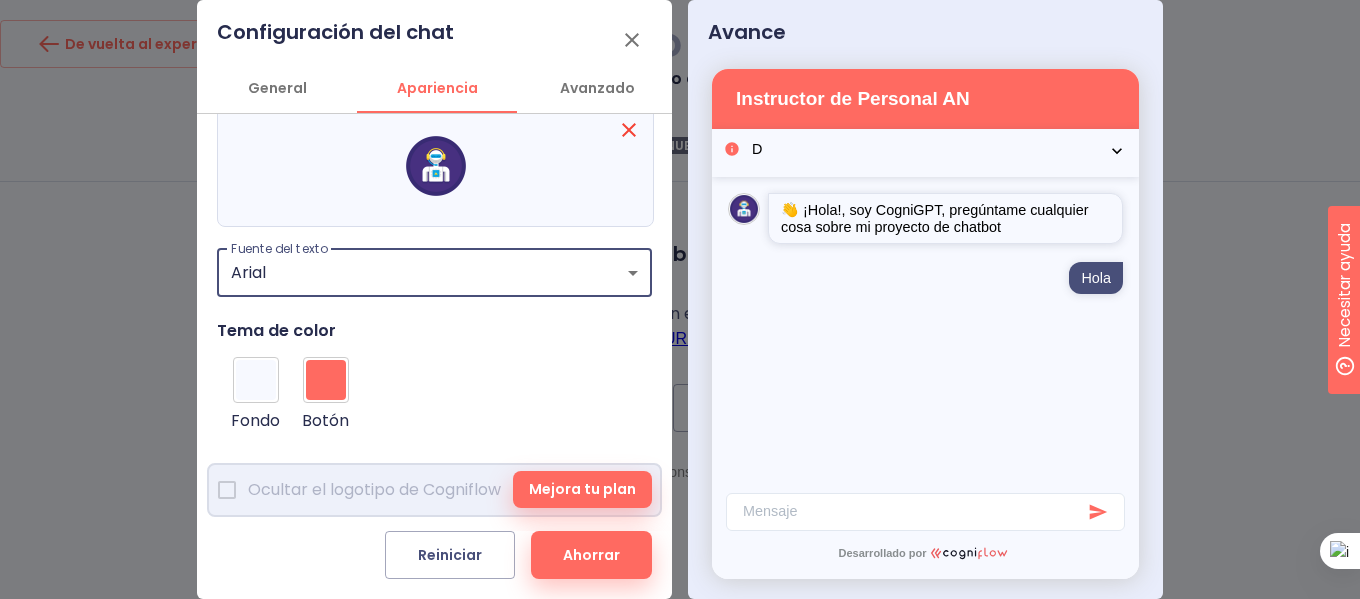 click on "De vuelta al experimento Modelo de uso Mi proyecto de chatbot Documentos   NUEVO Ajustes   NUEVO Charlar   NUEVO Prueba   Integración   Desplegar   Su aplicación web ya está publicada Cualquier persona en Internet con el enlace podrá utilizar su modelo: https://chat.cogniflow.ai/chat?idApplication=57175338-b438-4cb8-9d63-c102e4406d7a Copiar enlace Empotrar Personalizar Anular publicación Las predicciones se consumirán desde su cuenta.
Texto original Valora esta traducción Tu opinión servirá para ayudar a mejorar el Traductor de Google Configuración del chat General Apariencia Avanzado Título del chat Instructor de Personal AN Título del chat p. ej. Mi Chatbot Idioma Español es Idioma Mensaje de bienvenida Hola soy tu instructor de Personal de la AN, estoy aquí para ayudarte. x Mensaje de bienvenida Presione la tecla [Enter] para agregar una nueva línea. Mensaje del banner Pregúntame lo que desees acerca de la AN x Mensaje del banner Presione la tecla [Enter] para agregar una nueva línea. D" at bounding box center (680, 299) 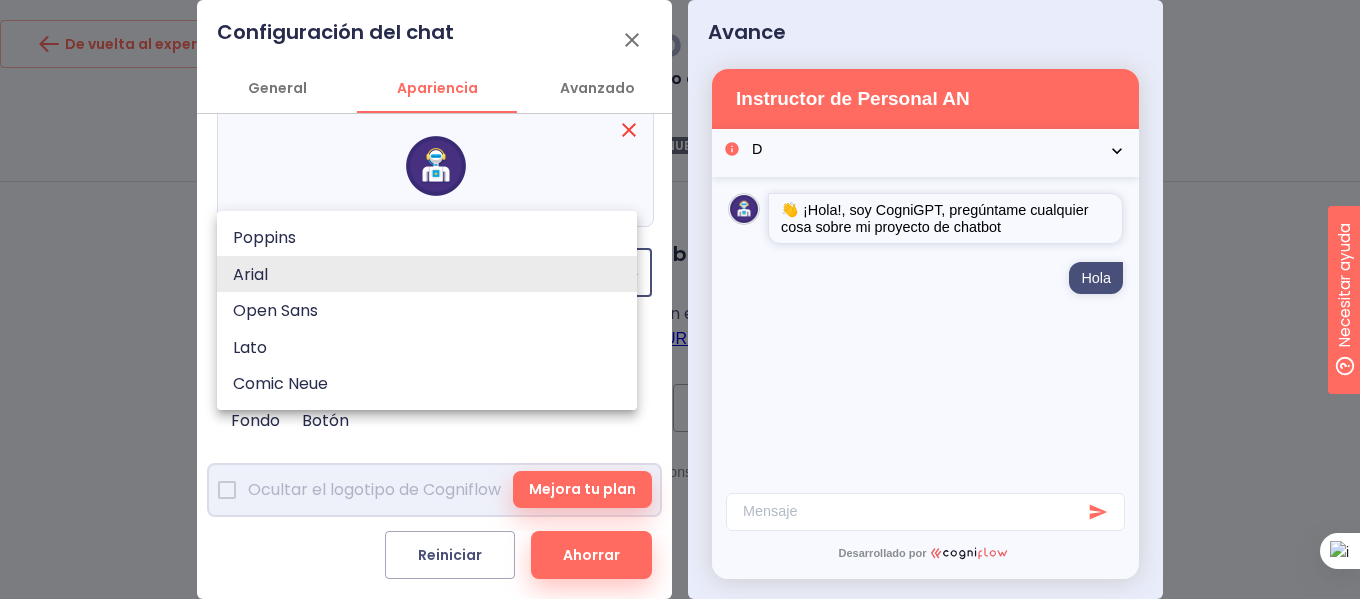 click on "Comic Neue" at bounding box center [427, 383] 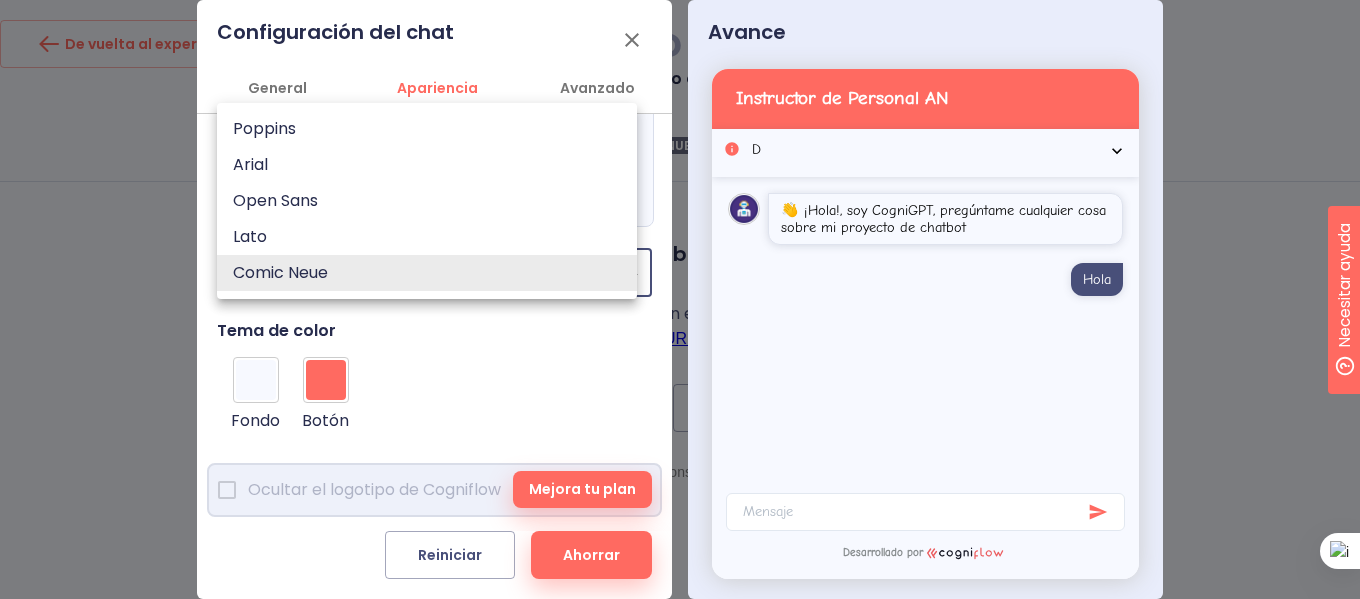 click on "De vuelta al experimento Modelo de uso Mi proyecto de chatbot Documentos   NUEVO Ajustes   NUEVO Charlar   NUEVO Prueba   Integración   Desplegar   Su aplicación web ya está publicada Cualquier persona en Internet con el enlace podrá utilizar su modelo: https://chat.cogniflow.ai/chat?idApplication=57175338-b438-4cb8-9d63-c102e4406d7a Copiar enlace Empotrar Personalizar Anular publicación Las predicciones se consumirán desde su cuenta.
Texto original Valora esta traducción Tu opinión servirá para ayudar a mejorar el Traductor de Google Configuración del chat General Apariencia Avanzado Título del chat Instructor de Personal AN Título del chat p. ej. Mi Chatbot Idioma Español es Idioma Mensaje de bienvenida Hola soy tu instructor de Personal de la AN, estoy aquí para ayudarte. x Mensaje de bienvenida Presione la tecla [Enter] para agregar una nueva línea. Mensaje del banner Pregúntame lo que desees acerca de la AN x Mensaje del banner Presione la tecla [Enter] para agregar una nueva línea. D" at bounding box center [680, 299] 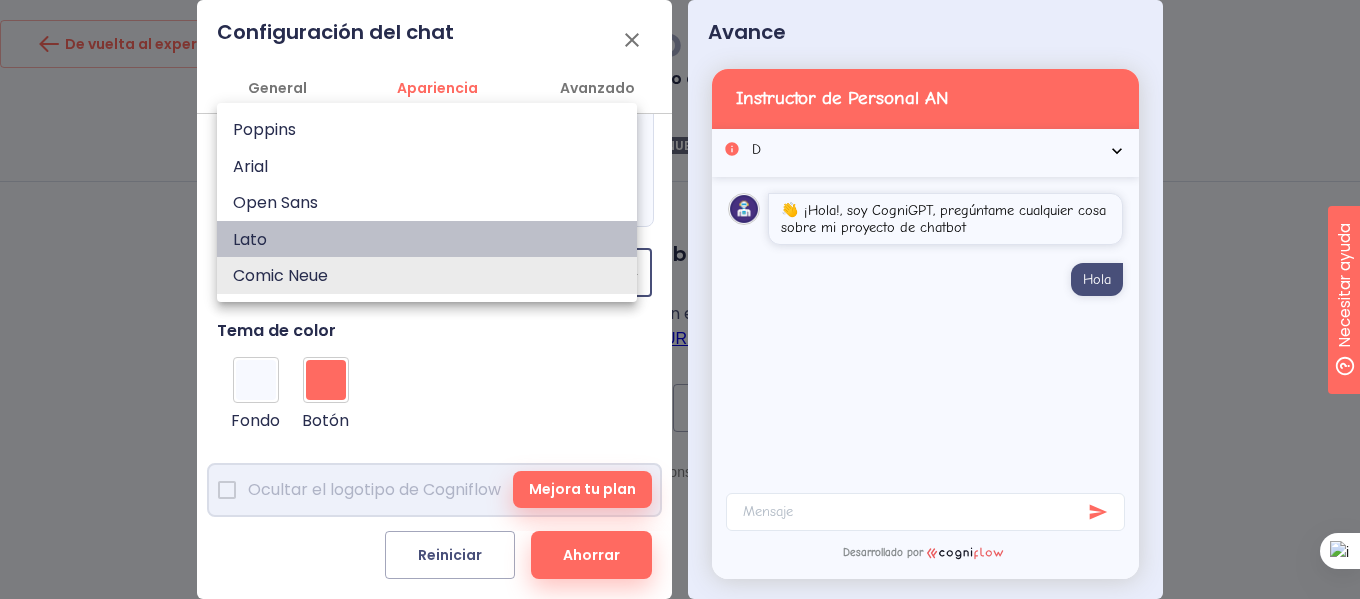 click on "Lato" at bounding box center [427, 239] 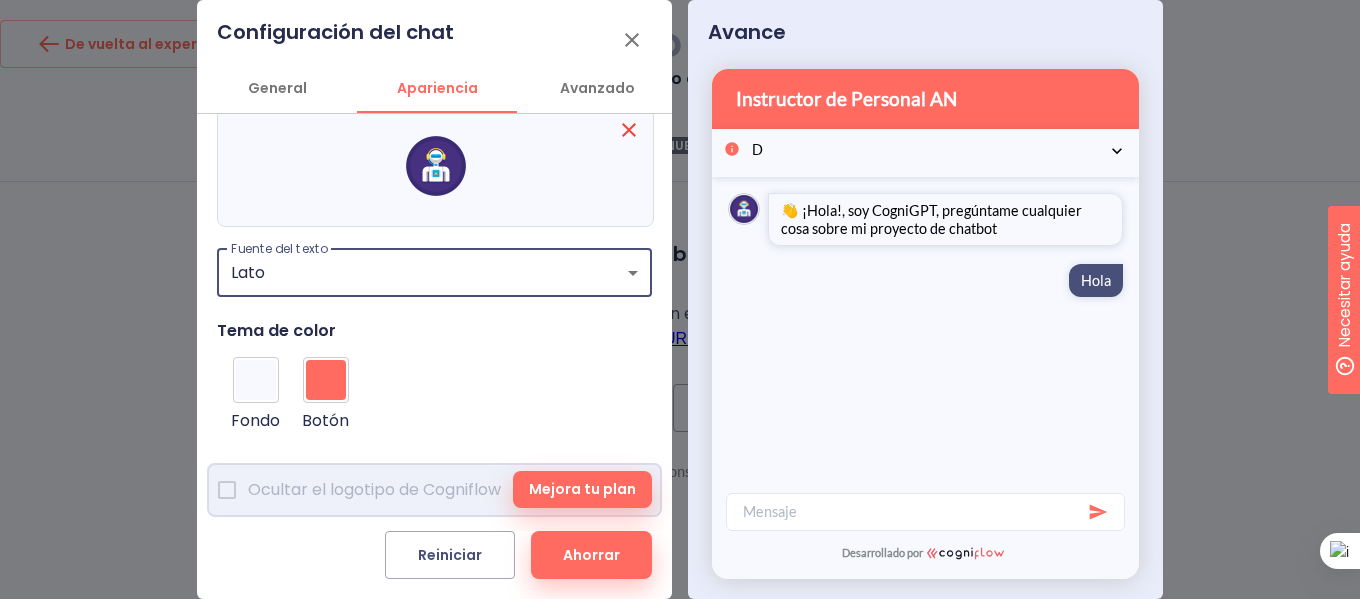 click on "De vuelta al experimento Modelo de uso Mi proyecto de chatbot Documentos   NUEVO Ajustes   NUEVO Charlar   NUEVO Prueba   Integración   Desplegar   Su aplicación web ya está publicada Cualquier persona en Internet con el enlace podrá utilizar su modelo: https://chat.cogniflow.ai/chat?idApplication=57175338-b438-4cb8-9d63-c102e4406d7a Copiar enlace Empotrar Personalizar Anular publicación Las predicciones se consumirán desde su cuenta.
Texto original Valora esta traducción Tu opinión servirá para ayudar a mejorar el Traductor de Google Configuración del chat General Apariencia Avanzado Título del chat Instructor de Personal AN Título del chat p. ej. Mi Chatbot Idioma Español es Idioma Mensaje de bienvenida Hola soy tu instructor de Personal de la AN, estoy aquí para ayudarte. x Mensaje de bienvenida Presione la tecla [Enter] para agregar una nueva línea. Mensaje del banner Pregúntame lo que desees acerca de la AN x Mensaje del banner Presione la tecla [Enter] para agregar una nueva línea. D" at bounding box center (680, 299) 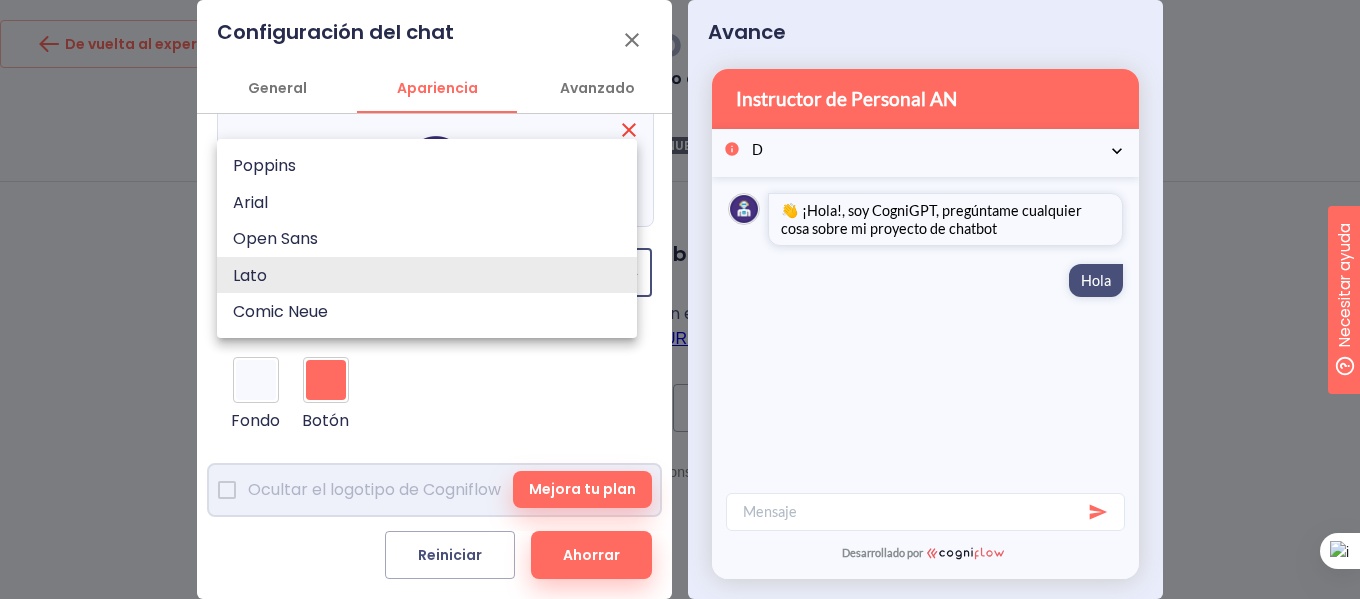 click on "Open Sans" at bounding box center [427, 238] 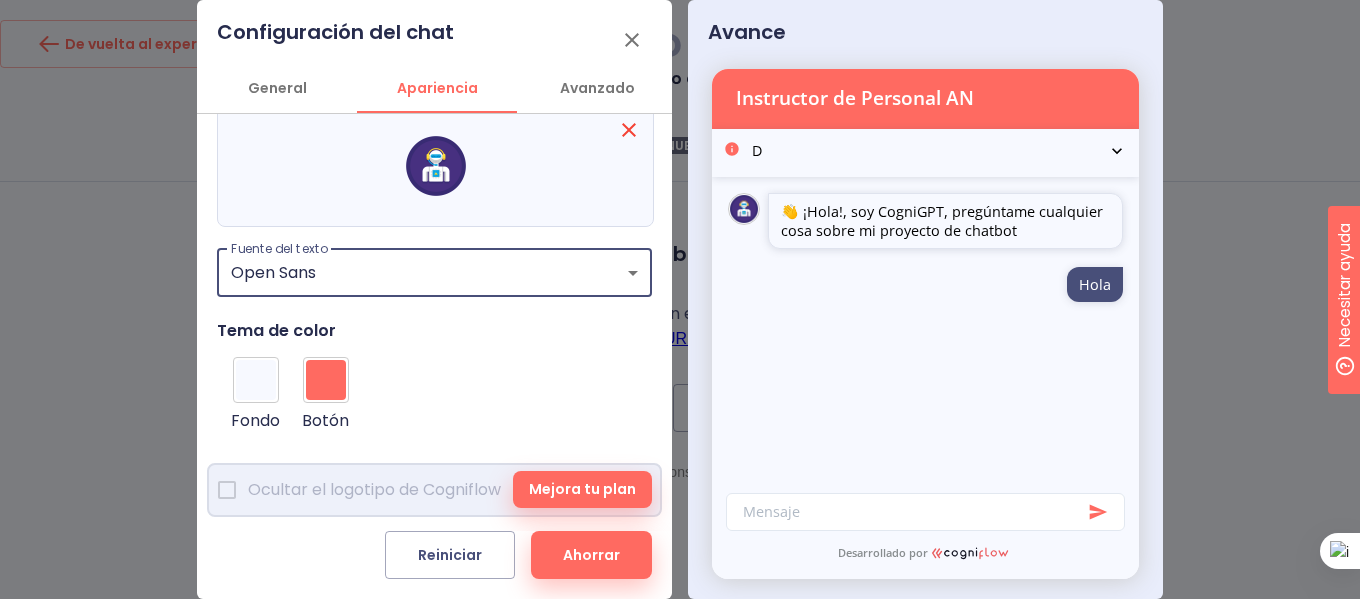 click on "De vuelta al experimento Modelo de uso Mi proyecto de chatbot Documentos   NUEVO Ajustes   NUEVO Charlar   NUEVO Prueba   Integración   Desplegar   Su aplicación web ya está publicada Cualquier persona en Internet con el enlace podrá utilizar su modelo: https://chat.cogniflow.ai/chat?idApplication=57175338-b438-4cb8-9d63-c102e4406d7a Copiar enlace Empotrar Personalizar Anular publicación Las predicciones se consumirán desde su cuenta.
Texto original Valora esta traducción Tu opinión servirá para ayudar a mejorar el Traductor de Google Configuración del chat General Apariencia Avanzado Título del chat Instructor de Personal AN Título del chat p. ej. Mi Chatbot Idioma Español es Idioma Mensaje de bienvenida Hola soy tu instructor de Personal de la AN, estoy aquí para ayudarte. x Mensaje de bienvenida Presione la tecla [Enter] para agregar una nueva línea. Mensaje del banner Pregúntame lo que desees acerca de la AN x Mensaje del banner Presione la tecla [Enter] para agregar una nueva línea. D" at bounding box center (680, 299) 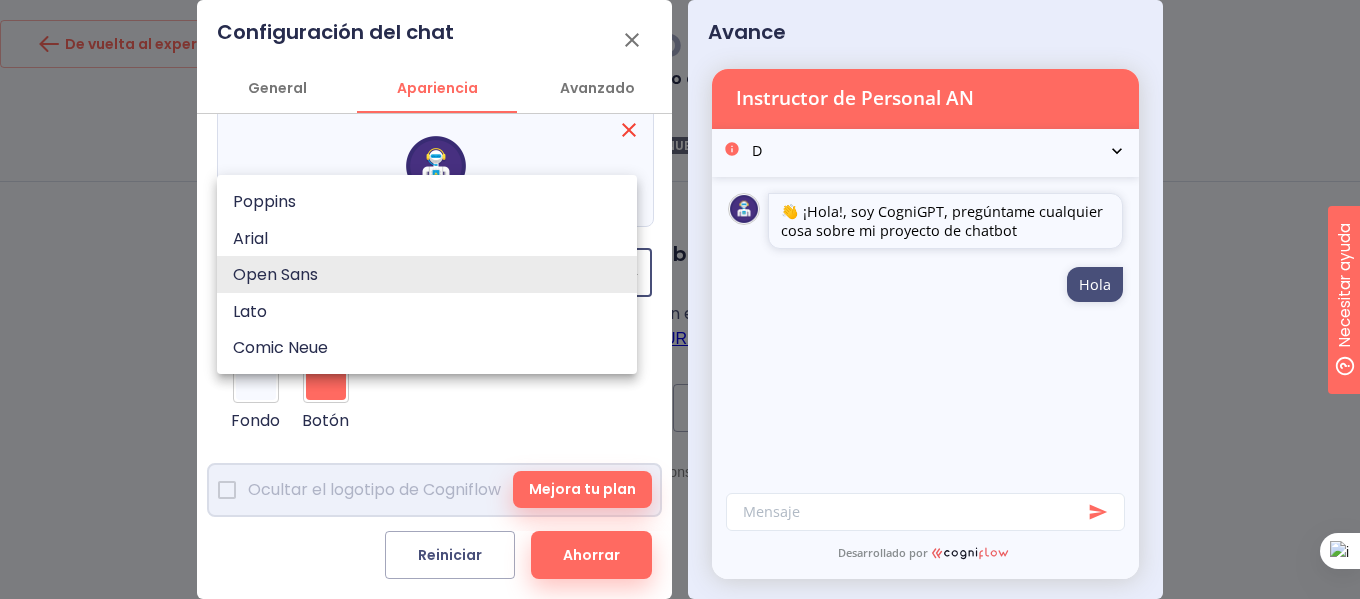 click on "Poppins" at bounding box center [427, 201] 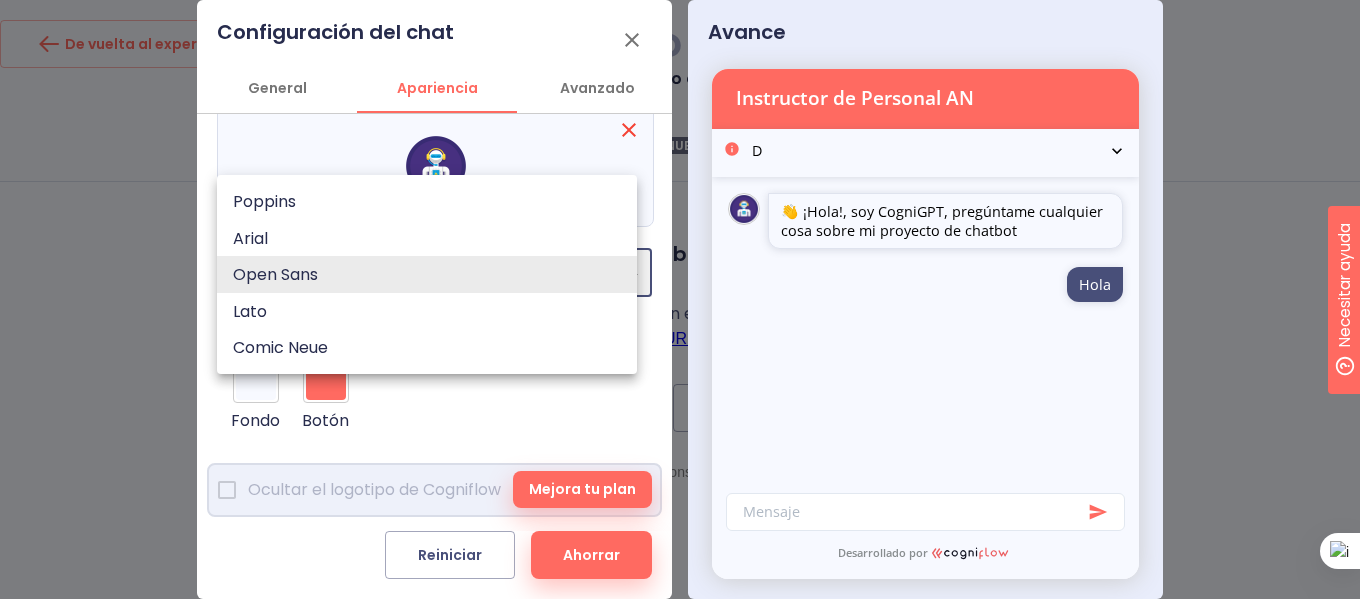 type on "Poppins" 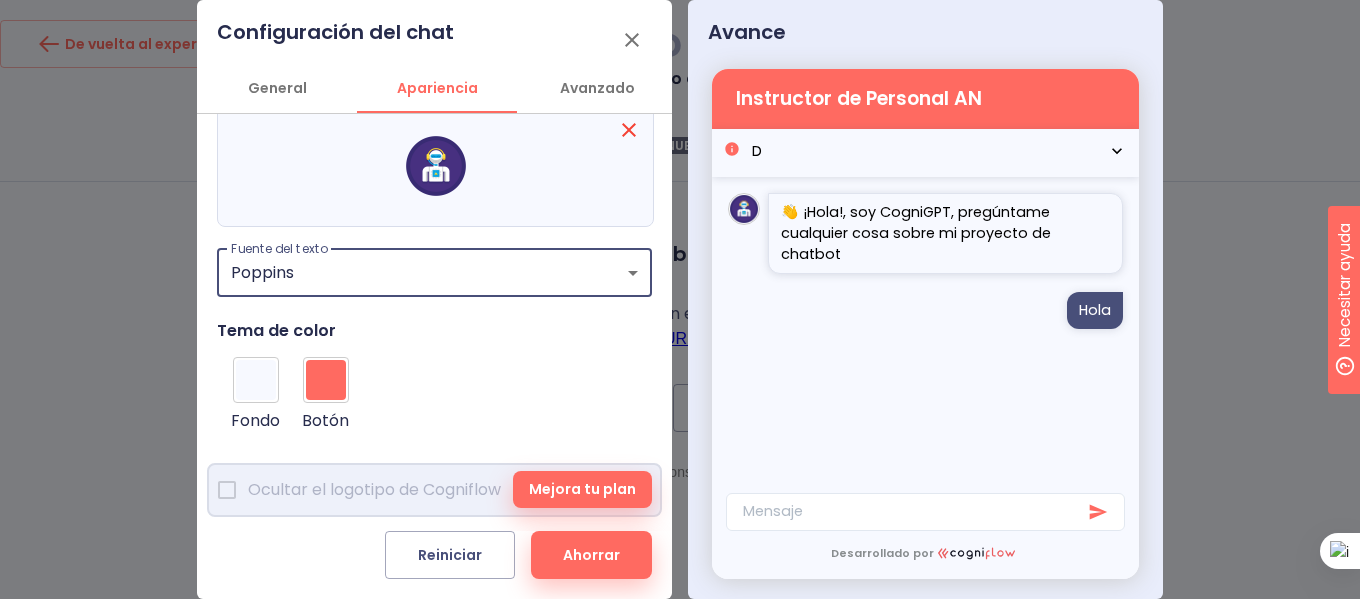 click at bounding box center [256, 380] 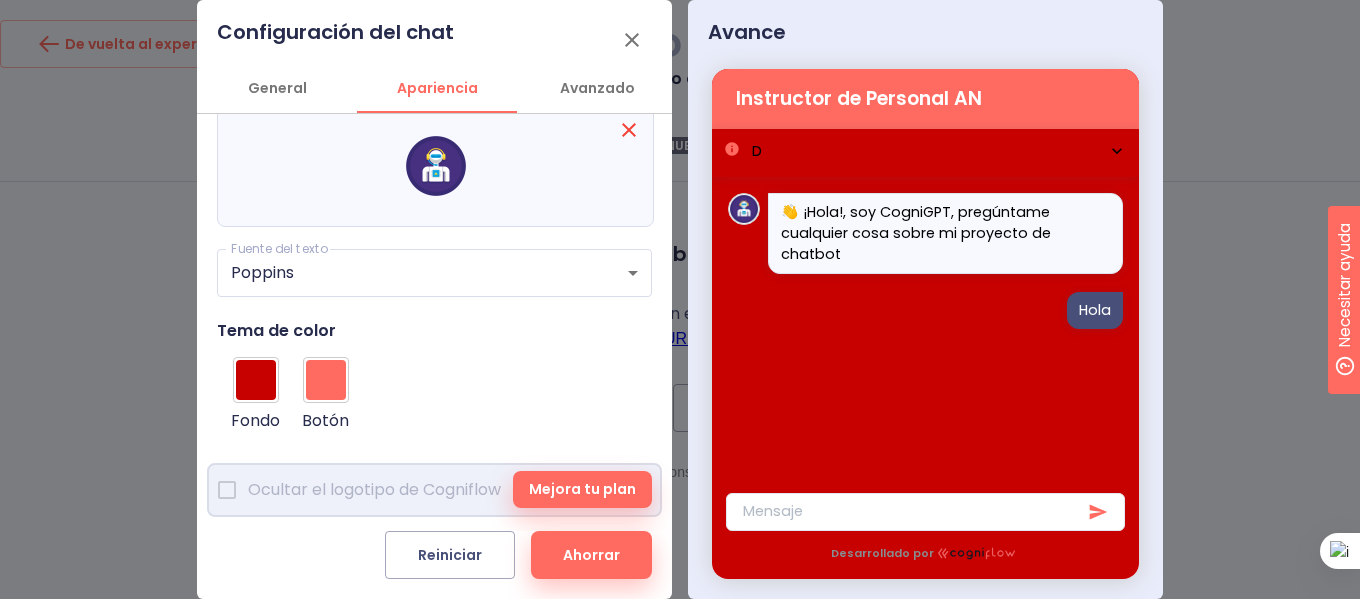 click on "Tema de color" at bounding box center (434, 331) 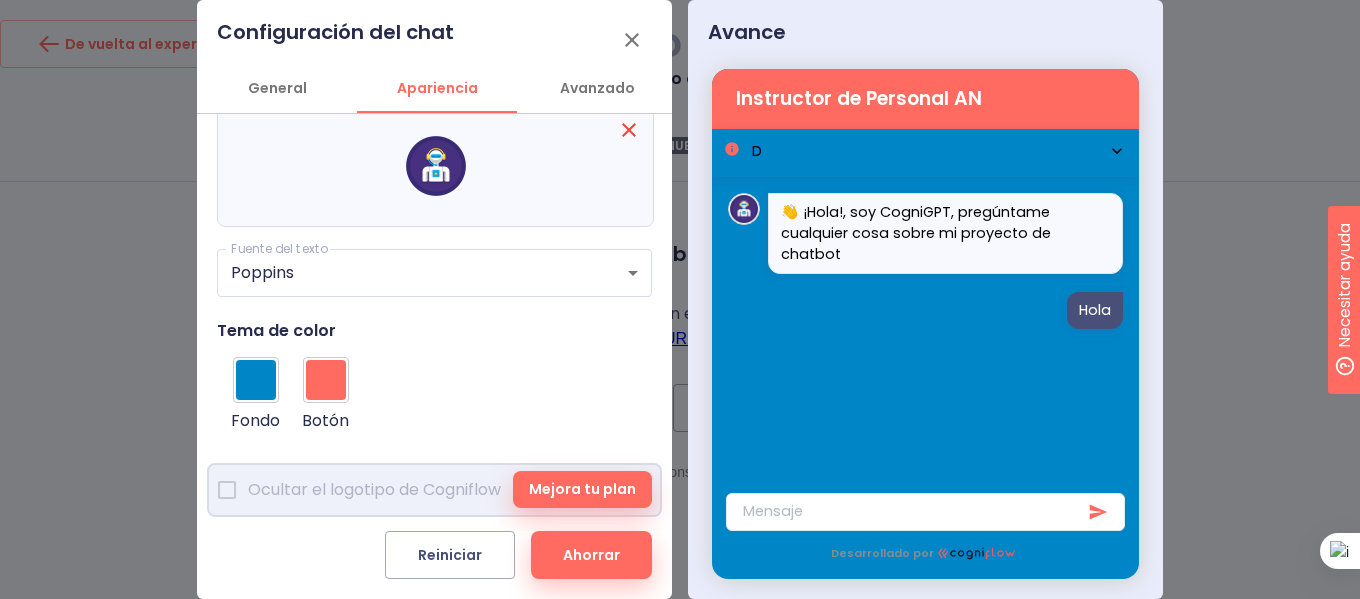 type on "#0085c7" 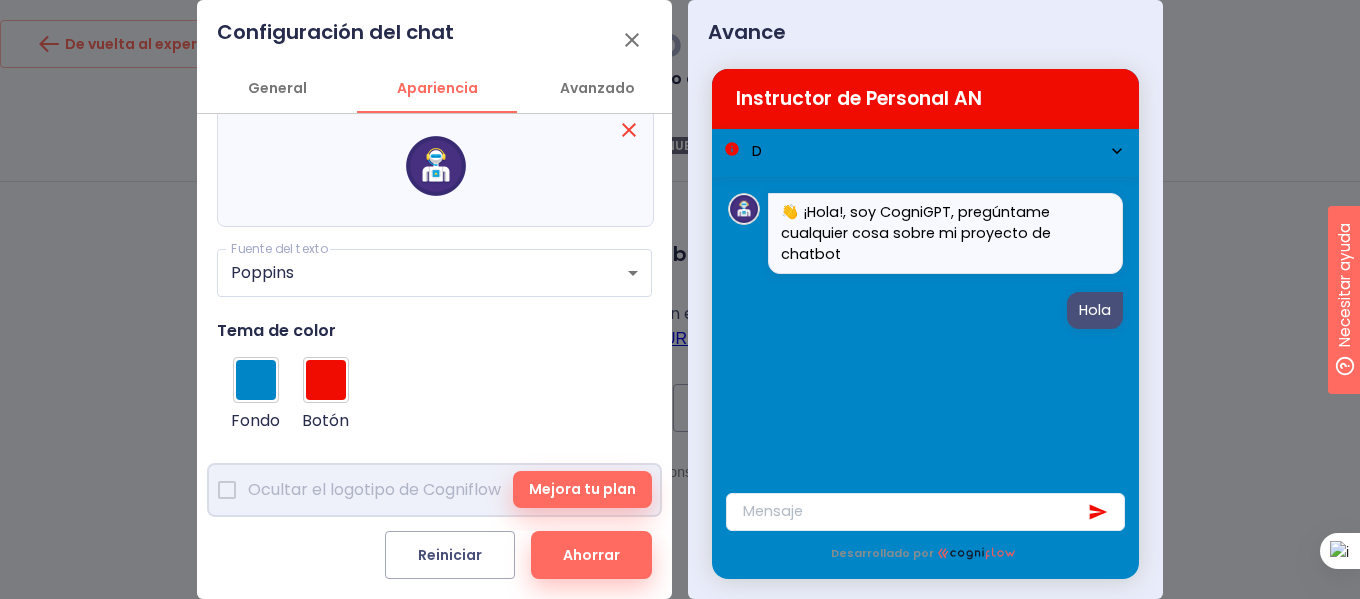 type on "#f00c00" 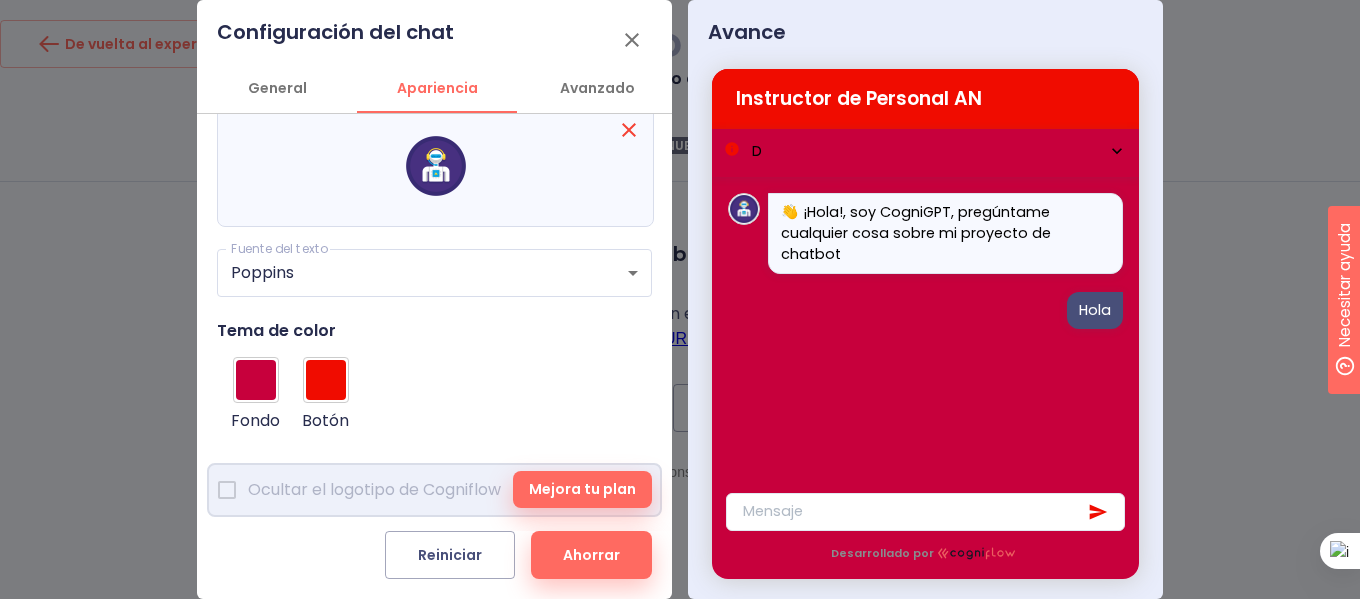 type on "#c7003c" 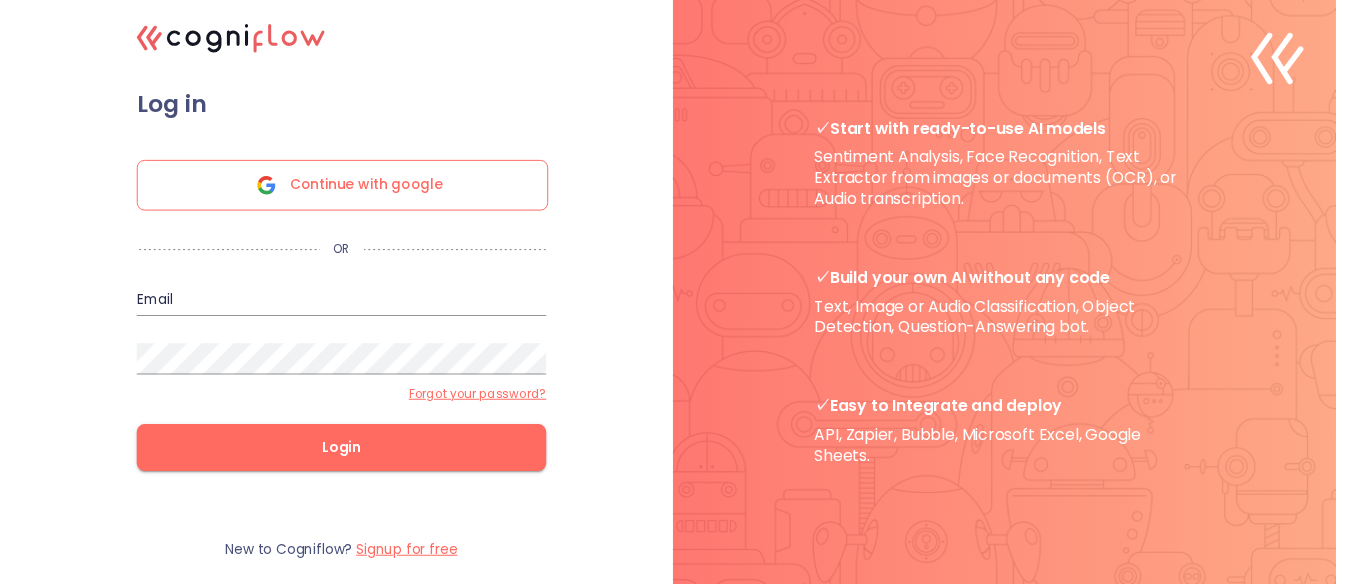 scroll, scrollTop: 0, scrollLeft: 0, axis: both 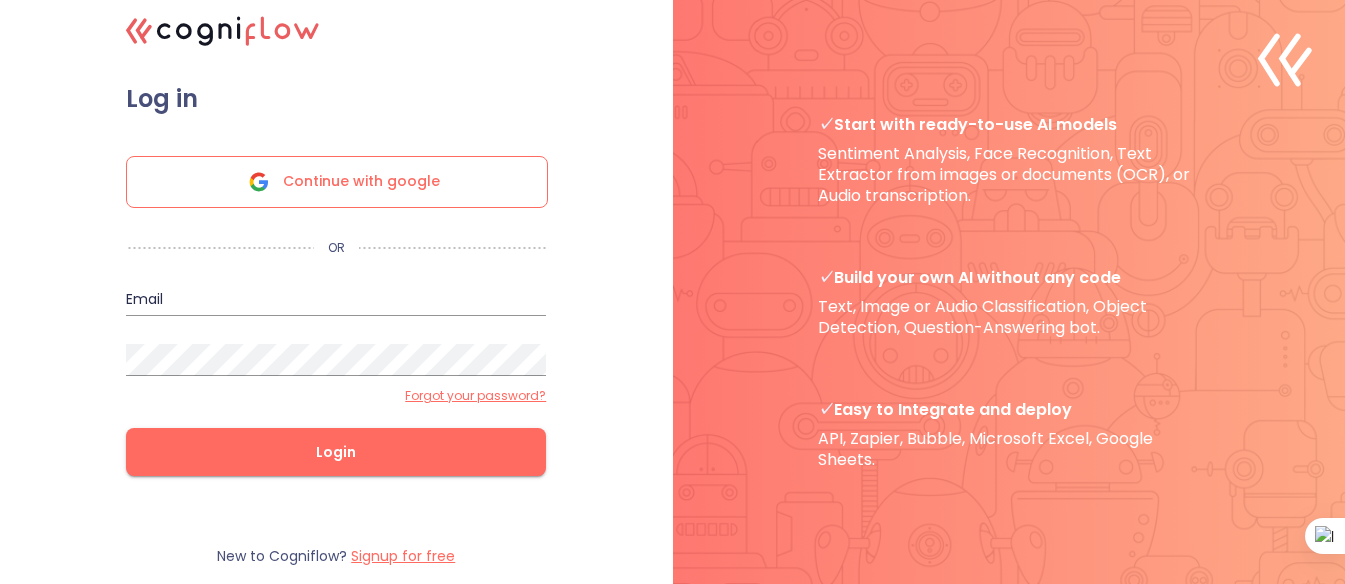 click on "Continue with google" at bounding box center [361, 182] 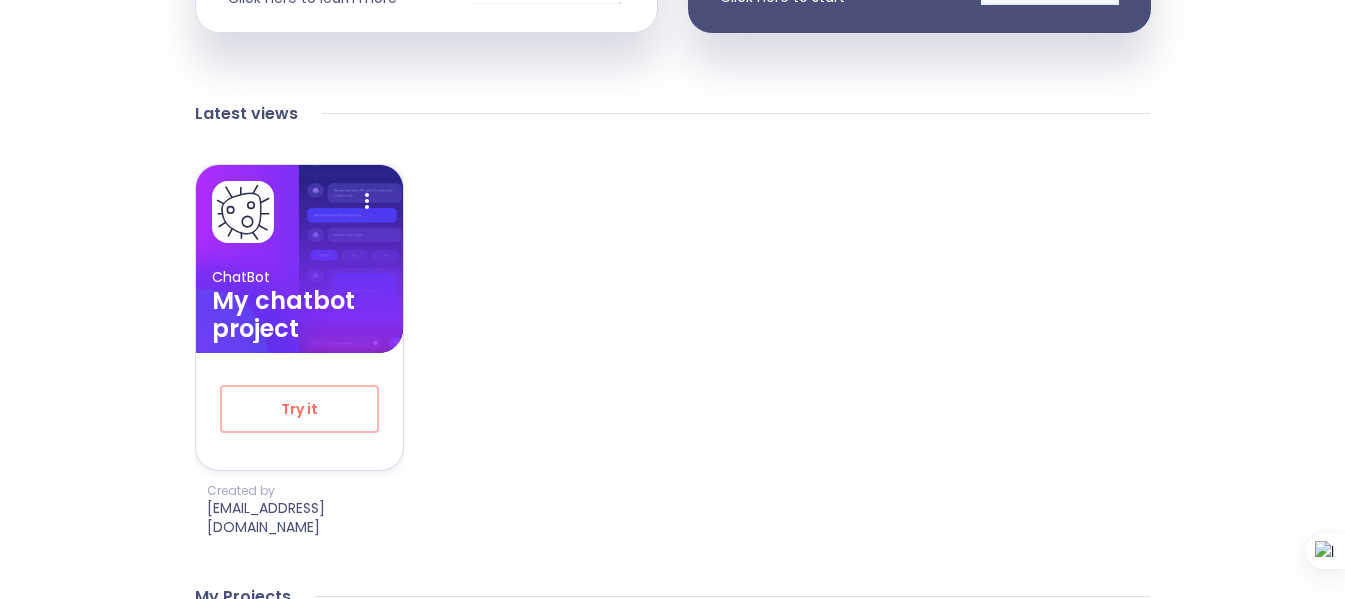 scroll, scrollTop: 663, scrollLeft: 0, axis: vertical 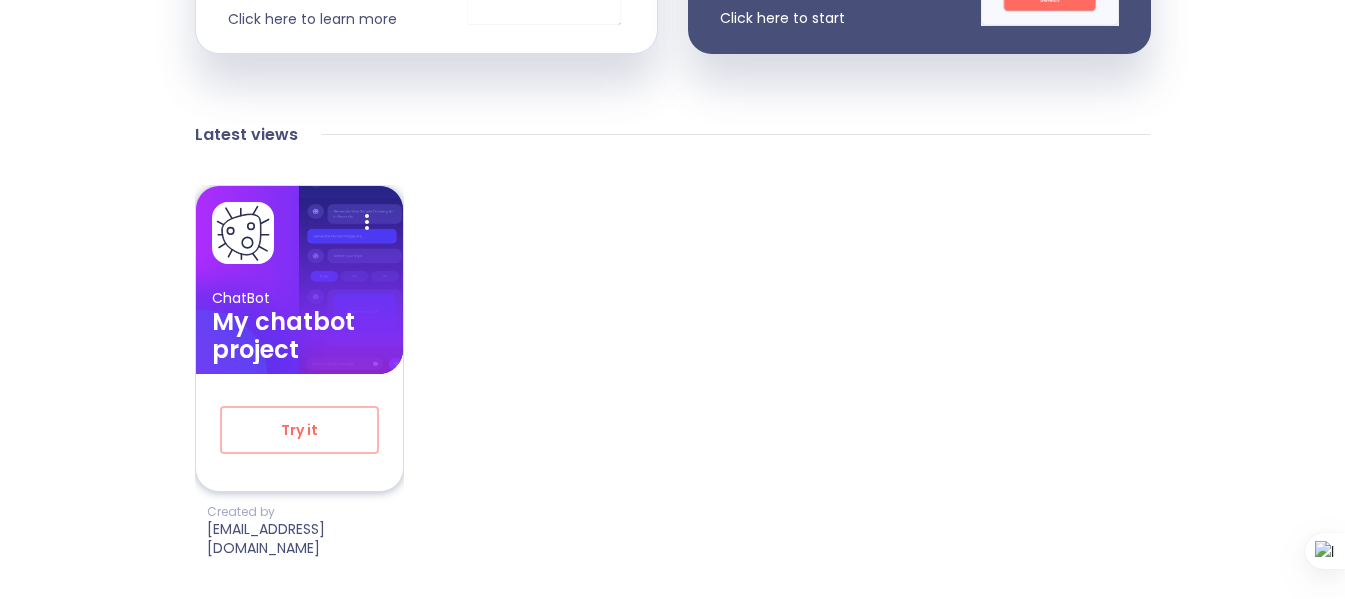 click on "ChatBot" at bounding box center (299, 298) 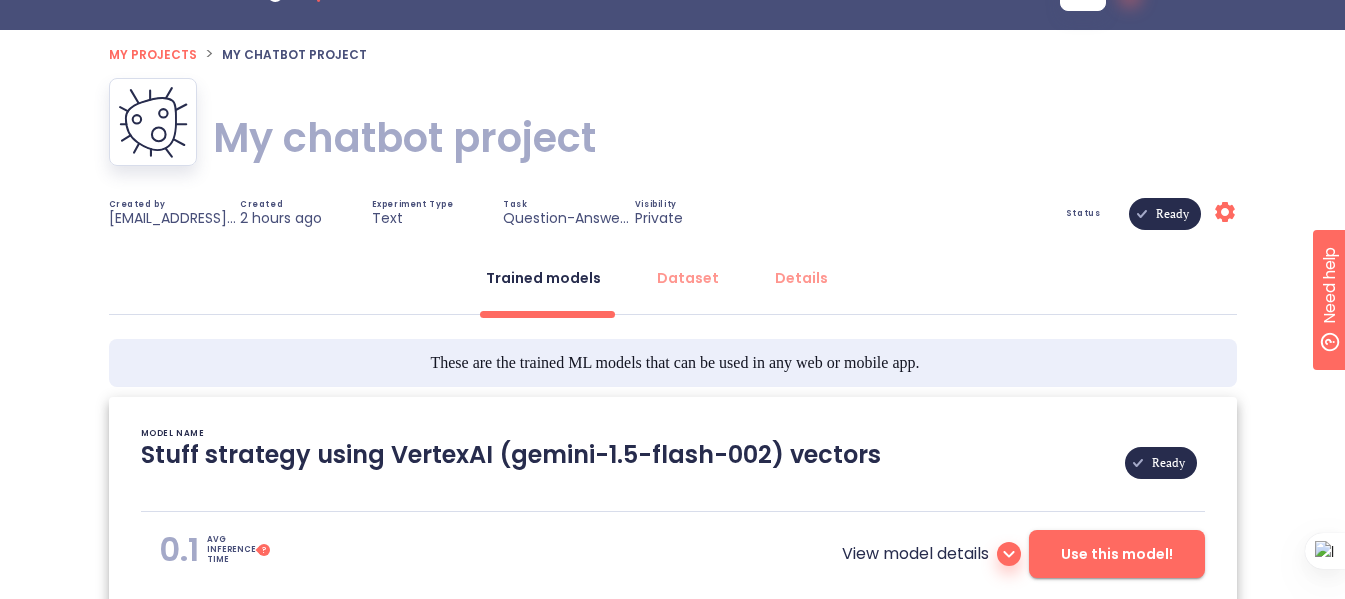 scroll, scrollTop: 200, scrollLeft: 0, axis: vertical 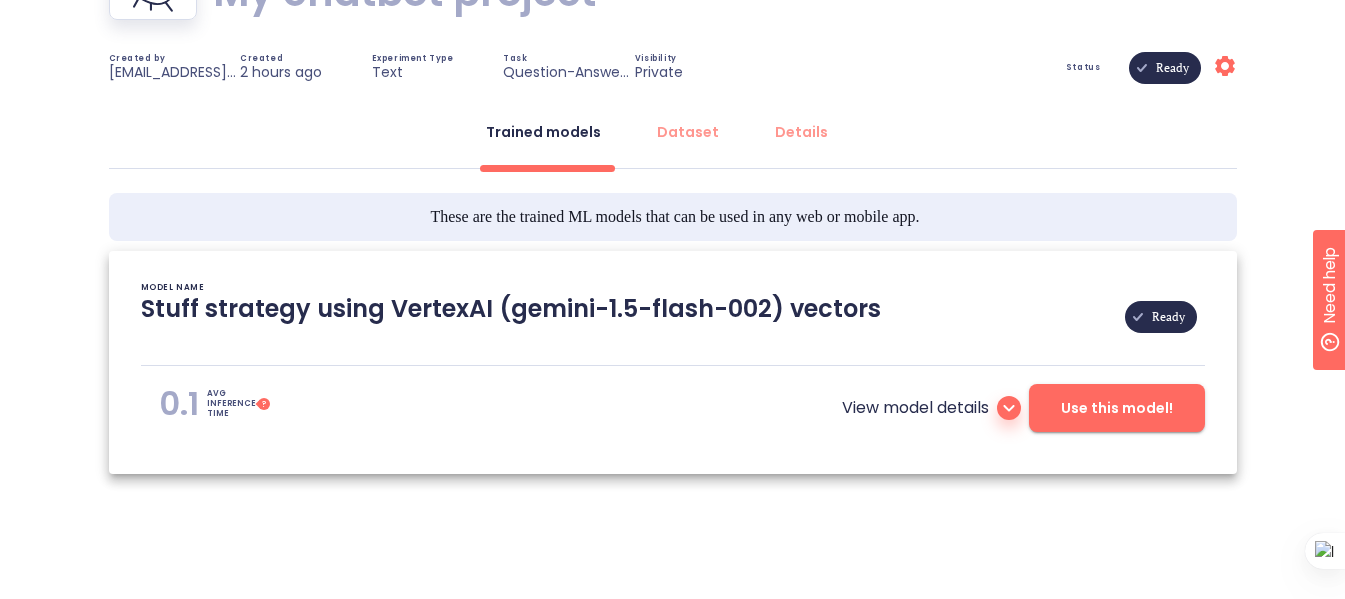 click on "Ready" at bounding box center [1172, 68] 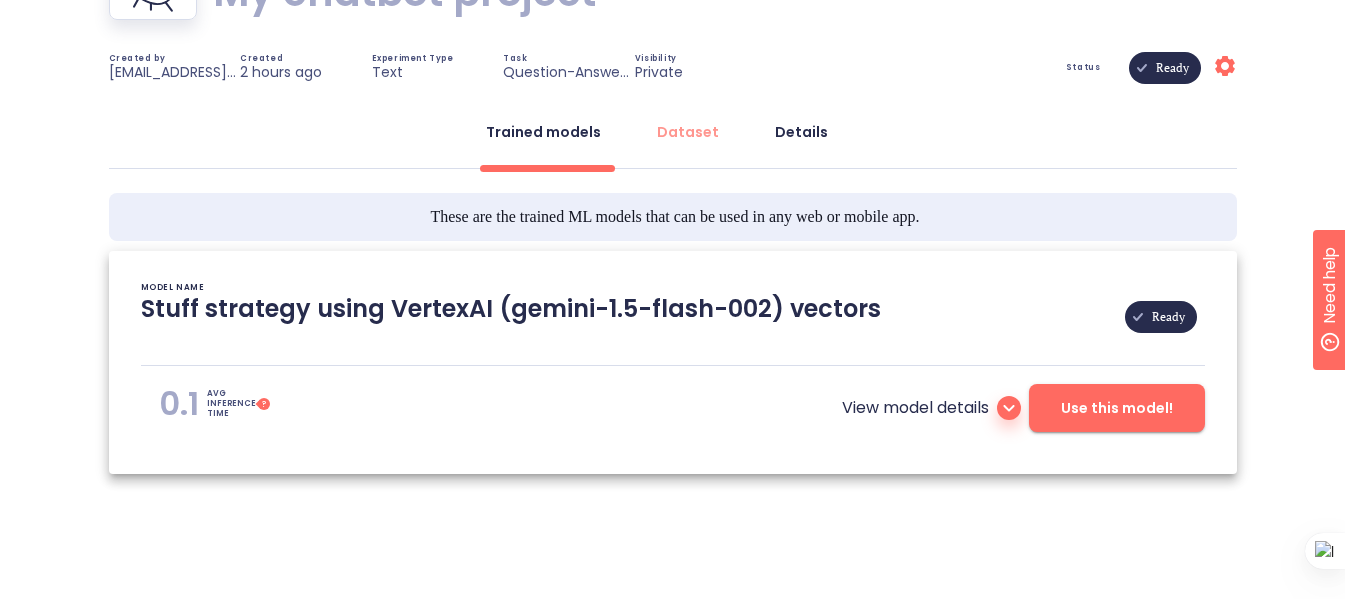 click on "Details" at bounding box center [801, 132] 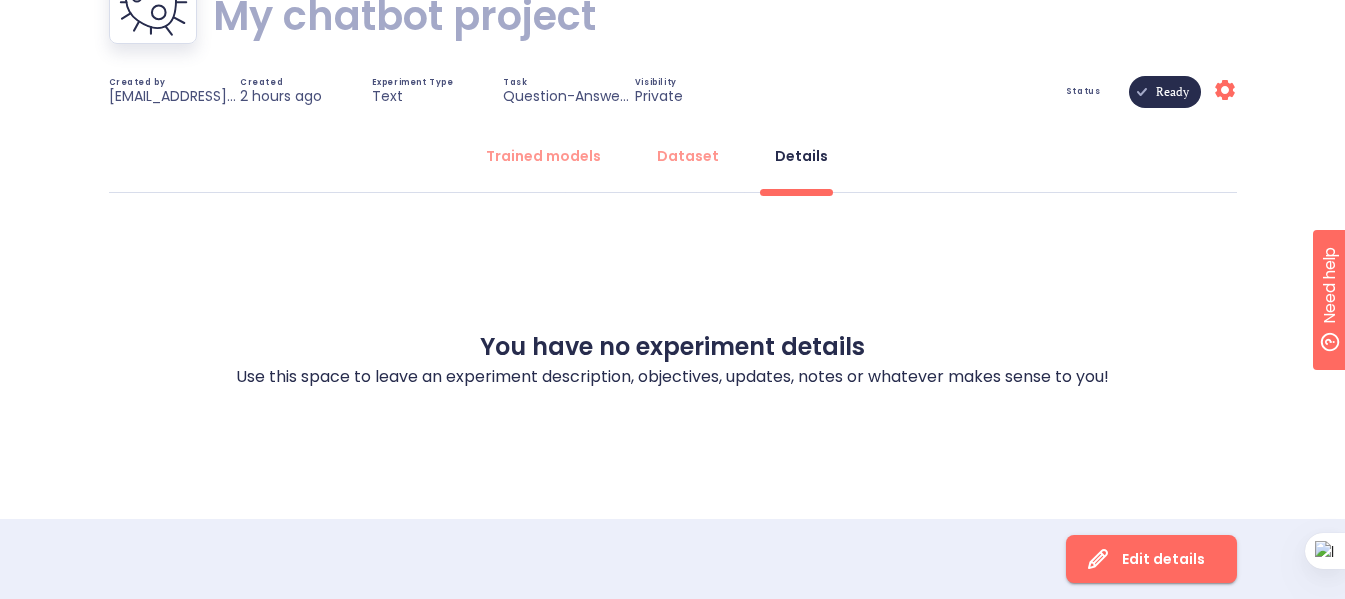 scroll, scrollTop: 176, scrollLeft: 0, axis: vertical 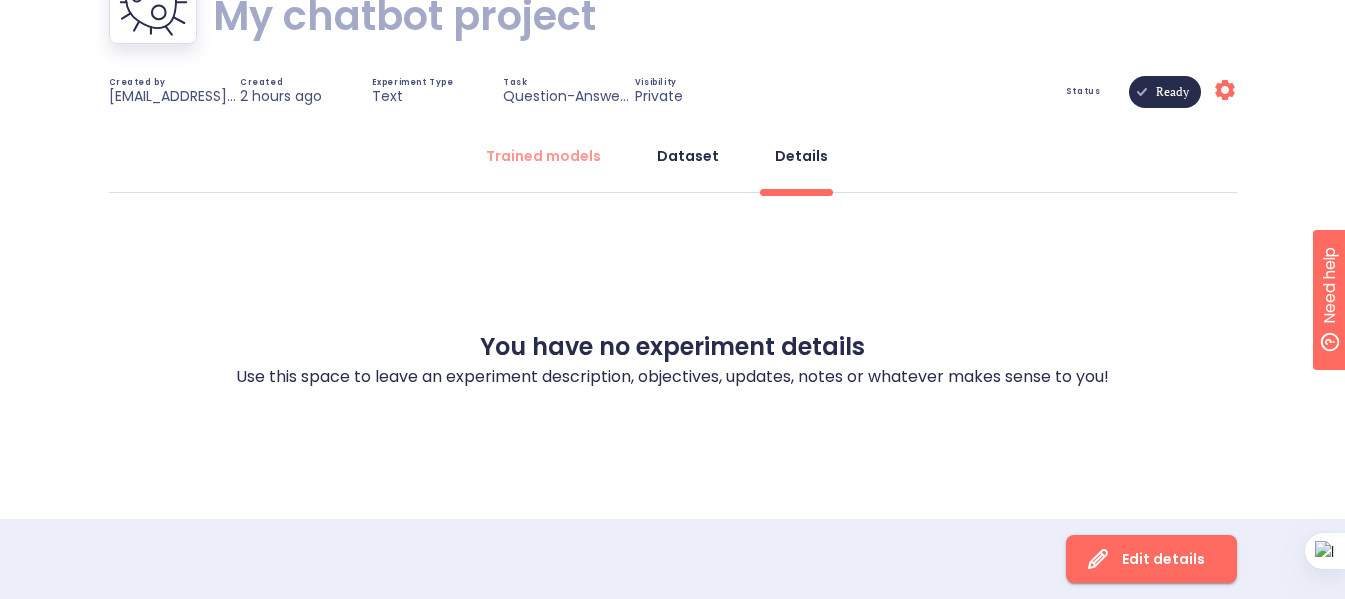 click on "Dataset" at bounding box center [688, 156] 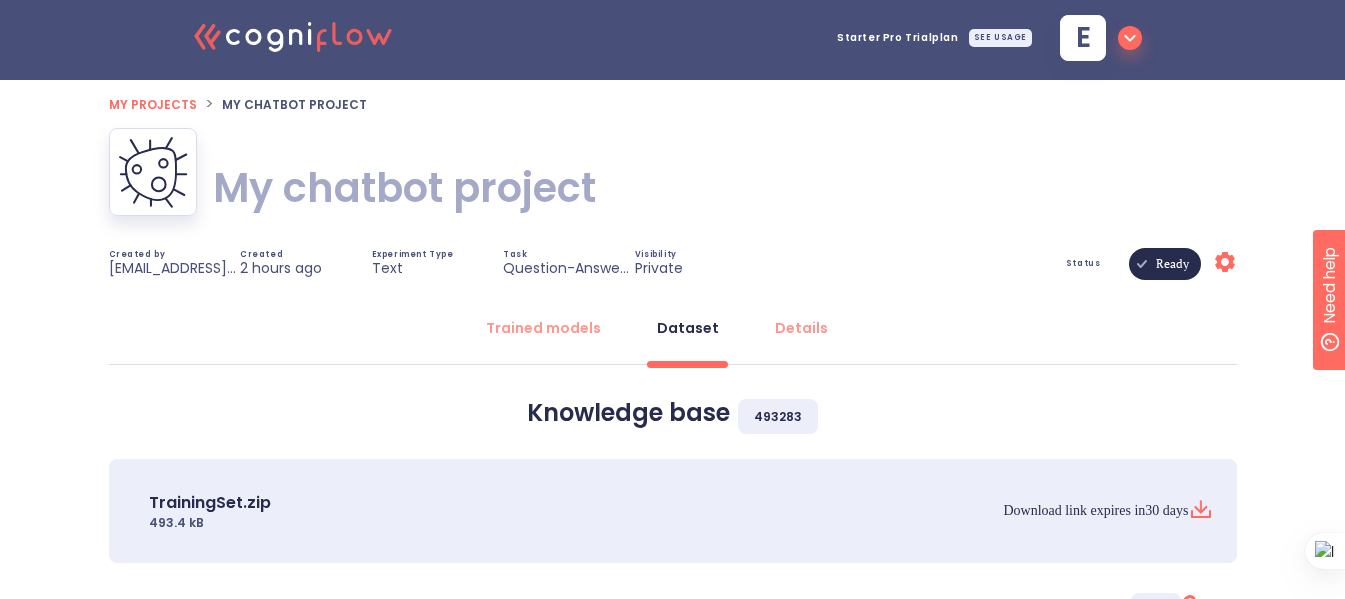 scroll, scrollTop: 0, scrollLeft: 0, axis: both 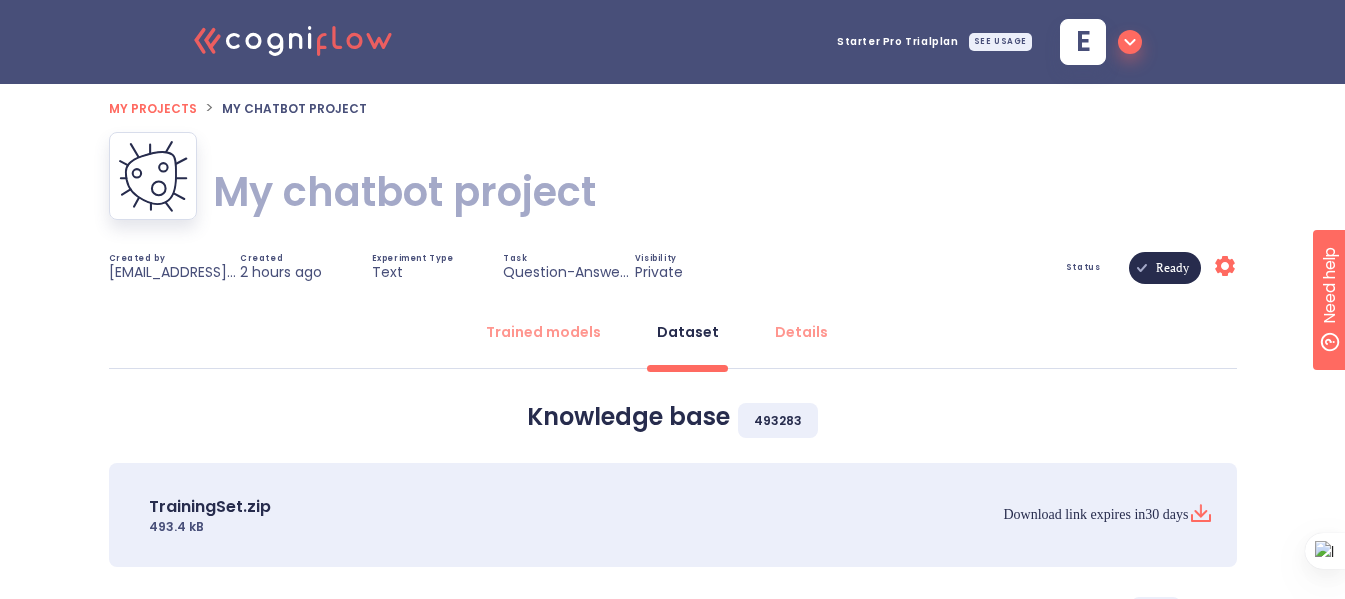 click 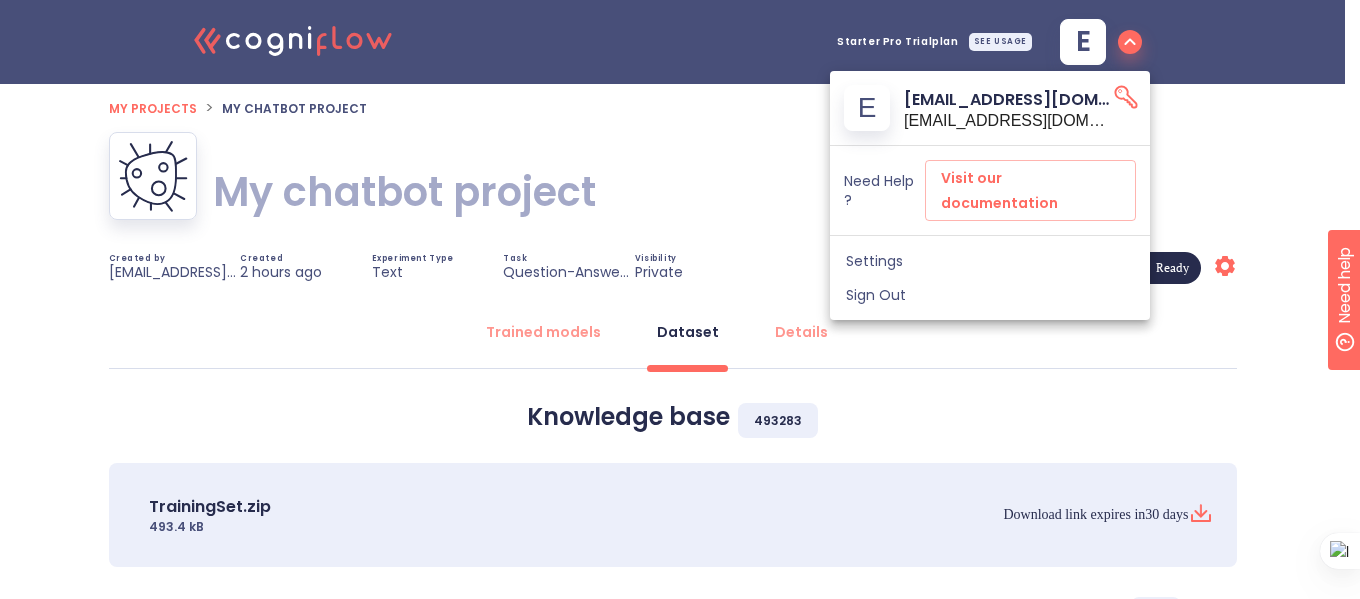 click at bounding box center [680, 299] 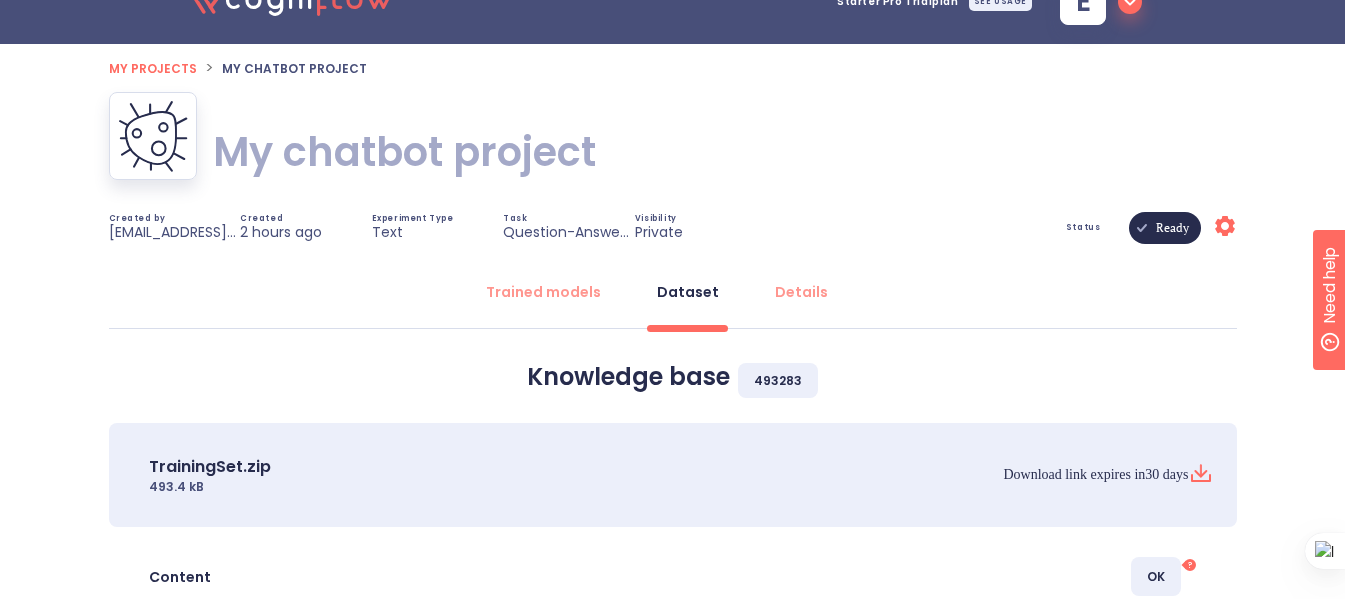 scroll, scrollTop: 0, scrollLeft: 0, axis: both 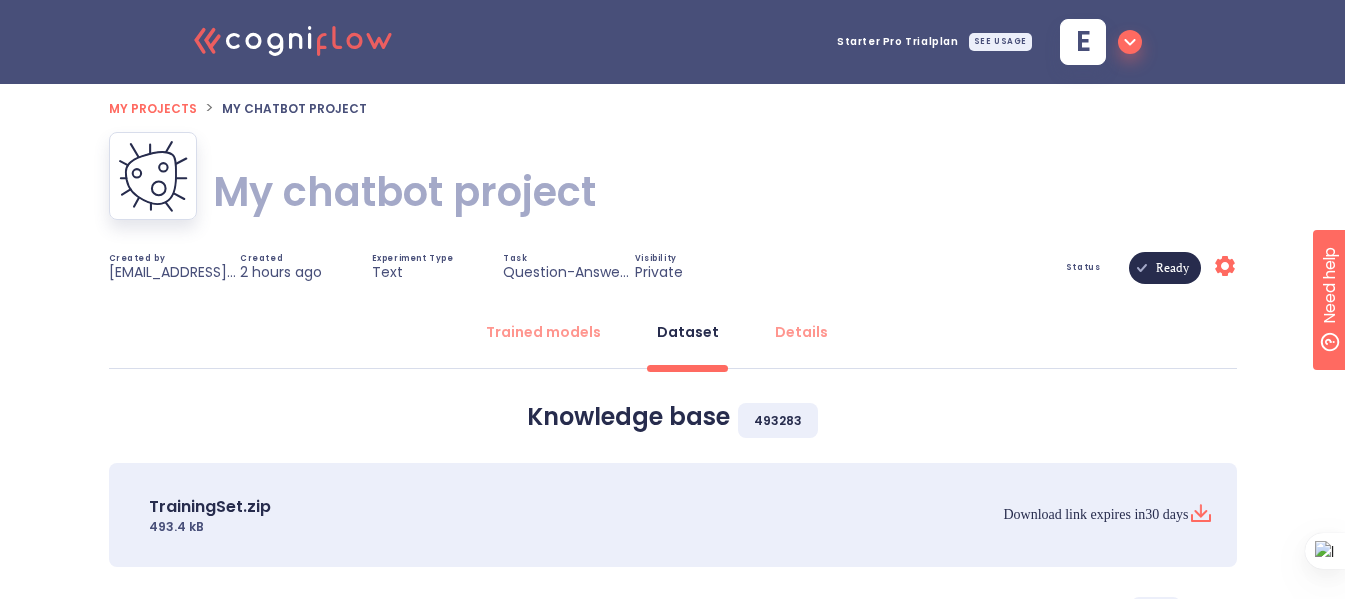 click on "SEE USAGE" at bounding box center (1000, 42) 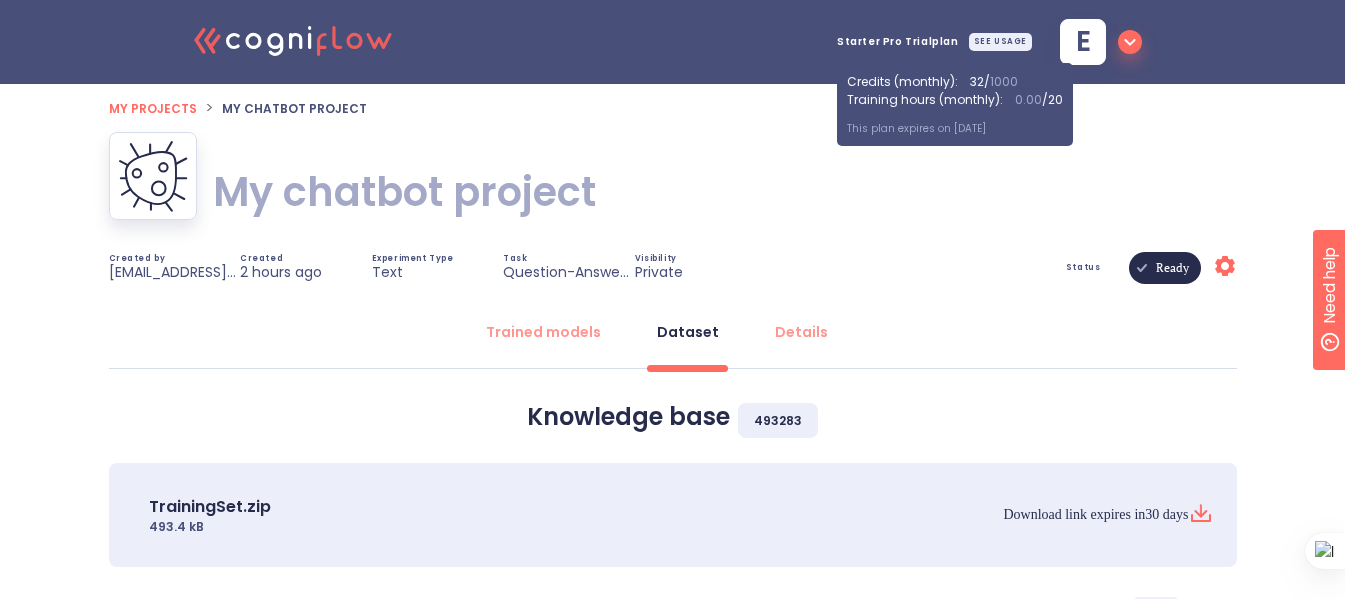 click on "My chatbot project My chatbot project" at bounding box center (673, 192) 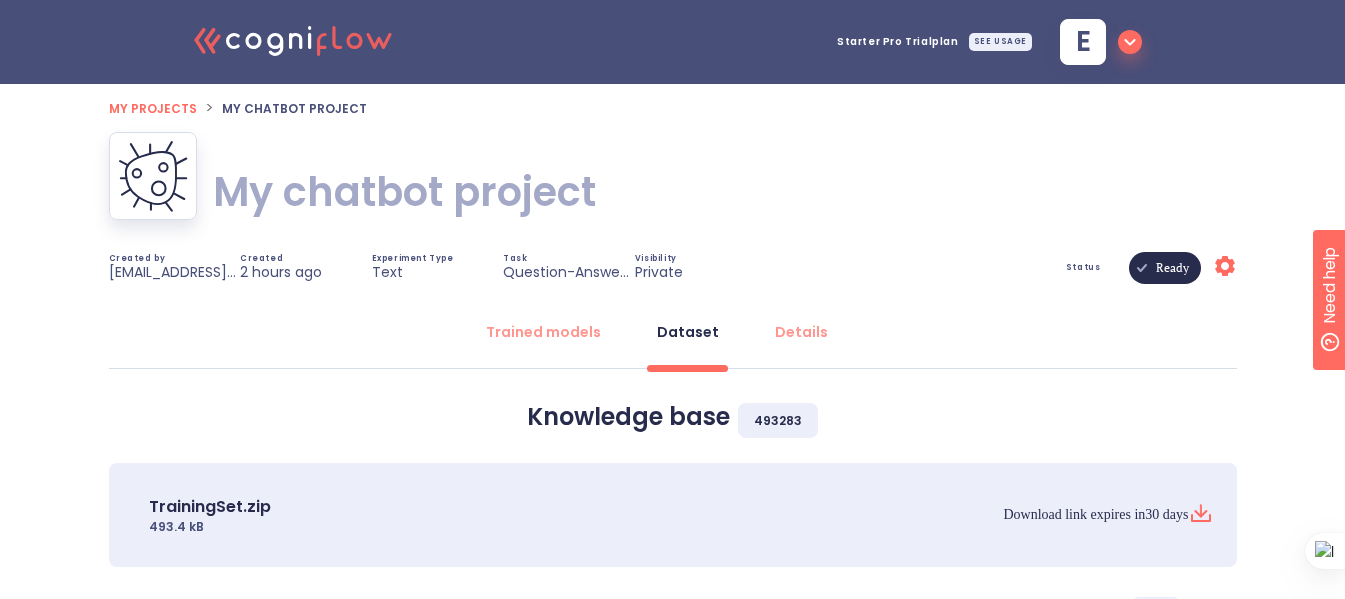 click on "Starter Pro Trial  plan" at bounding box center [898, 42] 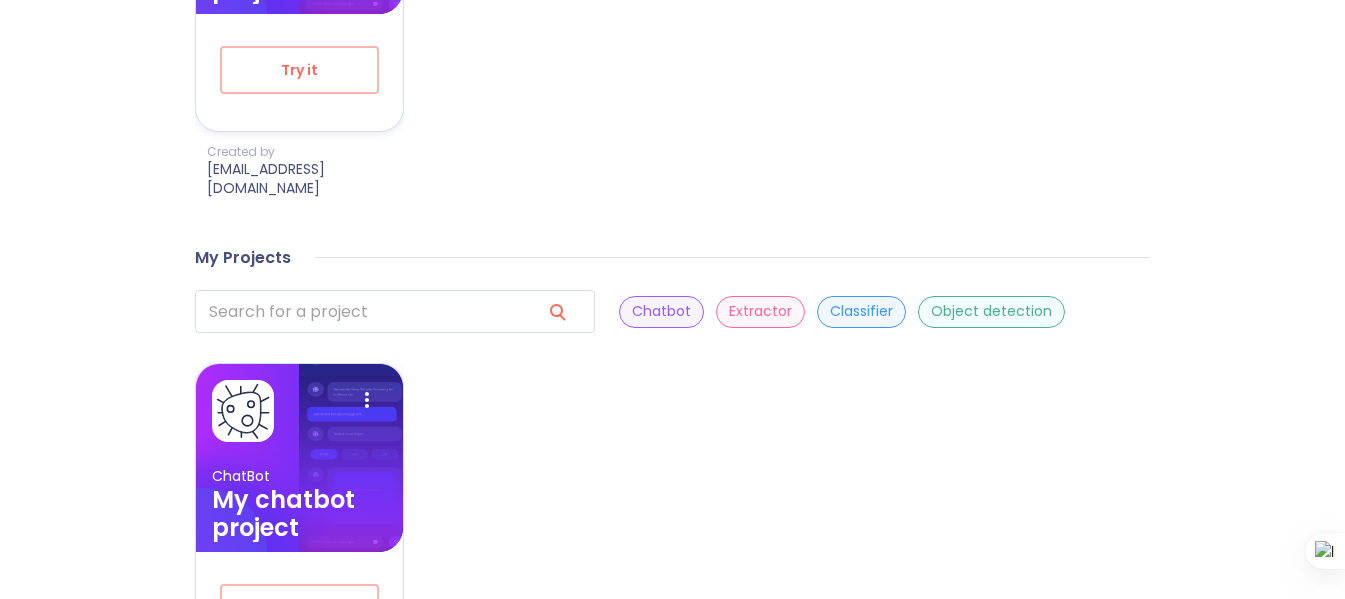 scroll, scrollTop: 1130, scrollLeft: 0, axis: vertical 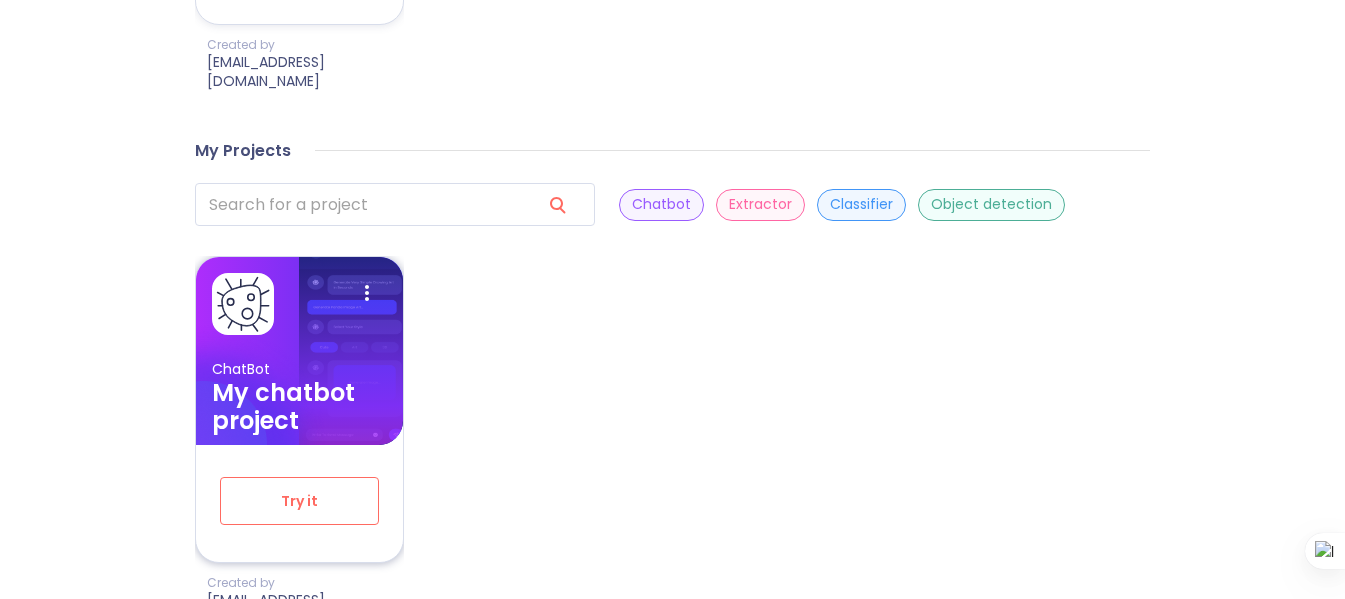 click on "Try it" at bounding box center [299, 501] 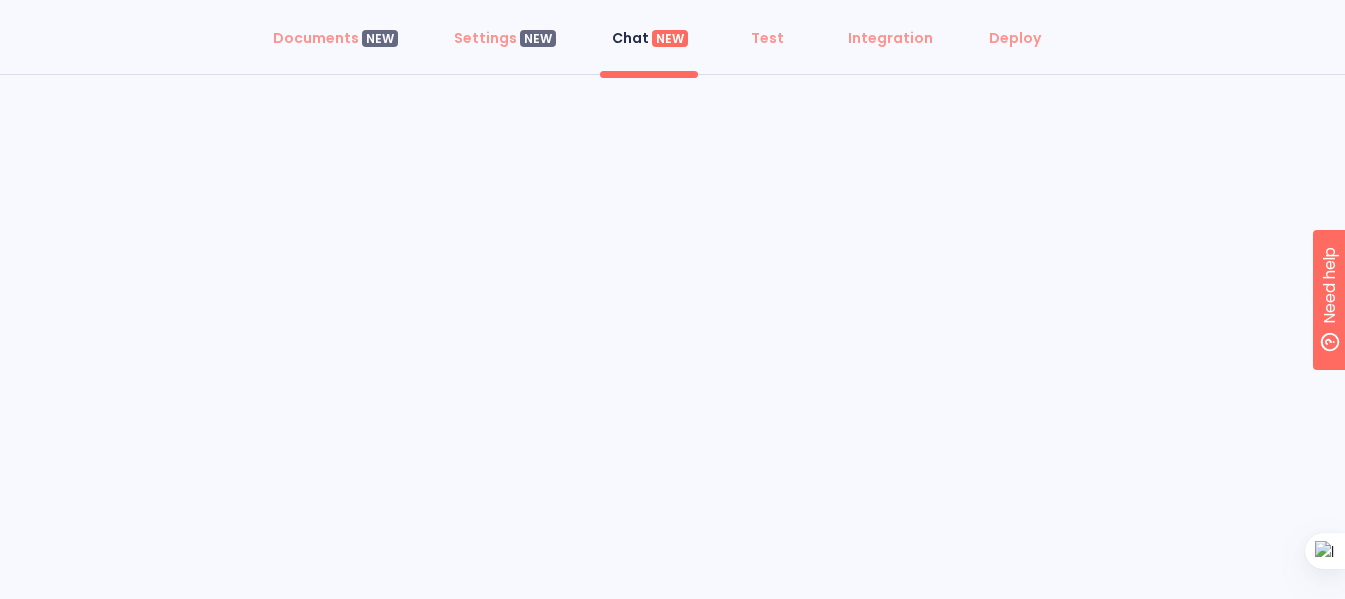 scroll, scrollTop: 0, scrollLeft: 0, axis: both 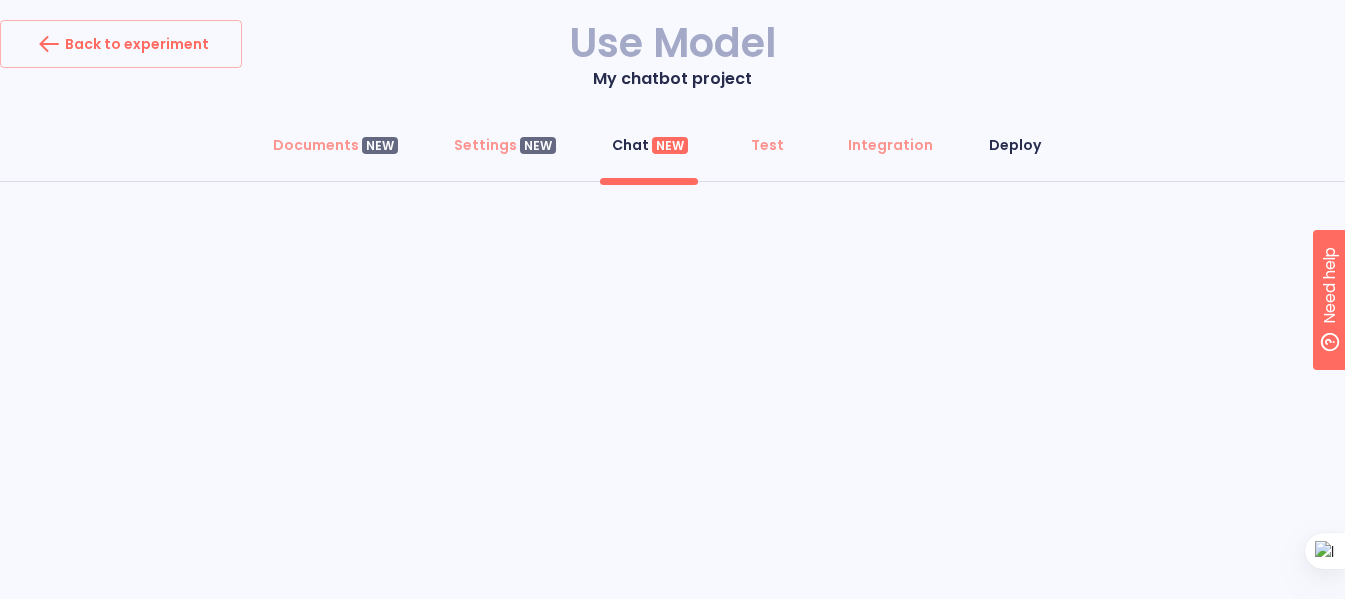 click on "Deploy" at bounding box center (1015, 145) 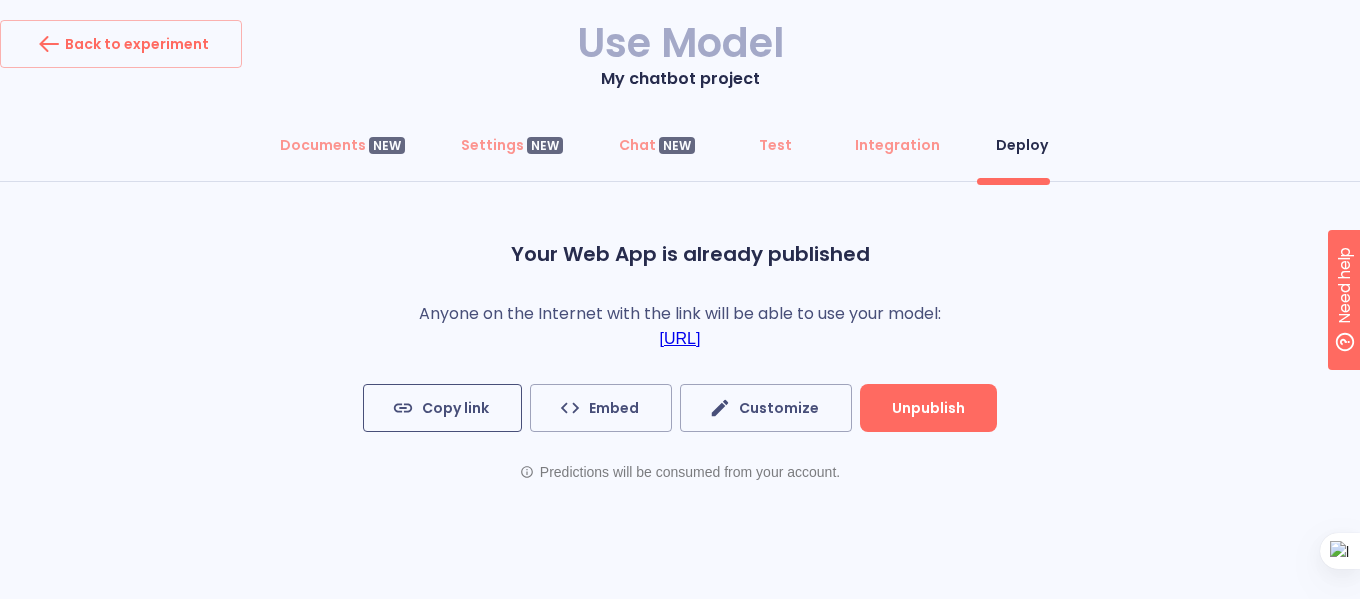 click on "Copy link" at bounding box center [442, 408] 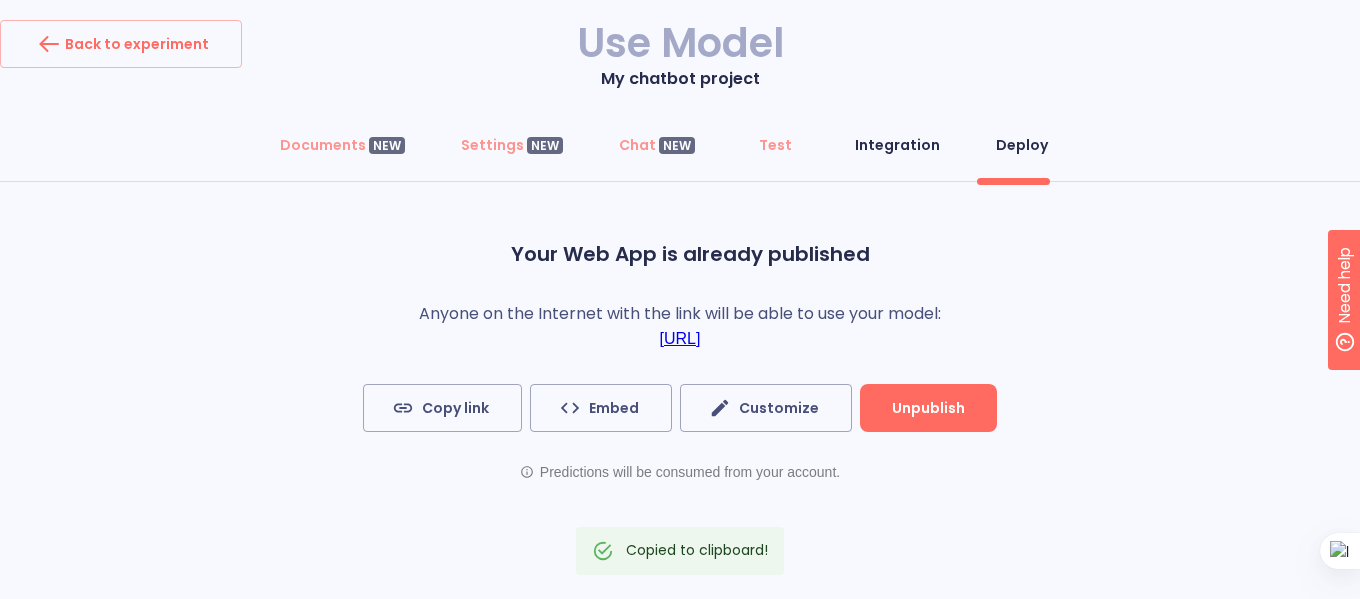 click on "Integration" at bounding box center [897, 145] 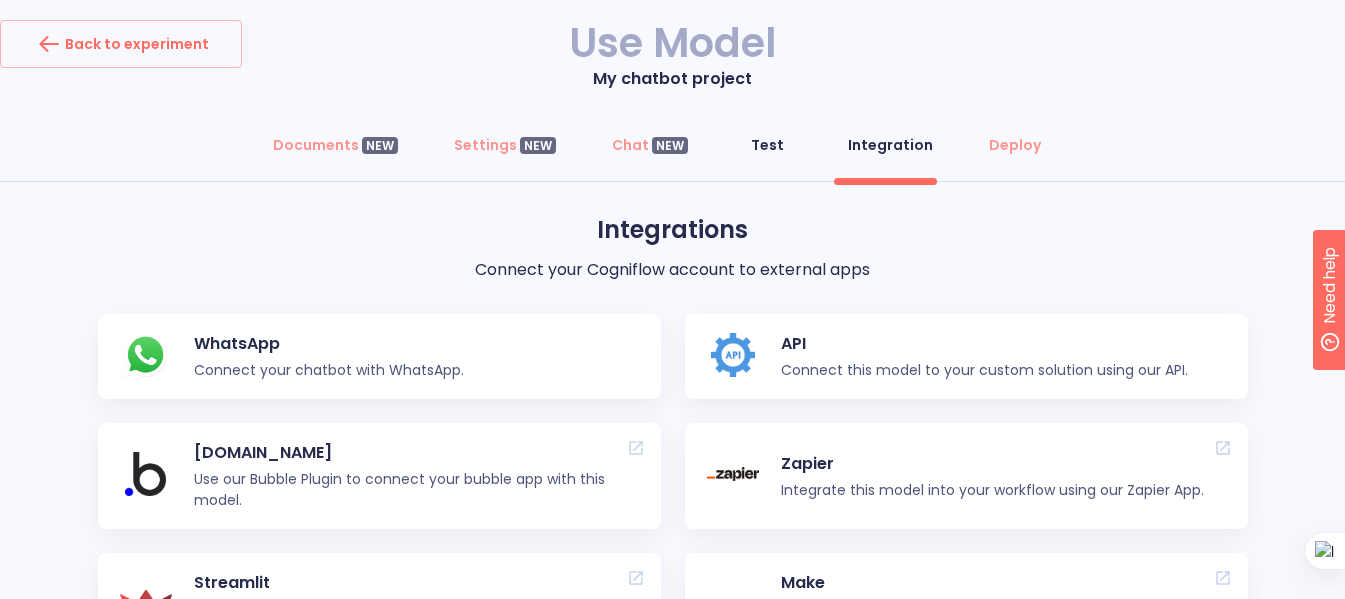 click on "Test" at bounding box center [767, 145] 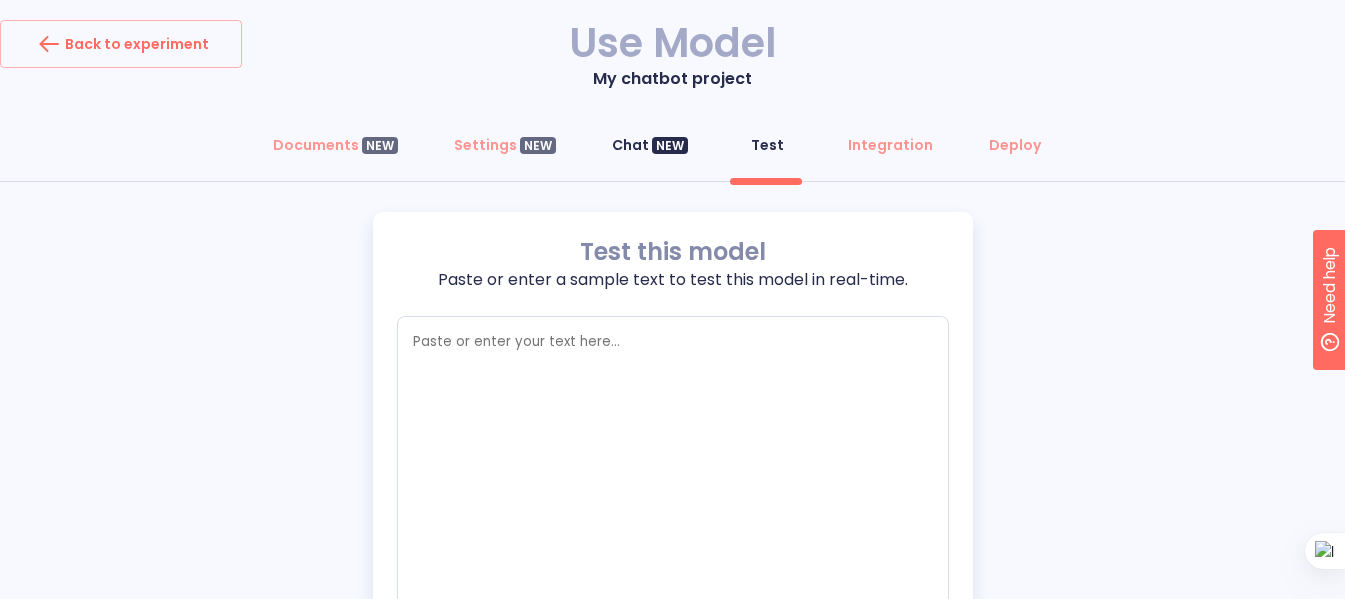 click on "NEW" at bounding box center [670, 146] 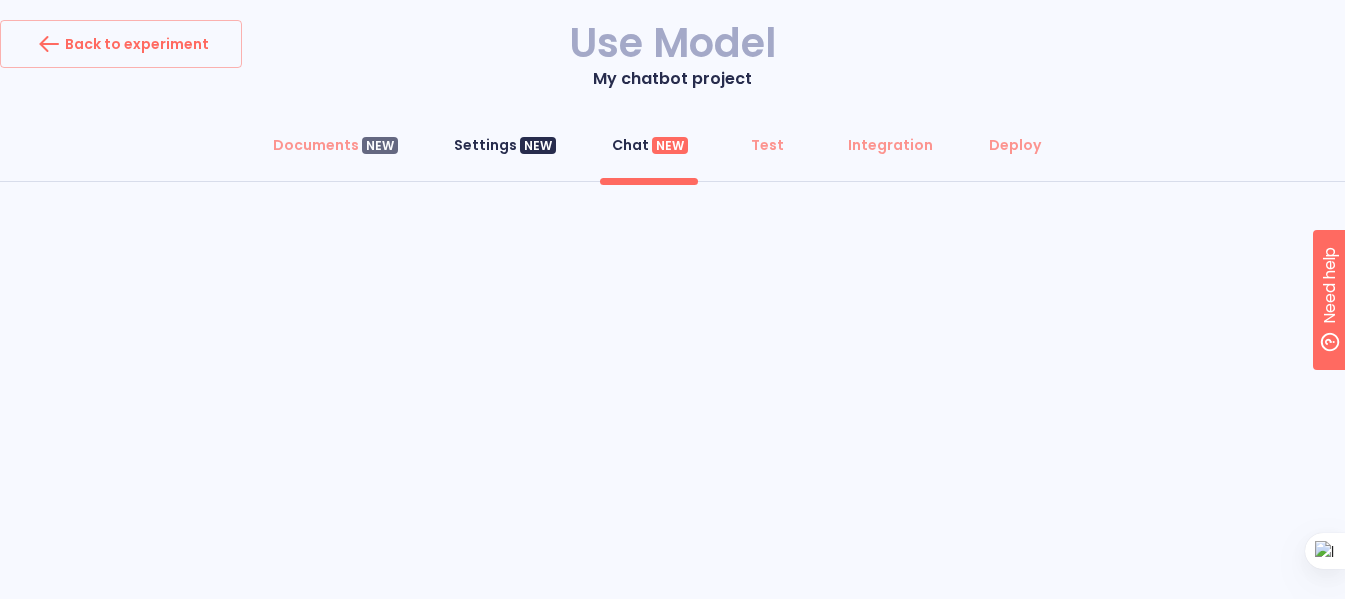 click on "Settings   NEW" at bounding box center [505, 145] 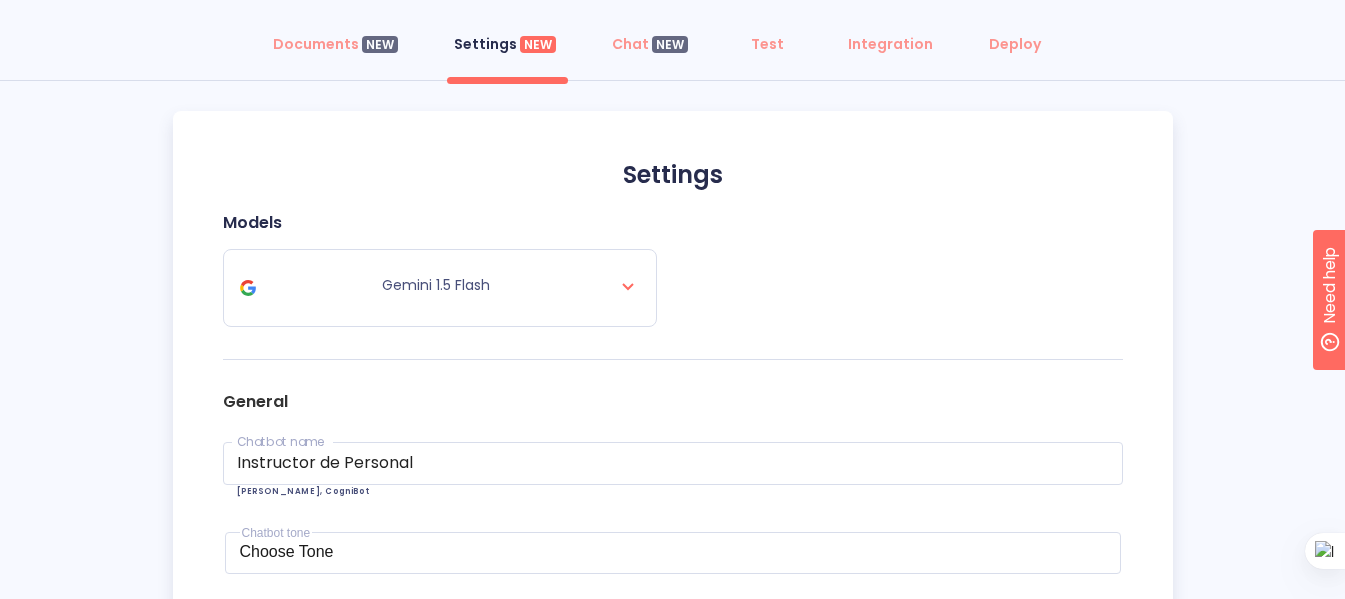 scroll, scrollTop: 0, scrollLeft: 0, axis: both 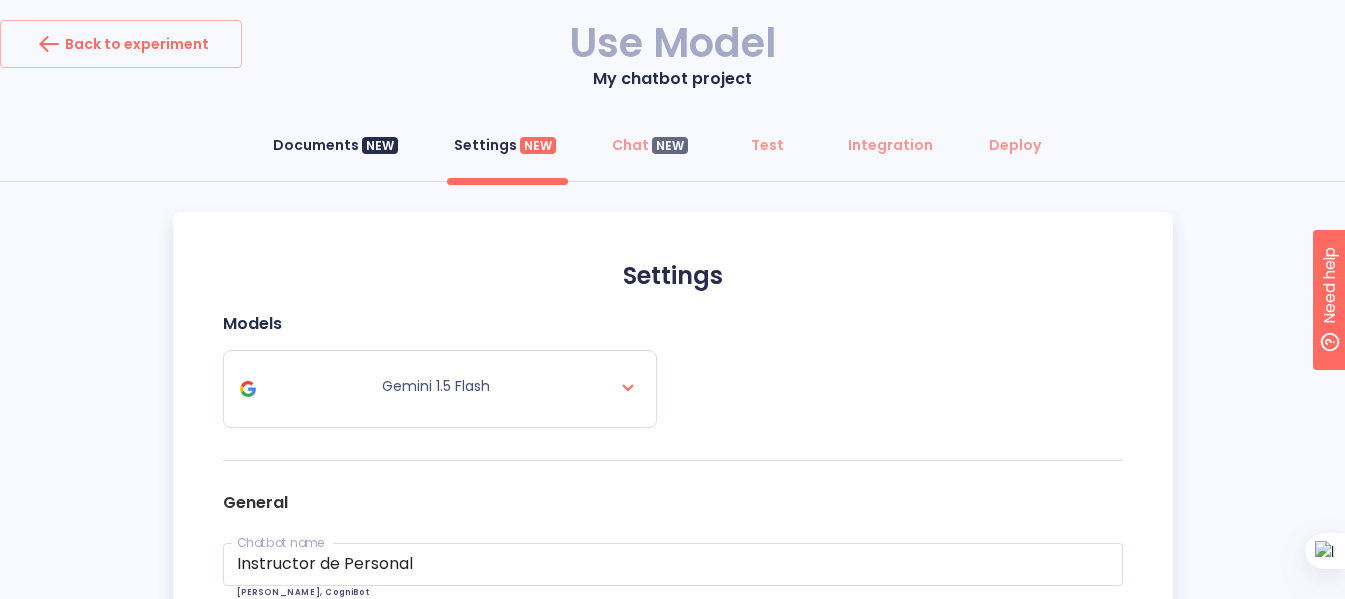 click on "Documents   NEW" at bounding box center [335, 145] 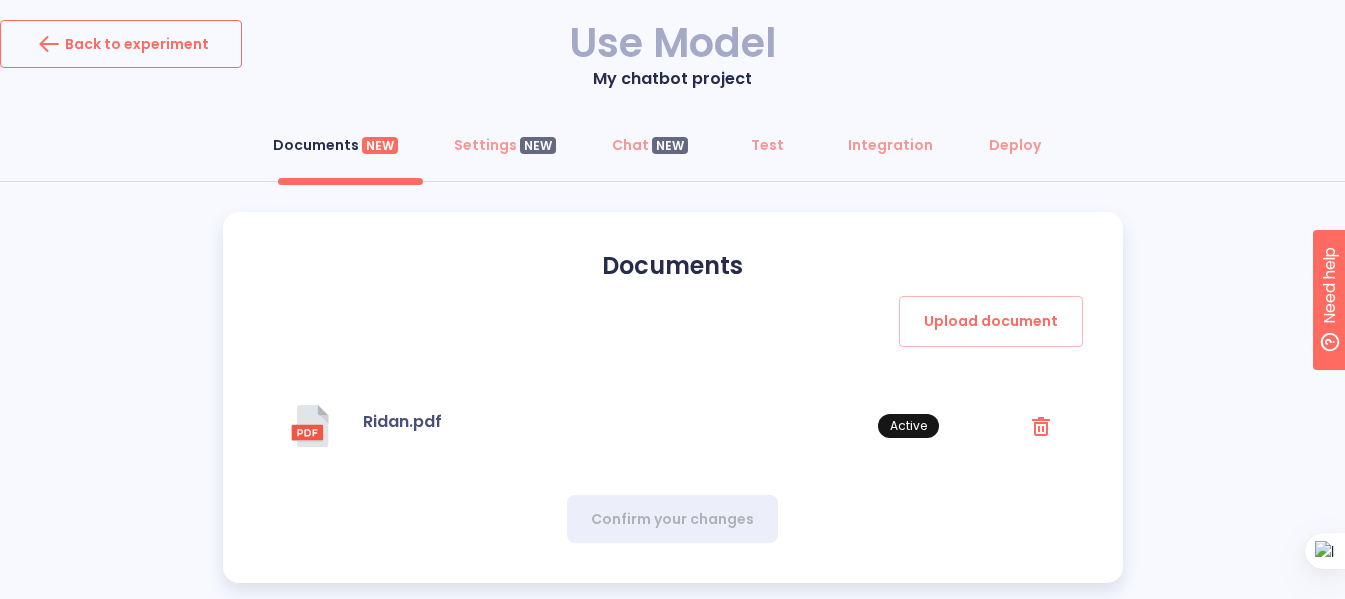 click on "Back to experiment" at bounding box center (121, 44) 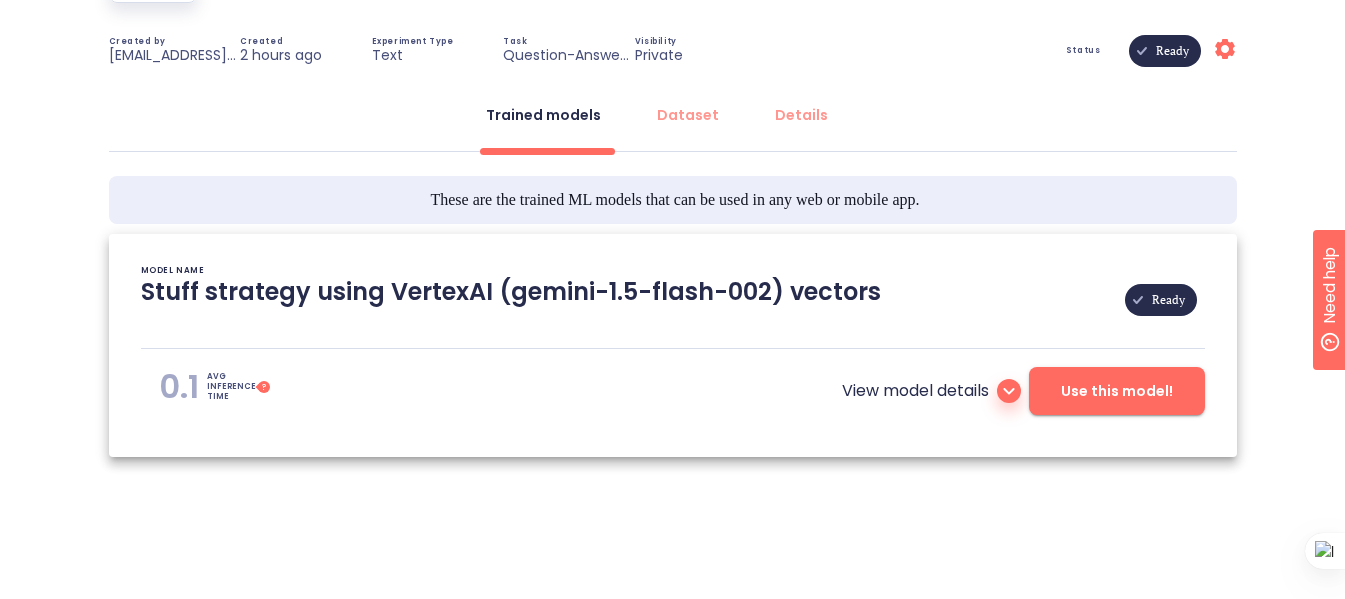 scroll, scrollTop: 0, scrollLeft: 0, axis: both 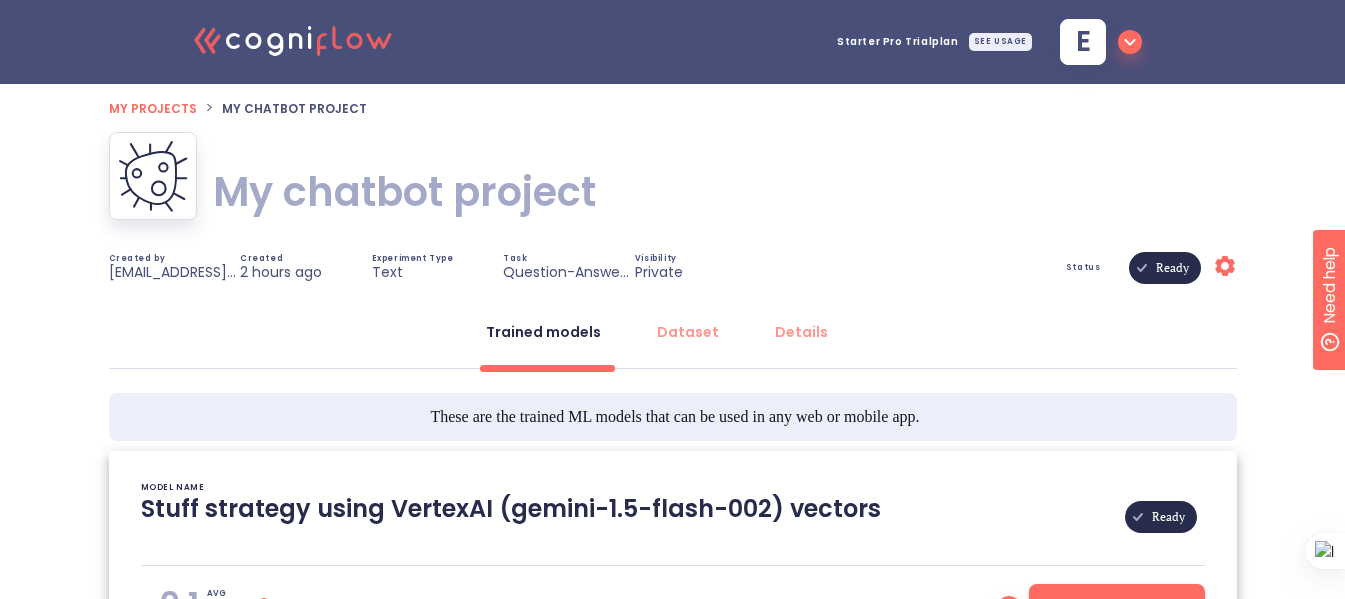 click on ".cls-1{fill:#141624;}.cls-2{fill:#eb5e60;}.cls-3{fill:none;stroke:#eb5e60;stroke-linecap:round;stroke-miterlimit:10;stroke-width:14px;} 1a" 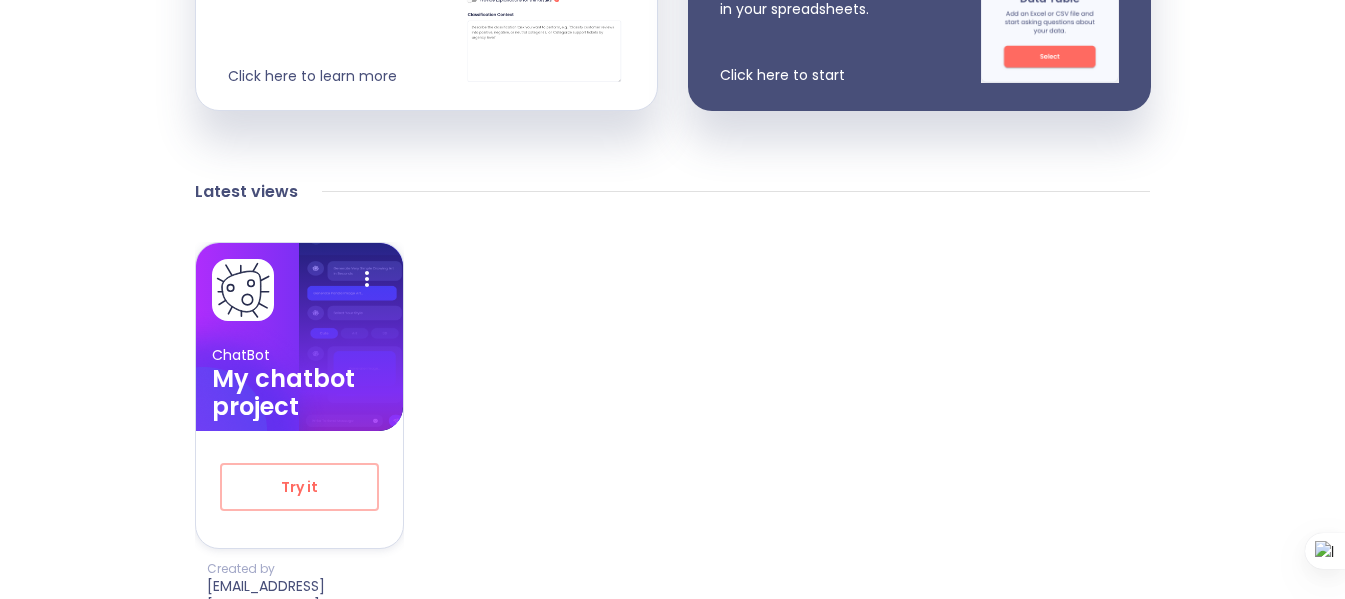 scroll, scrollTop: 733, scrollLeft: 0, axis: vertical 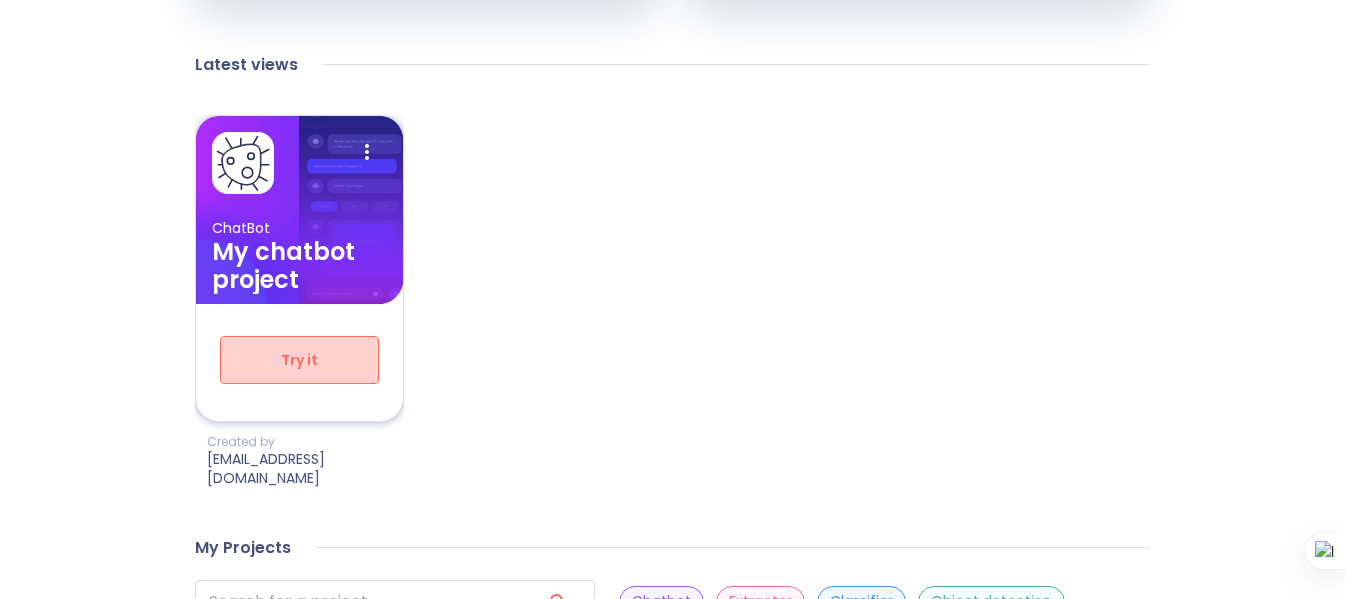 click on "Try it" at bounding box center [299, 360] 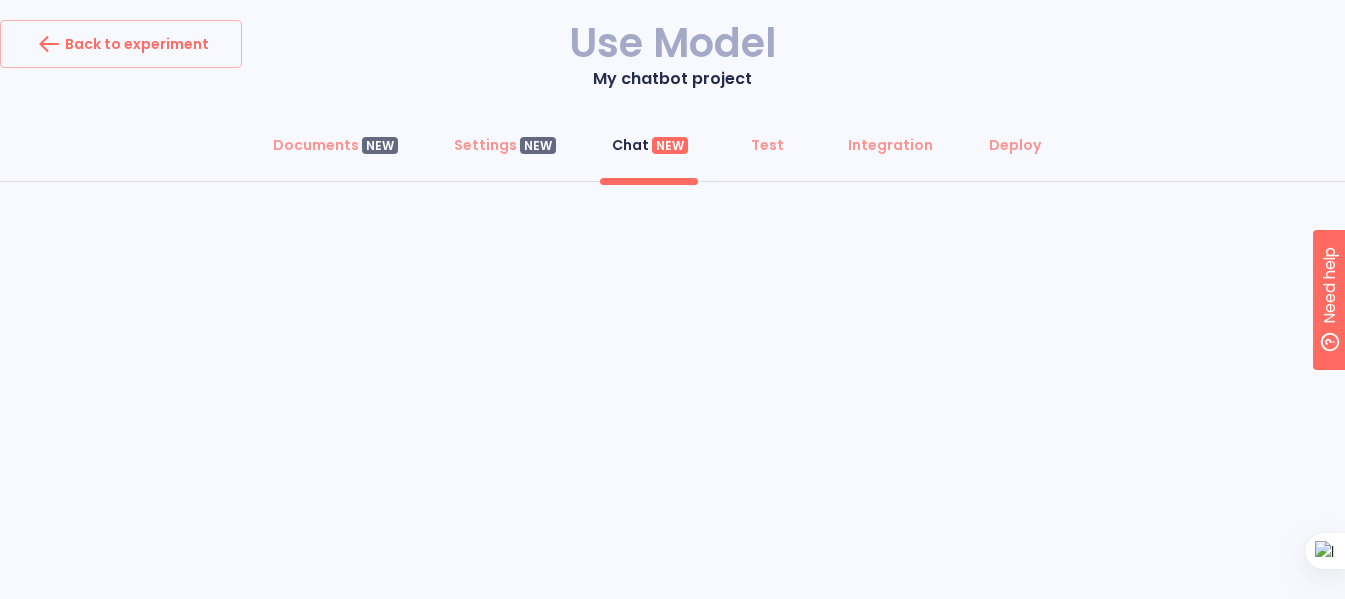 scroll, scrollTop: 0, scrollLeft: 0, axis: both 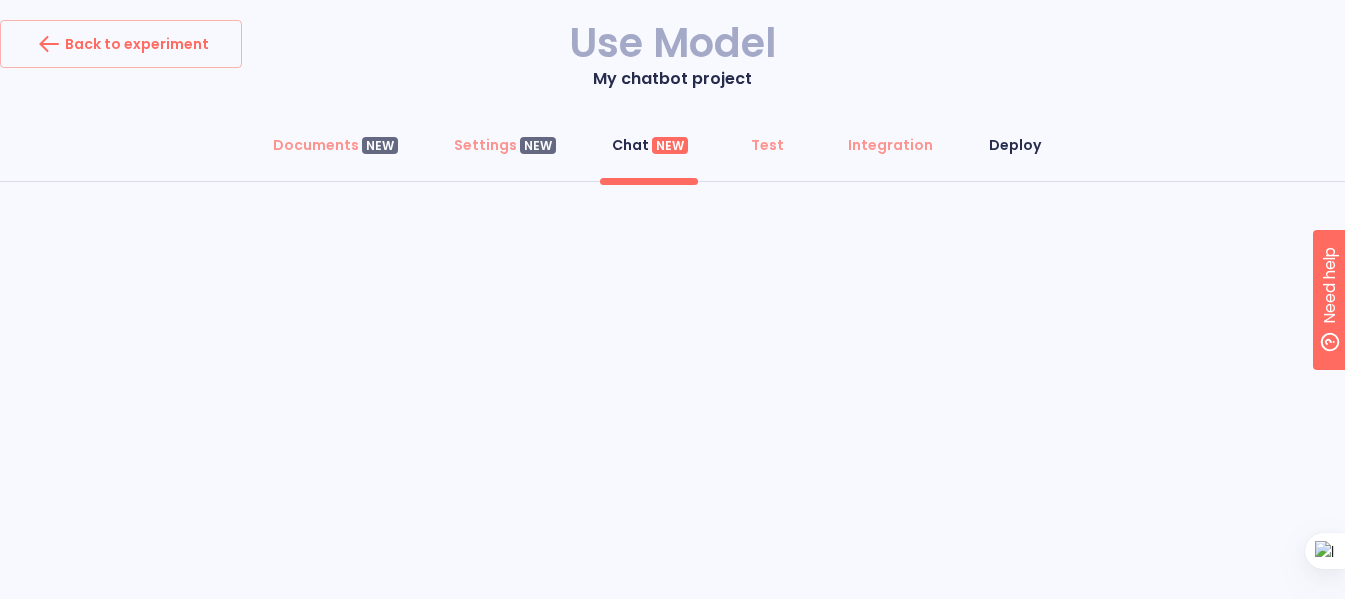 click on "Deploy" at bounding box center (1015, 145) 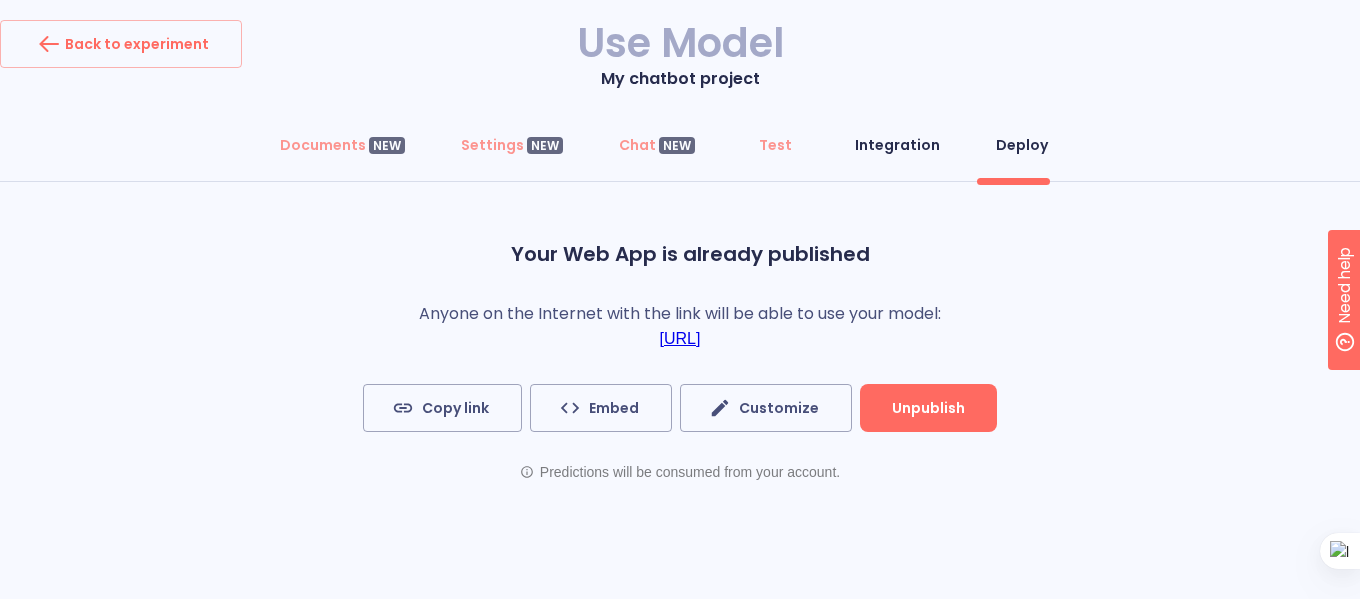 click on "Integration" at bounding box center [897, 145] 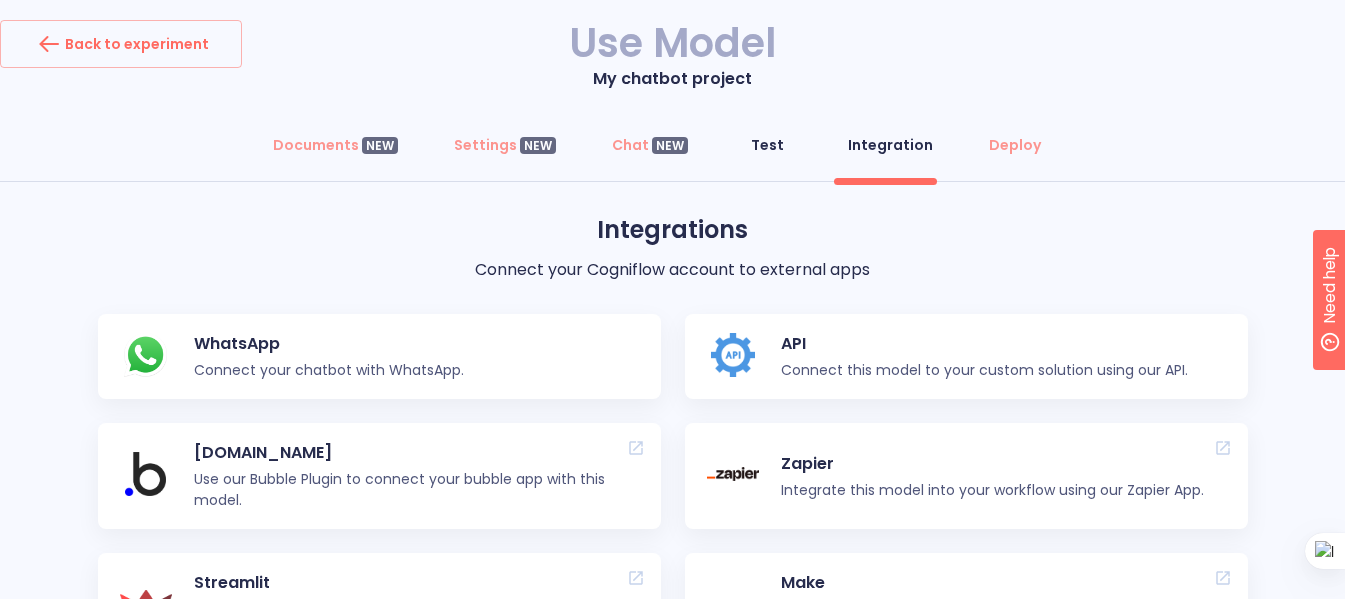 click on "Test" at bounding box center [767, 145] 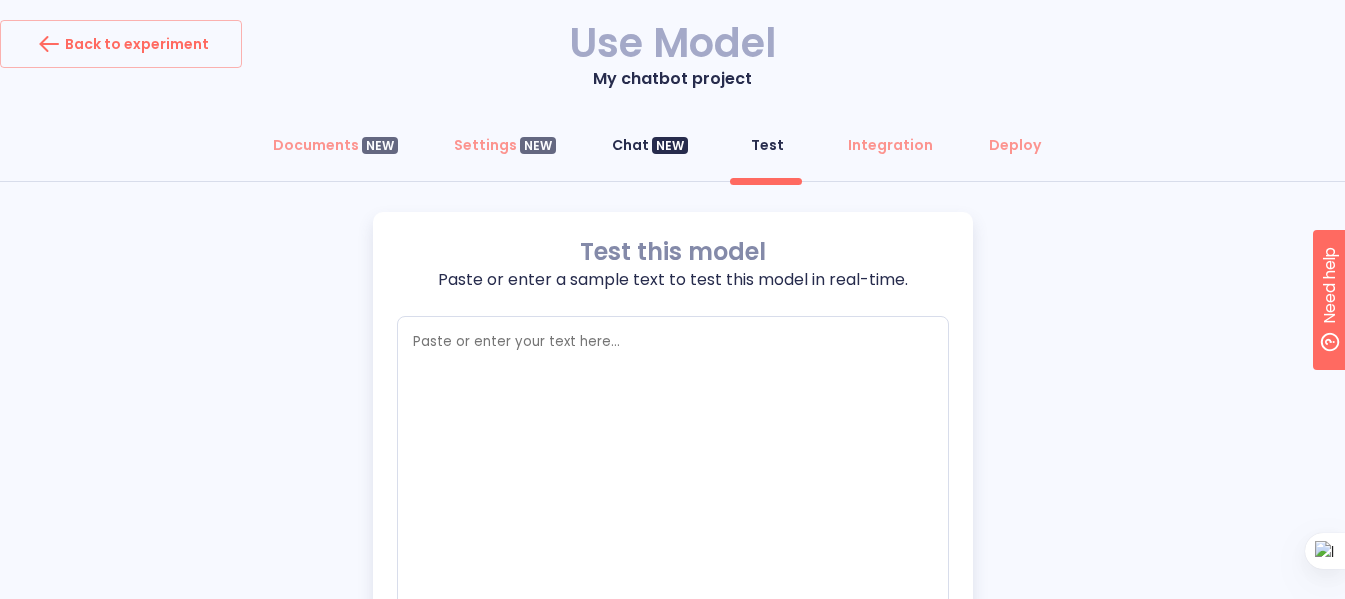 click on "NEW" at bounding box center [670, 146] 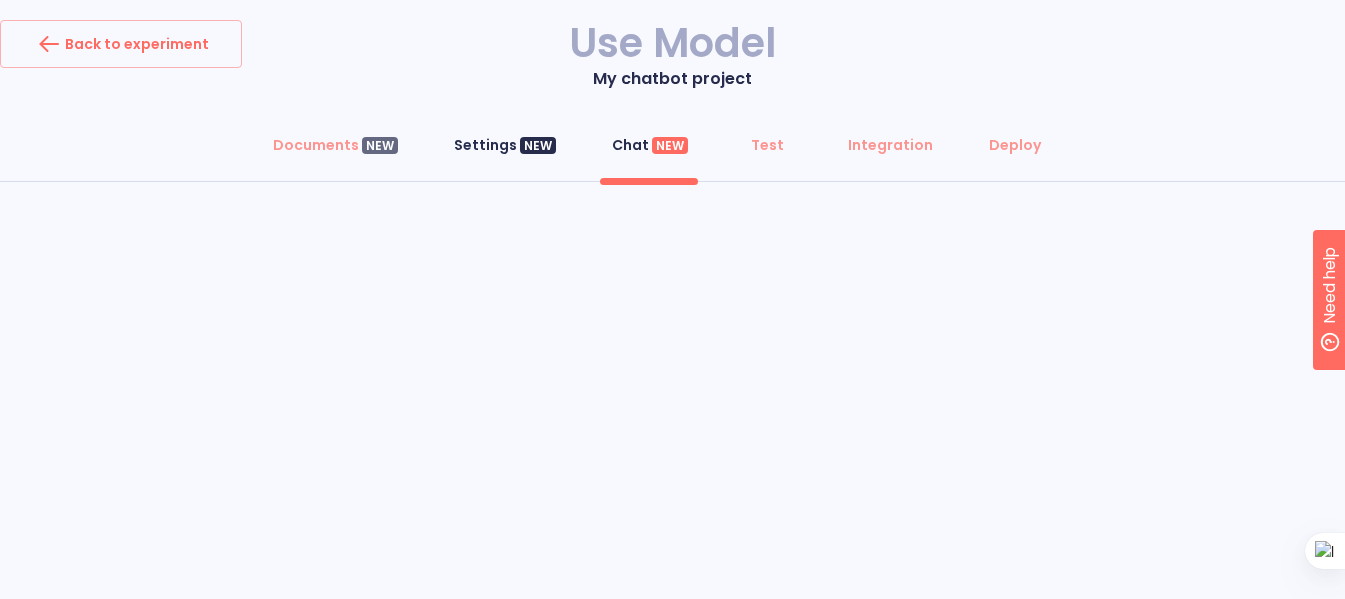 click on "Settings   NEW" at bounding box center [505, 145] 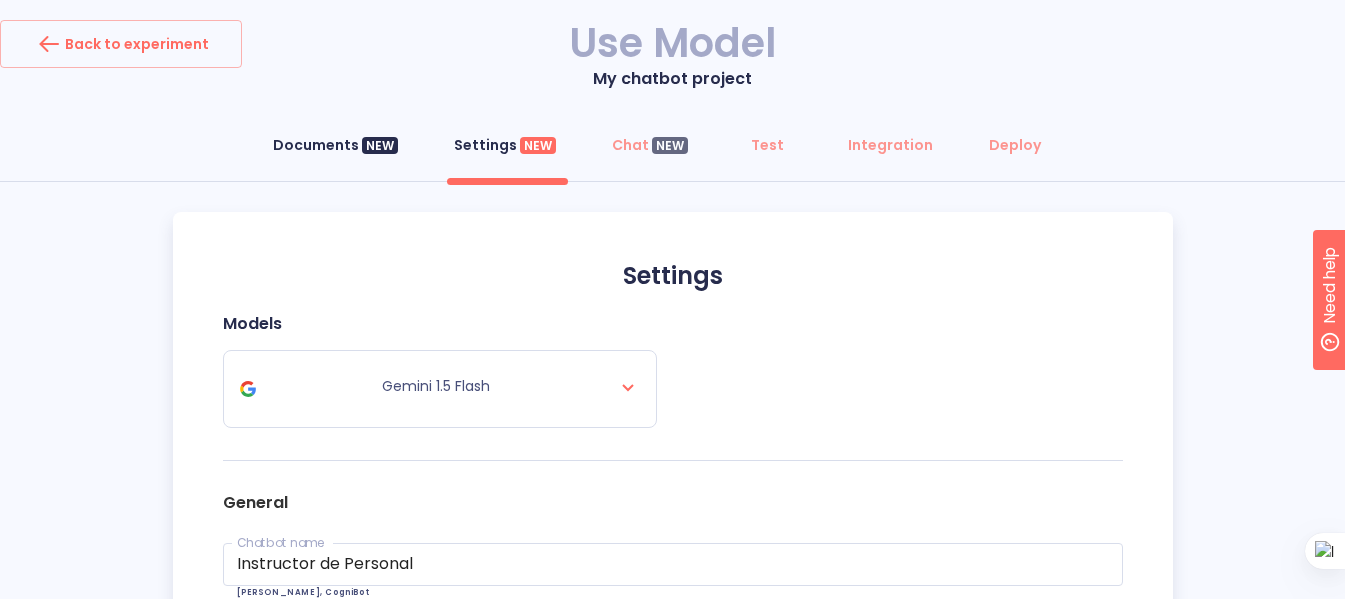 click on "Documents   NEW" at bounding box center (335, 145) 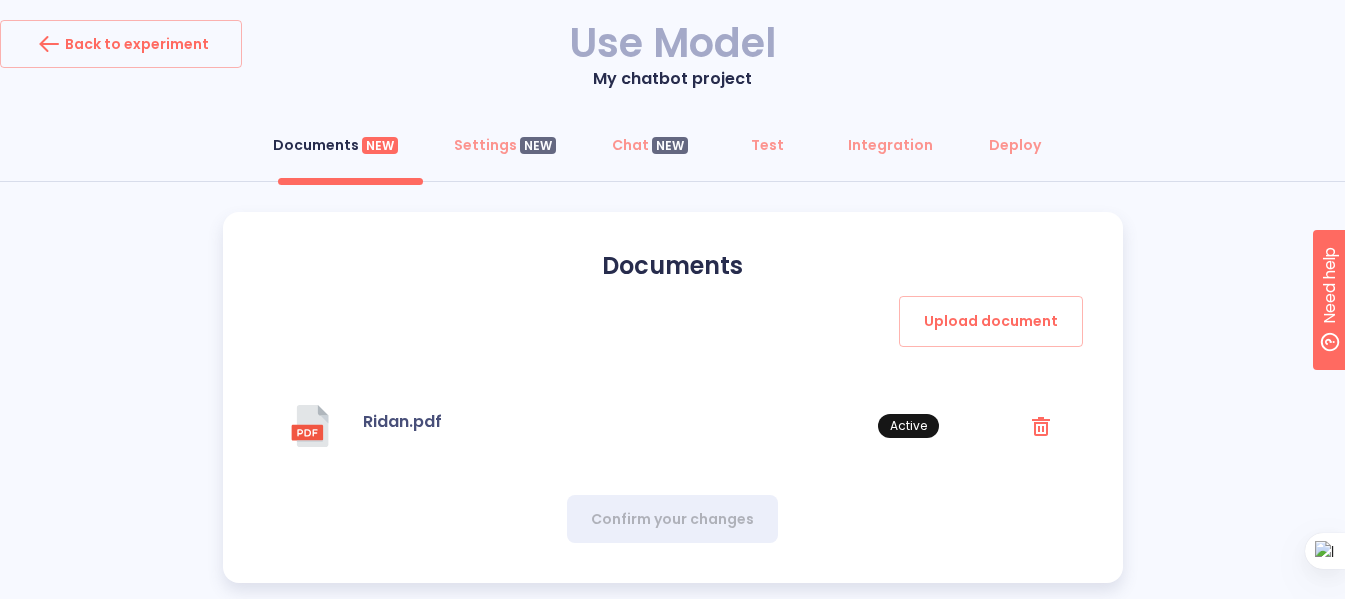 click on "Documents   NEW Settings   NEW Chat   NEW Test   Integration   Deploy" at bounding box center (672, 151) 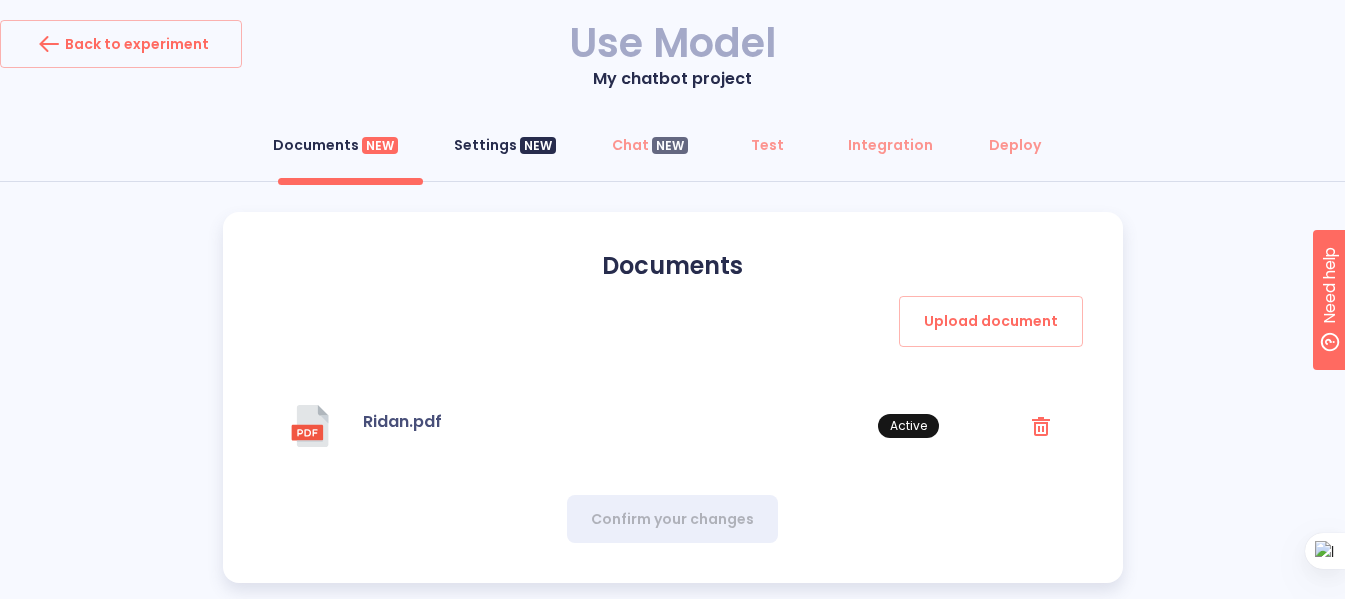 click on "Settings   NEW" at bounding box center (505, 145) 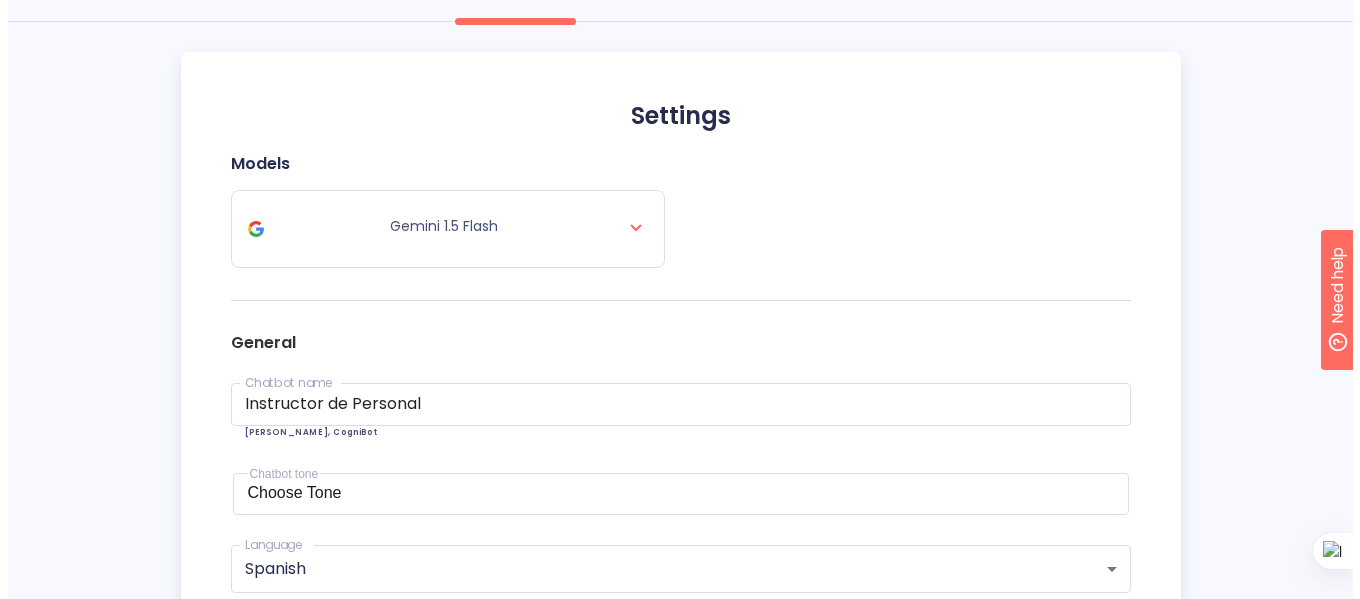 scroll, scrollTop: 0, scrollLeft: 0, axis: both 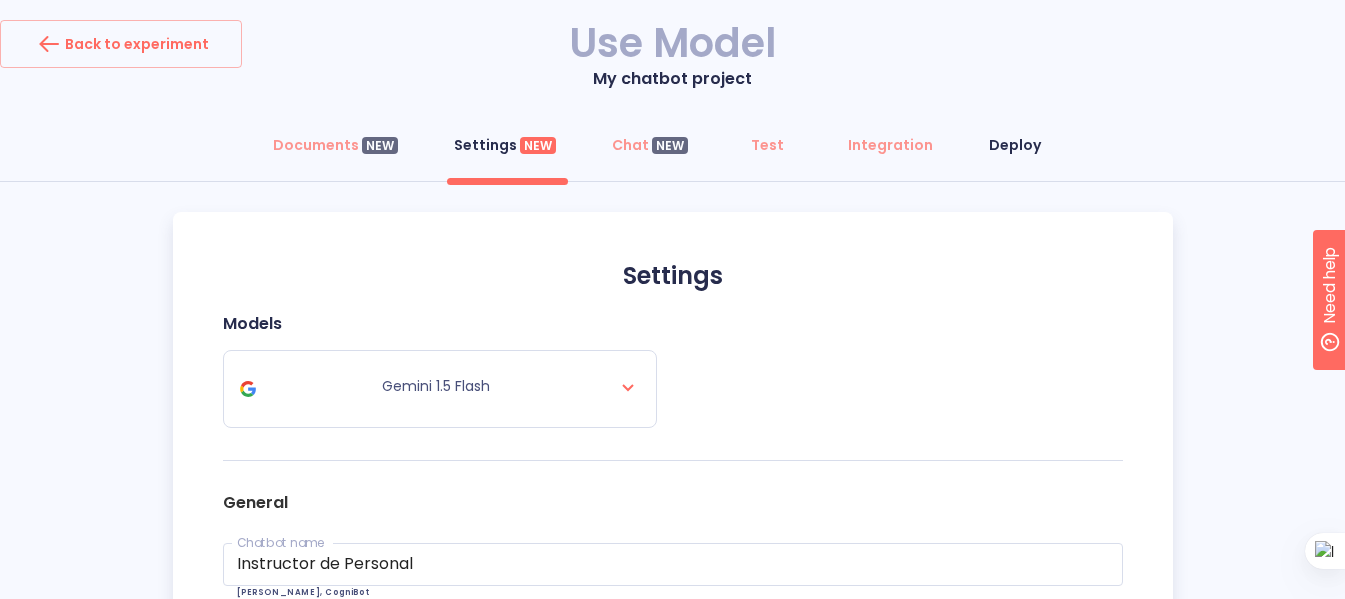 click on "Deploy" at bounding box center (1015, 145) 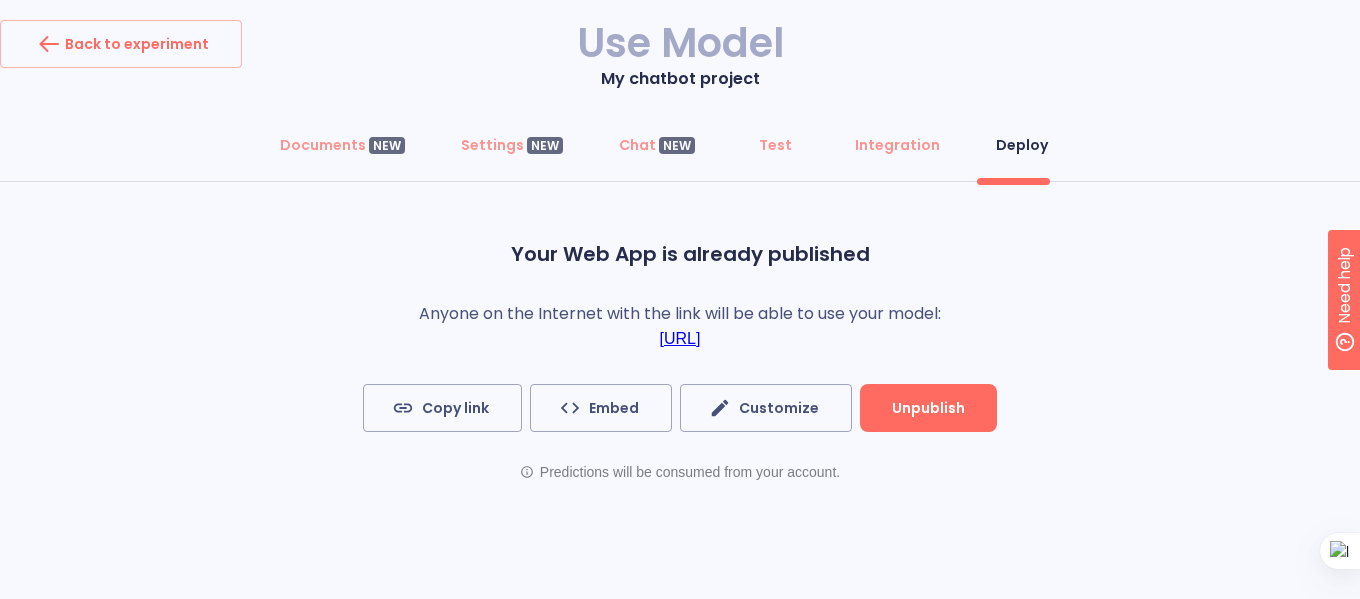 click on "Unpublish" at bounding box center [928, 408] 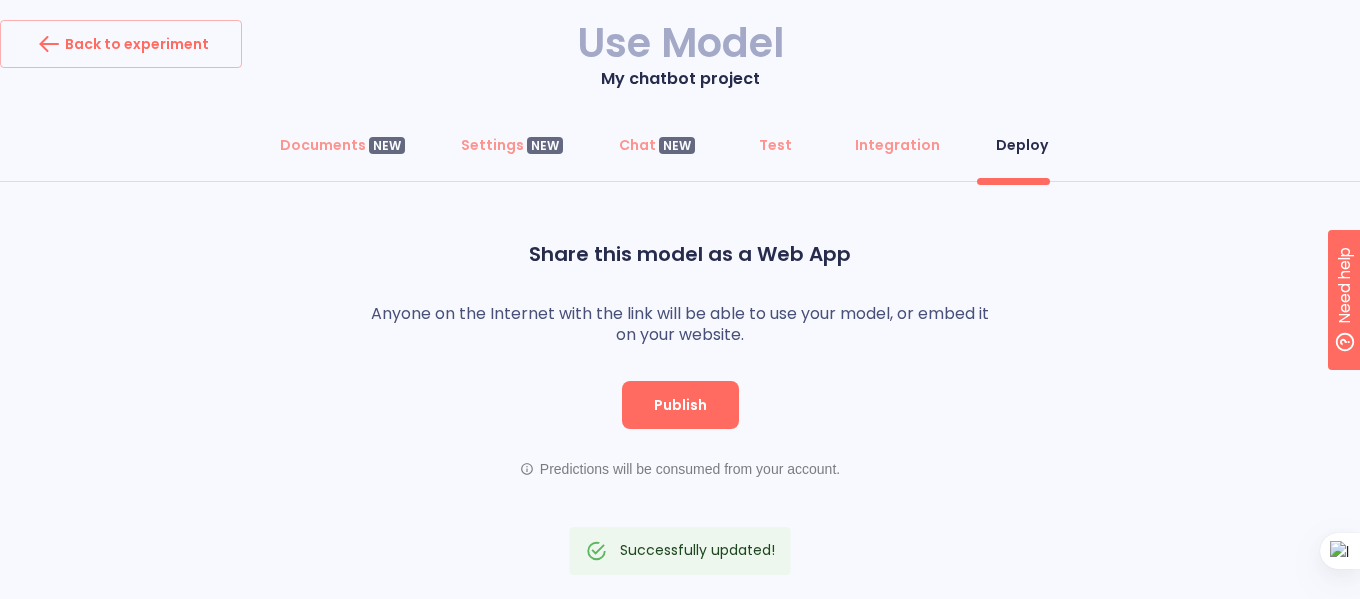 click on "Publish" at bounding box center [680, 405] 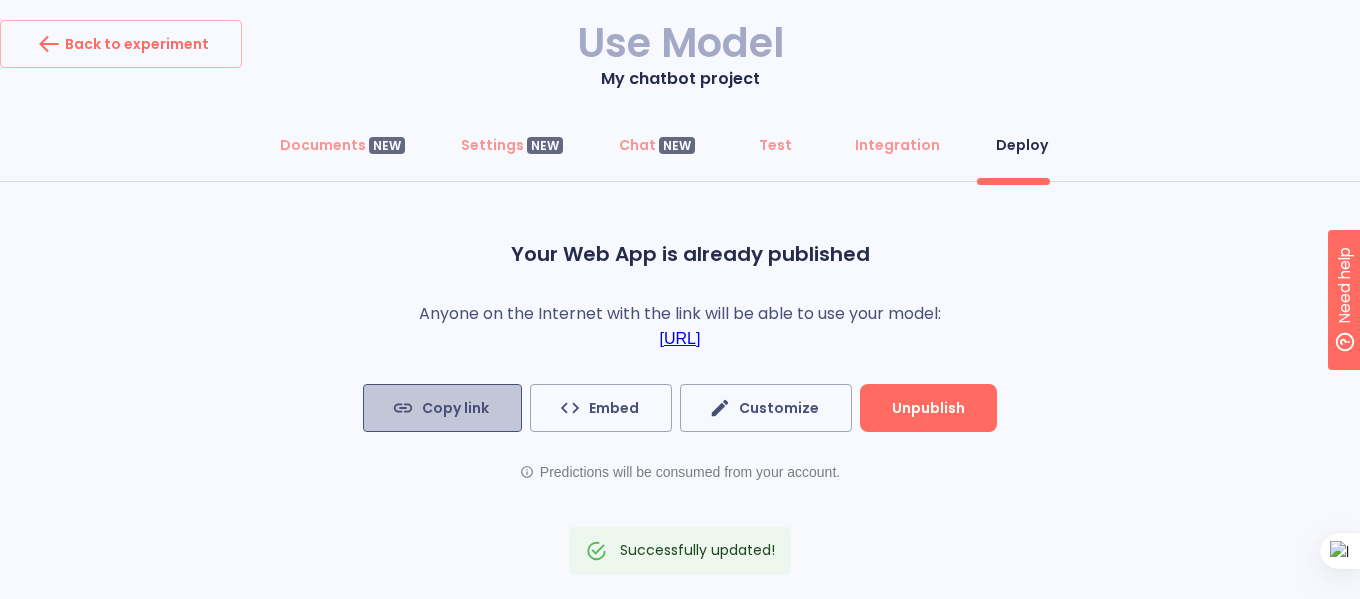click on "Copy link" at bounding box center [442, 408] 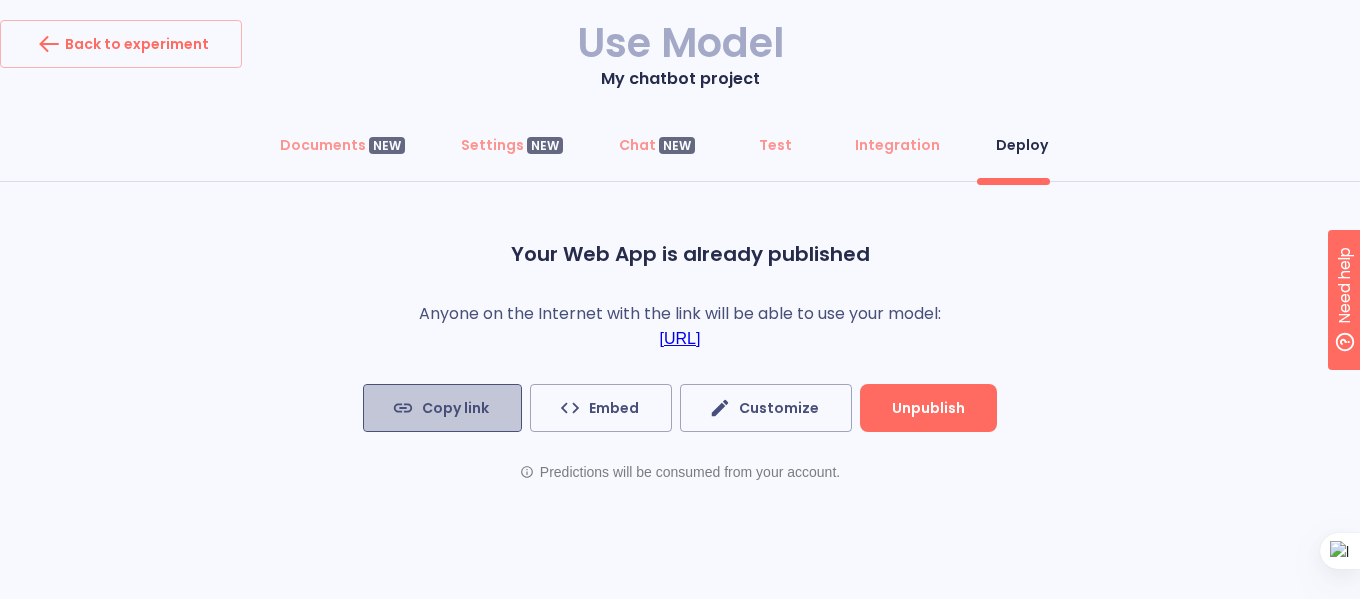 click on "Copy link" at bounding box center (442, 408) 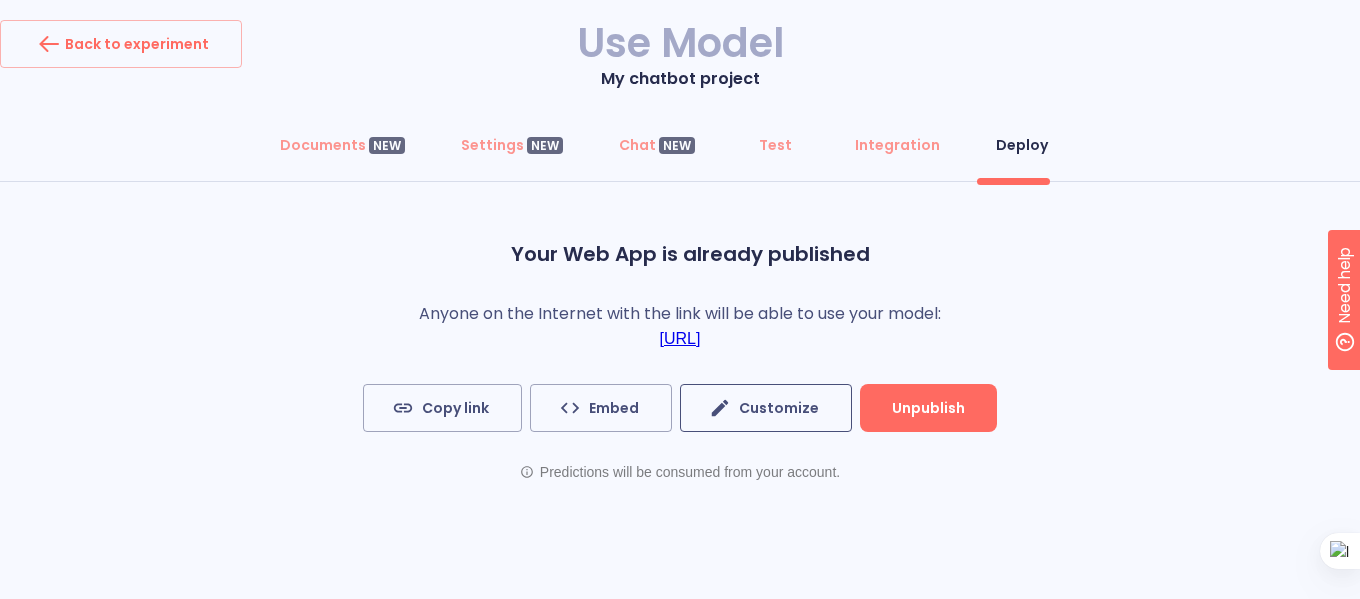 click on "Customize" at bounding box center (766, 408) 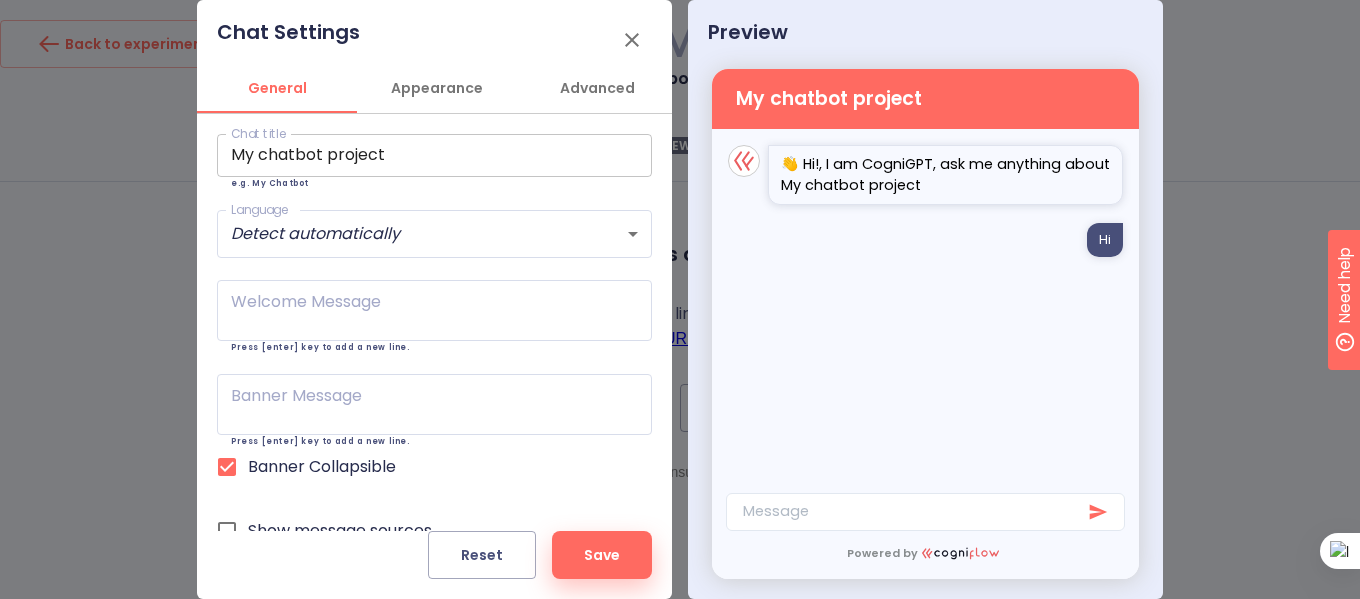 click on "My chatbot project" at bounding box center [434, 155] 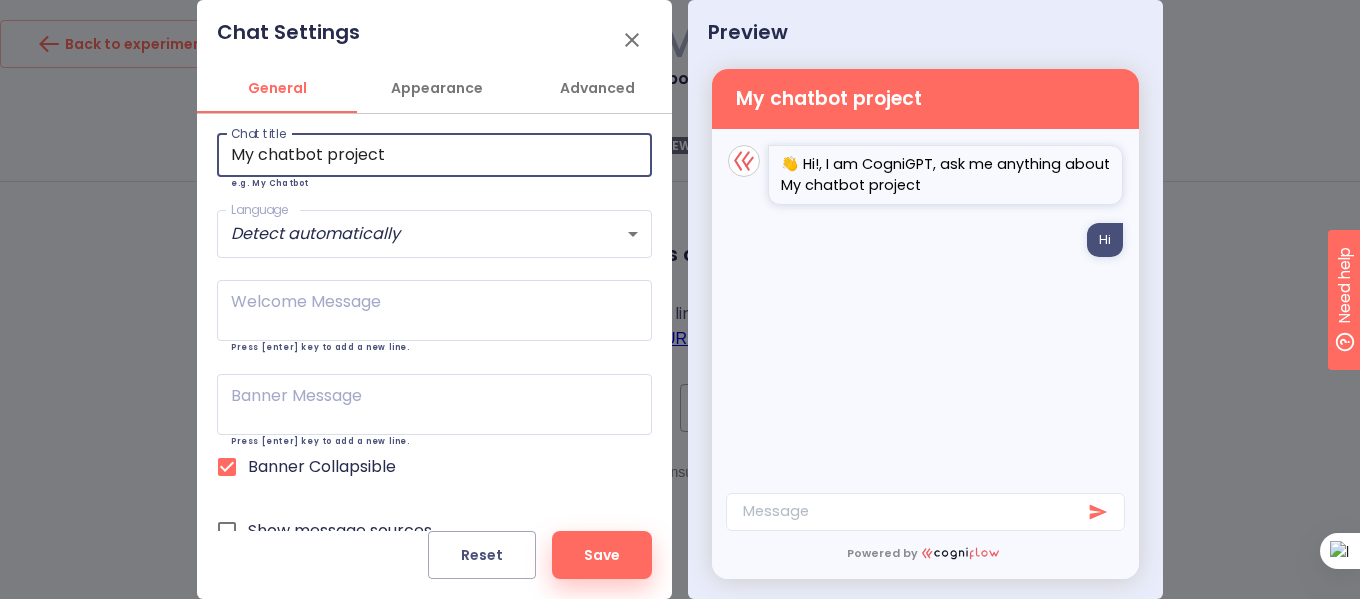 click on "My chatbot project" at bounding box center (434, 155) 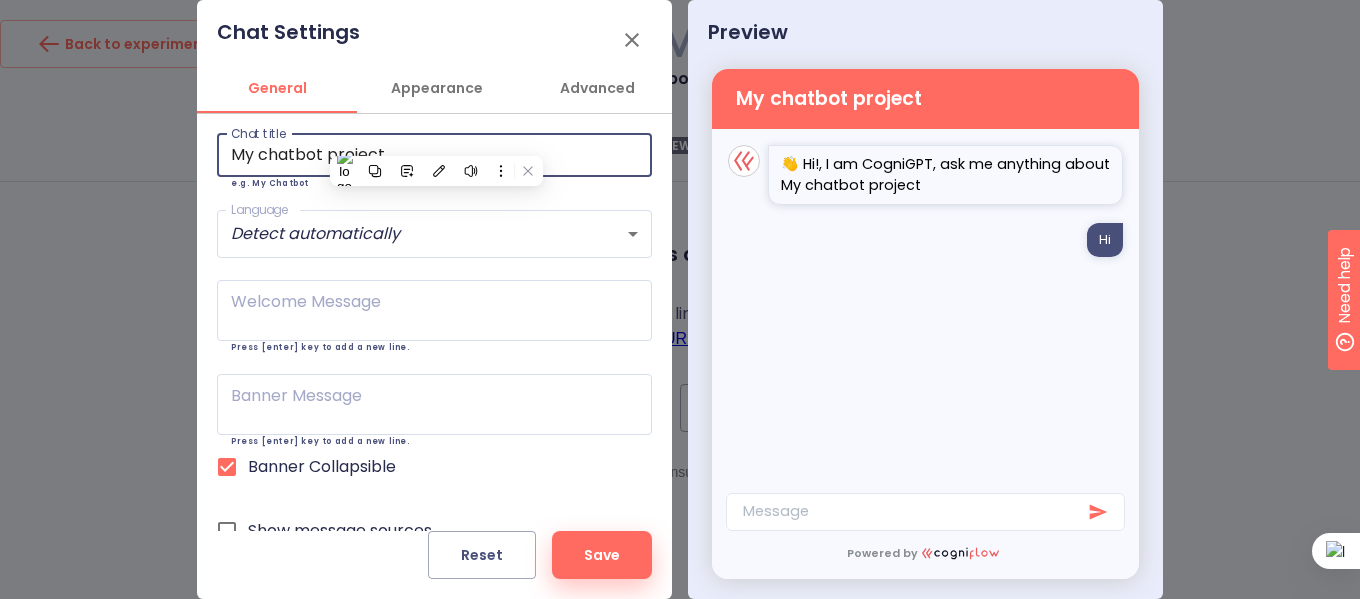 scroll, scrollTop: 41, scrollLeft: 0, axis: vertical 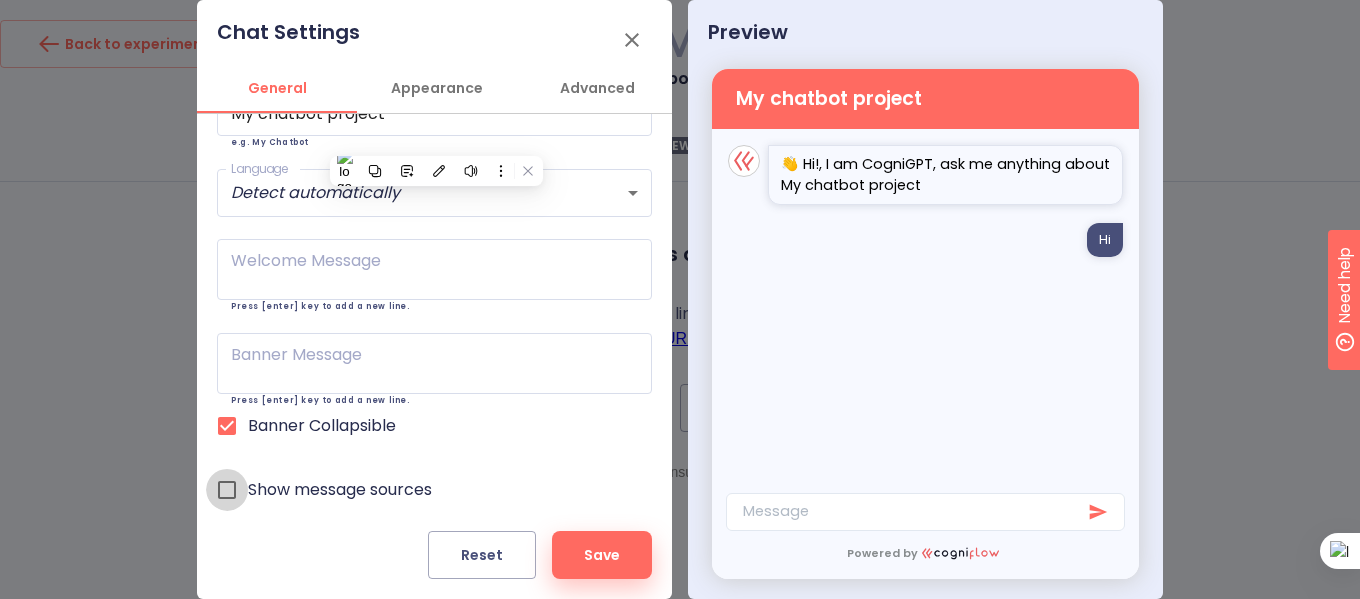 click on "Show message sources" at bounding box center (227, 490) 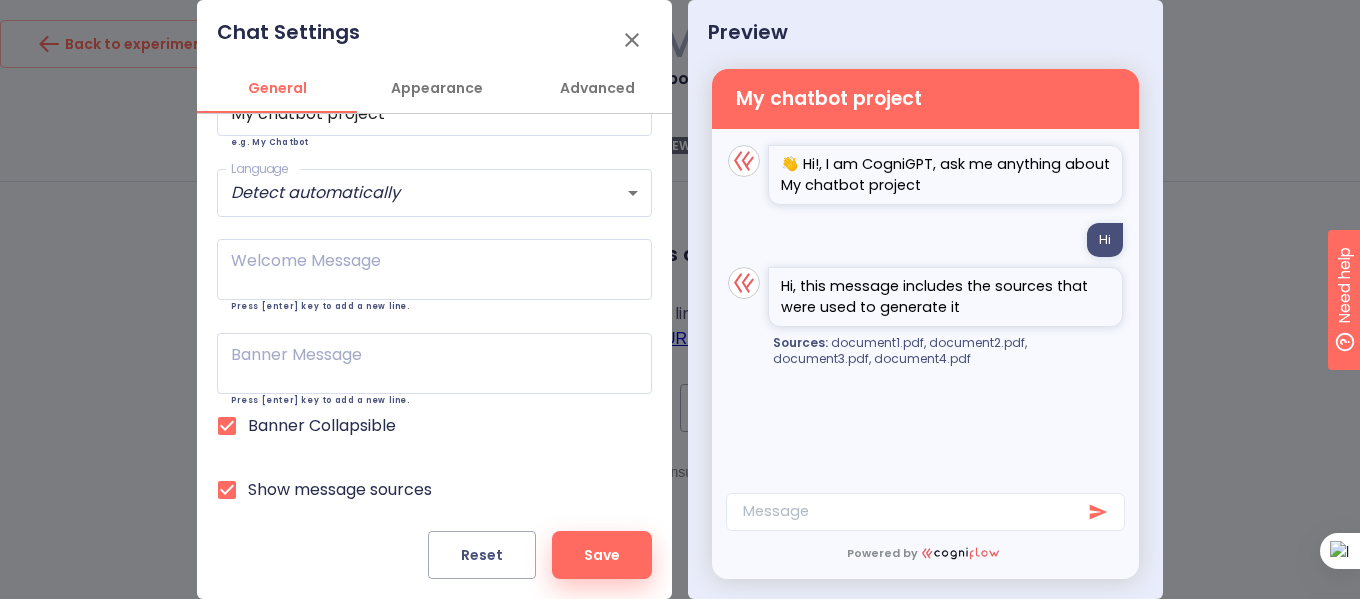 click on "Show message sources" at bounding box center [227, 490] 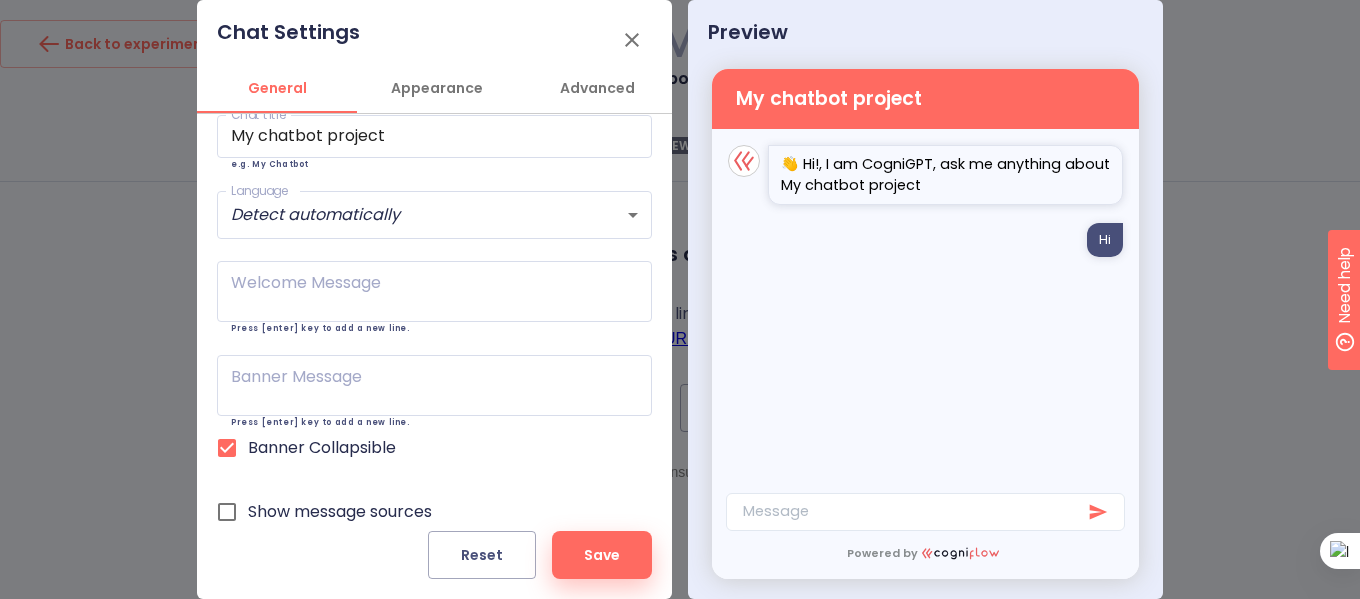 scroll, scrollTop: 0, scrollLeft: 0, axis: both 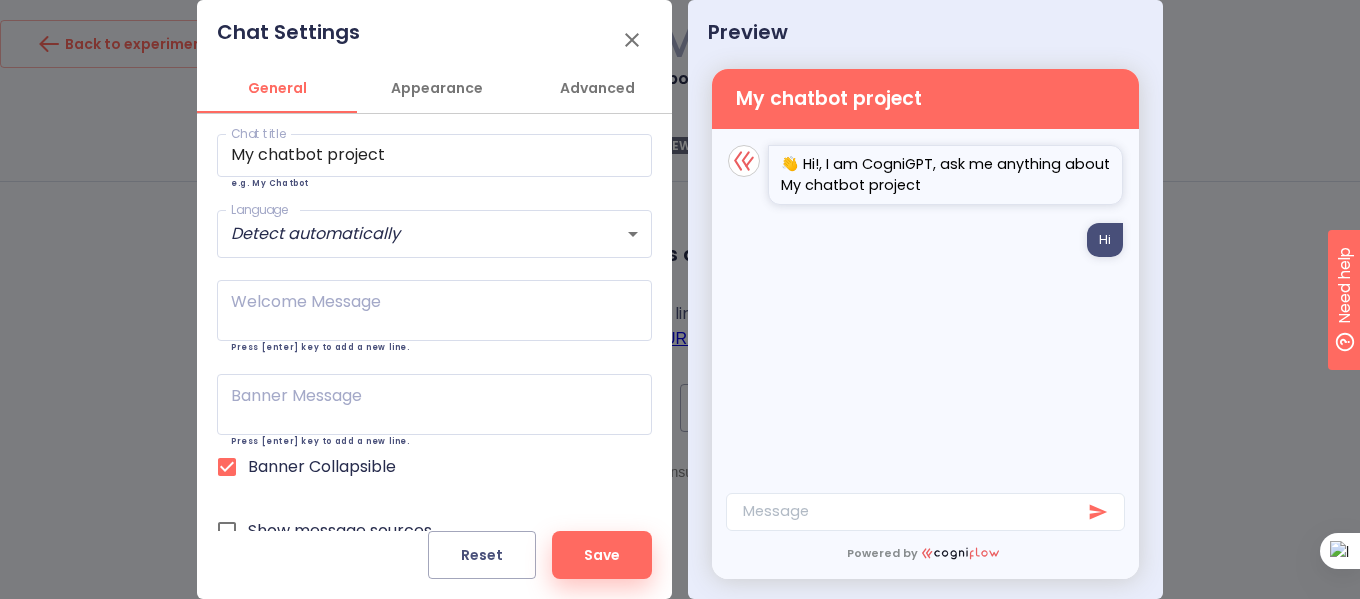 click on "Banner Collapsible" at bounding box center [227, 467] 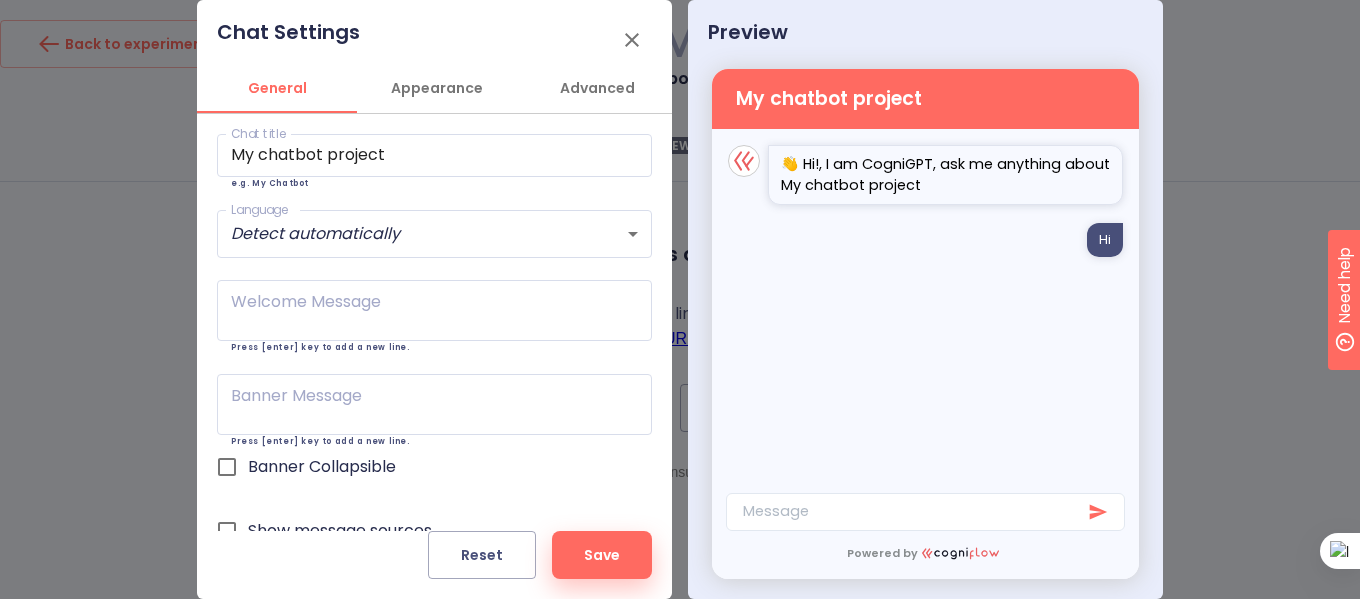 click on "Banner Collapsible" at bounding box center (227, 467) 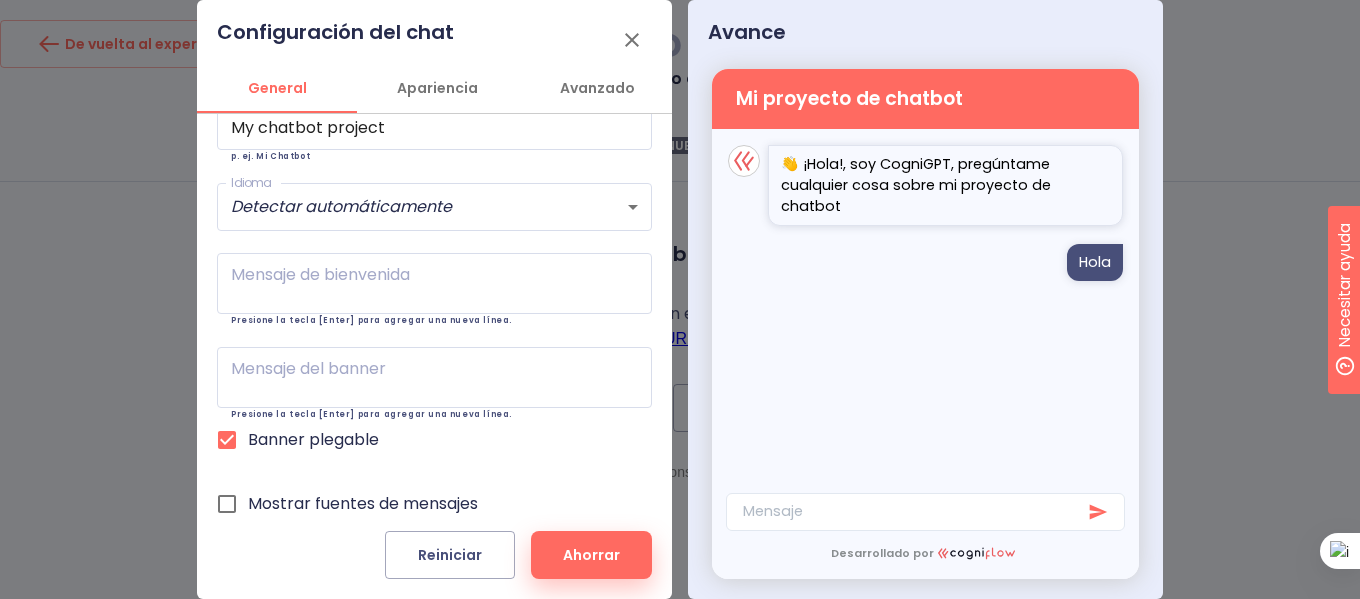 scroll, scrollTop: 41, scrollLeft: 0, axis: vertical 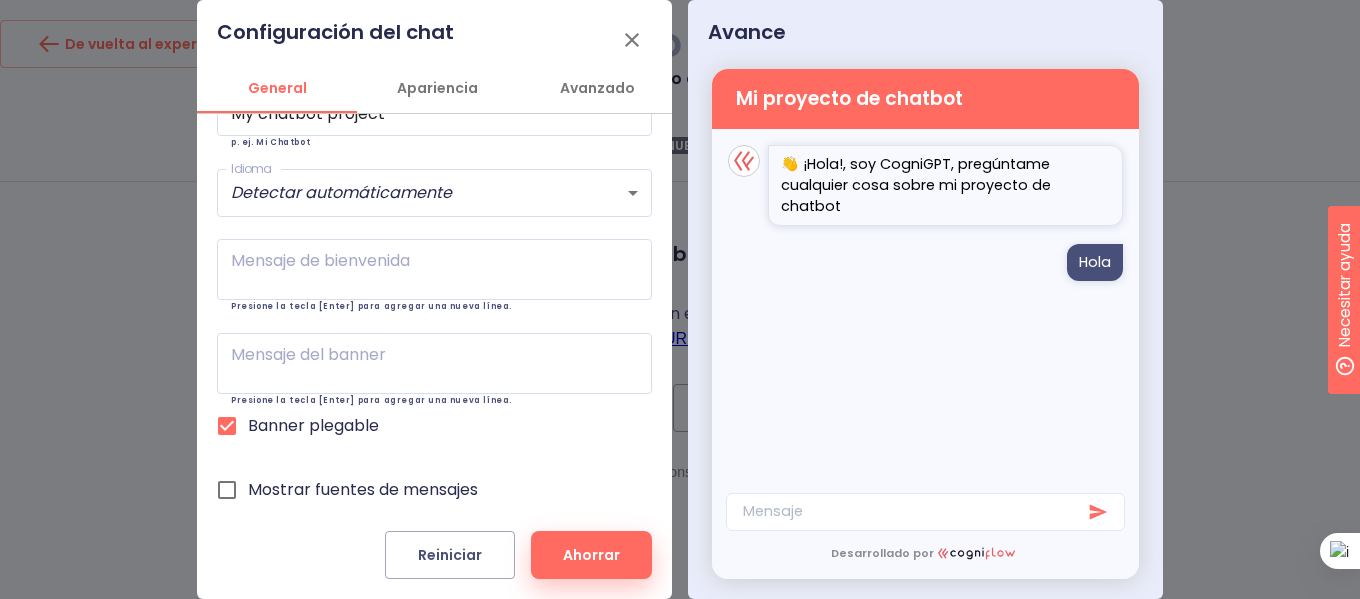 click on "Banner plegable" at bounding box center (313, 425) 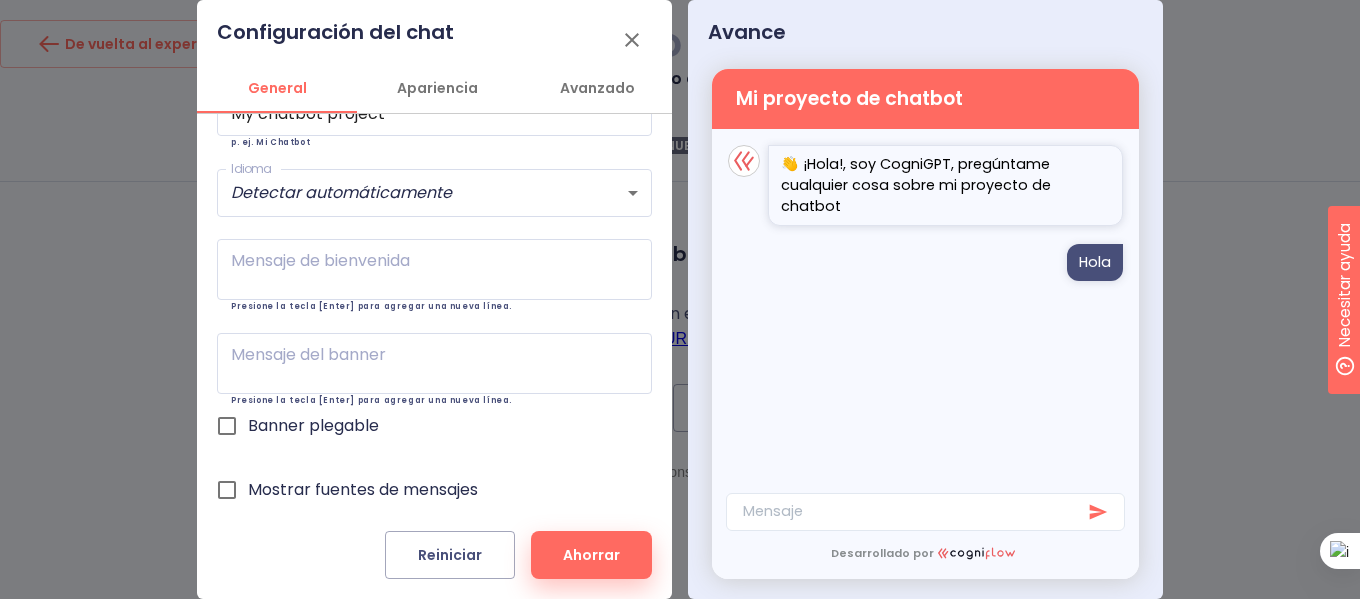 click on "Banner plegable" at bounding box center (313, 425) 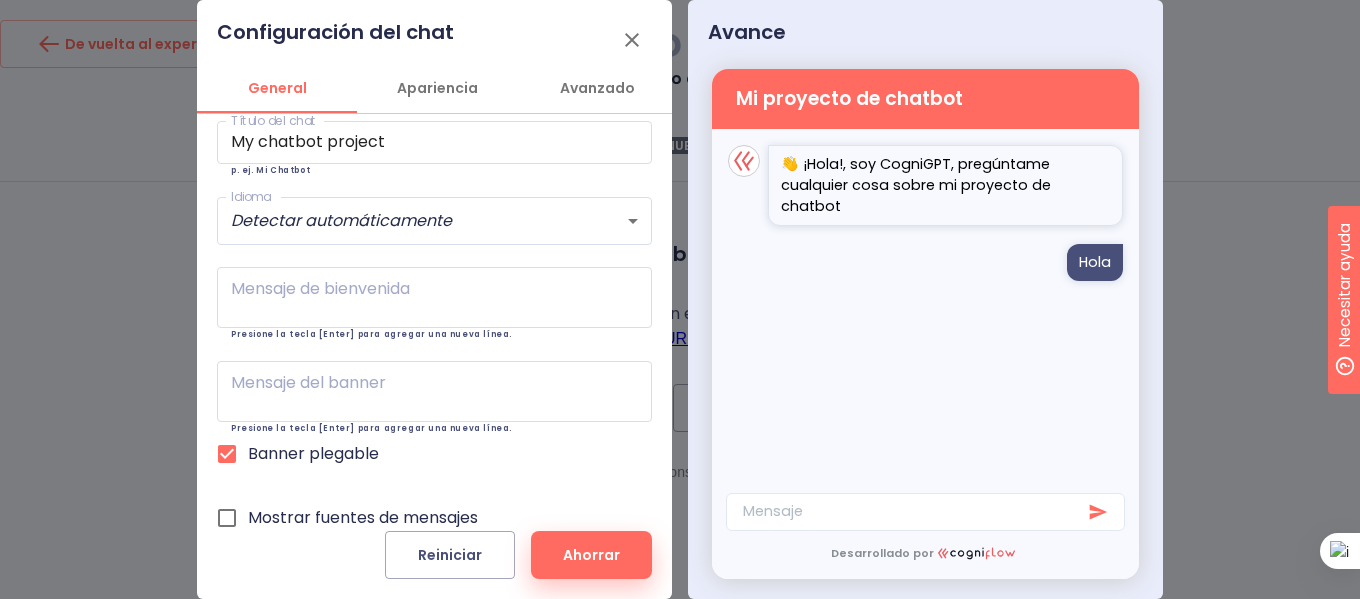 scroll, scrollTop: 0, scrollLeft: 0, axis: both 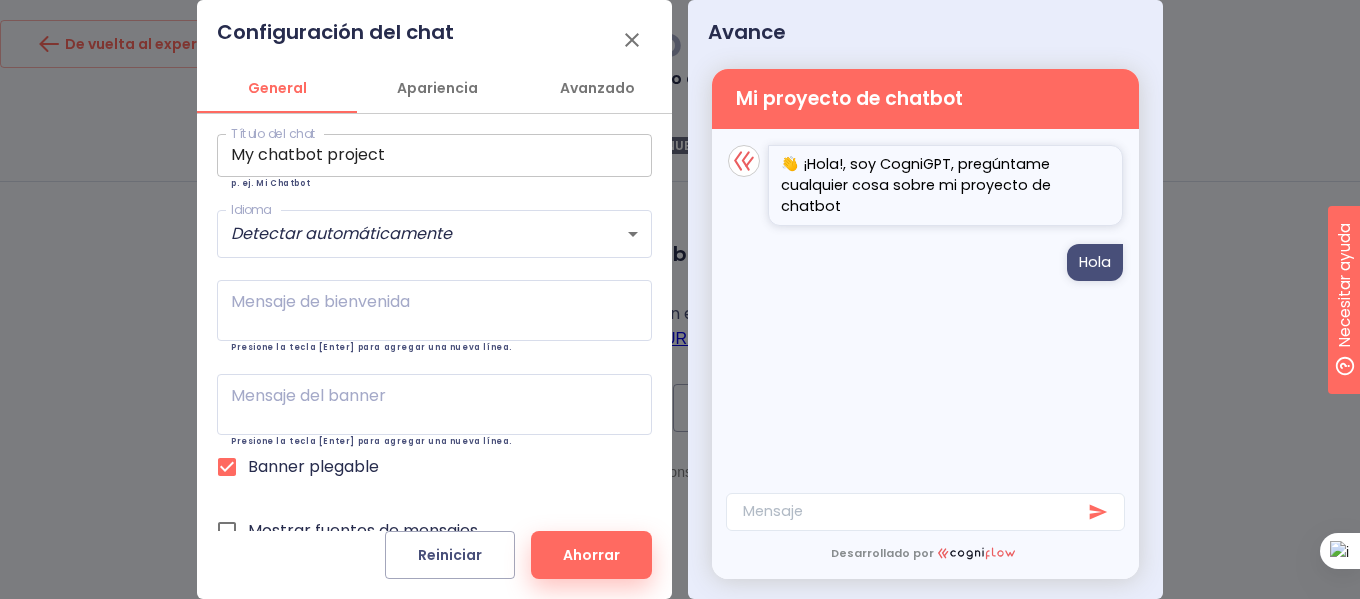 click on "My chatbot project" at bounding box center [434, 155] 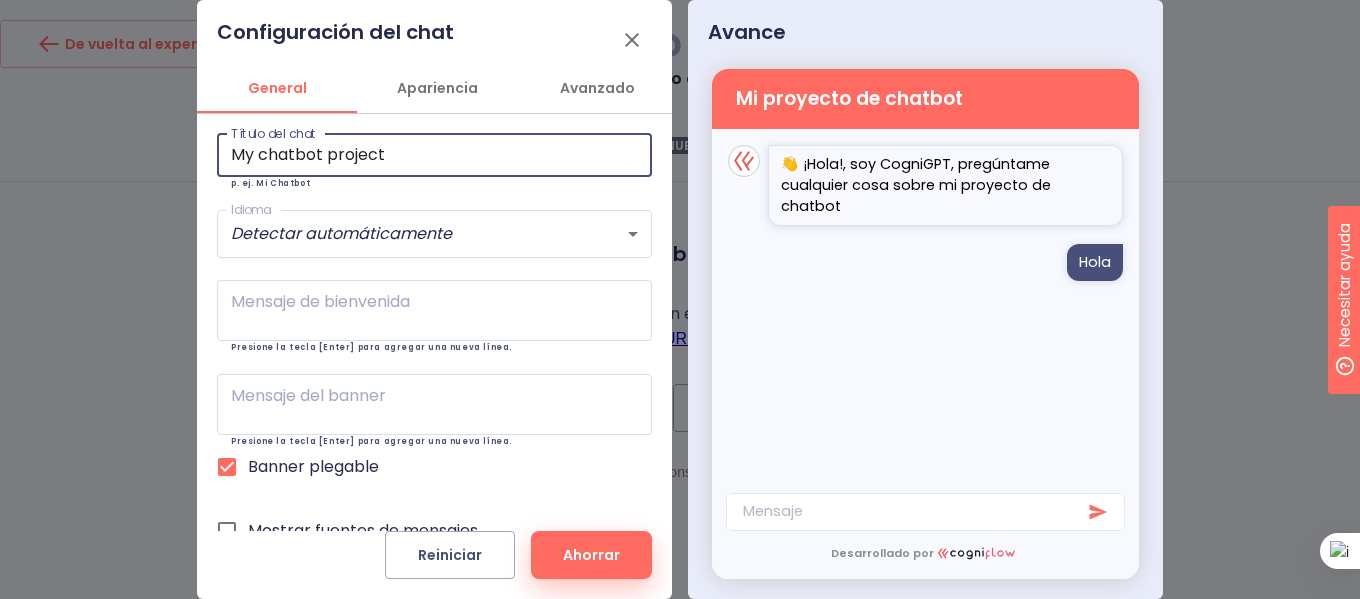 click on "My chatbot project" at bounding box center [434, 155] 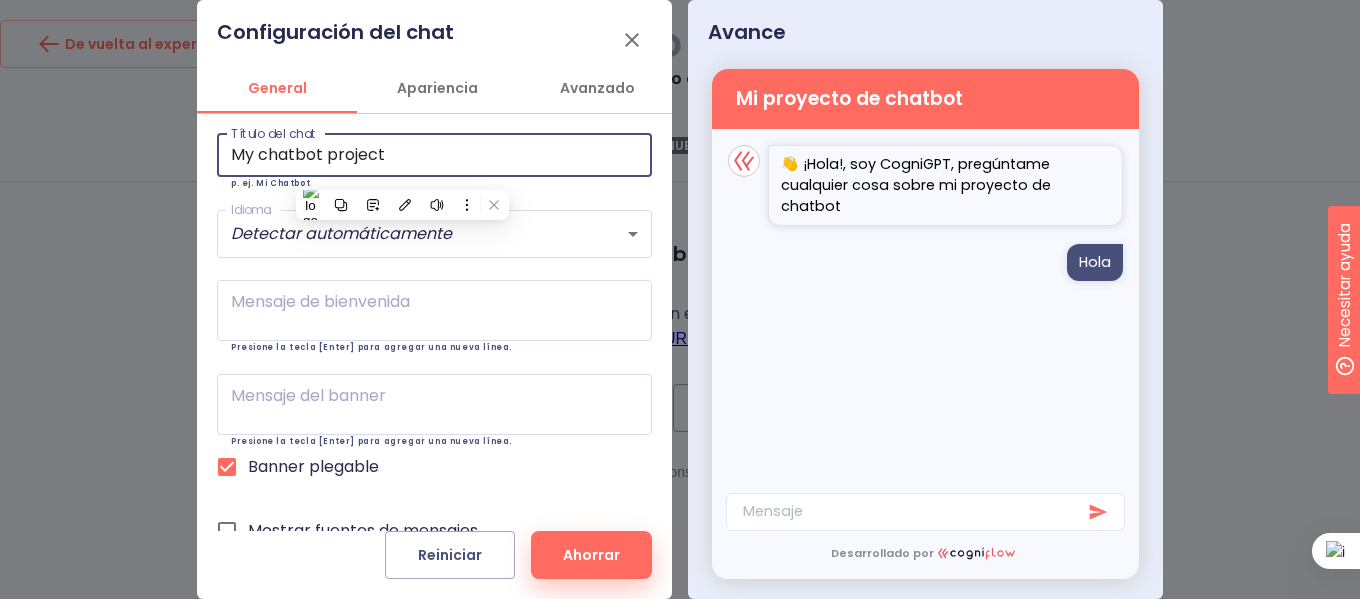 click on "My chatbot project" at bounding box center (434, 155) 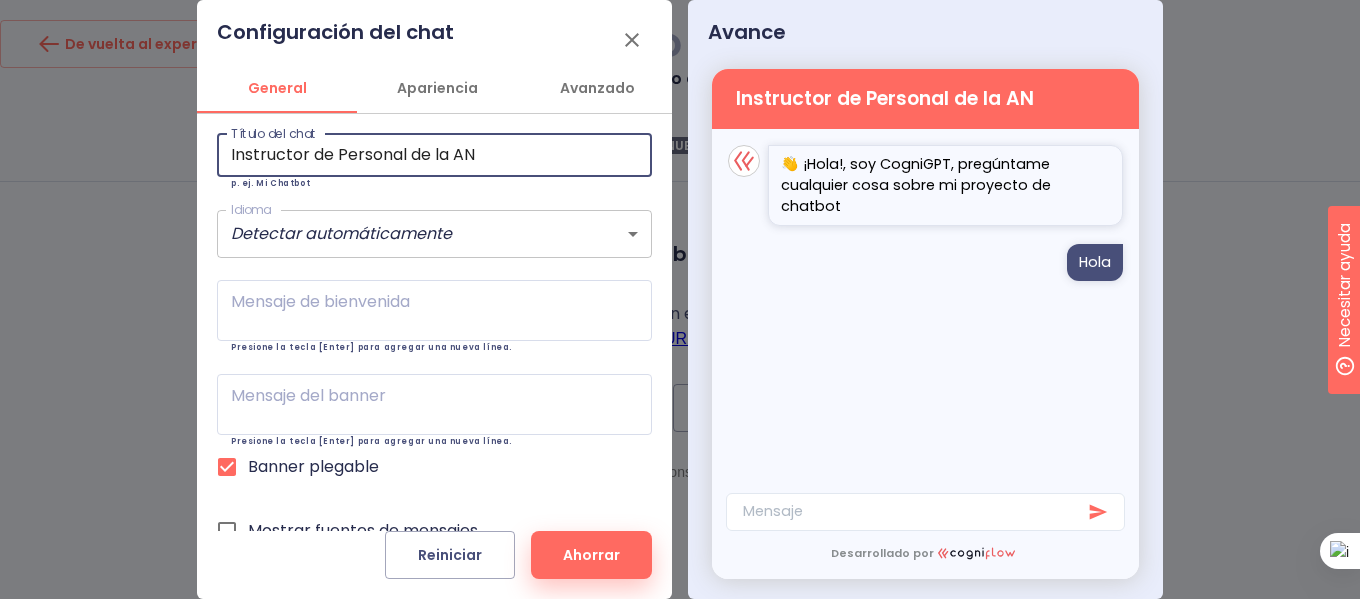 type on "Instructor de Personal de la AN" 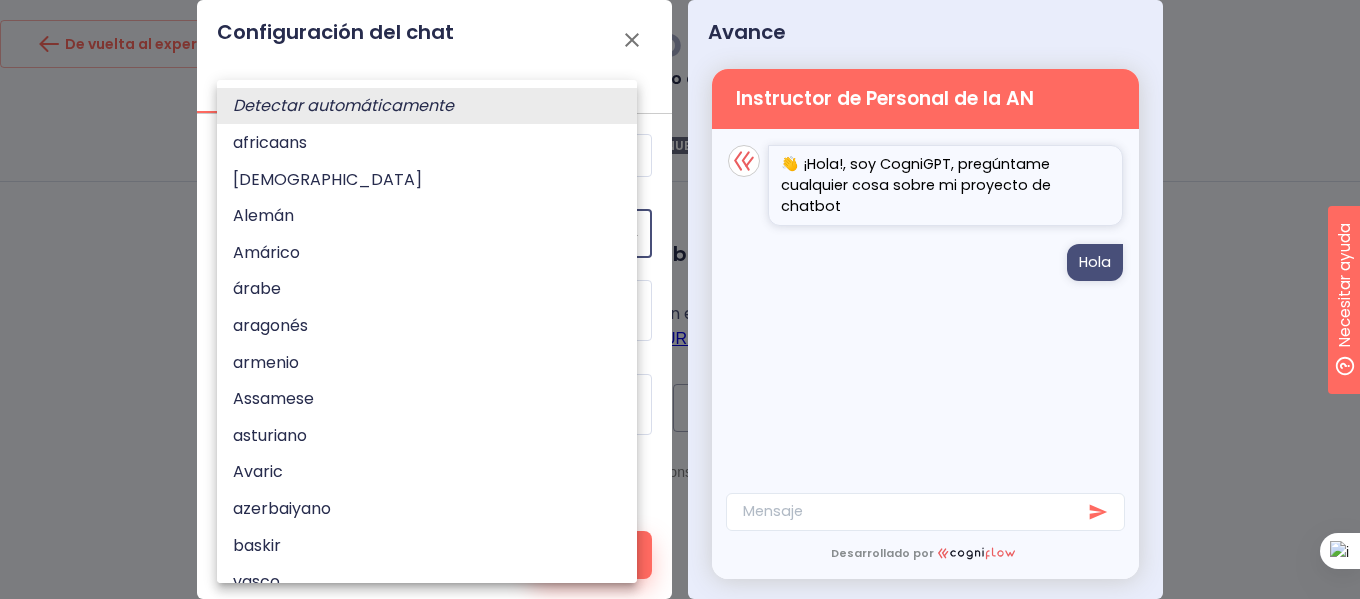 click on "Detectar automáticamente" at bounding box center [434, 106] 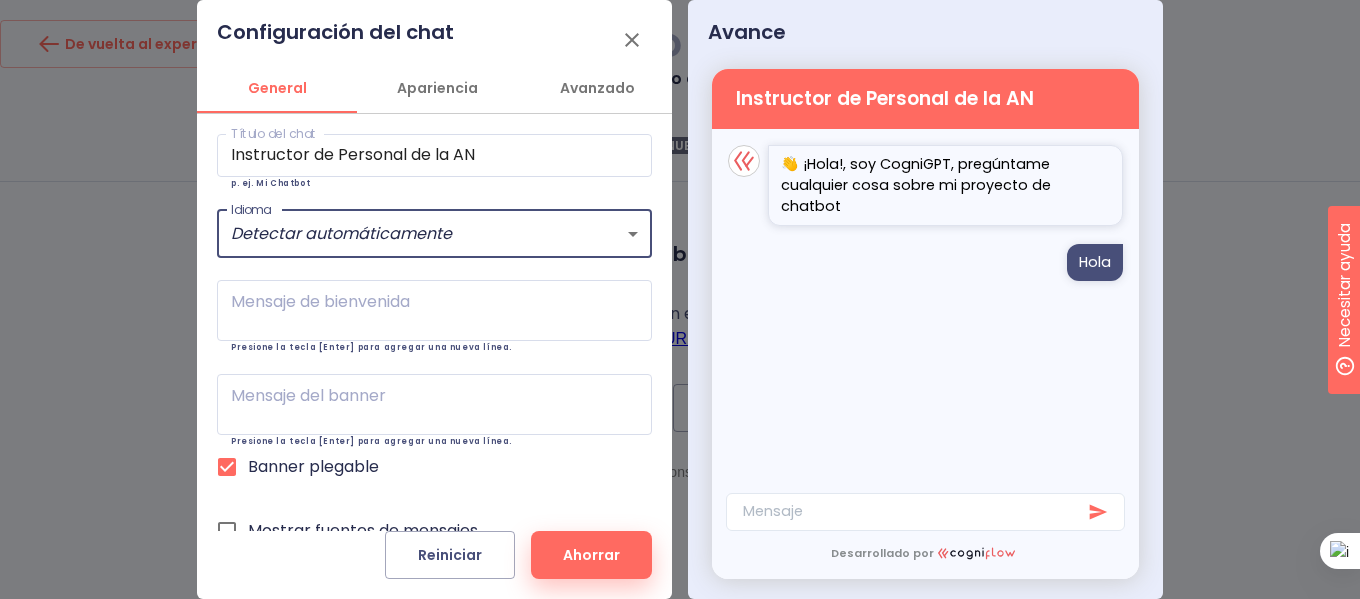 click on "De vuelta al experimento Modelo de uso Mi proyecto de chatbot Documentos   NUEVO Ajustes   NUEVO Charlar   NUEVO Prueba   Integración   Desplegar   Su aplicación web ya está publicada Cualquier persona en Internet con el enlace podrá utilizar su modelo: https://chat.cogniflow.ai/chat?idApplication=39dcca4e-4f45-447b-b987-f02256bef581 Copiar enlace Empotrar Personalizar Anular publicación Las predicciones se consumirán desde su cuenta.
Texto original Valora esta traducción Tu opinión servirá para ayudar a mejorar el Traductor de Google Configuración del chat General Apariencia Avanzado Título del chat Instructor de Personal de la AN Título del chat p. ej. Mi Chatbot Idioma Detectar automáticamente default Idioma Mensaje de bienvenida x Mensaje de bienvenida Presione la tecla [Enter] para agregar una nueva línea. Mensaje del banner x Mensaje del banner Presione la tecla [Enter] para agregar una nueva línea. Banner plegable Mostrar fuentes de mensajes Avatar Fuente del texto Poppins Poppins ​" at bounding box center [680, 299] 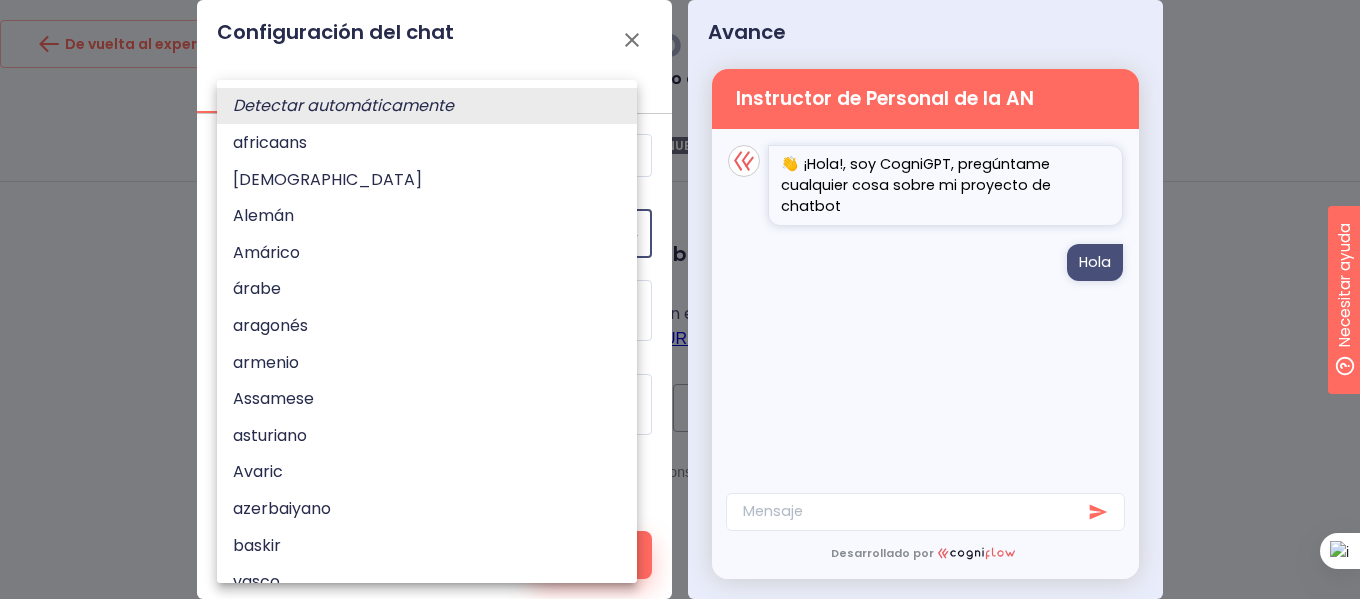 type 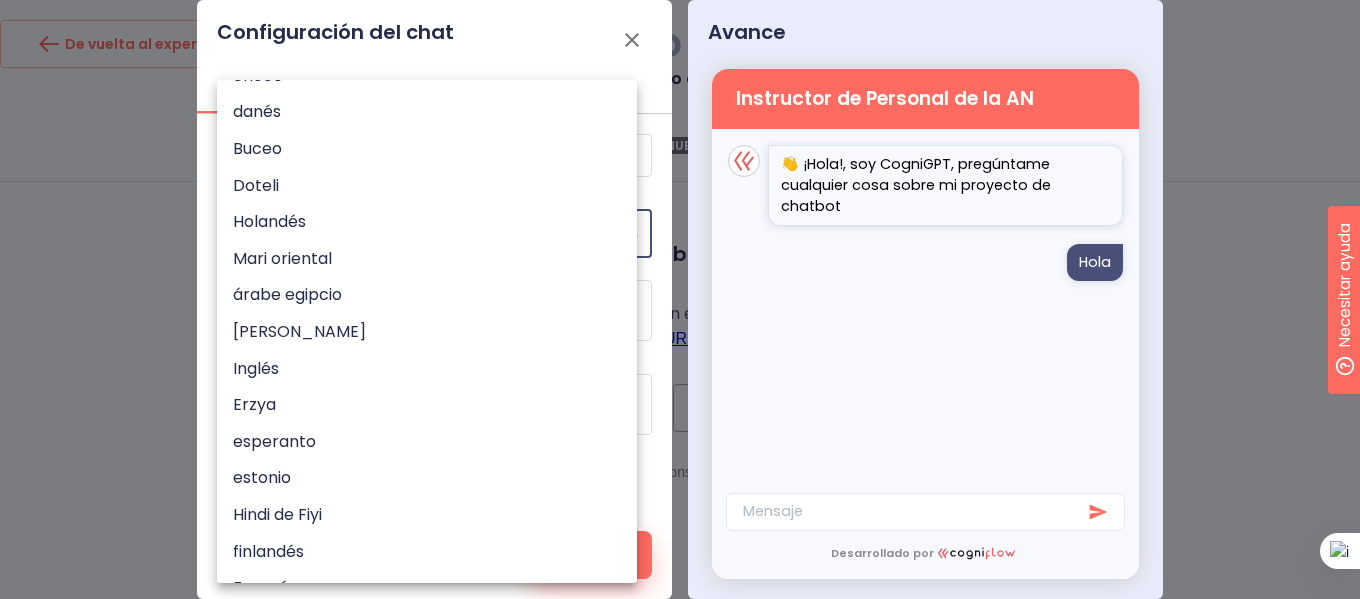 type 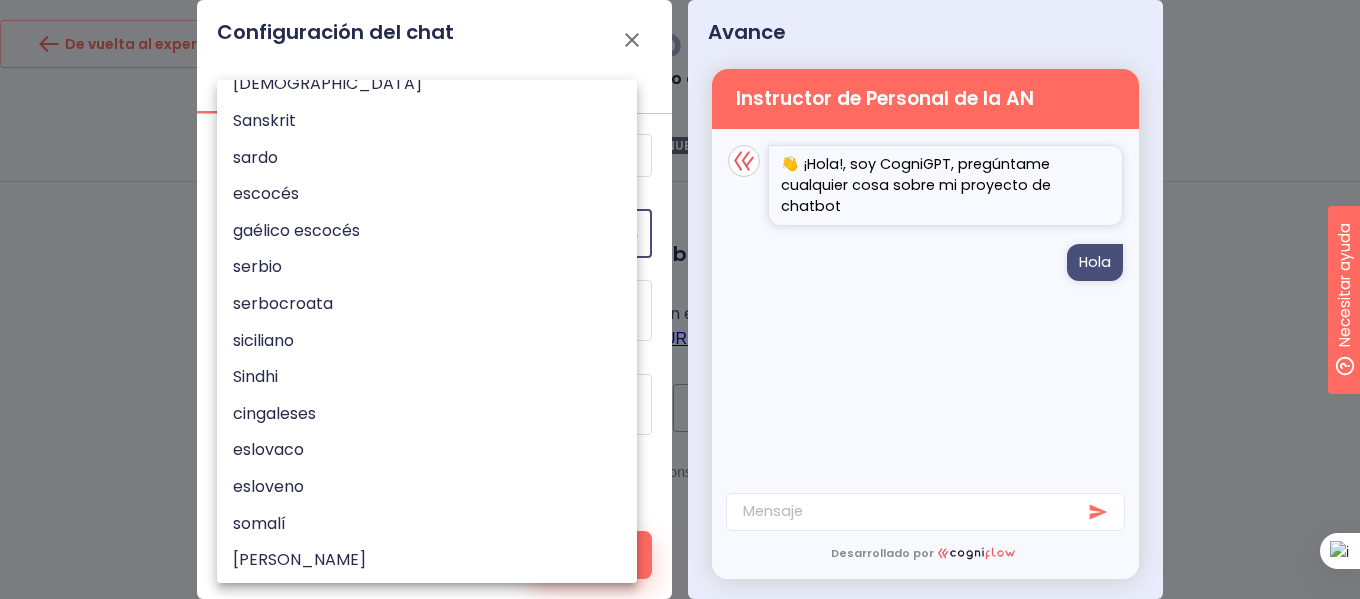scroll, scrollTop: 5045, scrollLeft: 0, axis: vertical 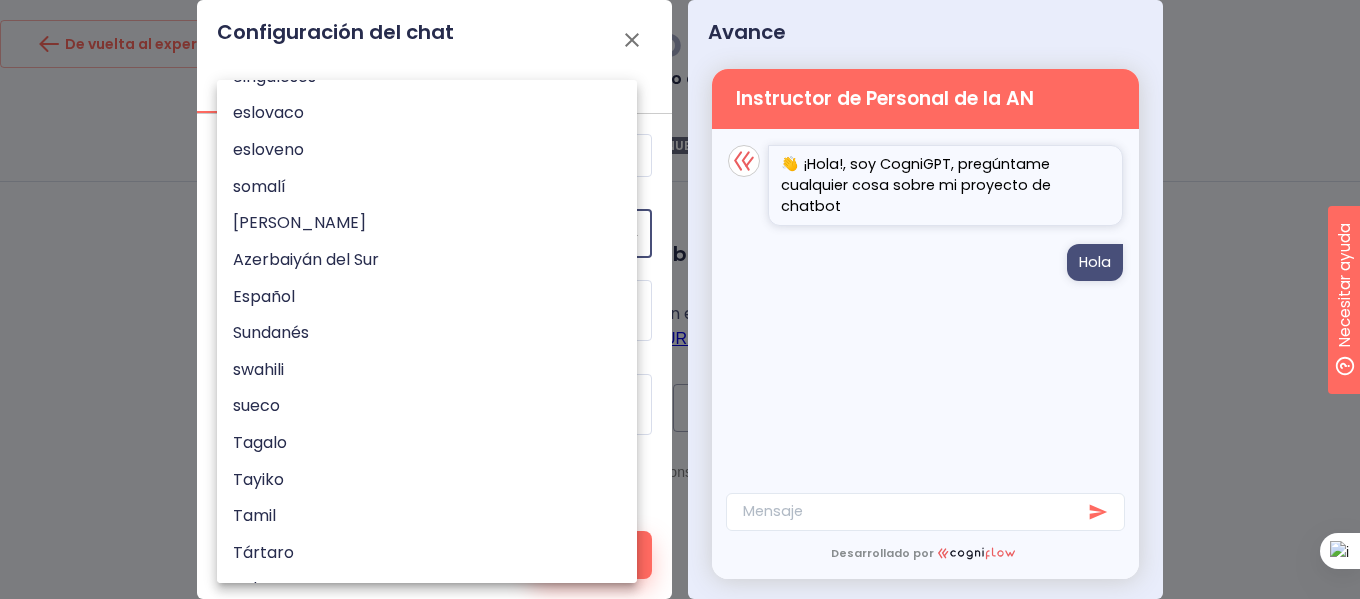 click on "Español" at bounding box center [434, 296] 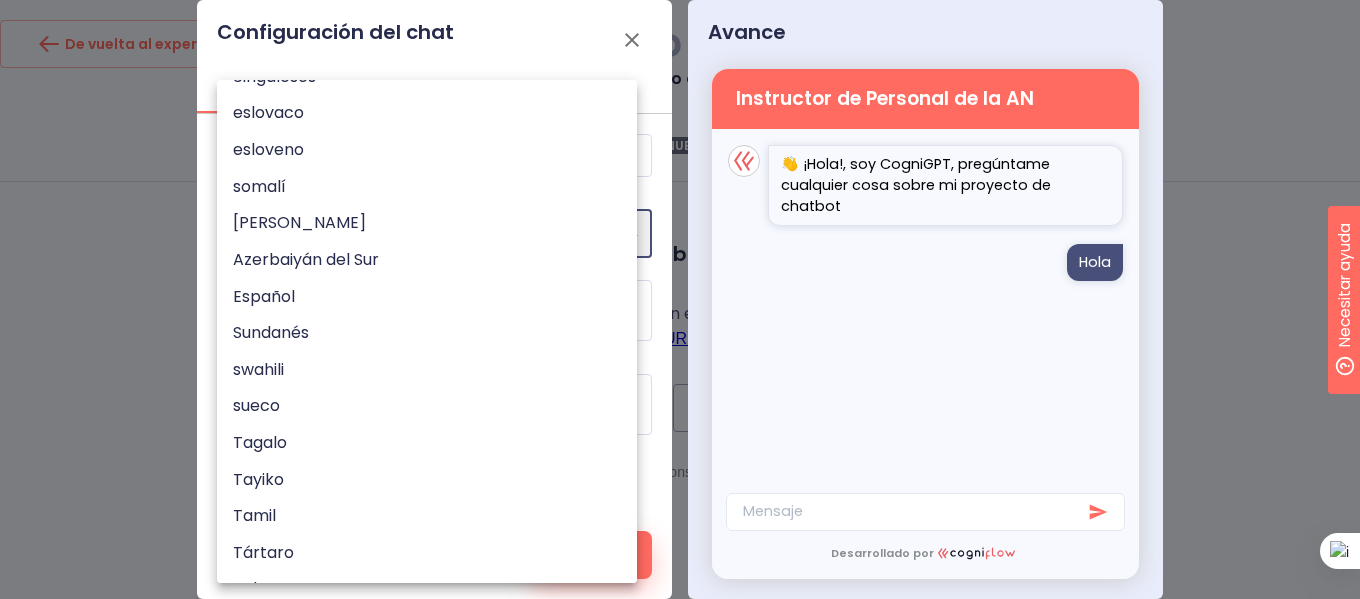 type on "es" 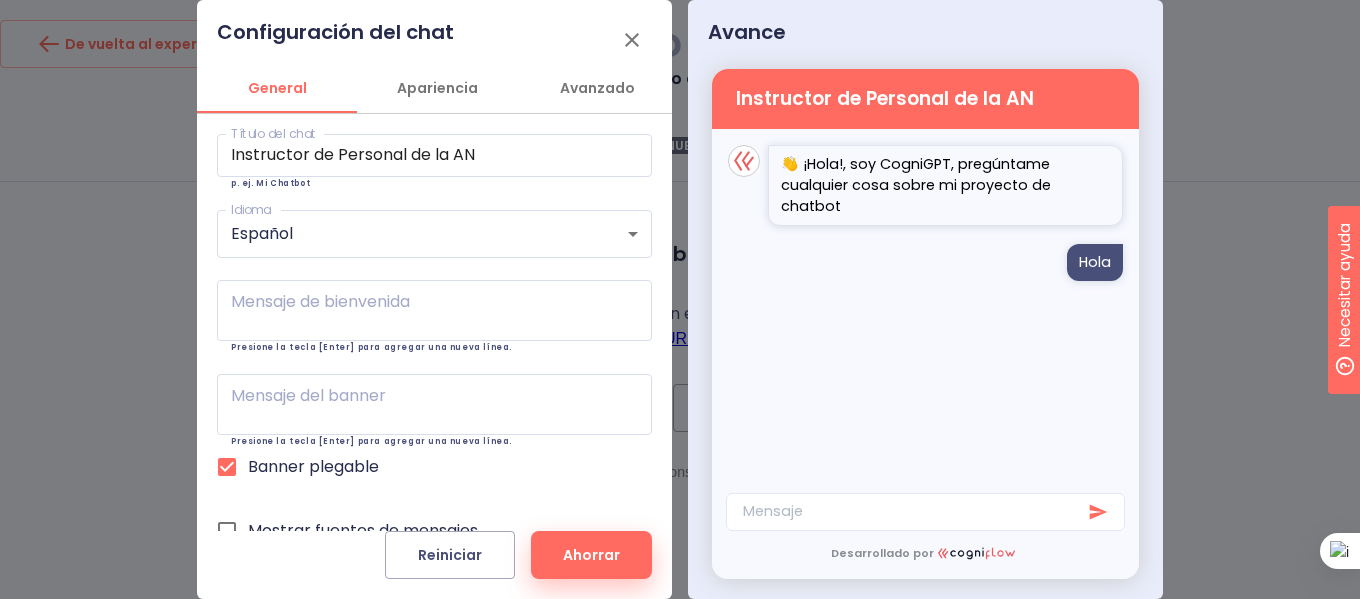 click on "x Mensaje de bienvenida" at bounding box center [434, 310] 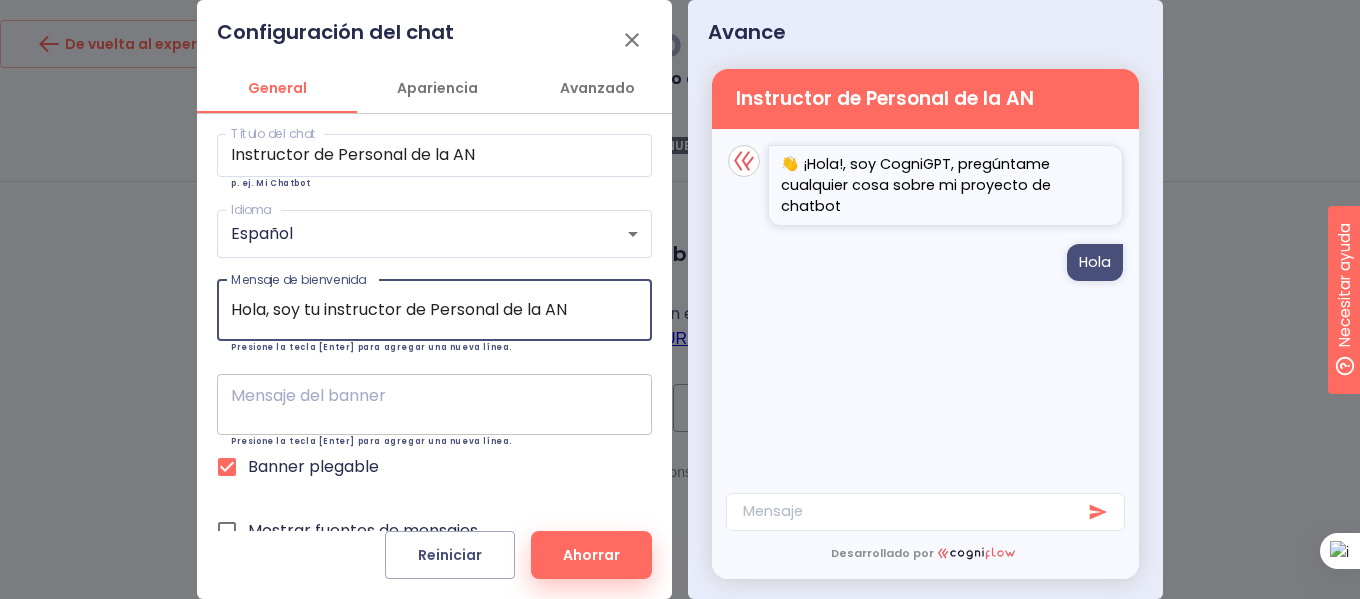 type on "Hola, soy tu instructor de Personal de la AN" 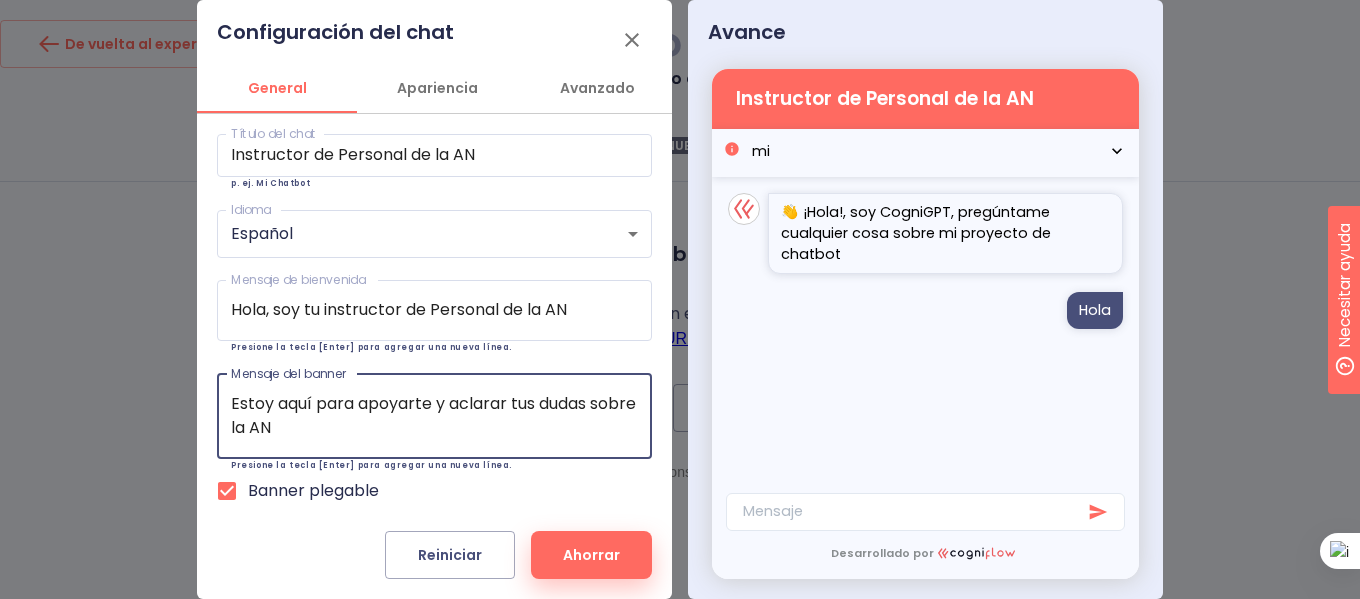 type on "Estoy aquí para apoyarte y aclarar tus dudas sobre la AN" 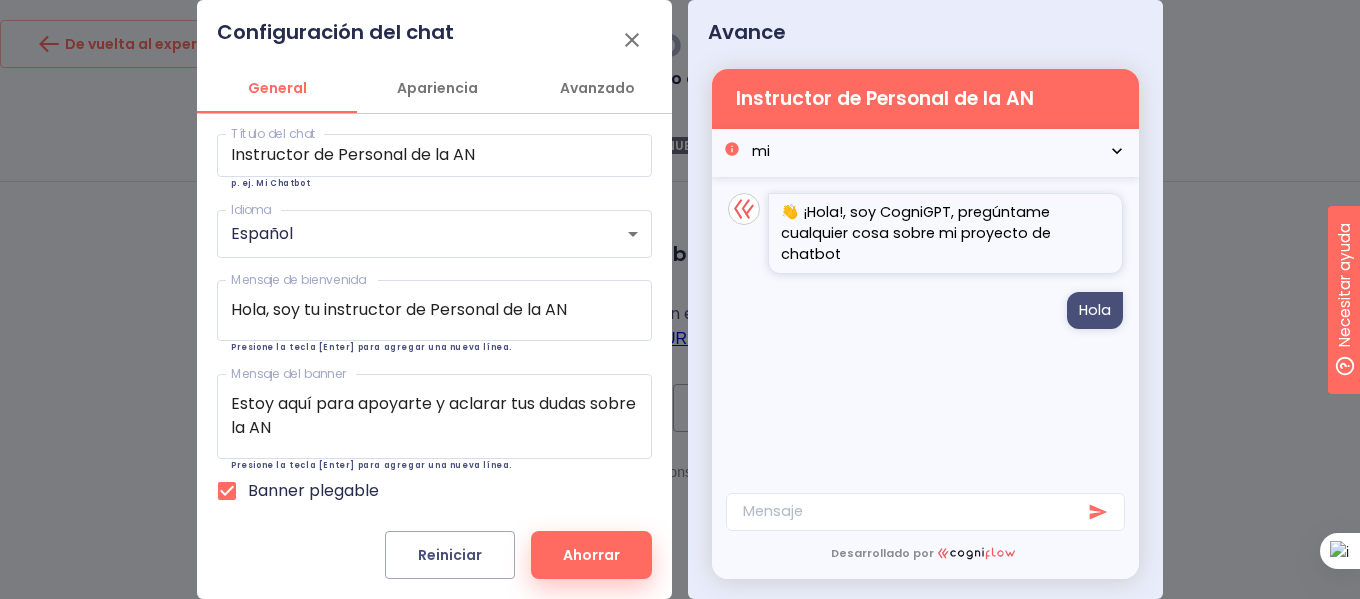 click on "Título del chat Instructor de Personal de la AN Título del chat p. ej. Mi Chatbot Idioma Español es Idioma Mensaje de bienvenida Hola, soy tu instructor de Personal de la AN x Mensaje de bienvenida Presione la tecla [Enter] para agregar una nueva línea. Mensaje del banner Estoy aquí para apoyarte y aclarar tus dudas sobre la AN x Mensaje del banner Presione la tecla [Enter] para agregar una nueva línea. Banner plegable Mostrar fuentes de mensajes" at bounding box center (434, 322) 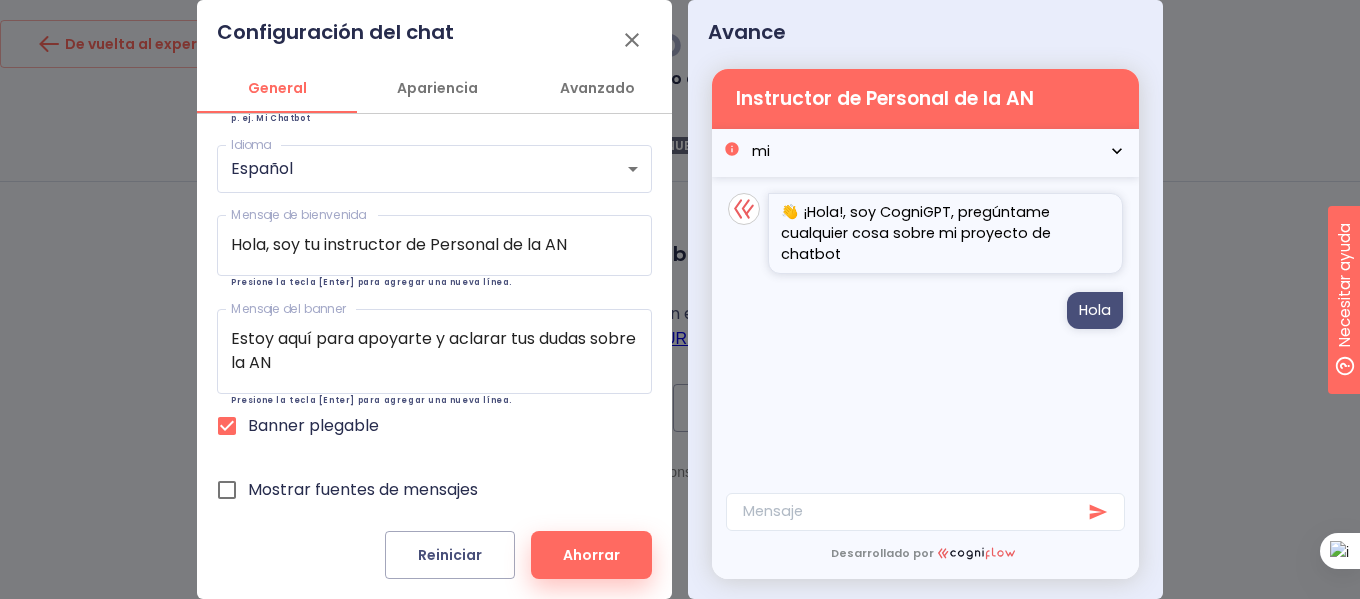 click on "Apariencia" at bounding box center [437, 89] 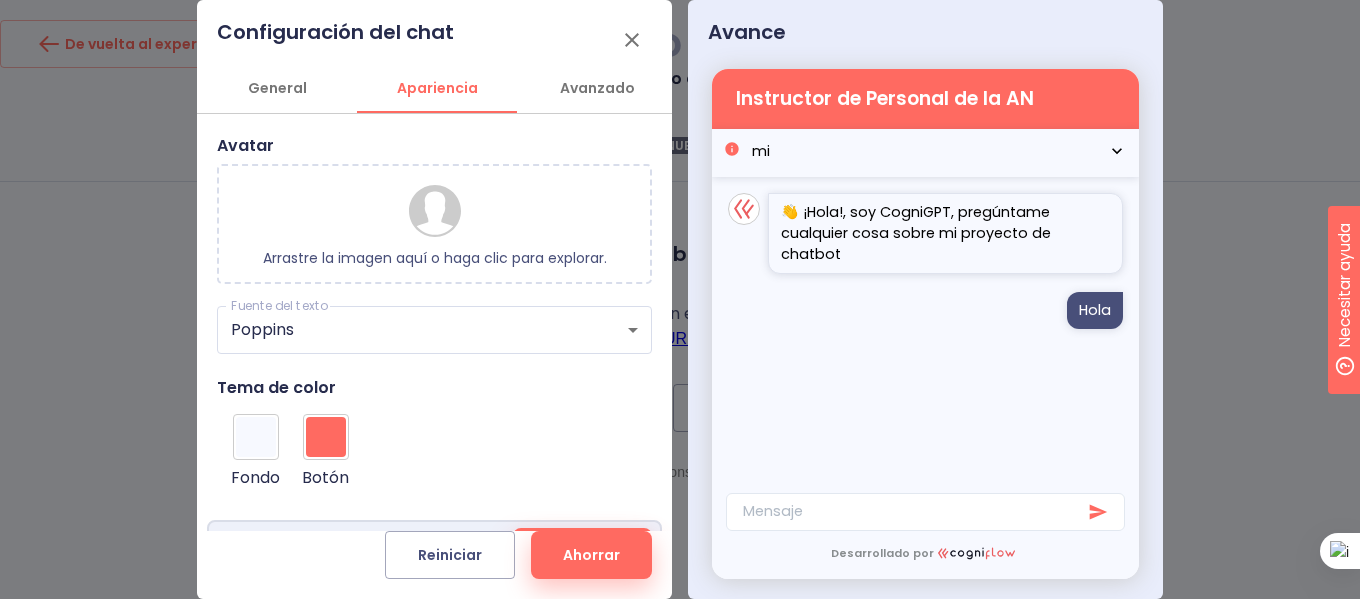click at bounding box center [435, 211] 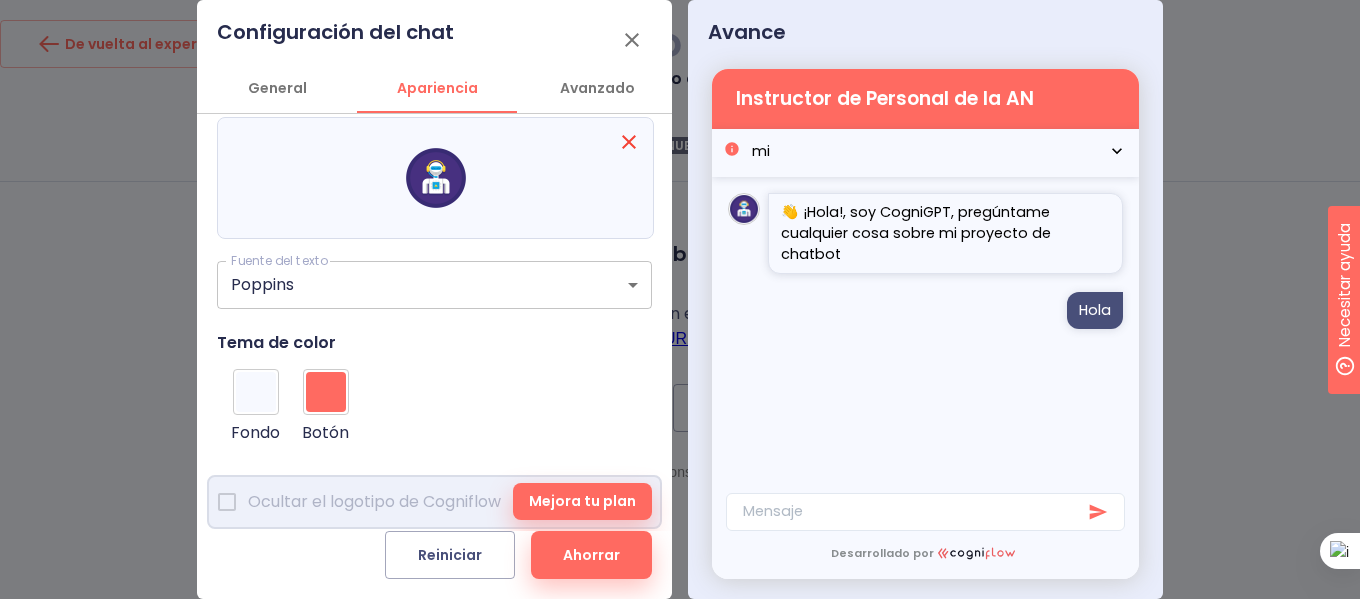 scroll, scrollTop: 59, scrollLeft: 0, axis: vertical 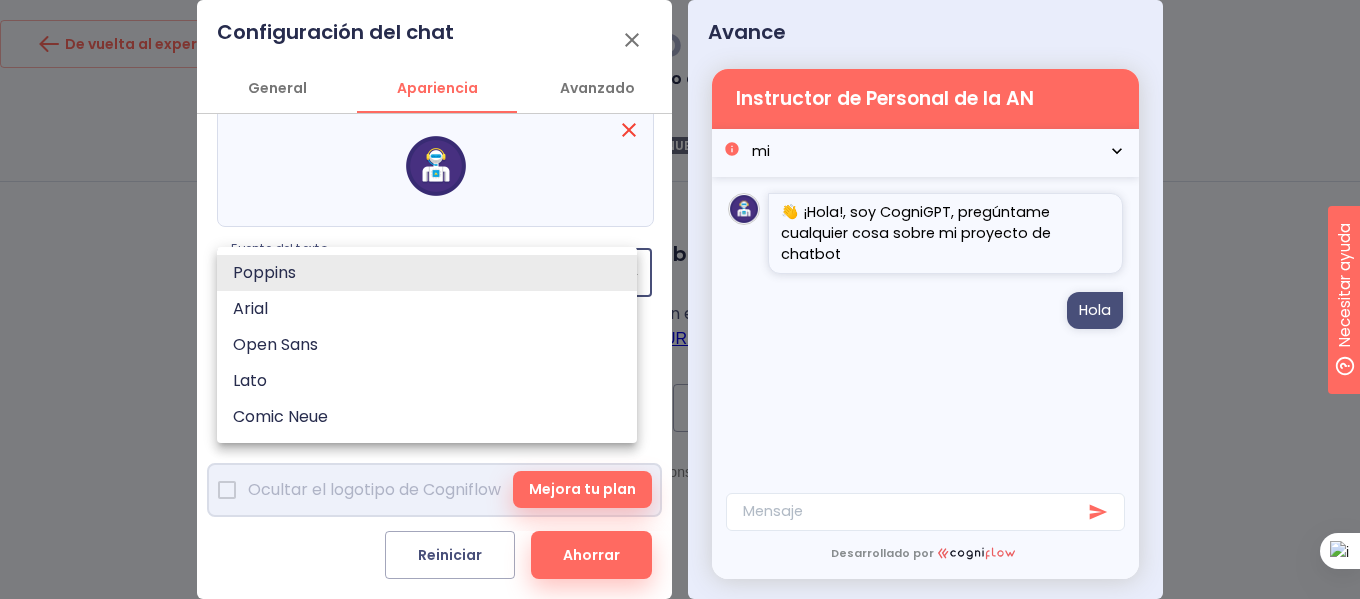 click on "De vuelta al experimento Modelo de uso Mi proyecto de chatbot Documentos   NUEVO Ajustes   NUEVO Charlar   NUEVO Prueba   Integración   Desplegar   Su aplicación web ya está publicada Cualquier persona en Internet con el enlace podrá utilizar su modelo: https://chat.cogniflow.ai/chat?idApplication=39dcca4e-4f45-447b-b987-f02256bef581 Copiar enlace Empotrar Personalizar Anular publicación Las predicciones se consumirán desde su cuenta.
Texto original Valora esta traducción Tu opinión servirá para ayudar a mejorar el Traductor de Google Configuración del chat General Apariencia Avanzado Título del chat Instructor de Personal de la AN Título del chat p. ej. Mi Chatbot Idioma Español es Idioma Mensaje de bienvenida Hola, soy tu instructor de Personal de la AN x Mensaje de bienvenida Presione la tecla [Enter] para agregar una nueva línea. Mensaje del banner Estoy aquí para apoyarte y aclarar tus dudas sobre la AN x Mensaje del banner Presione la tecla [Enter] para agregar una nueva línea. Avatar" at bounding box center [680, 299] 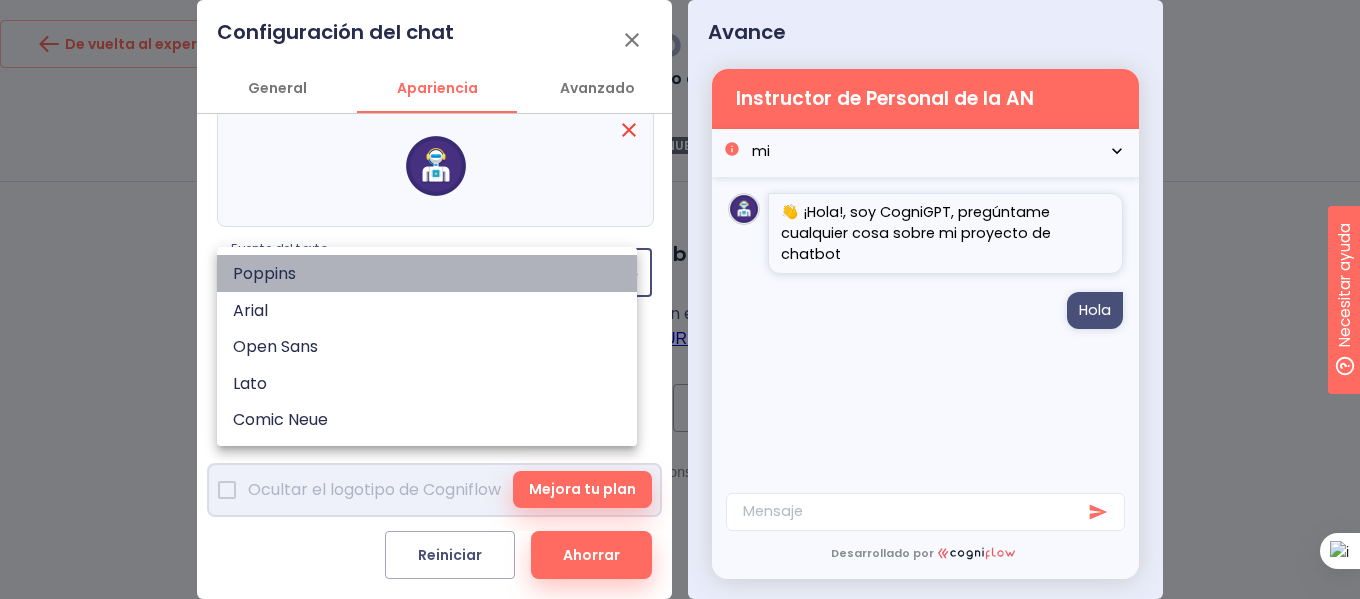 click on "Poppins" at bounding box center [427, 273] 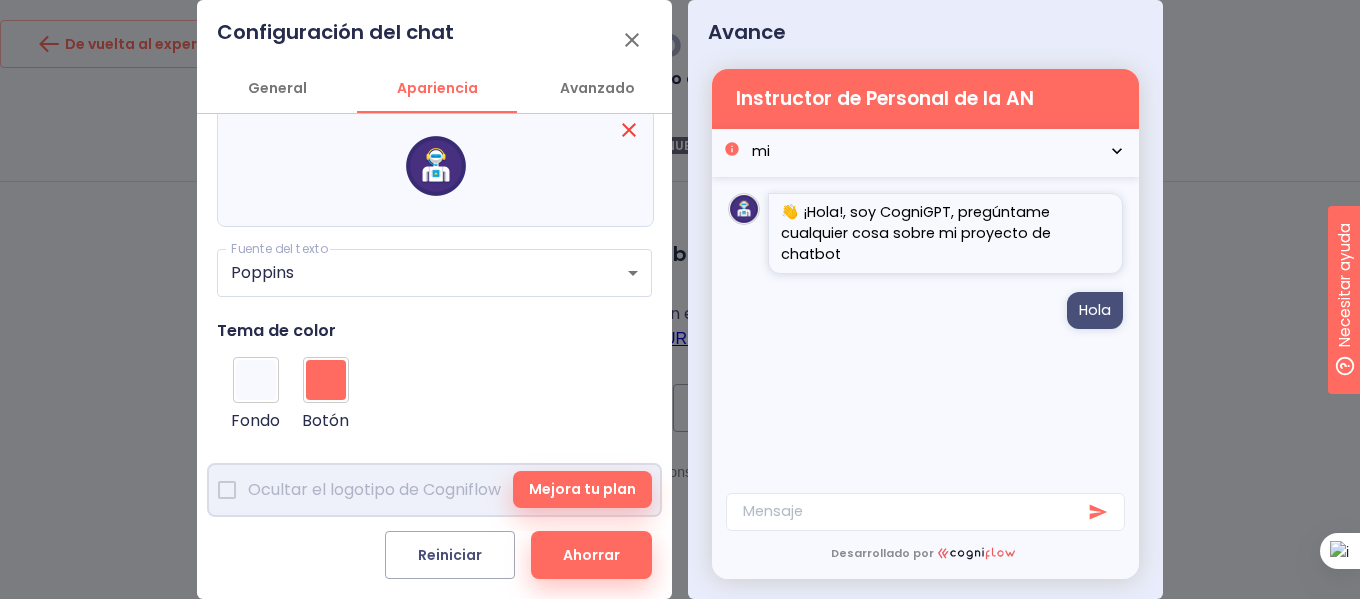 click at bounding box center (326, 380) 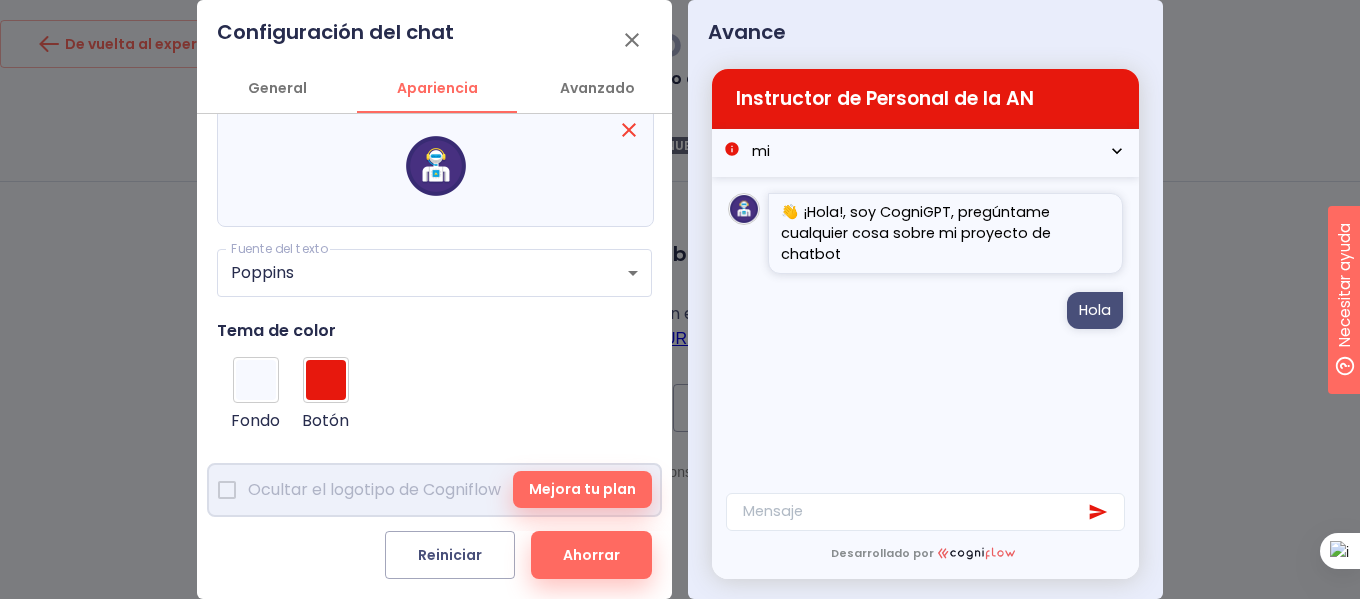 type on "#e7180d" 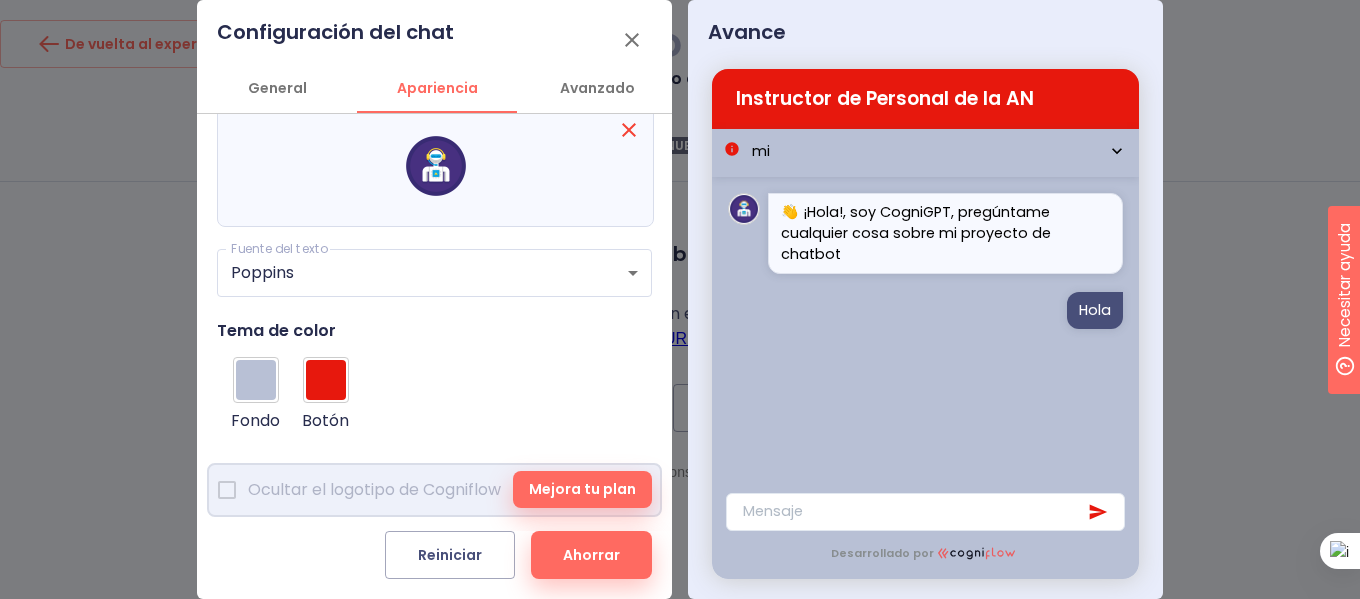 type on "#b8c0d5" 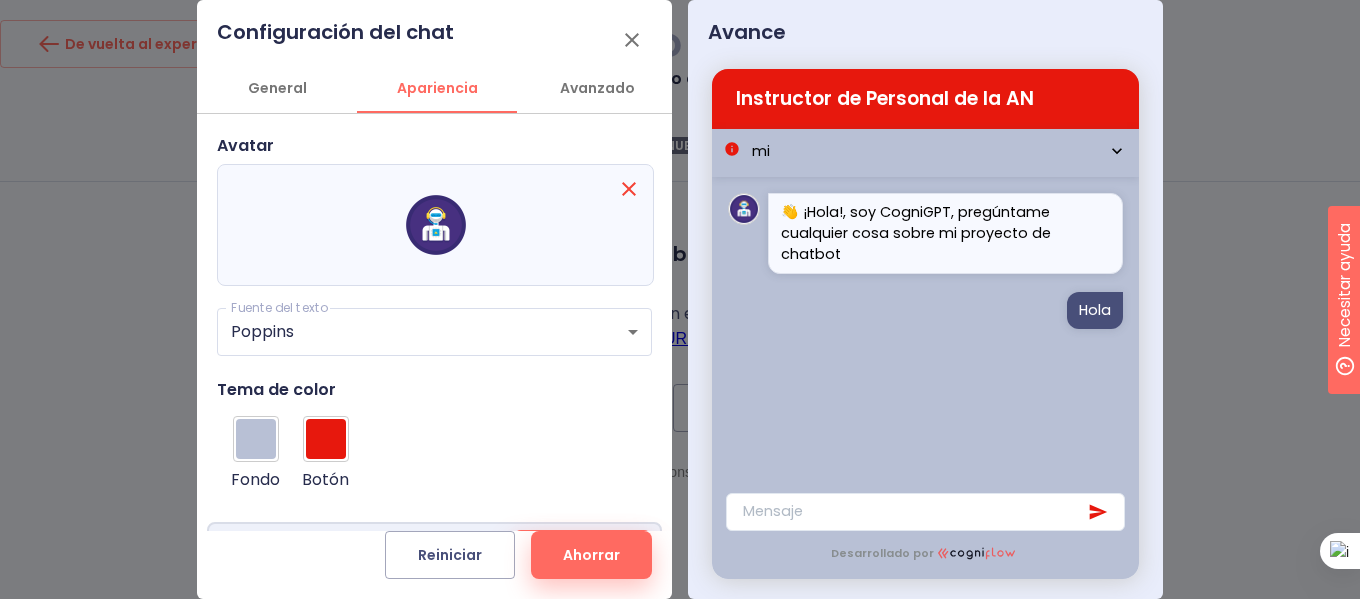 click on "Avanzado" at bounding box center [597, 88] 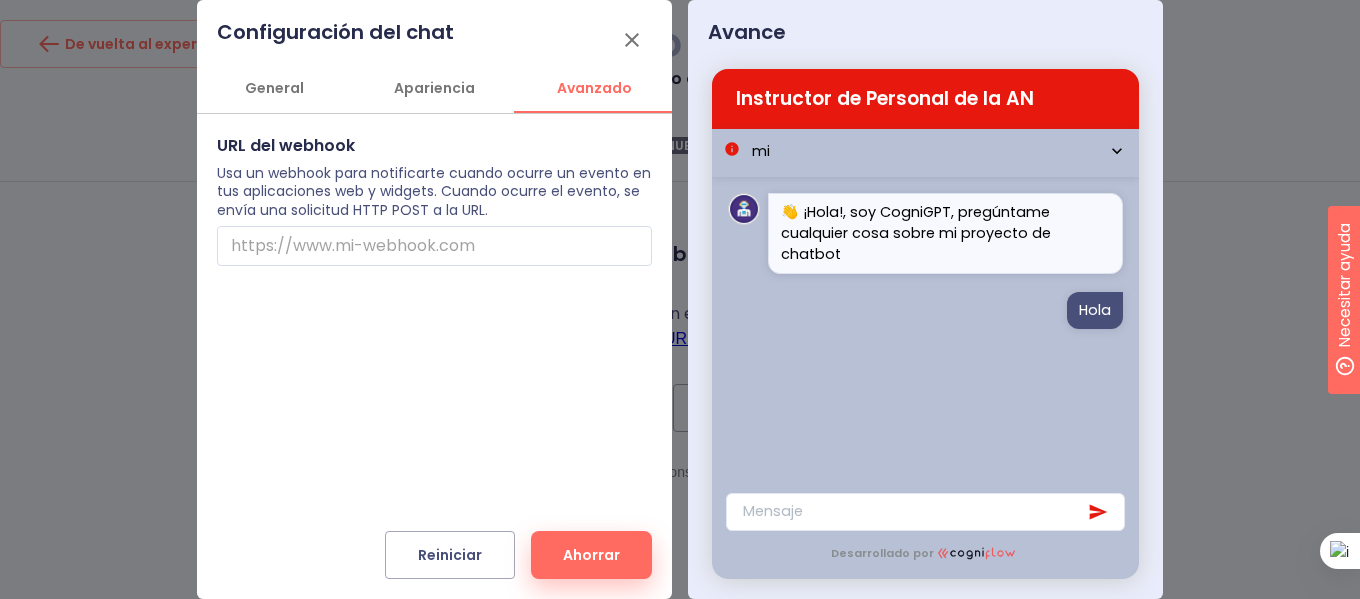 scroll, scrollTop: 0, scrollLeft: 5, axis: horizontal 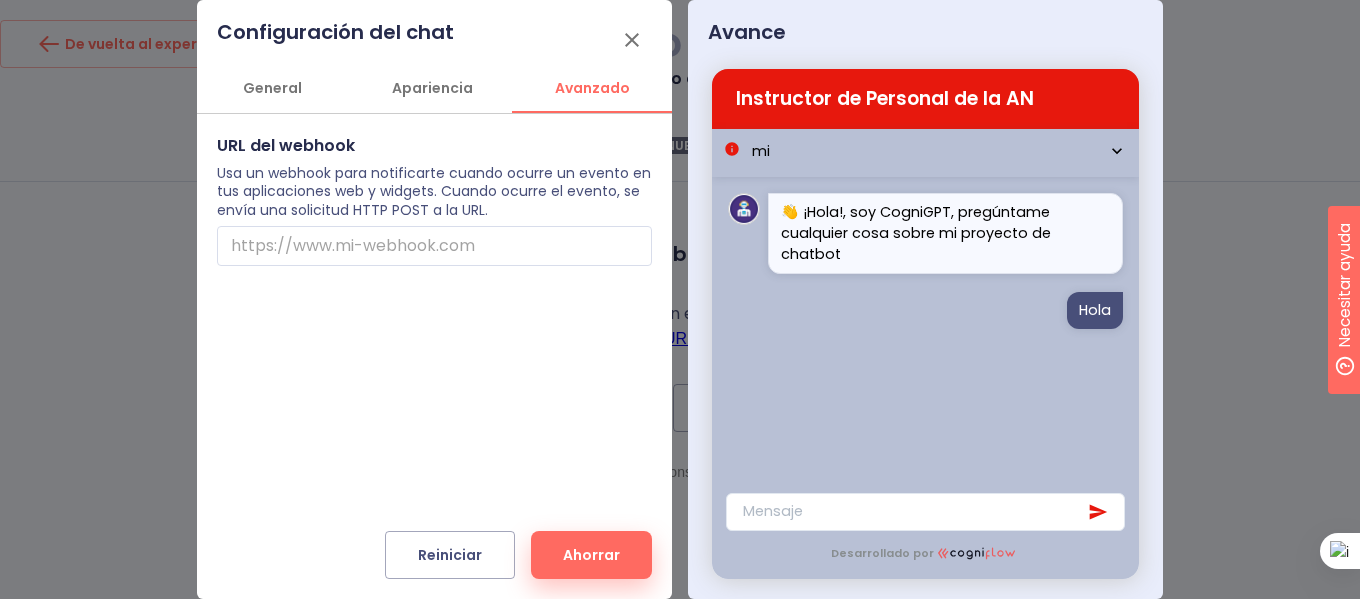 click on "Ahorrar" at bounding box center (591, 555) 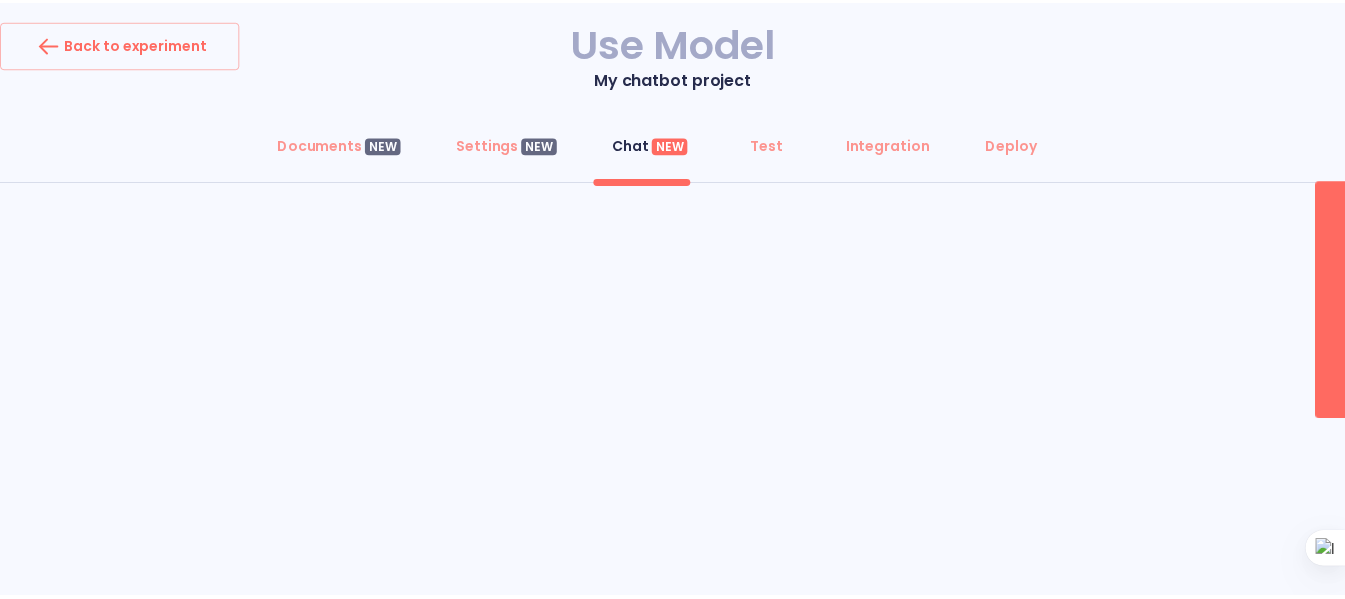 scroll, scrollTop: 0, scrollLeft: 0, axis: both 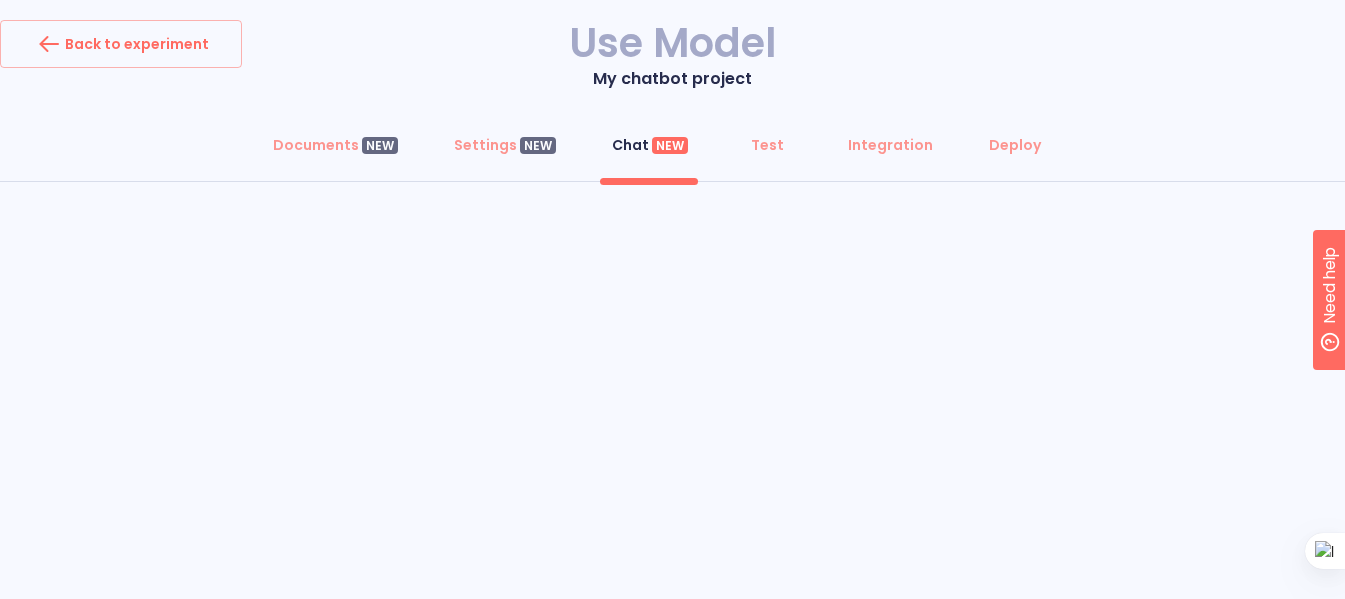 click on "Documents   NEW Settings   NEW Chat   NEW Test   Integration   Deploy" at bounding box center (672, 151) 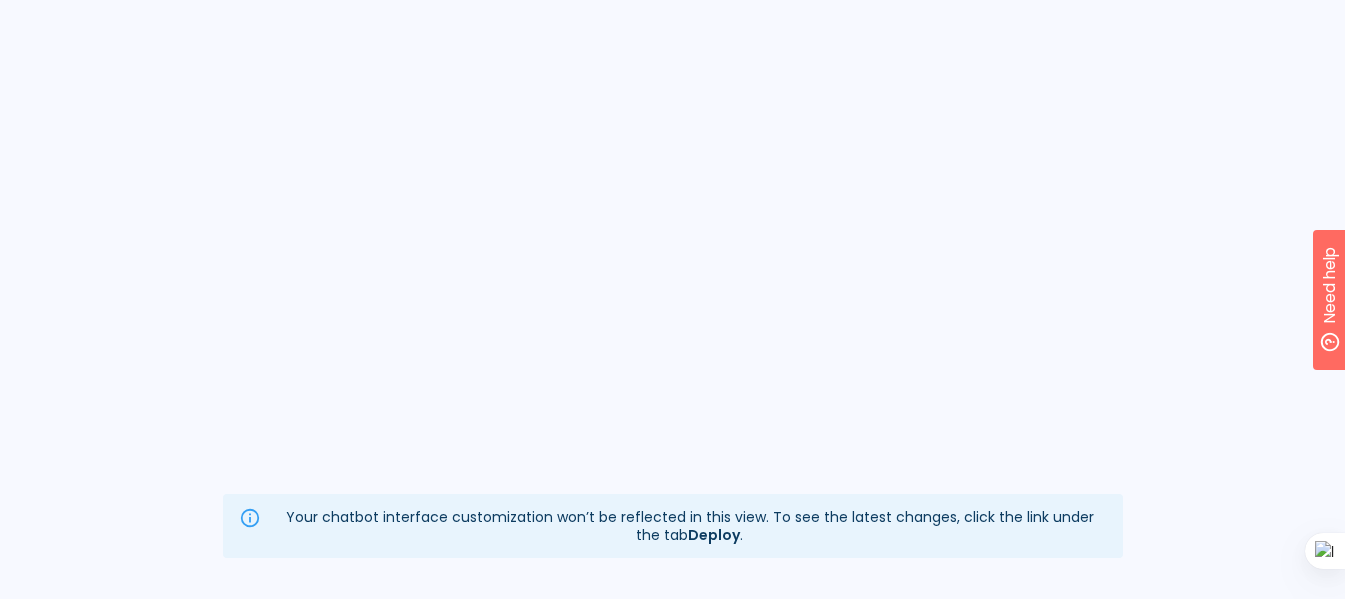 scroll, scrollTop: 387, scrollLeft: 0, axis: vertical 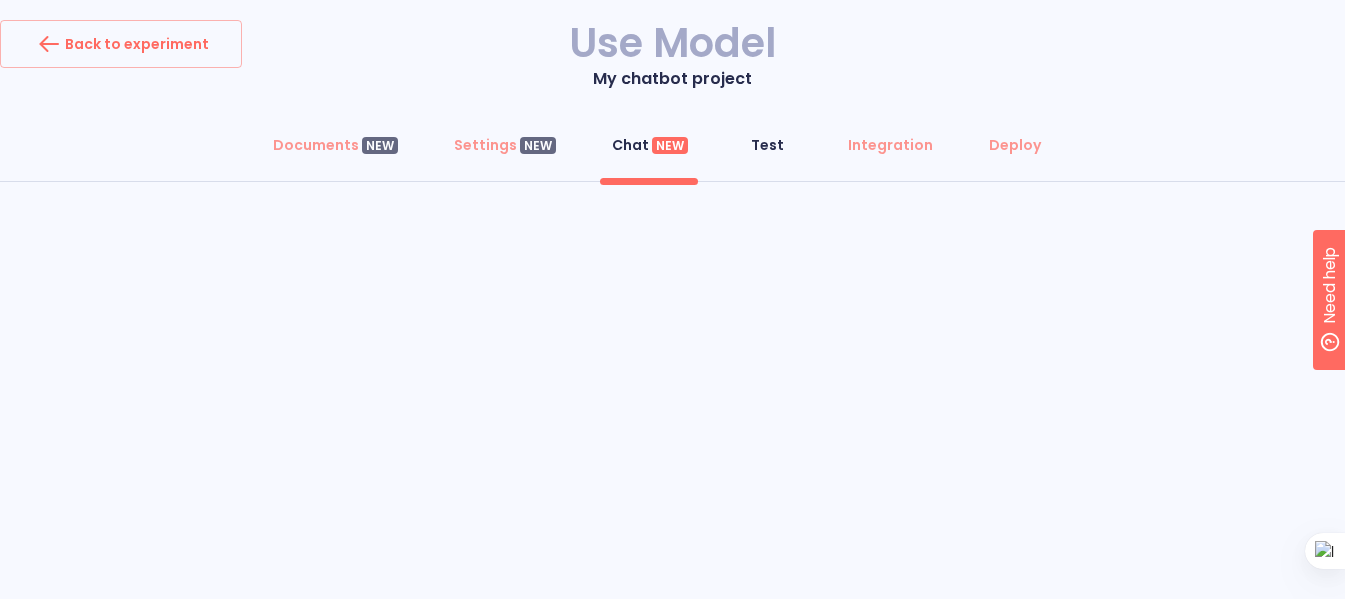 click on "Test" at bounding box center (767, 145) 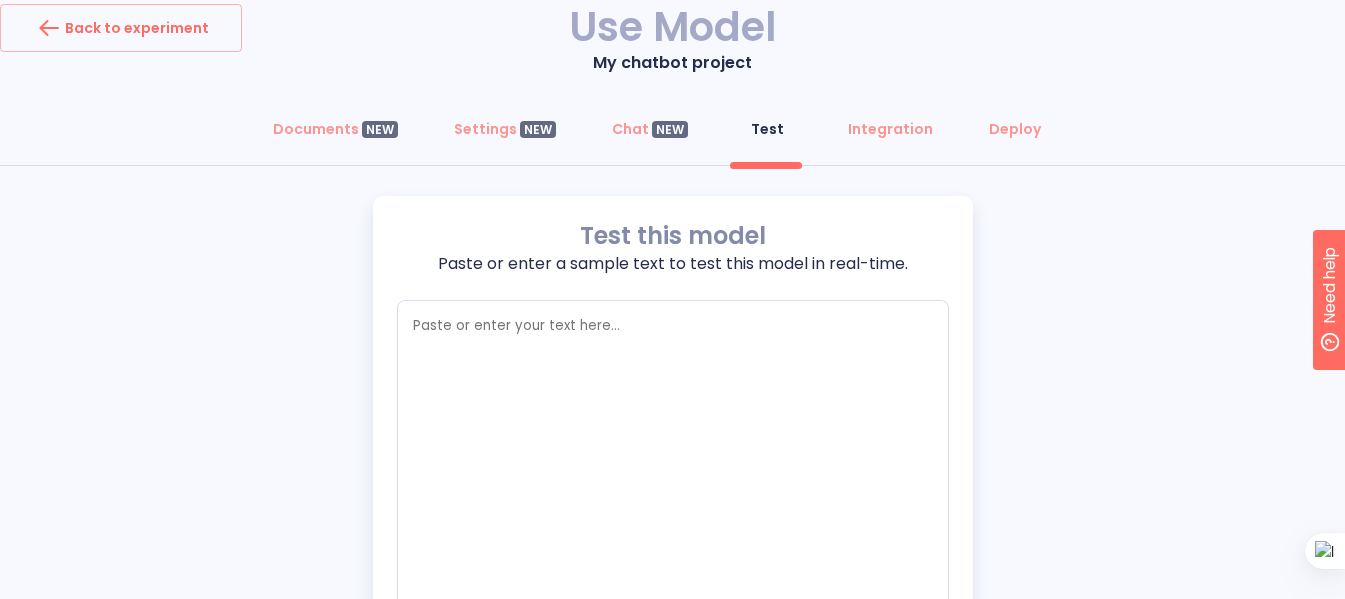 scroll, scrollTop: 0, scrollLeft: 0, axis: both 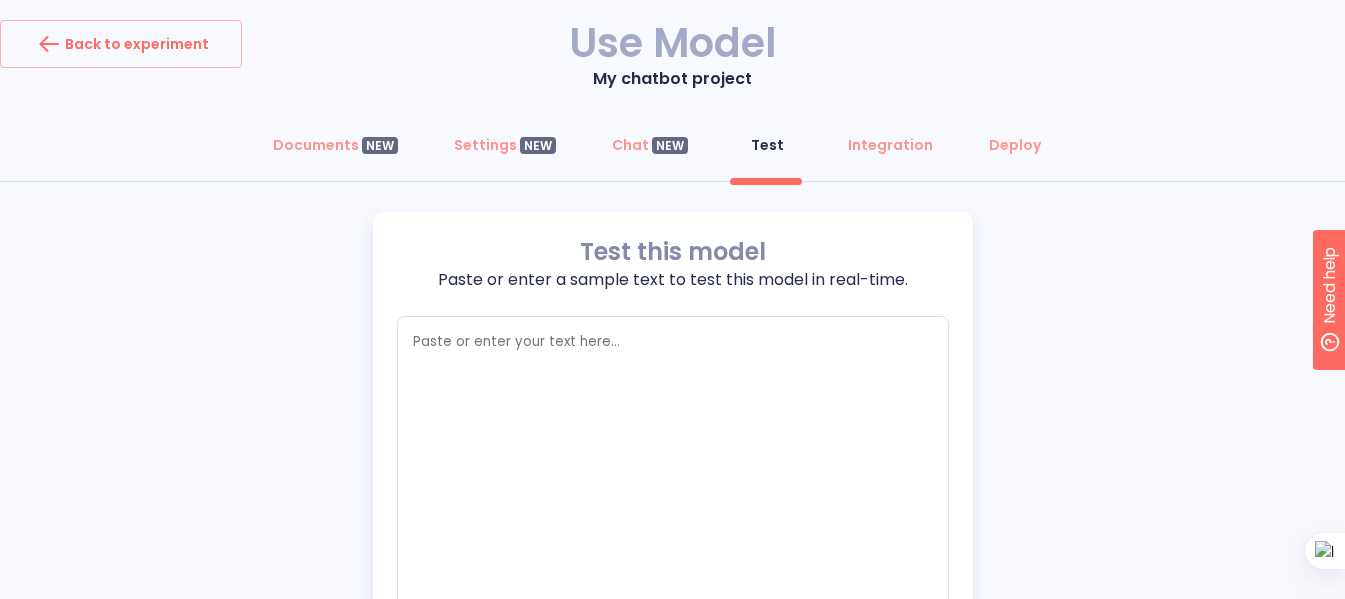 click on "Documents   NEW Settings   NEW Chat   NEW Test   Integration   Deploy" at bounding box center (672, 151) 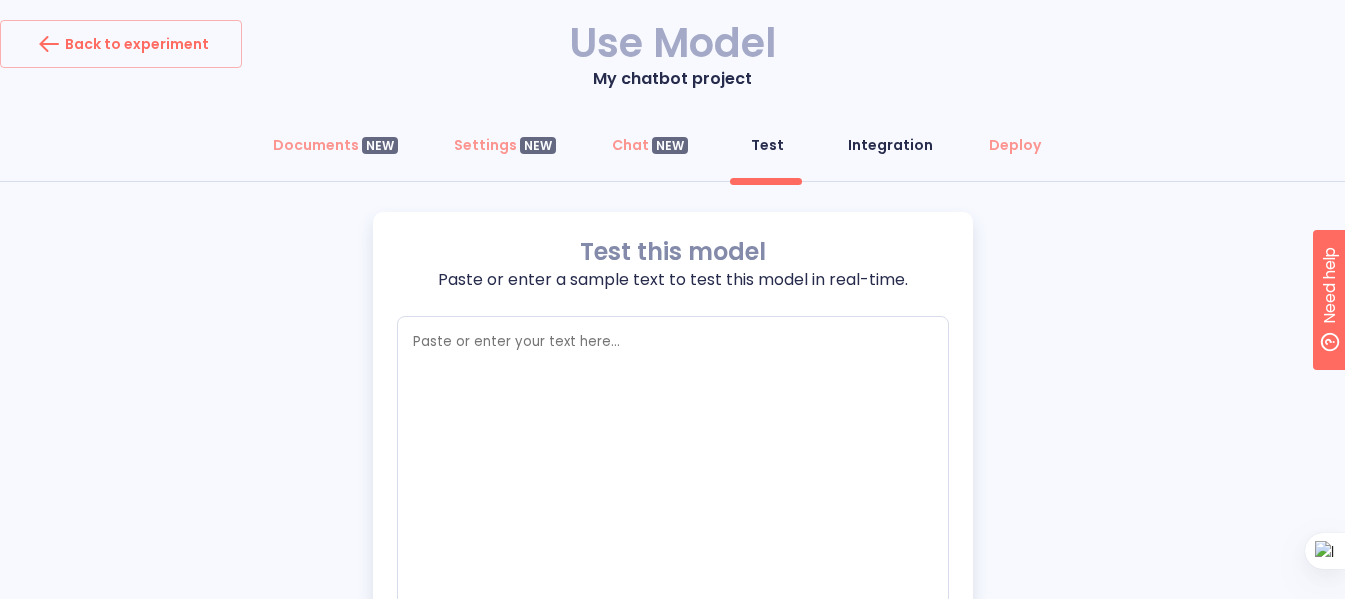 click on "Integration" at bounding box center [890, 145] 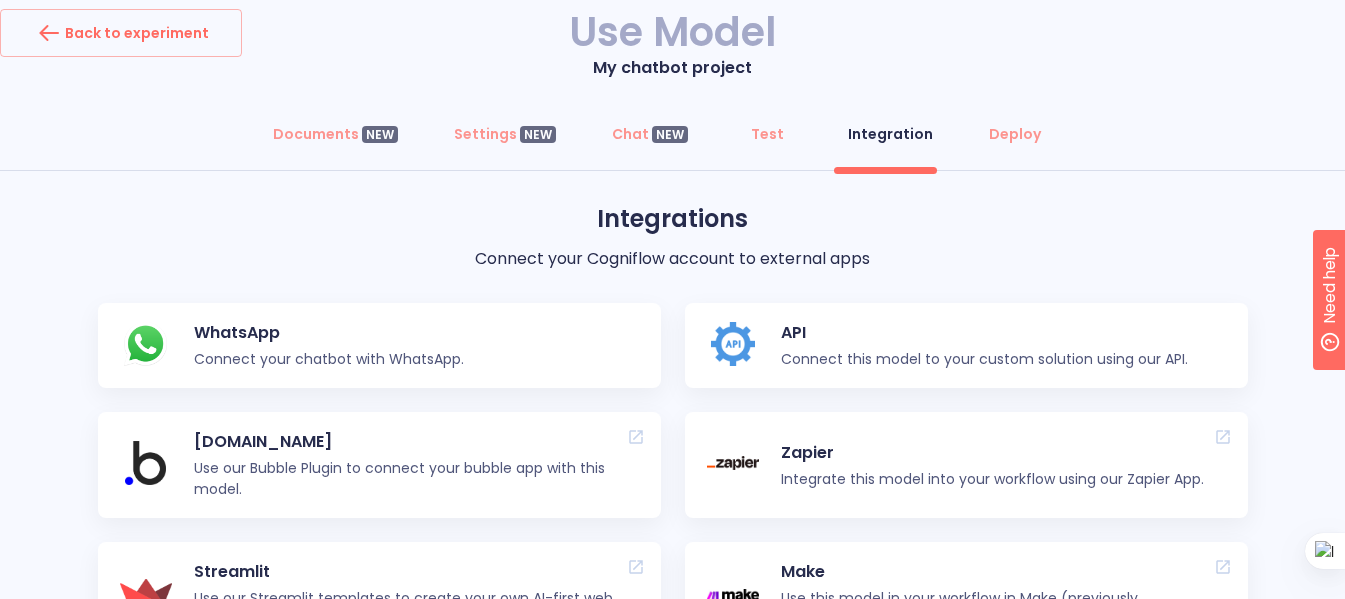 scroll, scrollTop: 0, scrollLeft: 0, axis: both 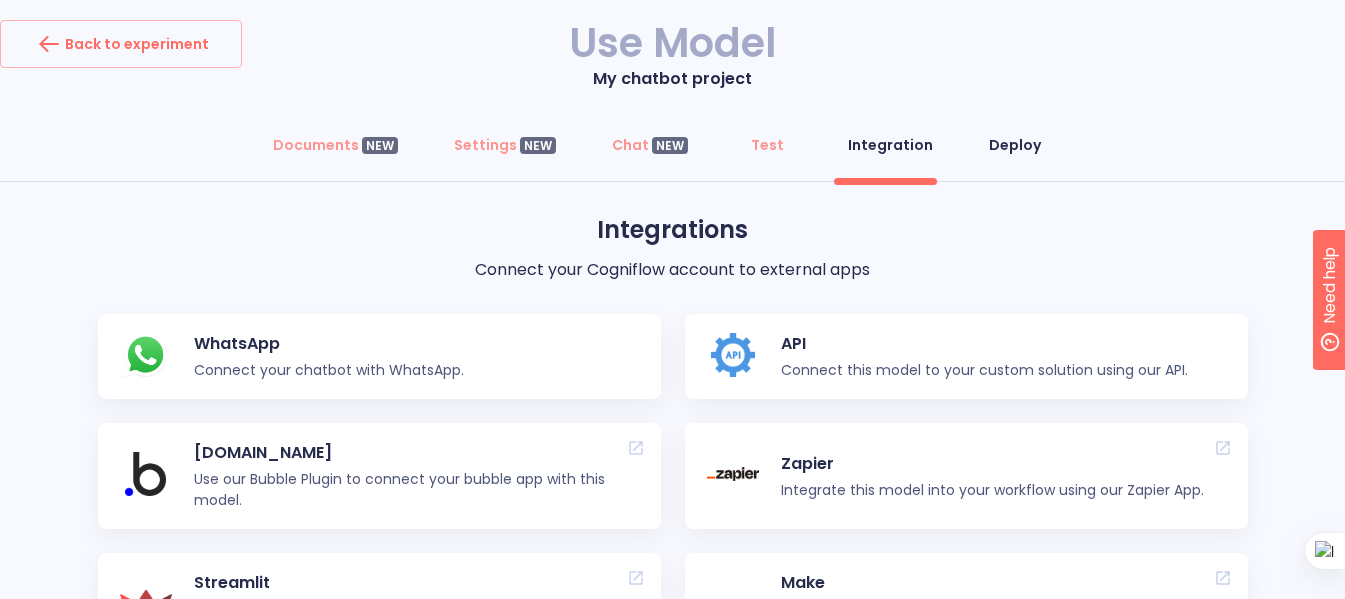 click on "Deploy" at bounding box center [1015, 145] 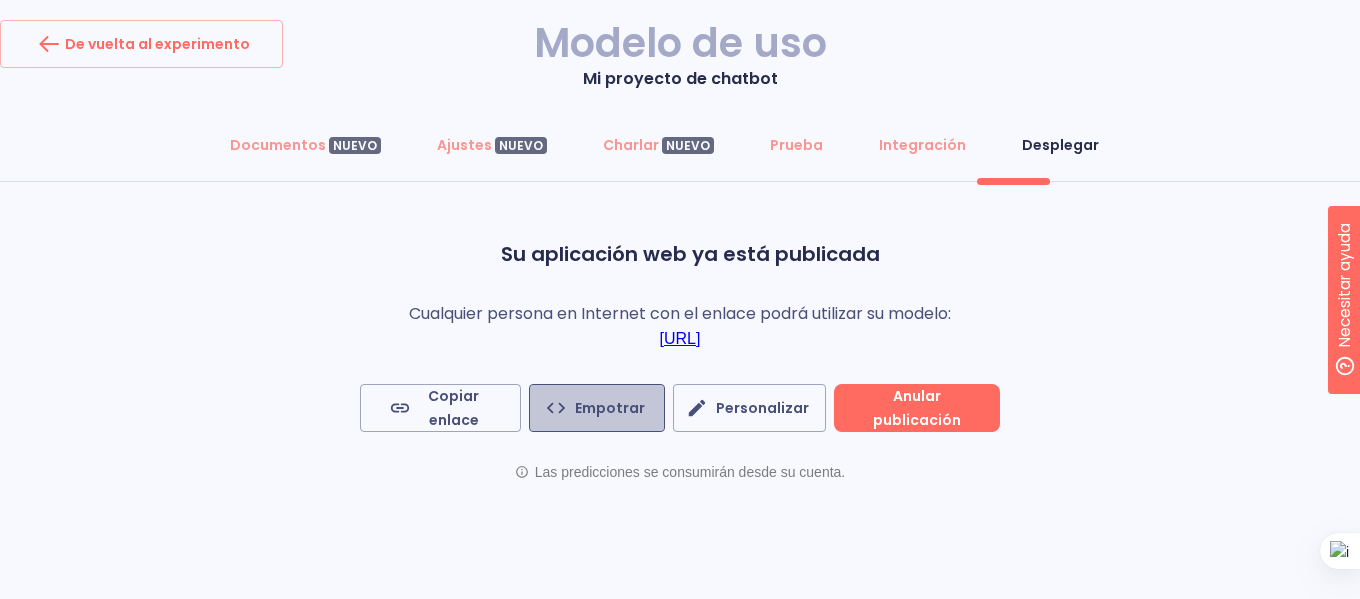 click on "Empotrar" at bounding box center [610, 408] 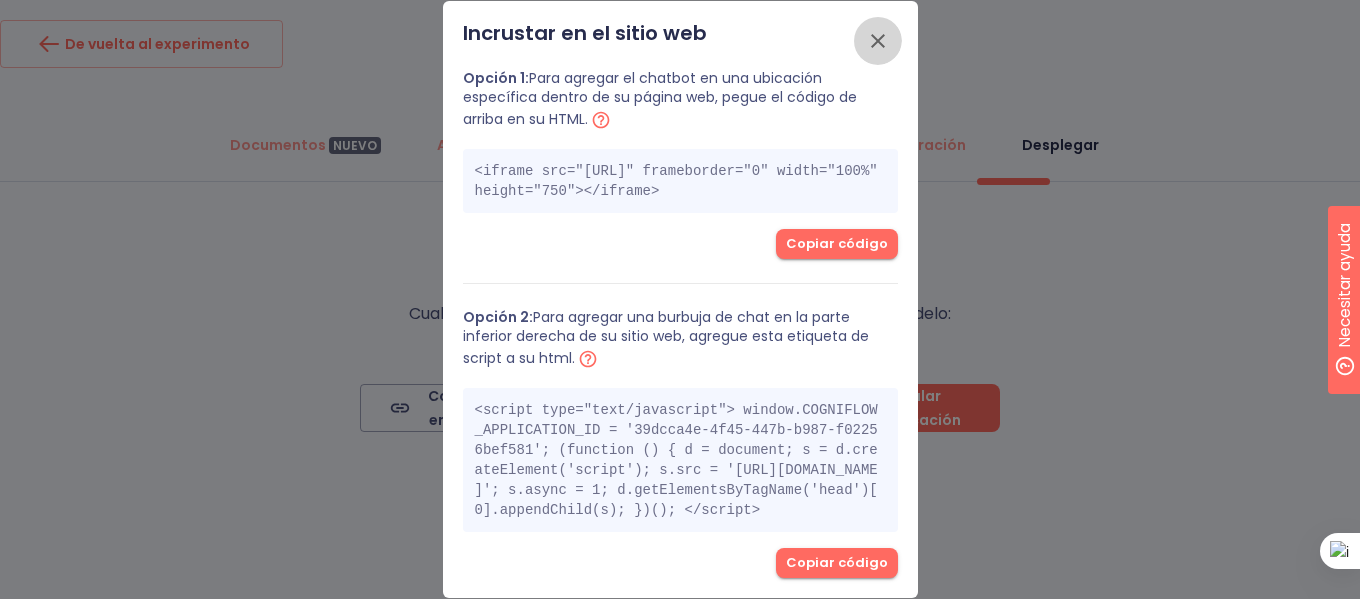 click 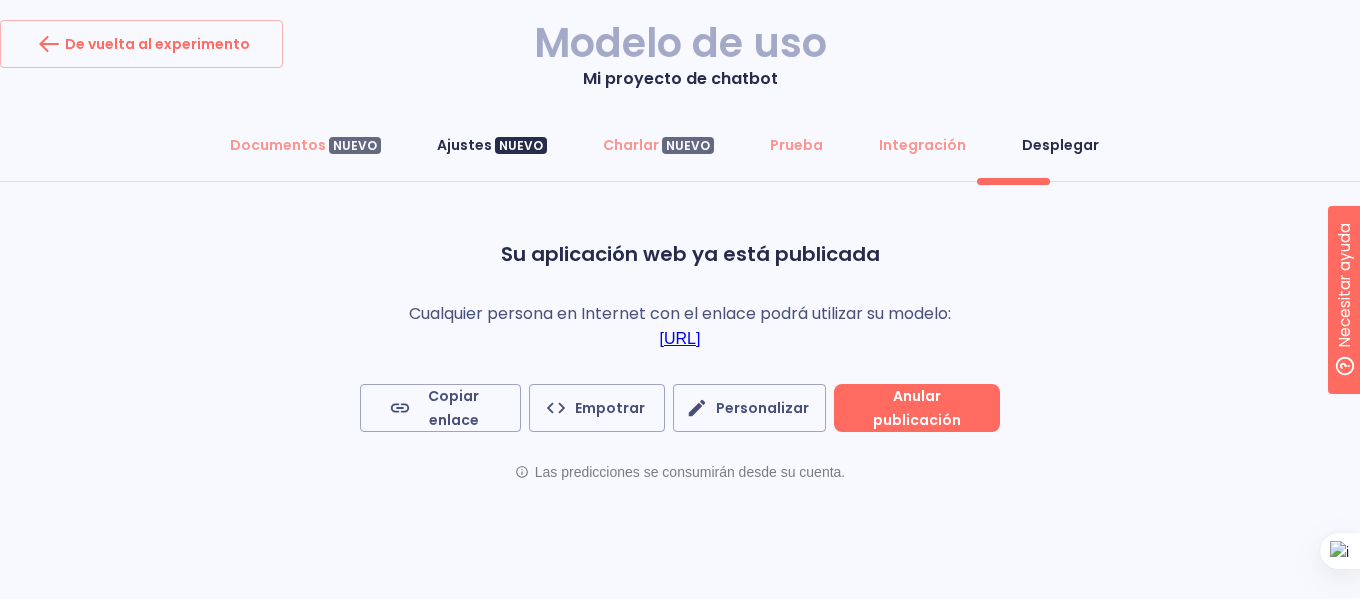 click on "NUEVO" at bounding box center (521, 145) 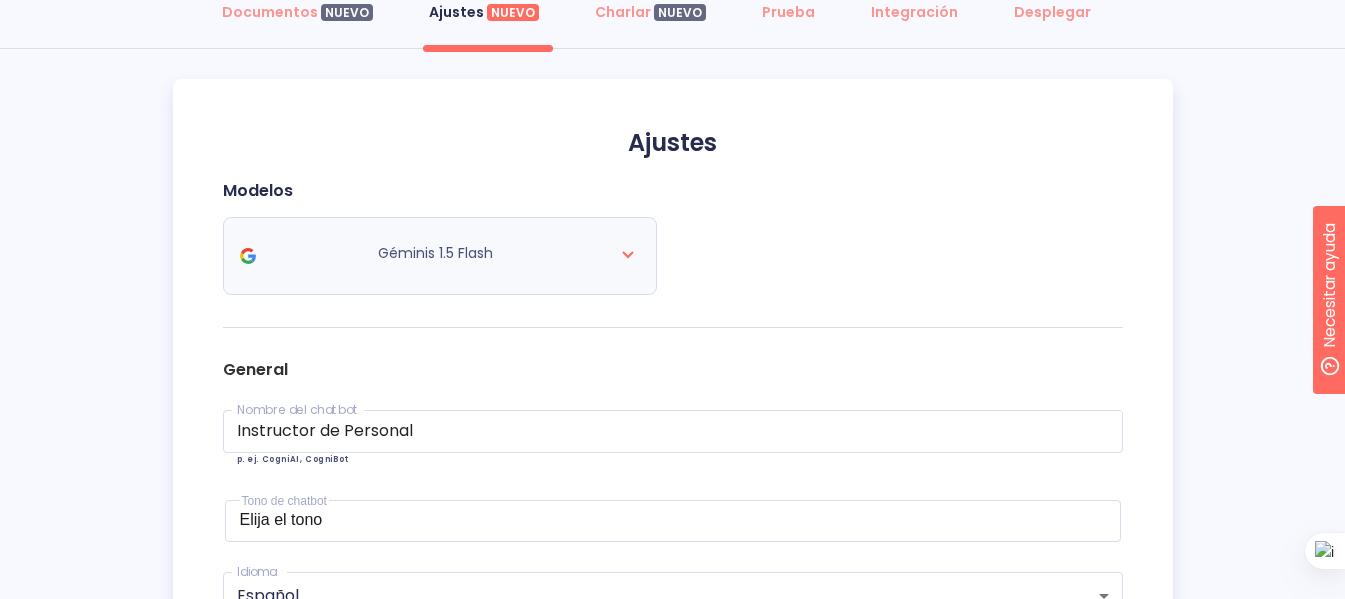 click on "Géminis 1.5 Flash" at bounding box center [440, 256] 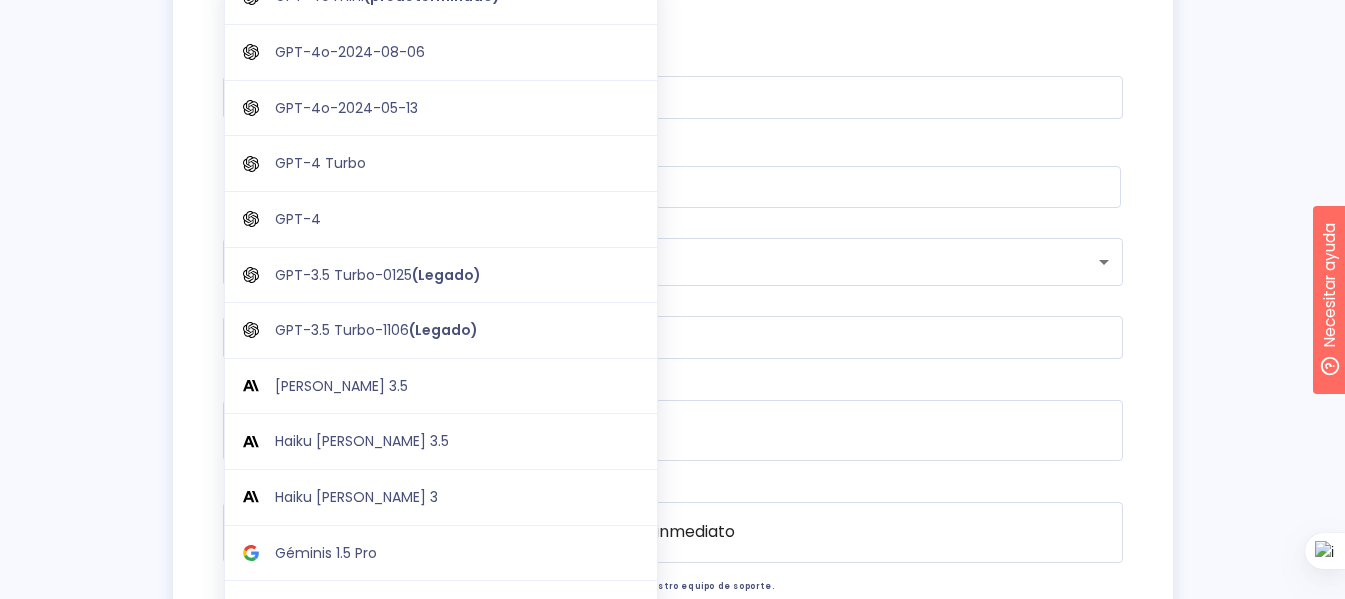 scroll, scrollTop: 660, scrollLeft: 0, axis: vertical 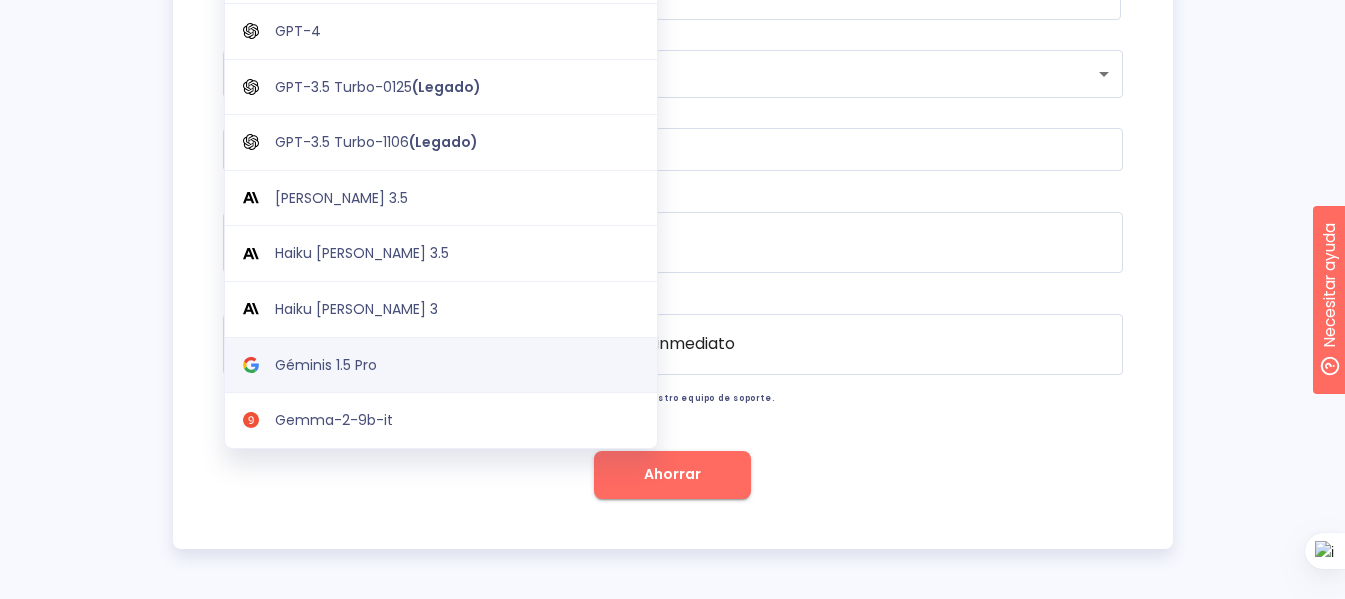 click on "Géminis 1.5 Pro" at bounding box center (457, 365) 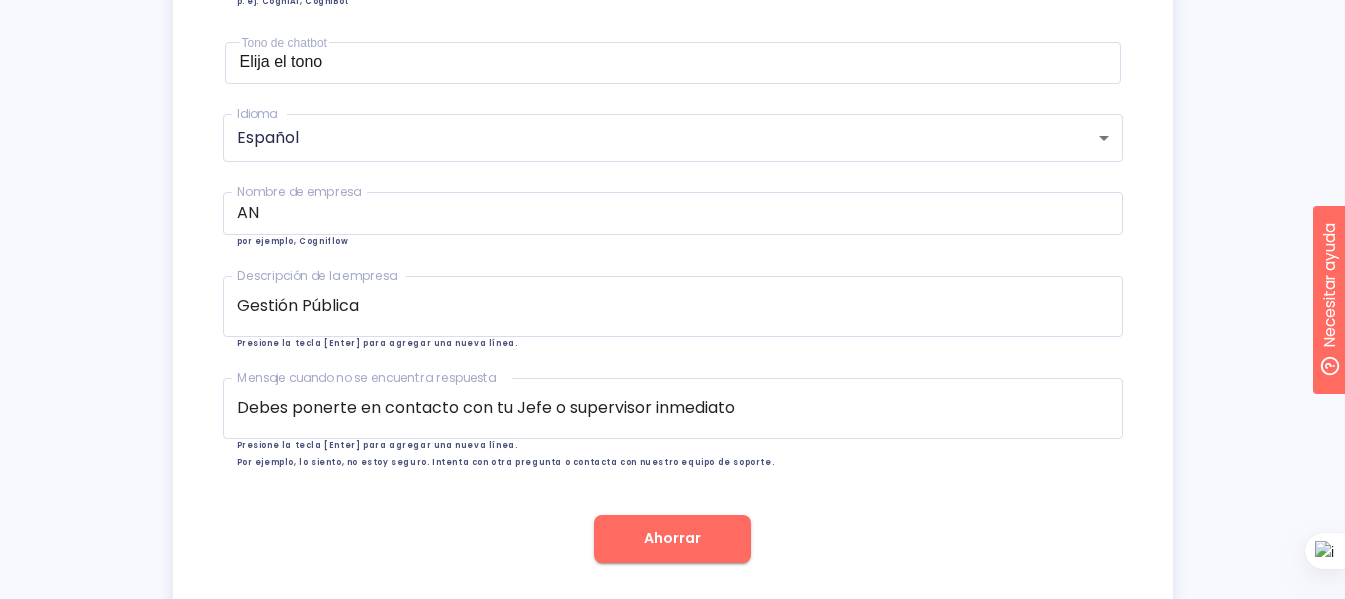 scroll, scrollTop: 660, scrollLeft: 0, axis: vertical 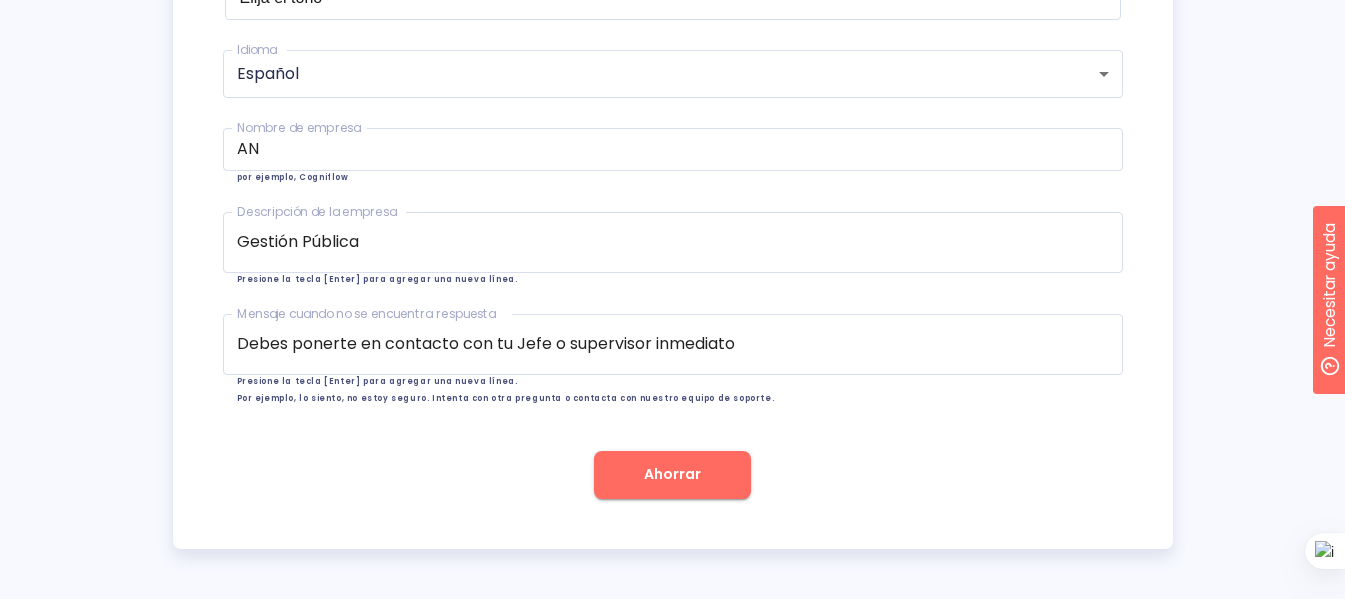 click on "Ahorrar" at bounding box center (672, 475) 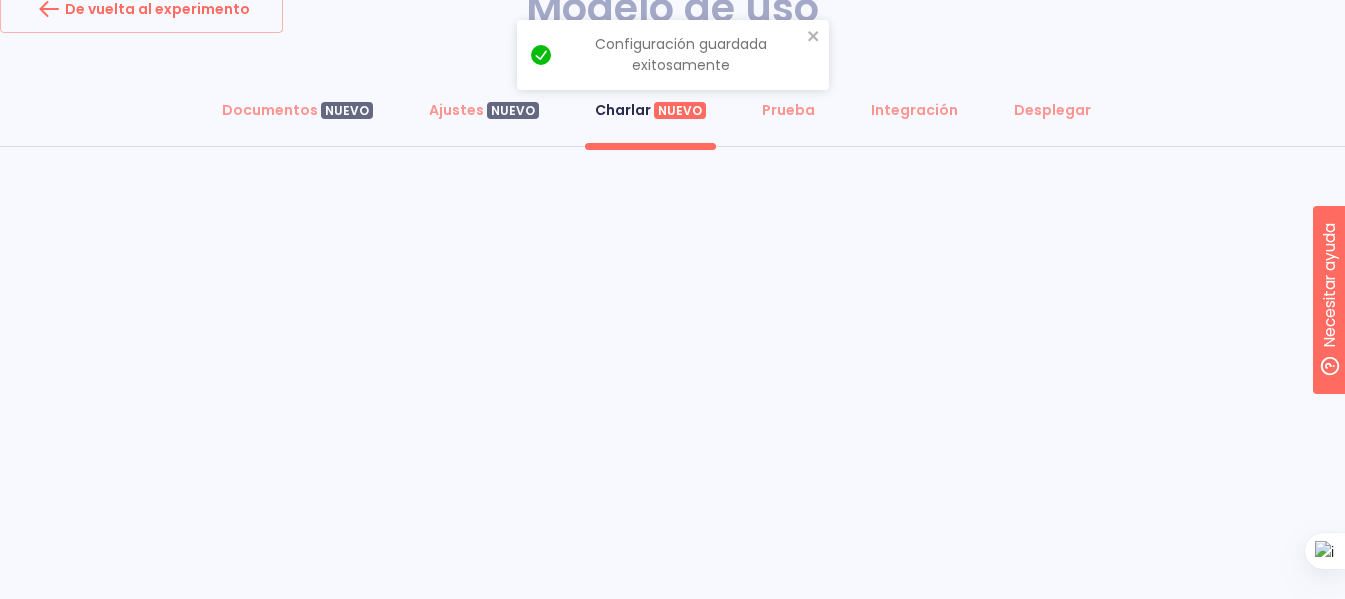 scroll, scrollTop: 0, scrollLeft: 0, axis: both 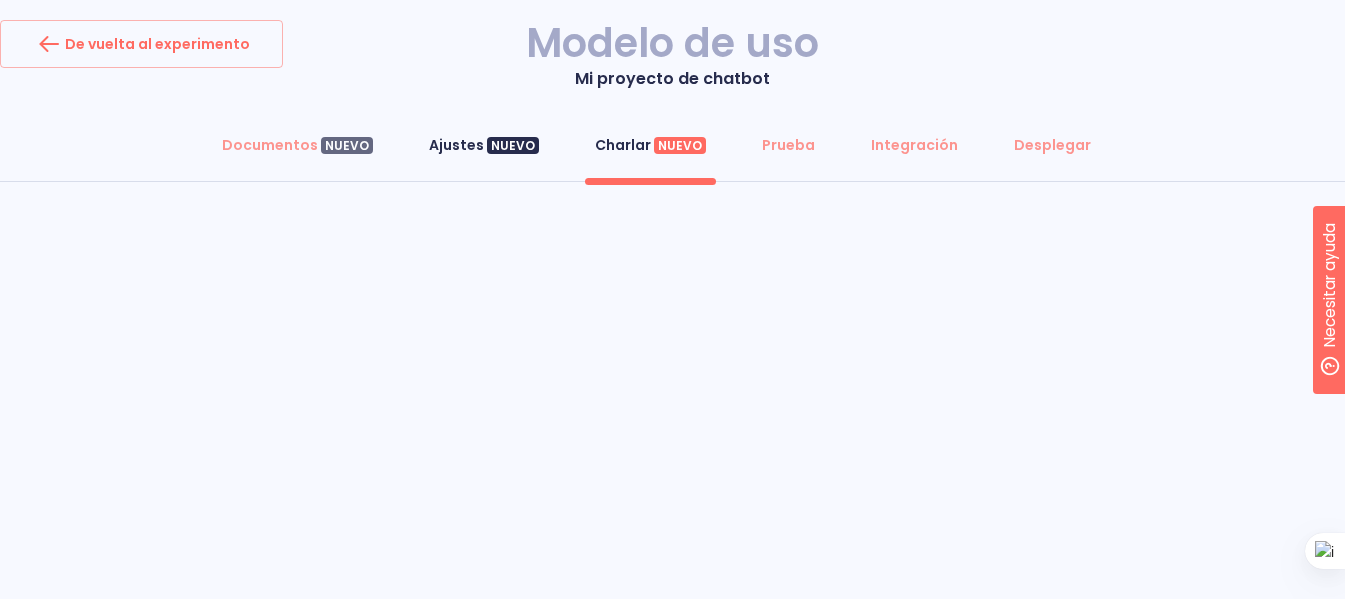 click on "Ajustes" at bounding box center [456, 145] 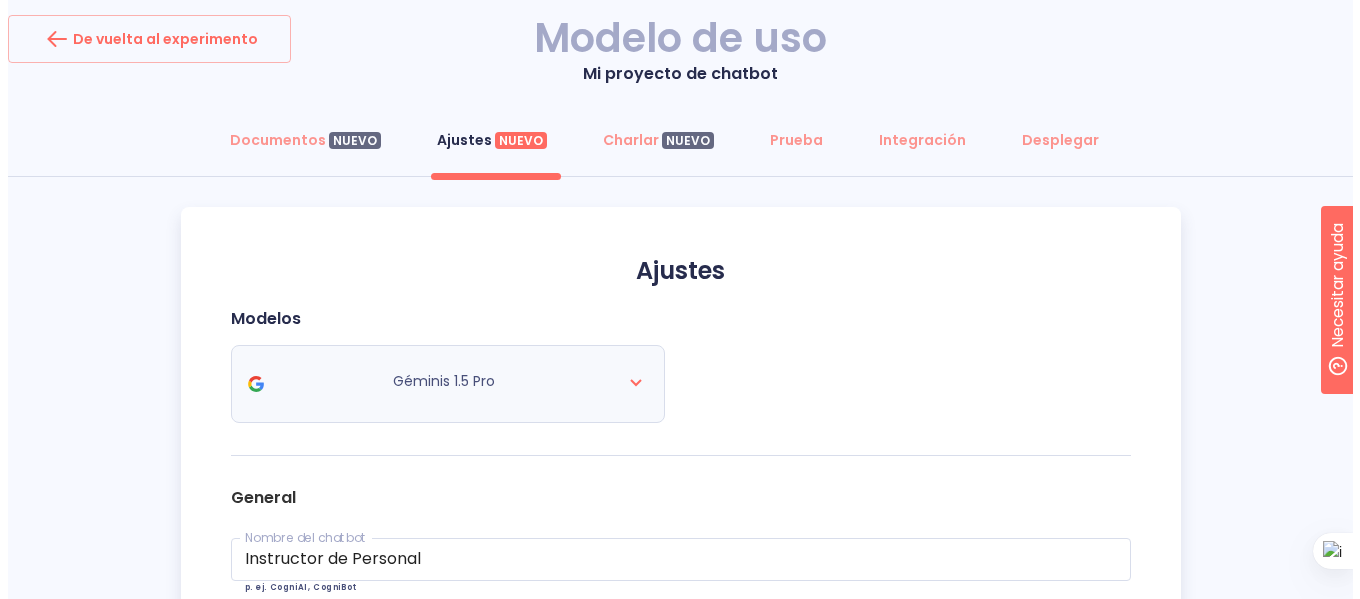 scroll, scrollTop: 0, scrollLeft: 0, axis: both 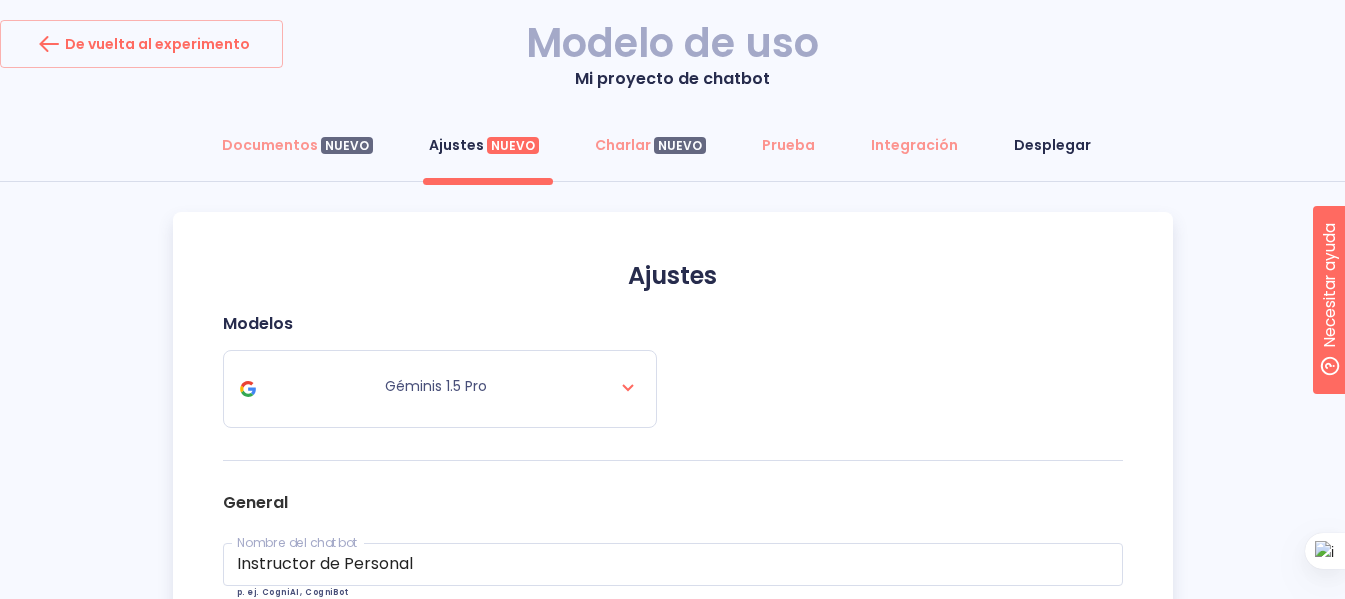 click on "Desplegar" at bounding box center (1052, 145) 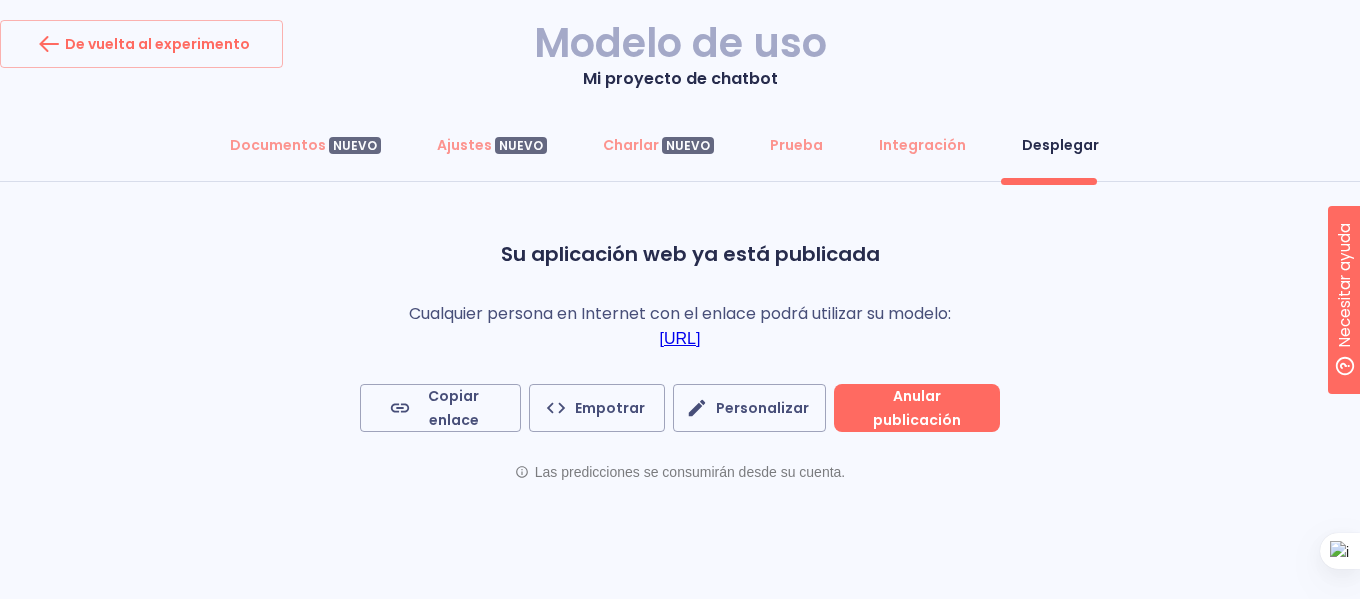 click on "Anular publicación" at bounding box center (917, 408) 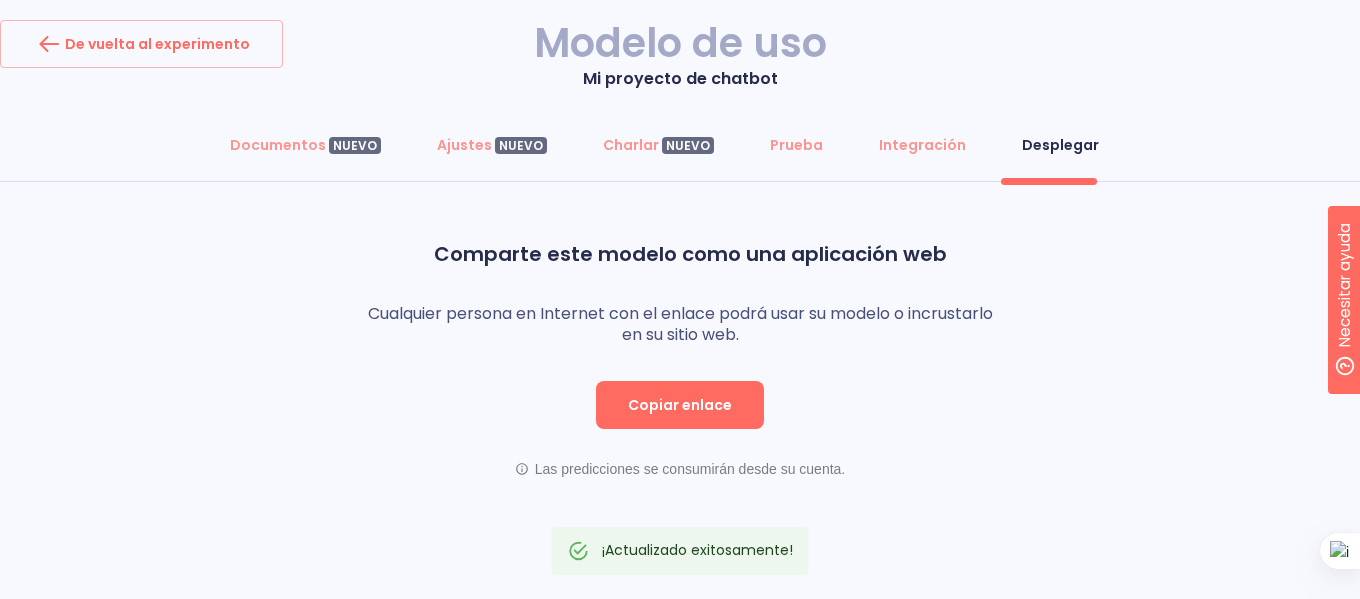 click on "Copiar enlace" at bounding box center [680, 405] 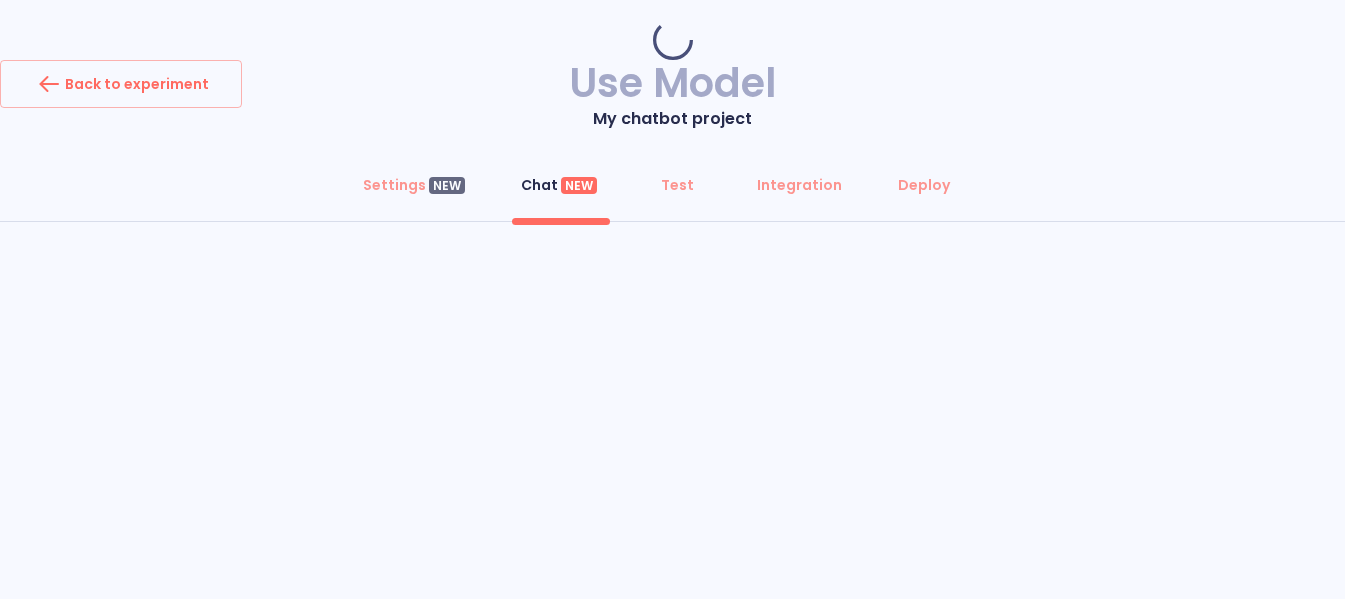 scroll, scrollTop: 0, scrollLeft: 0, axis: both 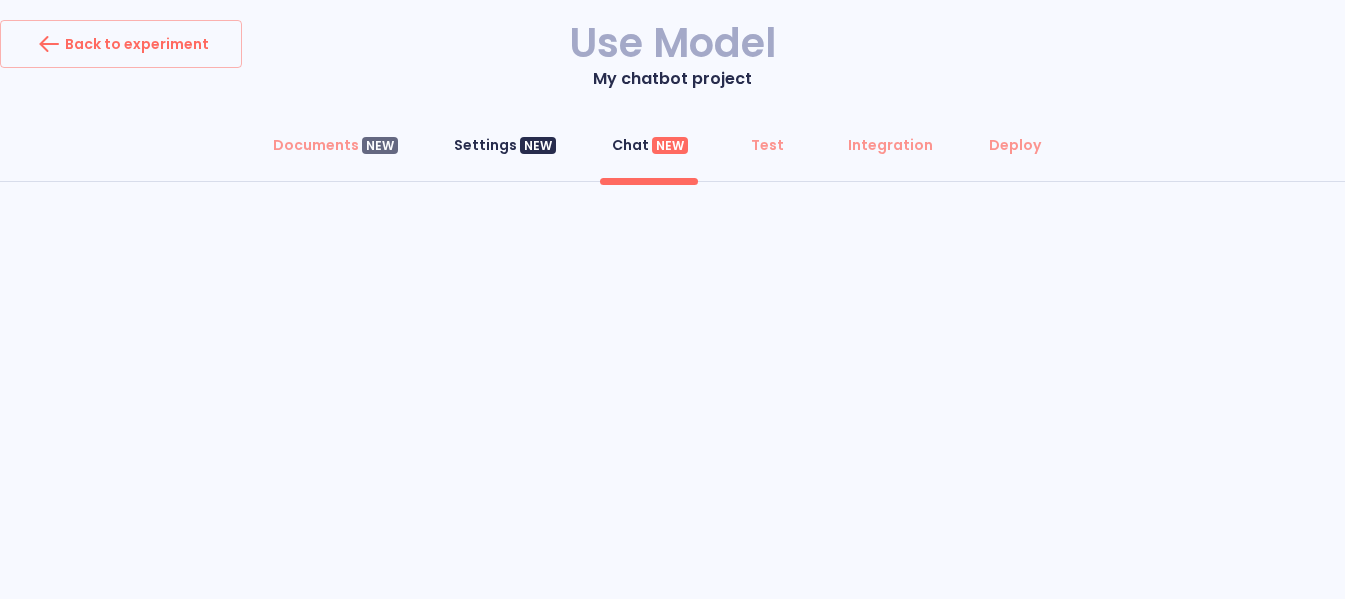 click on "Settings   NEW" at bounding box center (505, 145) 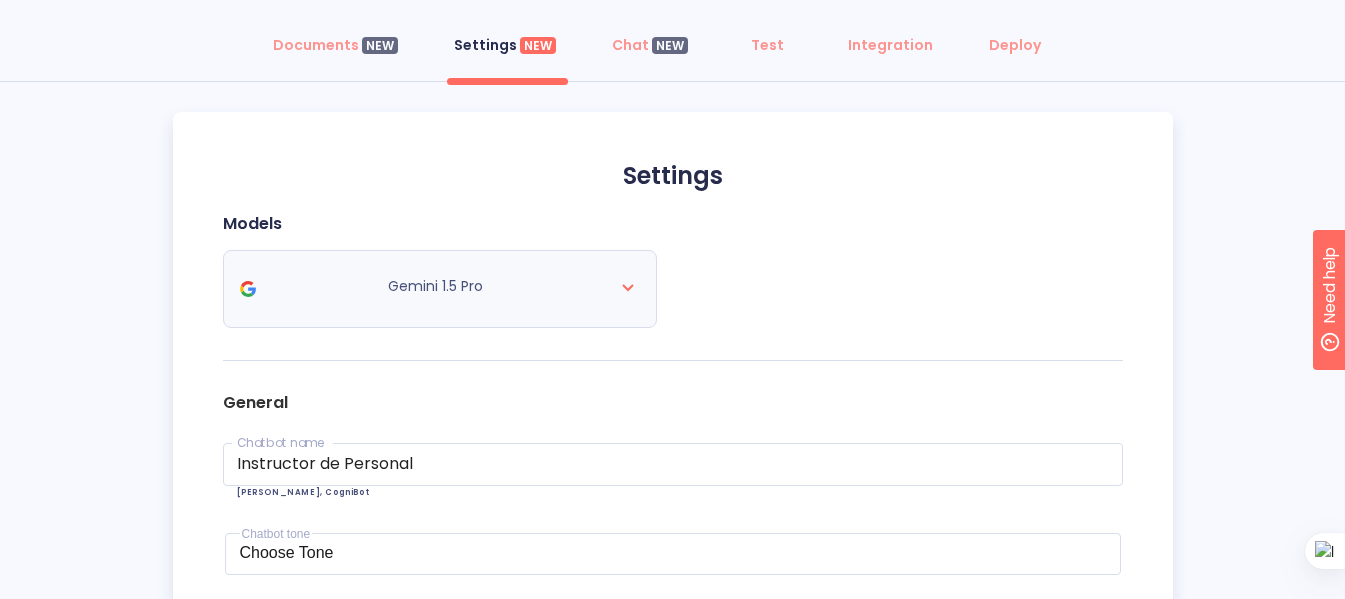 scroll, scrollTop: 0, scrollLeft: 0, axis: both 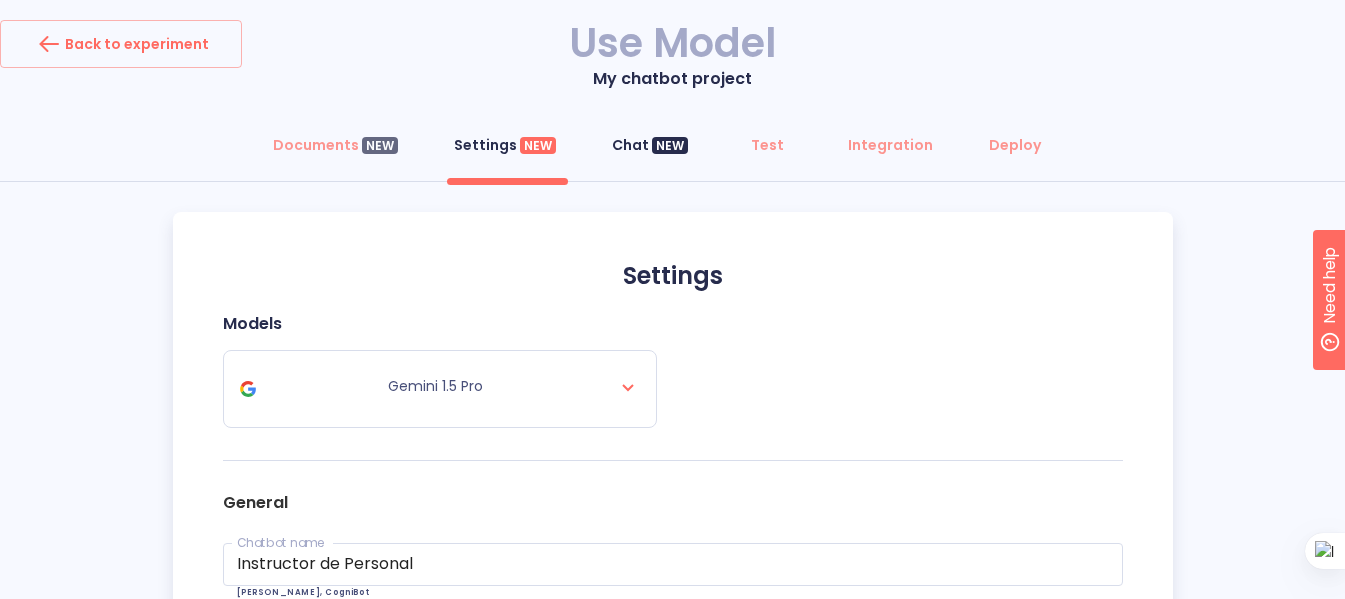 click on "Chat   NEW" at bounding box center (650, 145) 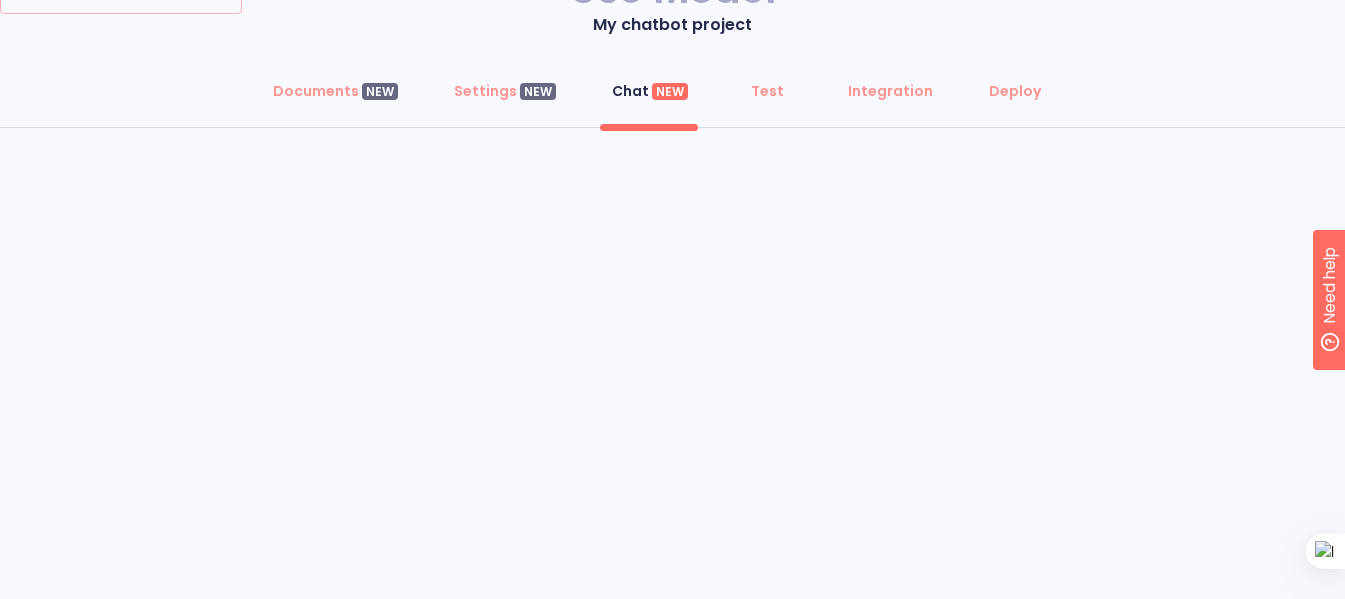 scroll, scrollTop: 0, scrollLeft: 0, axis: both 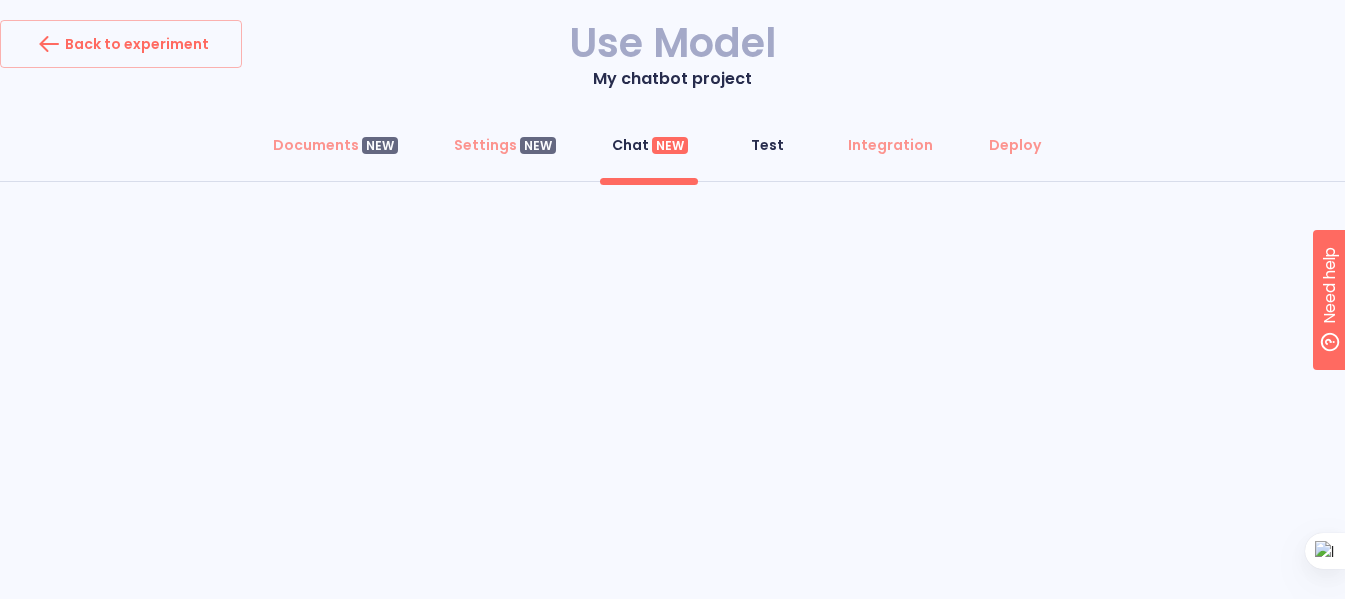 click on "Test" at bounding box center (768, 145) 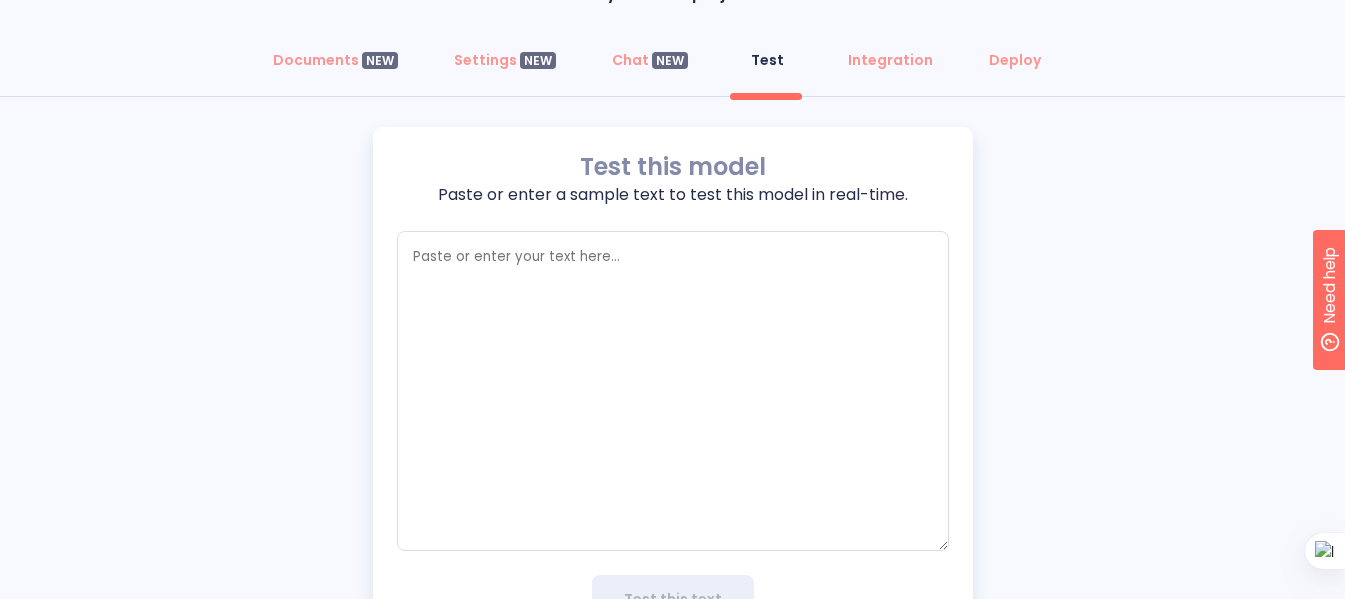 scroll, scrollTop: 0, scrollLeft: 0, axis: both 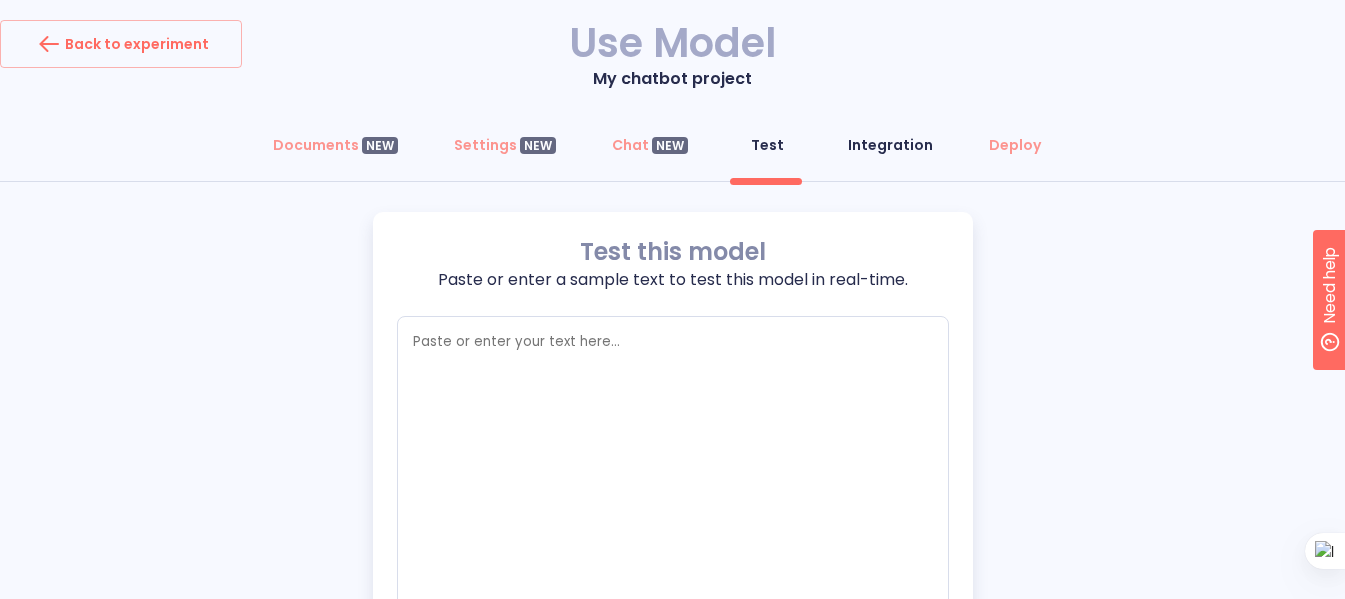 click on "Integration" at bounding box center [890, 145] 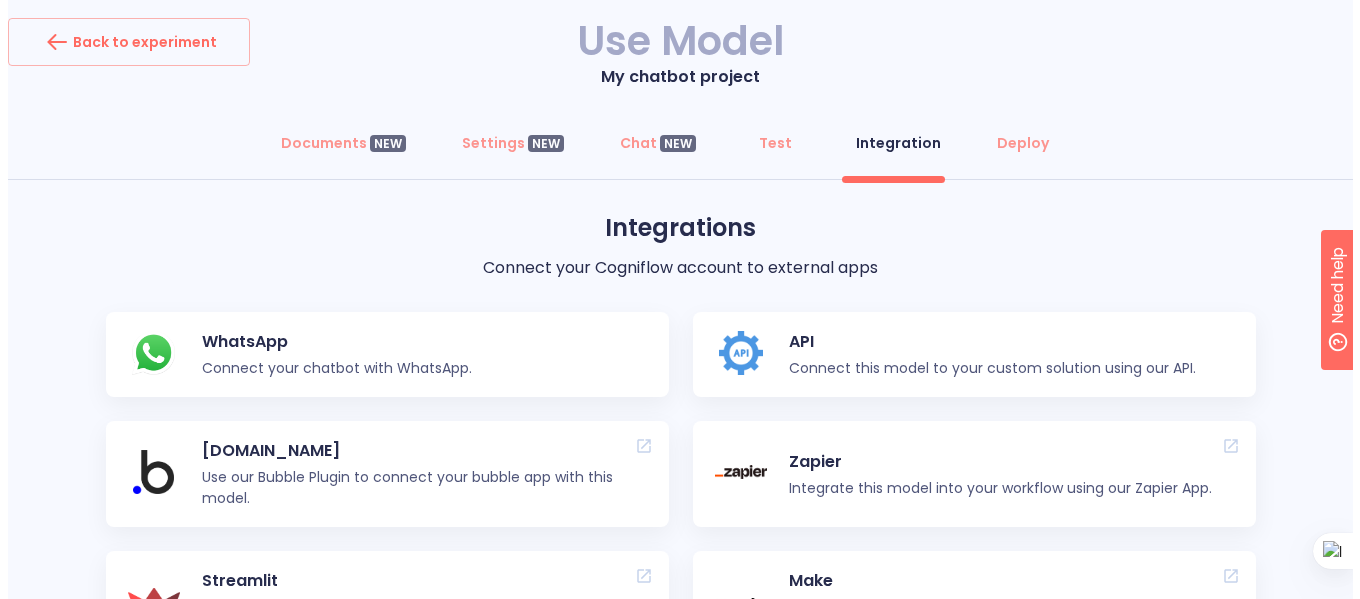 scroll, scrollTop: 0, scrollLeft: 0, axis: both 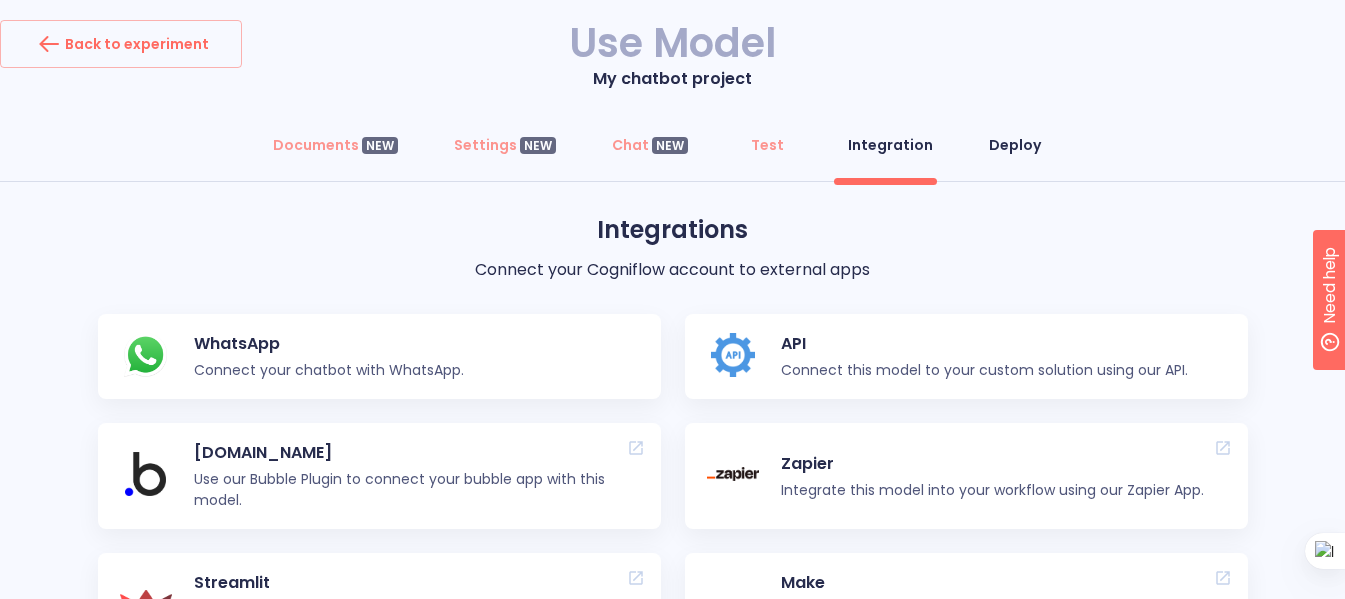 click on "Deploy" at bounding box center [1015, 145] 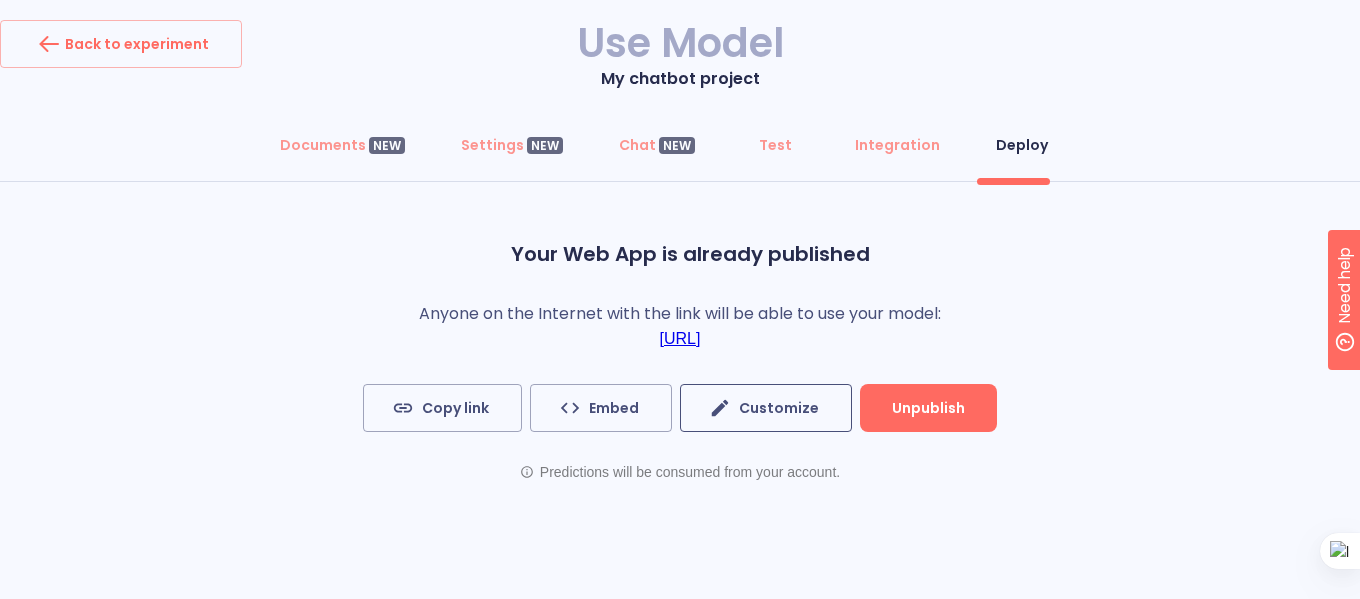 click 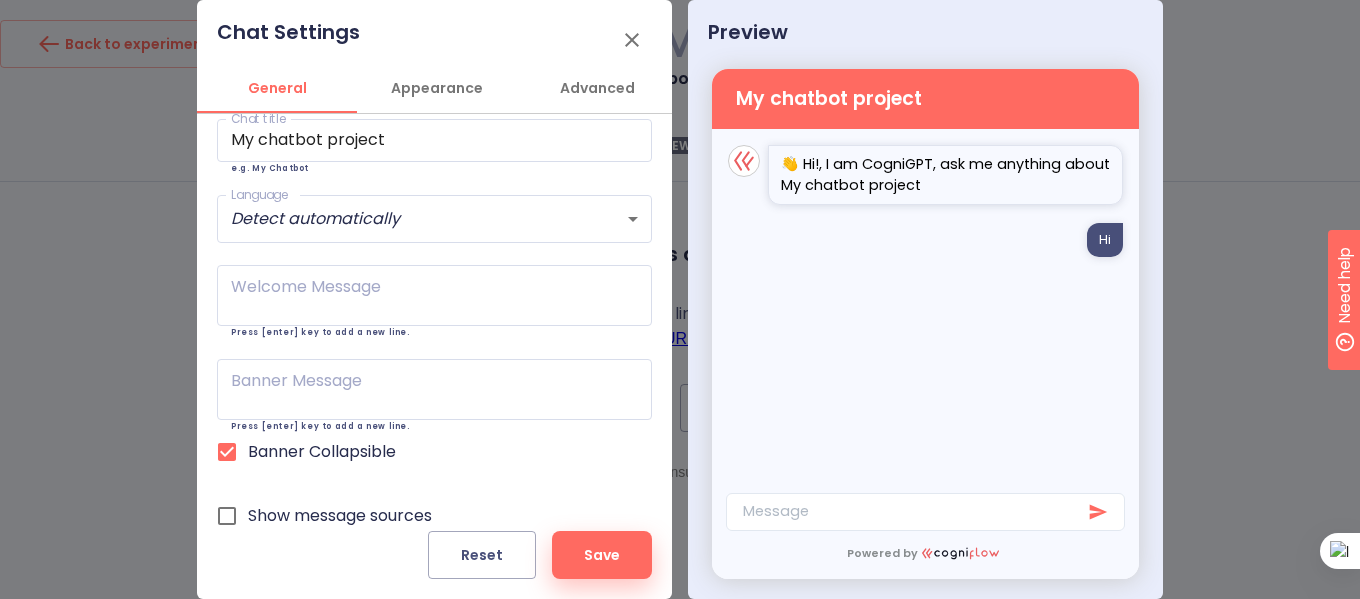 scroll, scrollTop: 0, scrollLeft: 0, axis: both 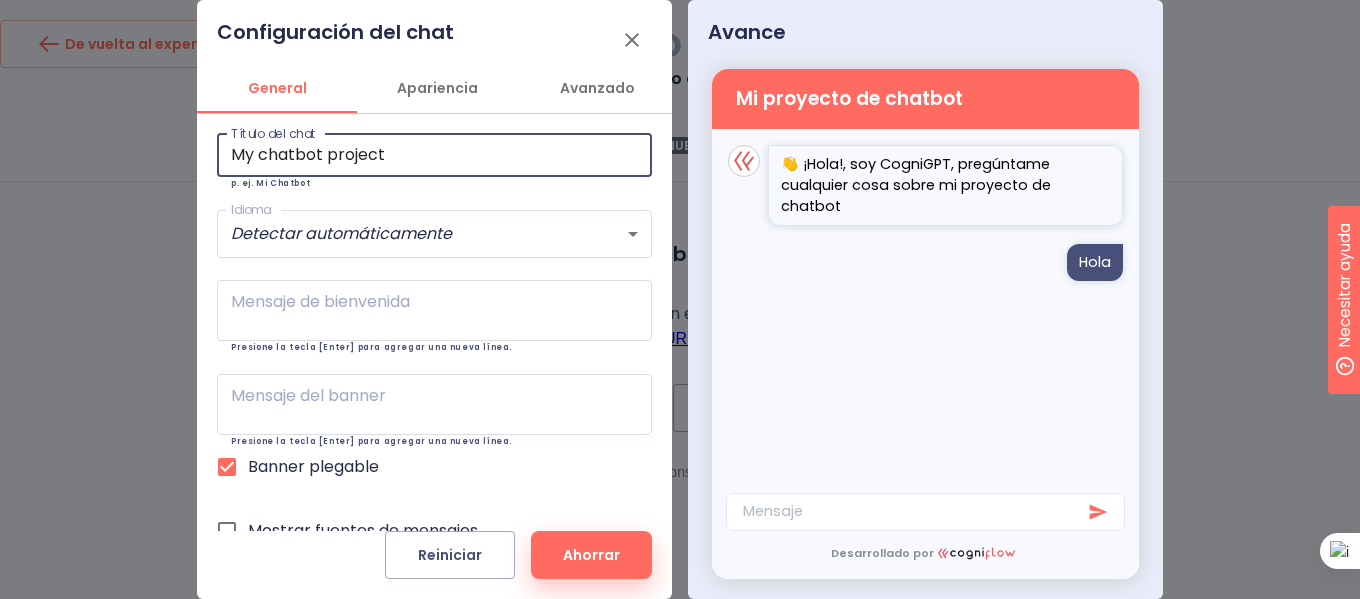 click on "My chatbot project" at bounding box center (434, 155) 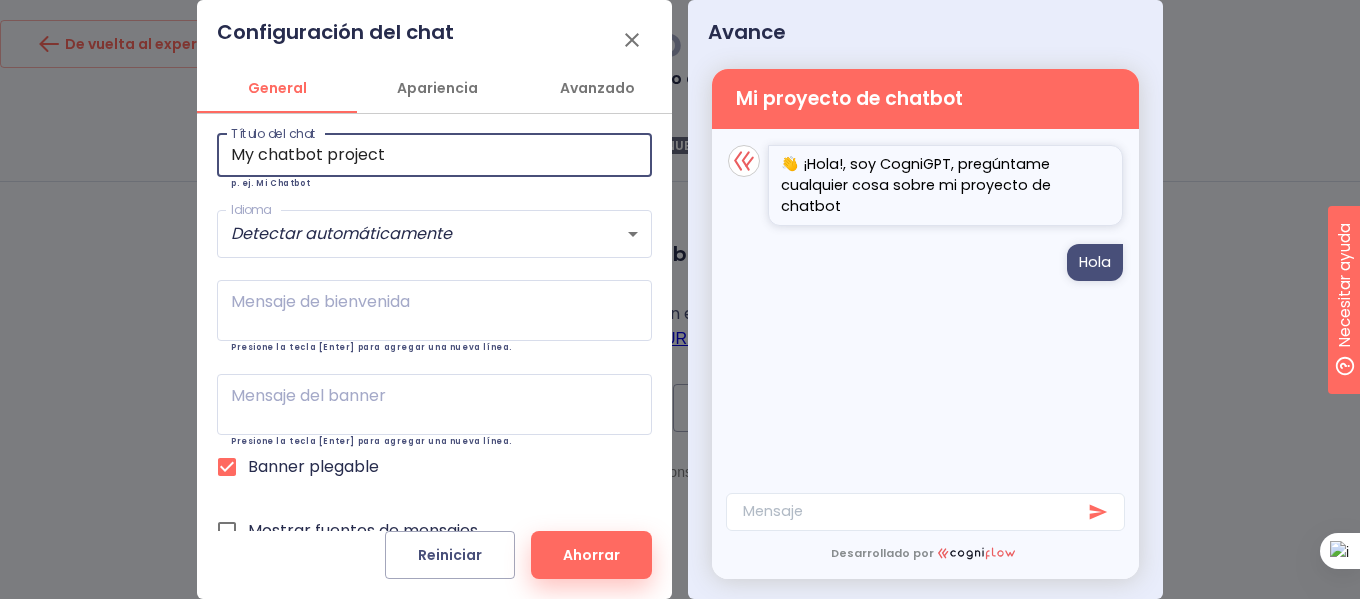 click on "My chatbot project" at bounding box center (434, 155) 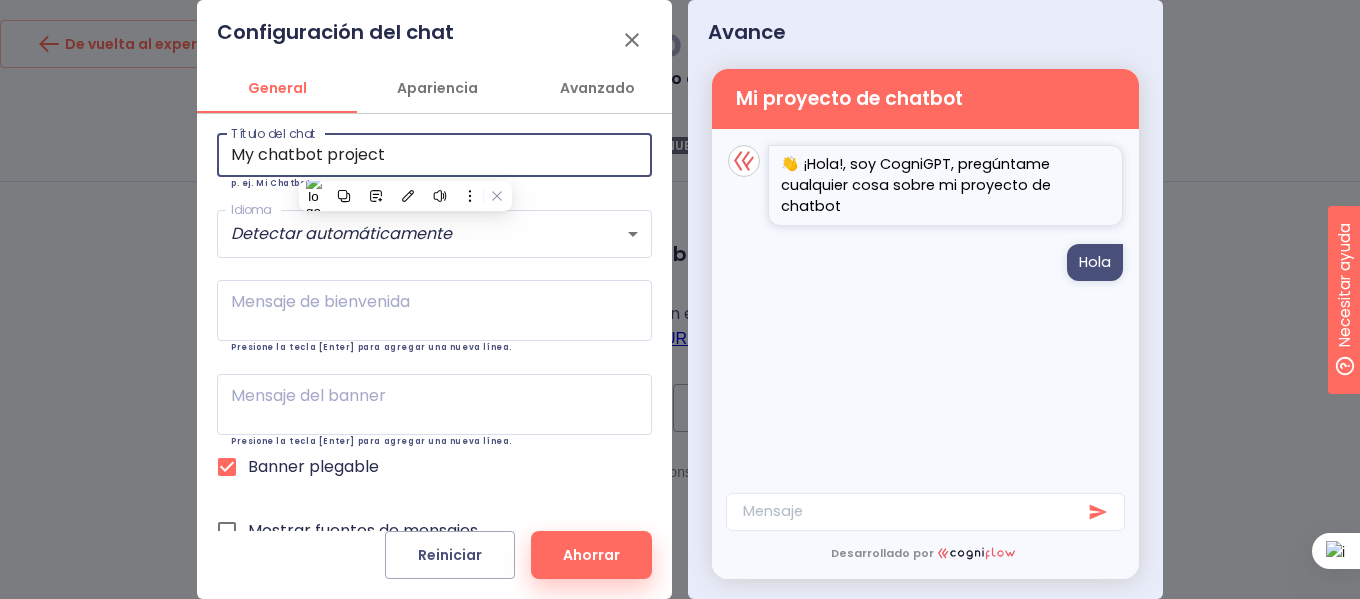 click on "My chatbot project" at bounding box center [434, 155] 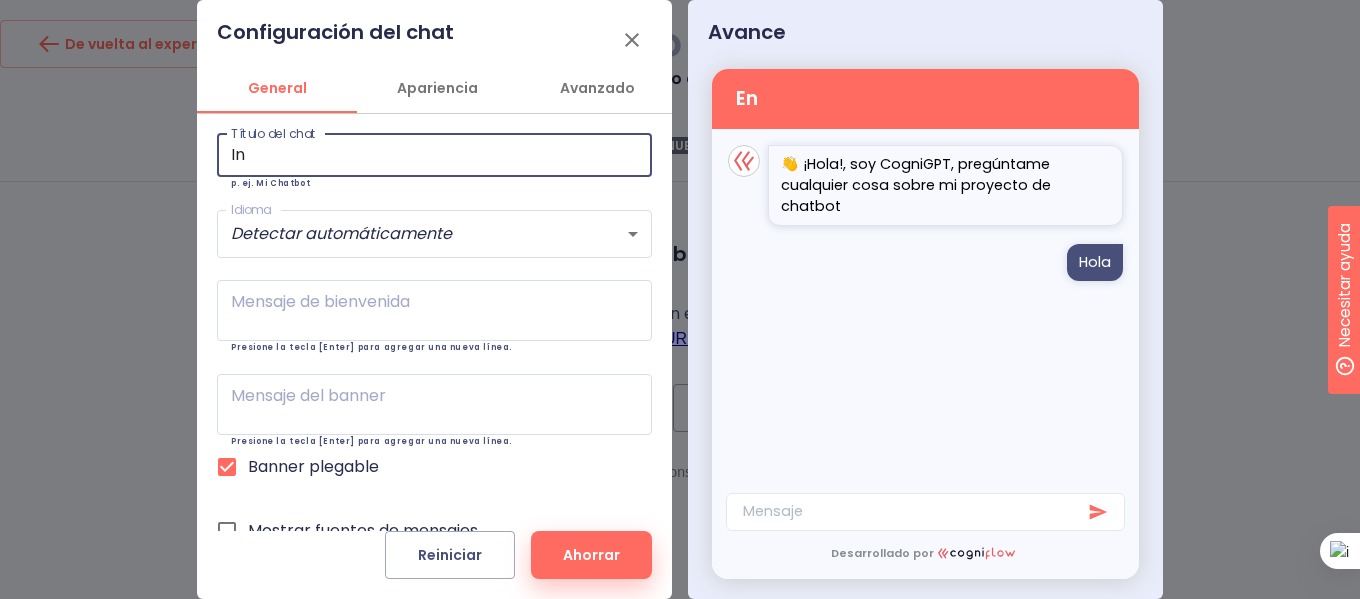 type on "I" 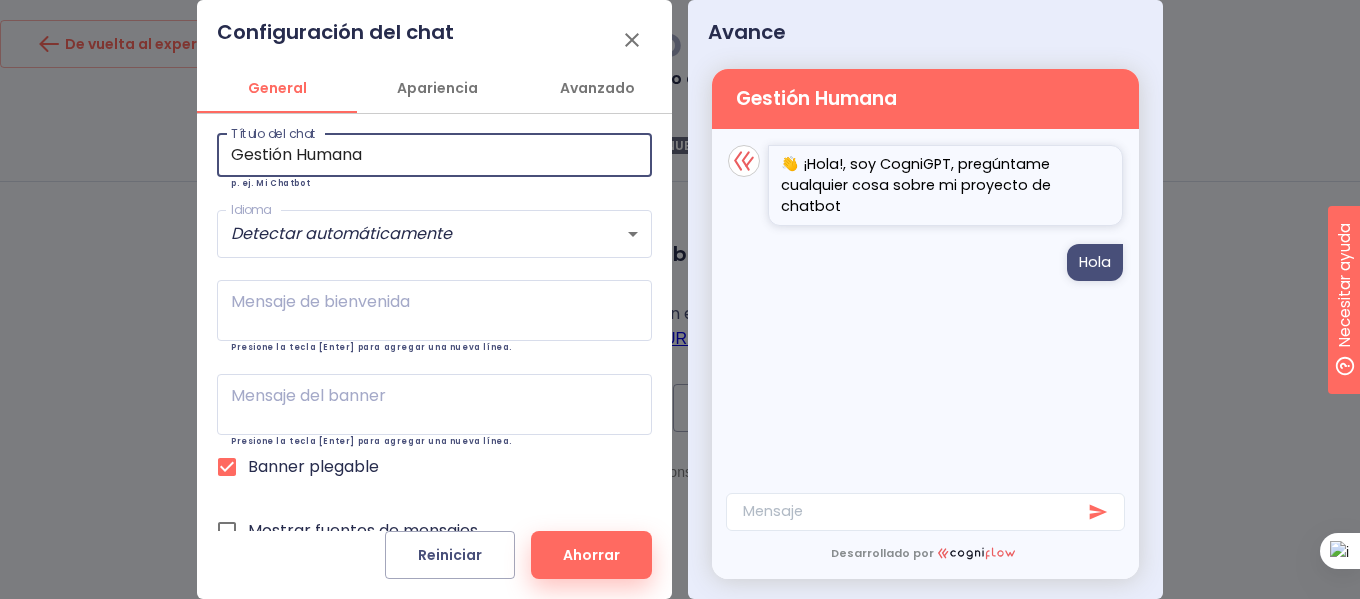 click on "Gestión Humana" at bounding box center [434, 155] 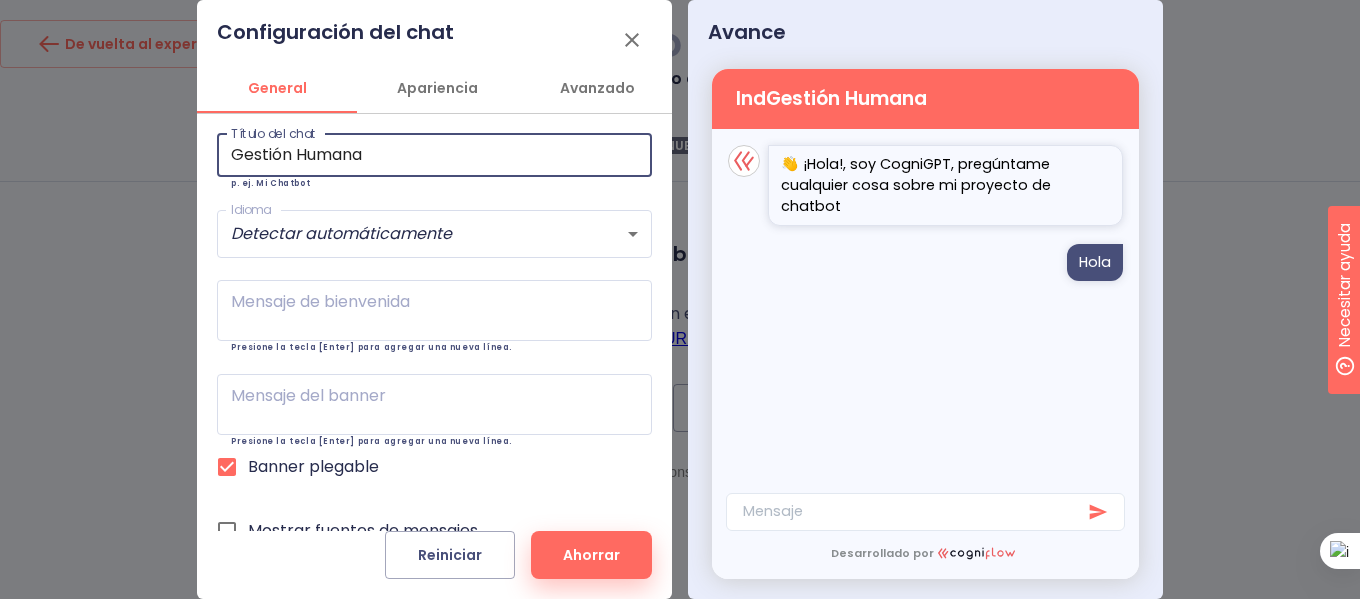 click on "Gestión Humana" at bounding box center (434, 155) 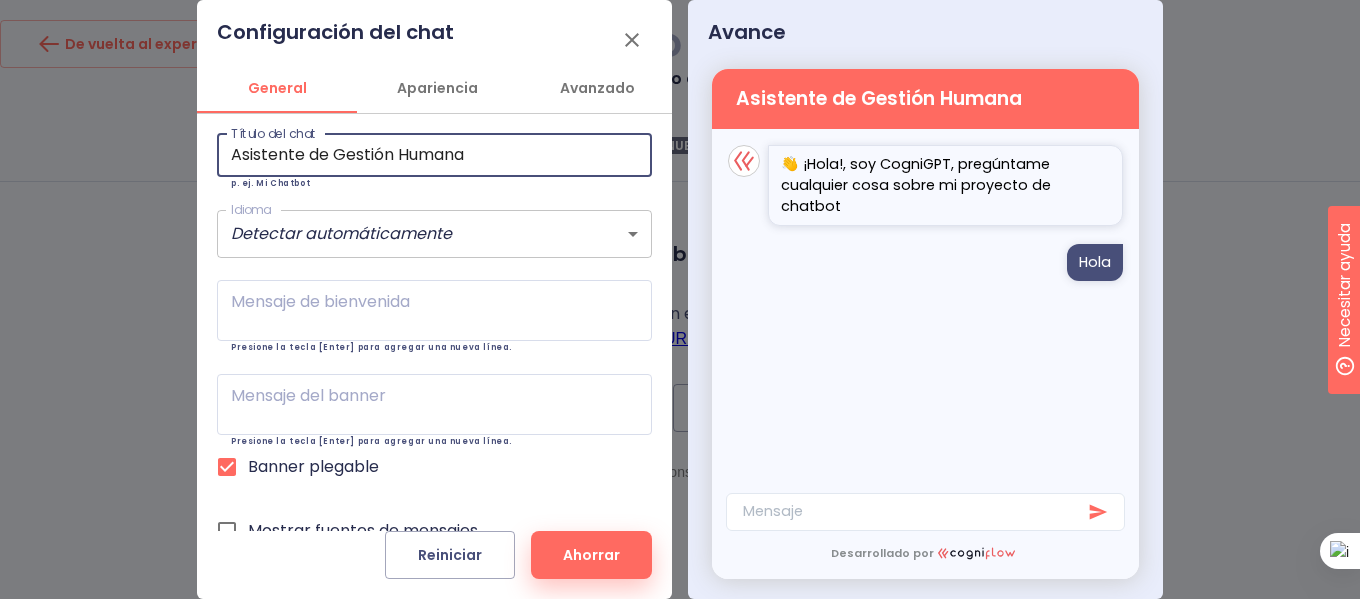 type on "Asistente de Gestión Humana" 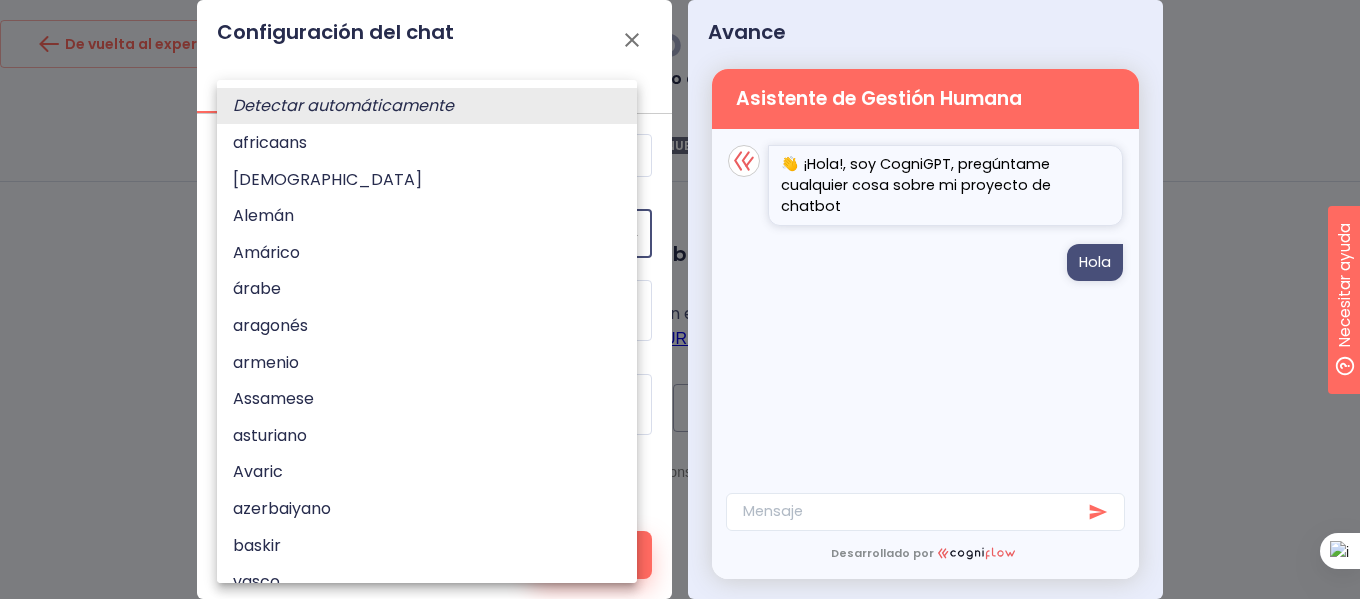 type 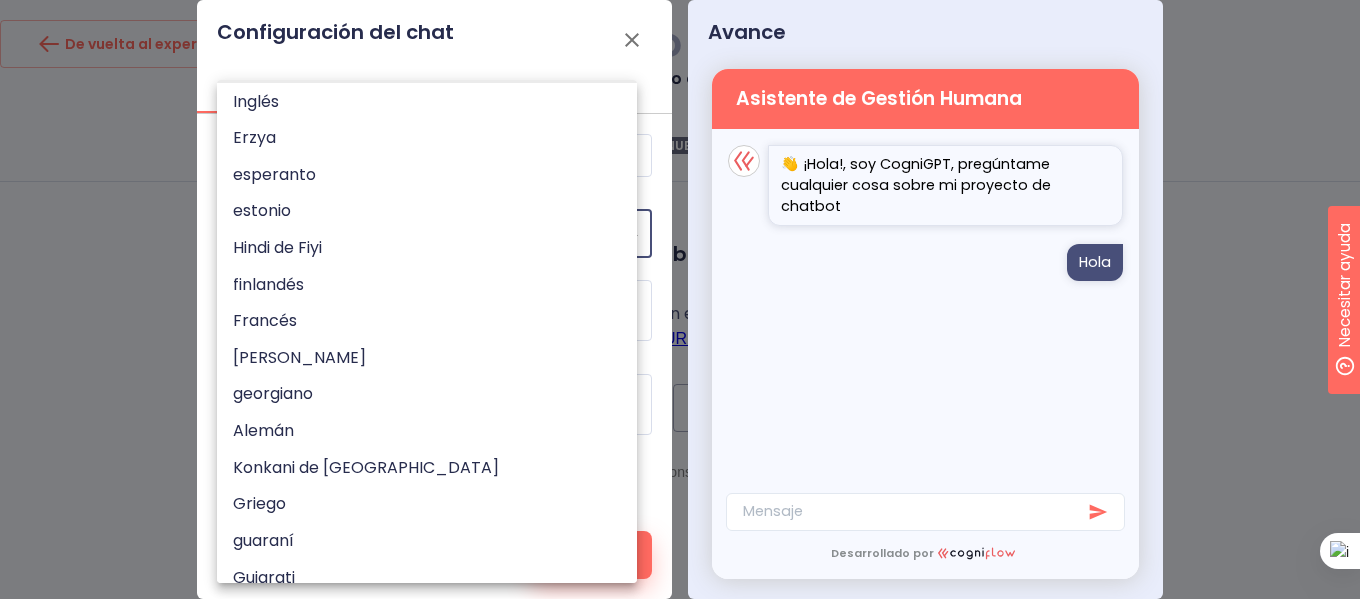 scroll, scrollTop: 5992, scrollLeft: 0, axis: vertical 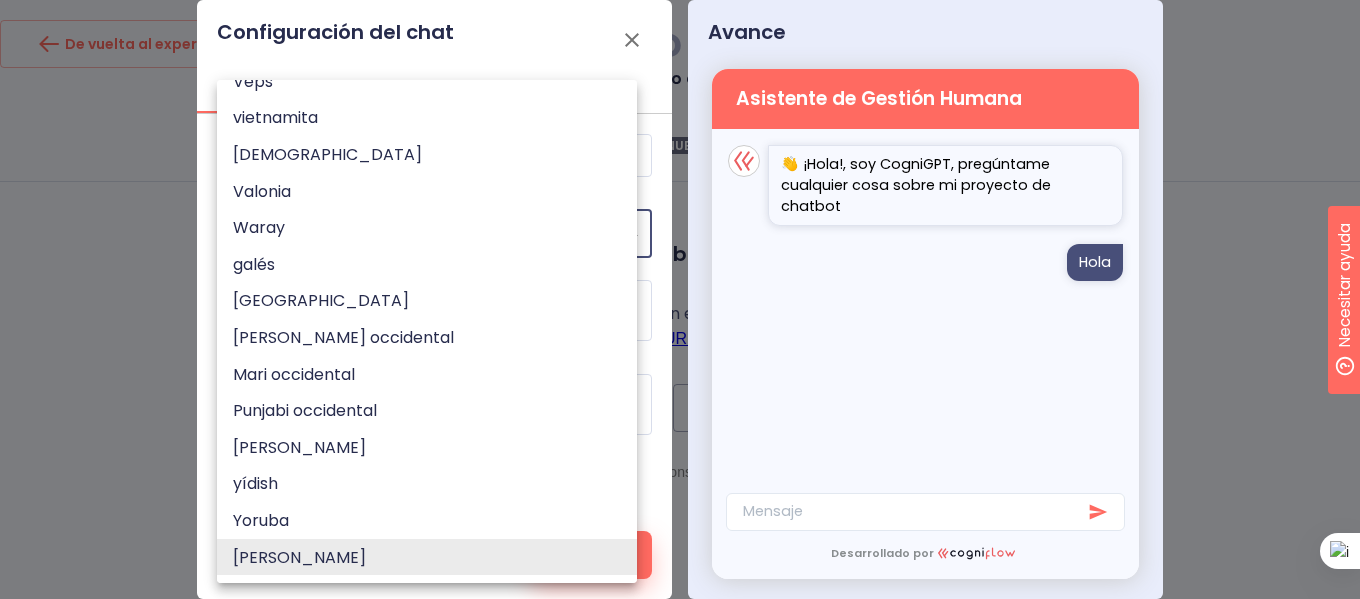 type 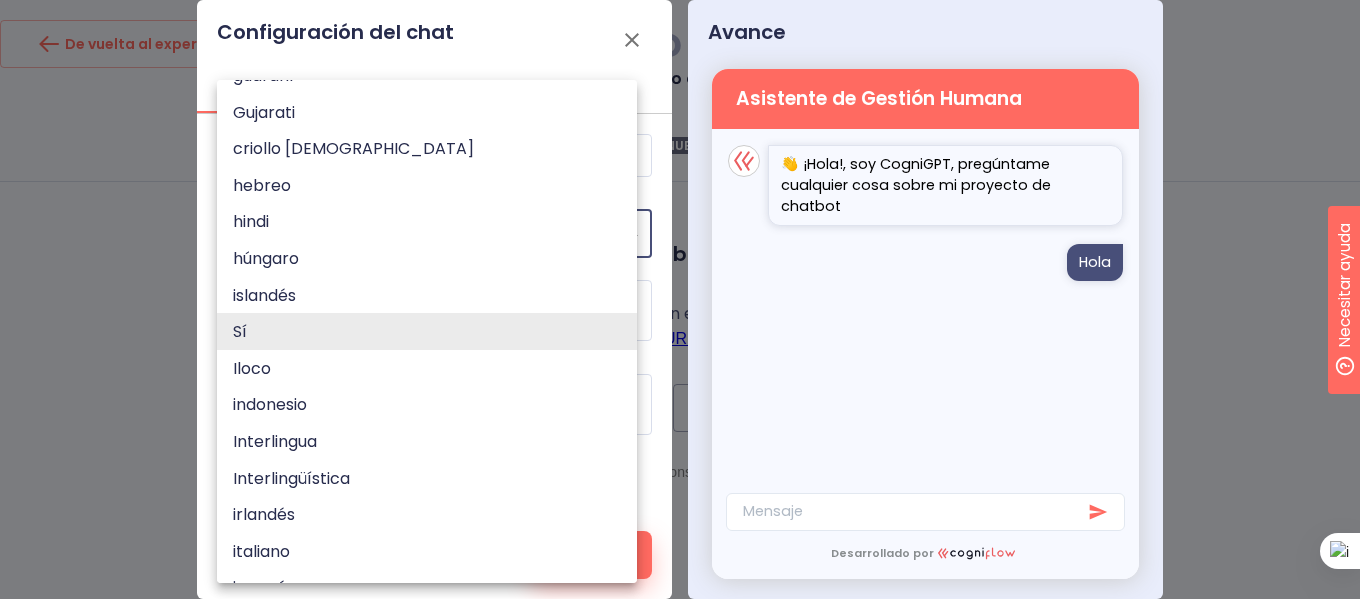 type 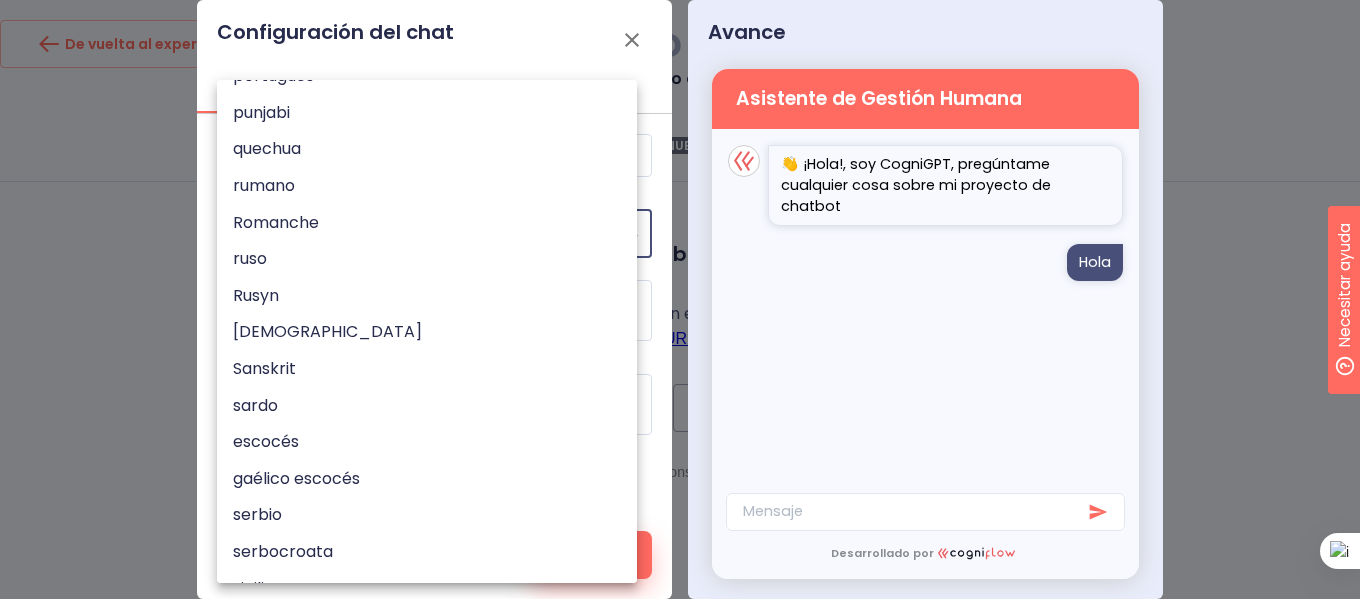 type 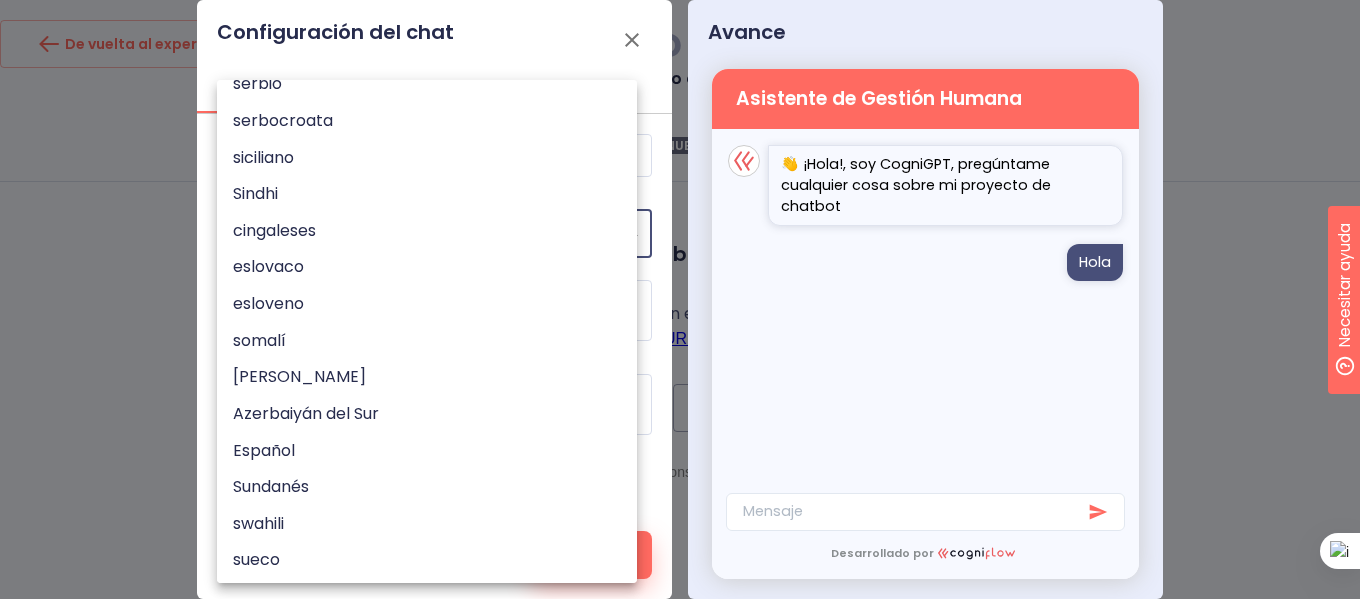 scroll, scrollTop: 4926, scrollLeft: 0, axis: vertical 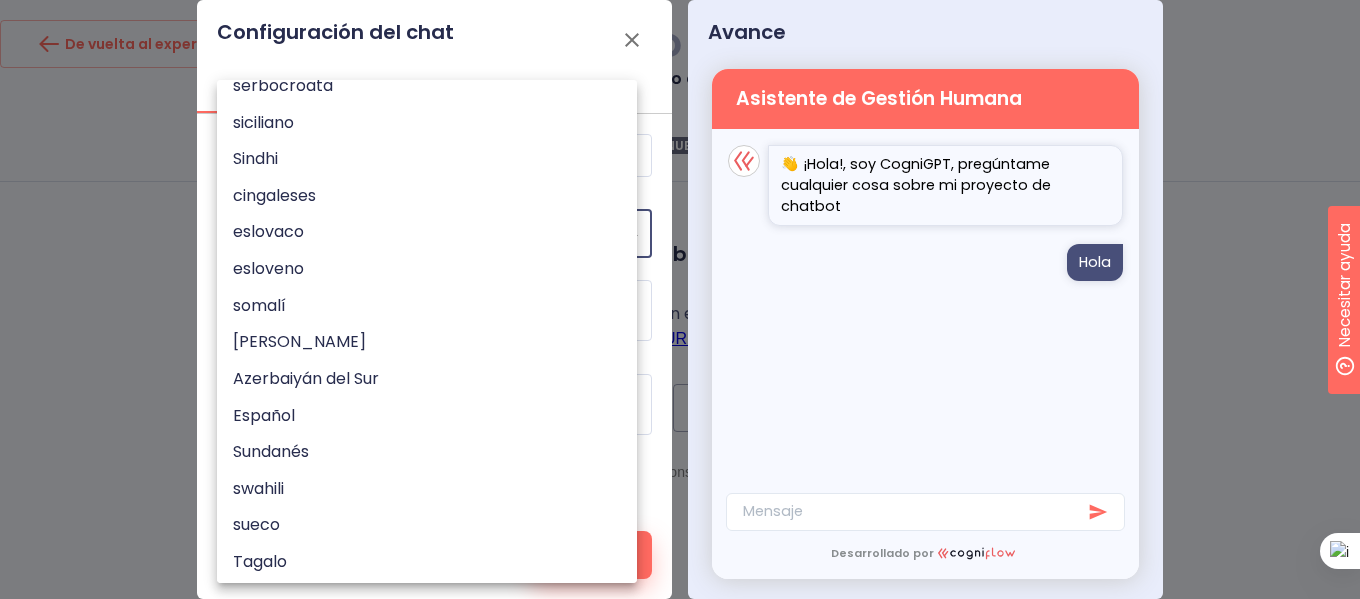 click on "Español" at bounding box center [434, 415] 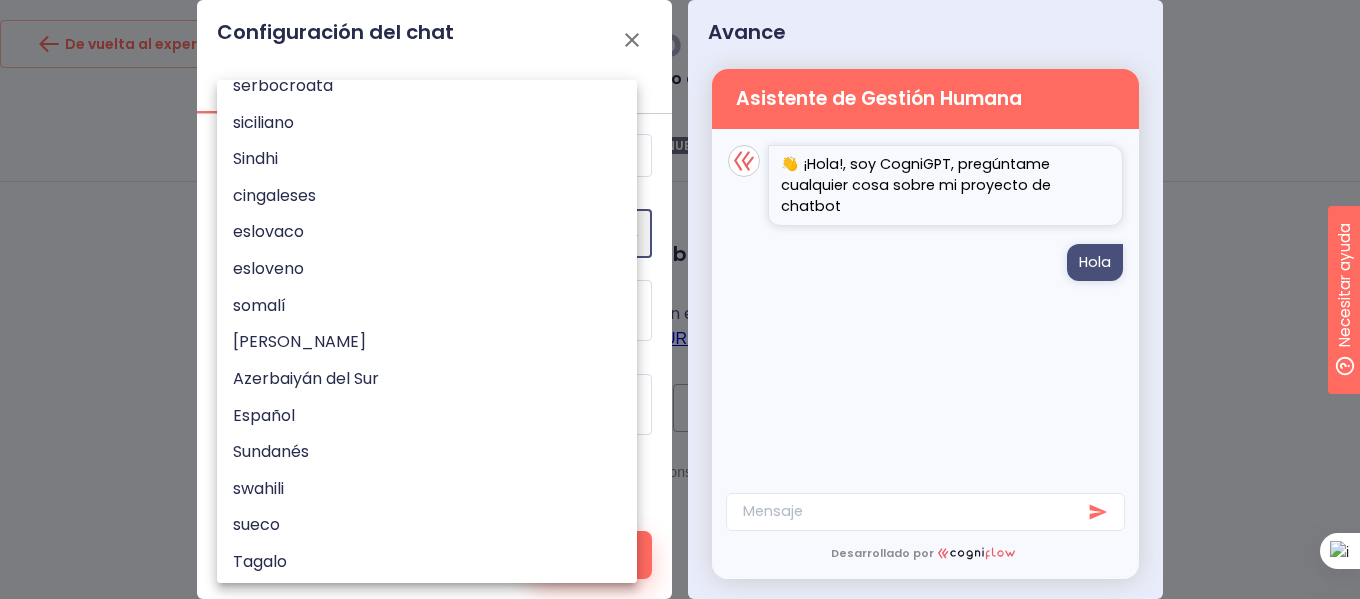 type on "es" 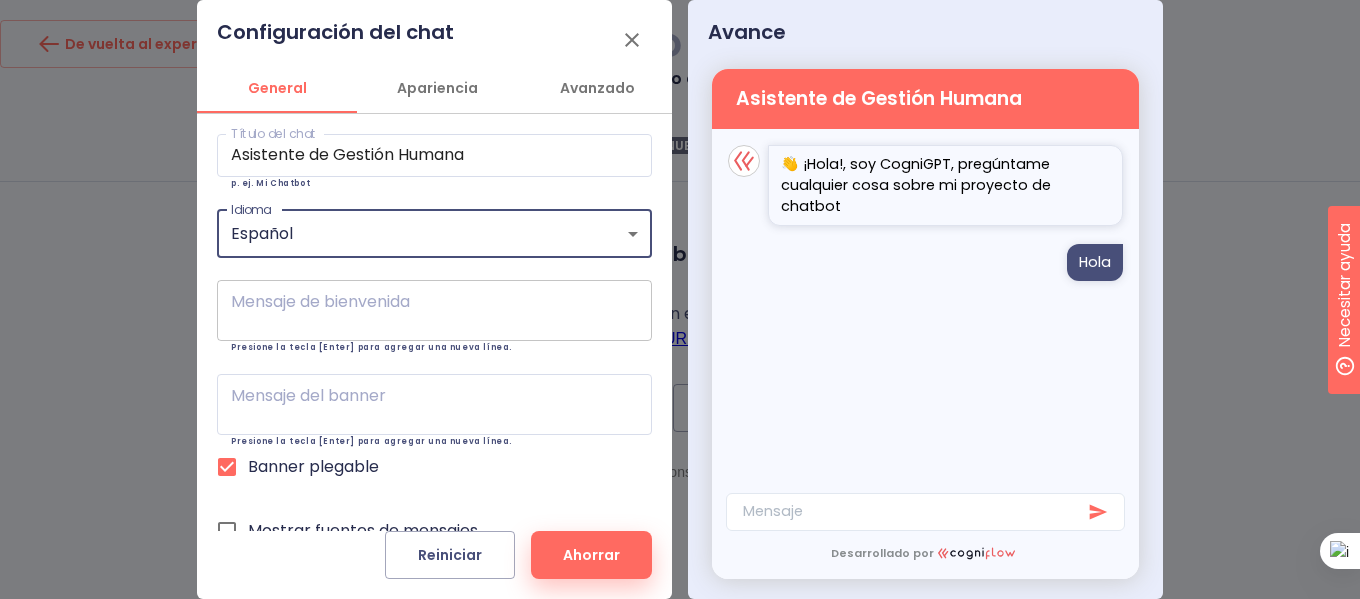 click at bounding box center [434, 310] 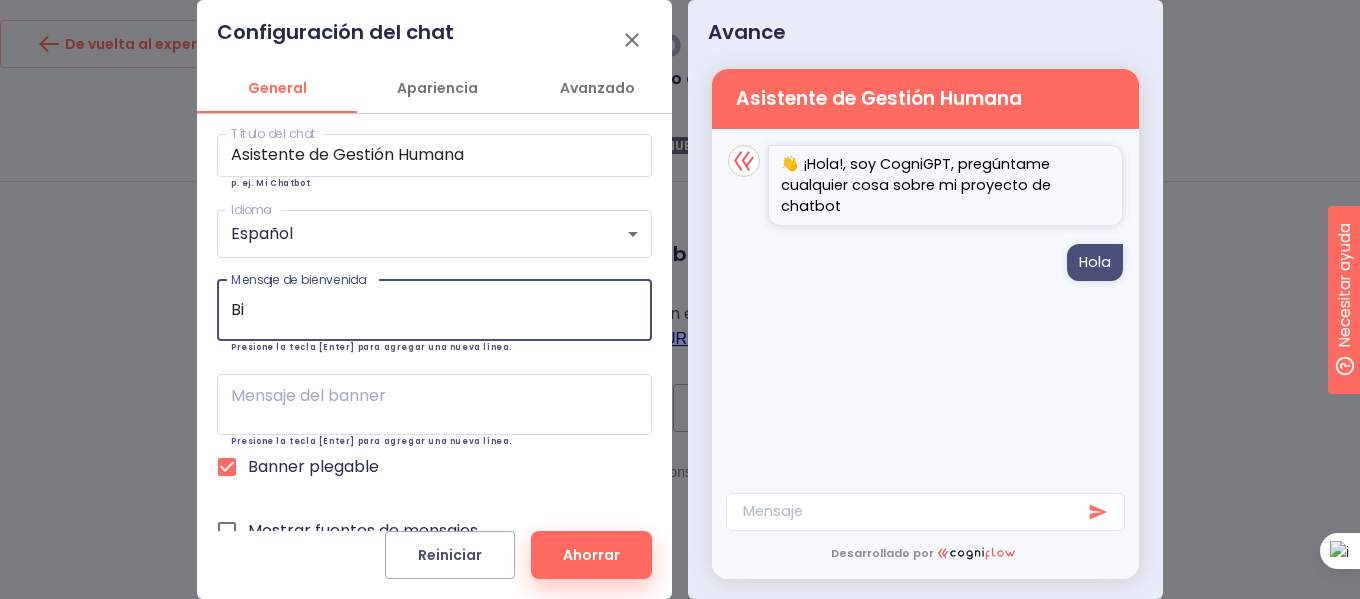 type on "B" 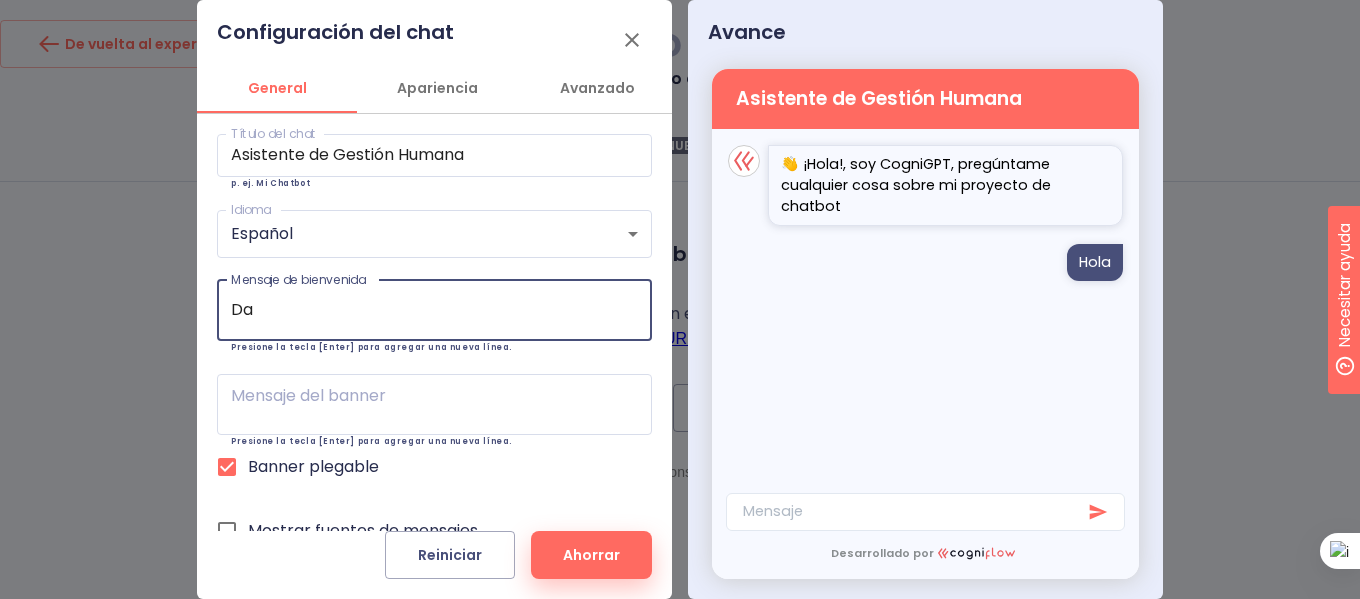 type on "D" 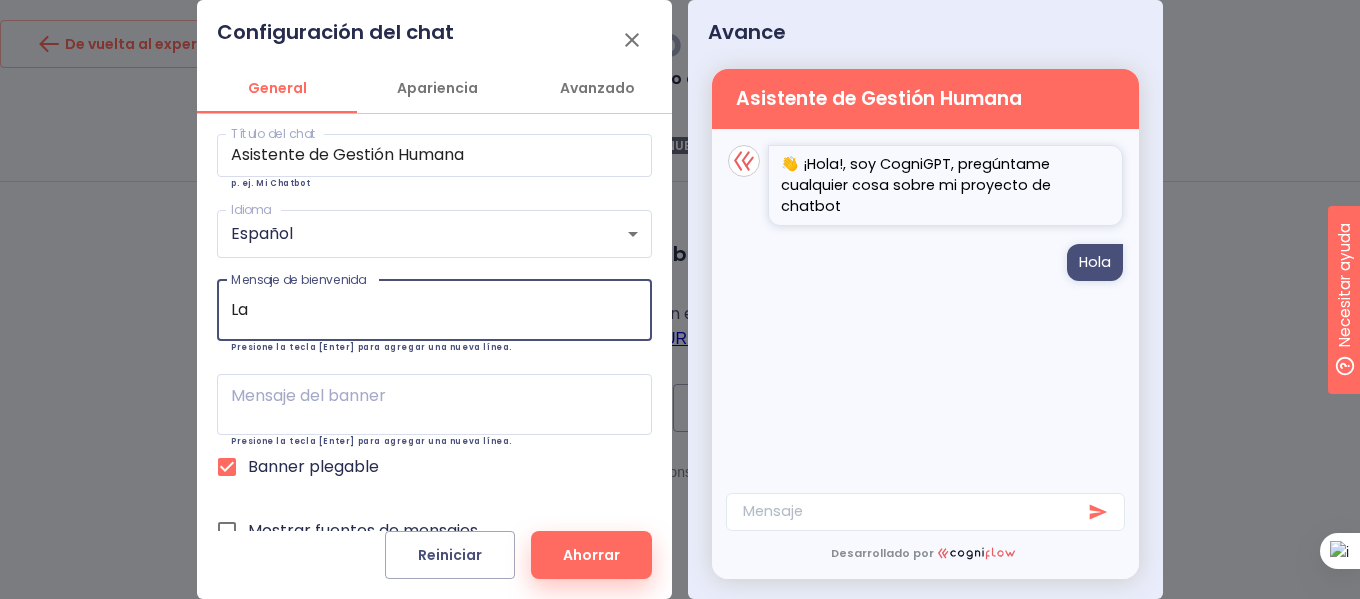 type on "L" 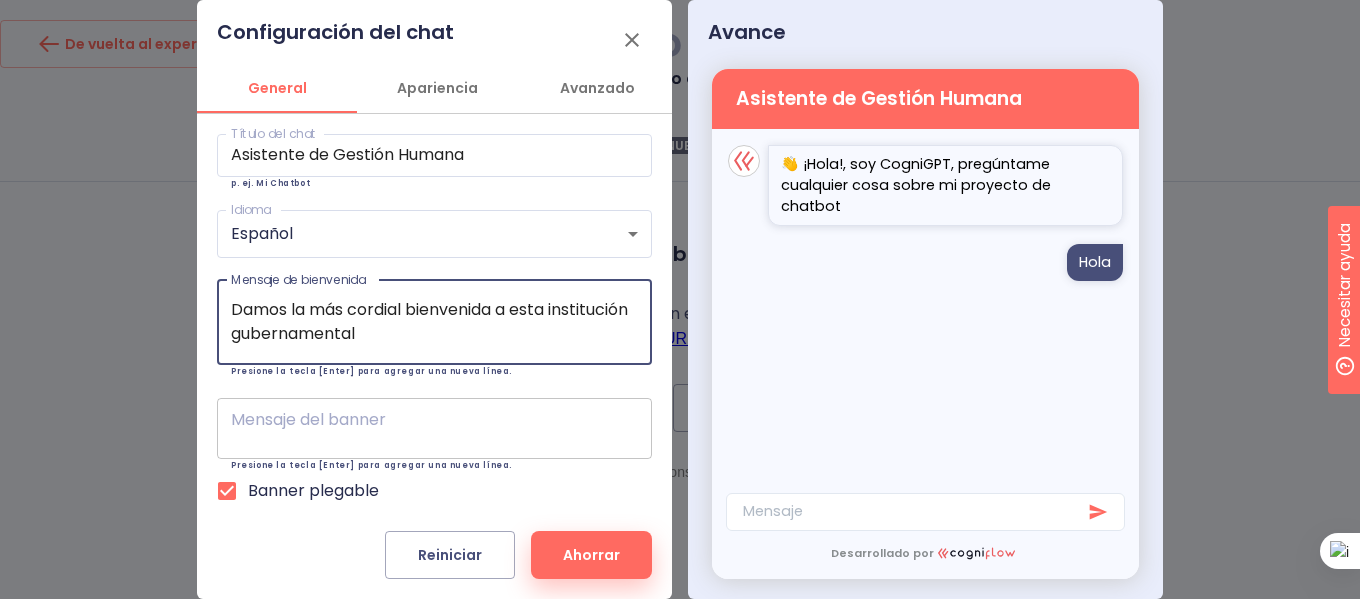 type on "Damos la más cordial bienvenida a esta institución gubernamental" 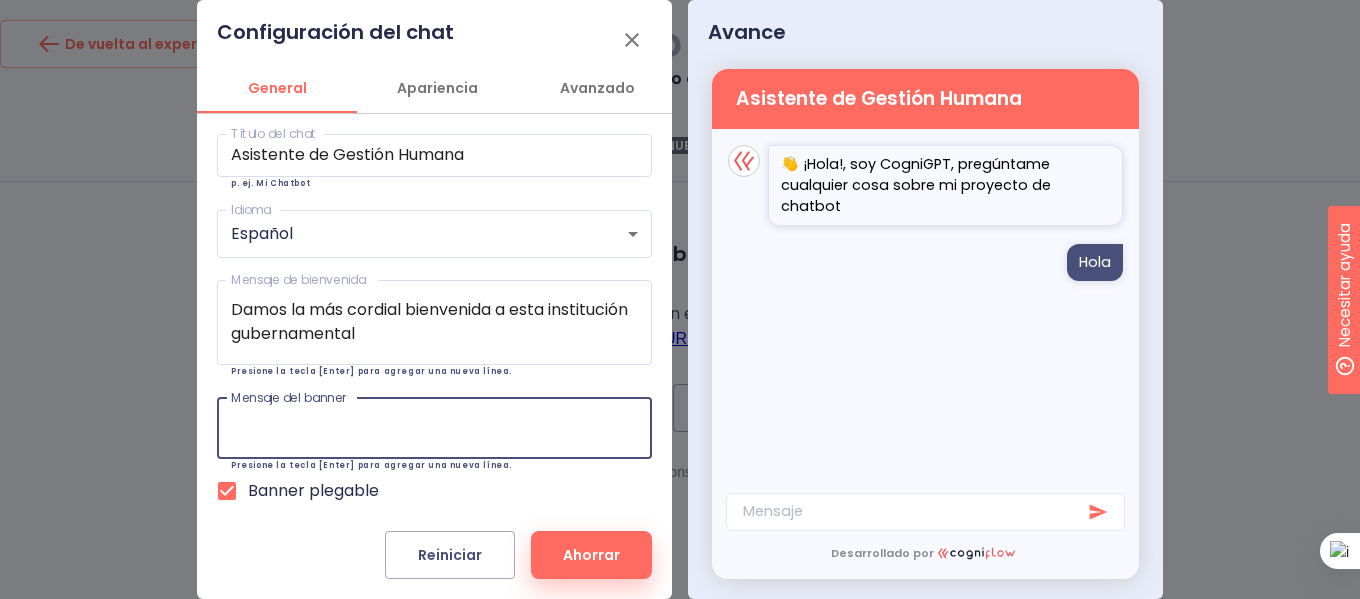 click on "x Mensaje del banner" at bounding box center [434, 428] 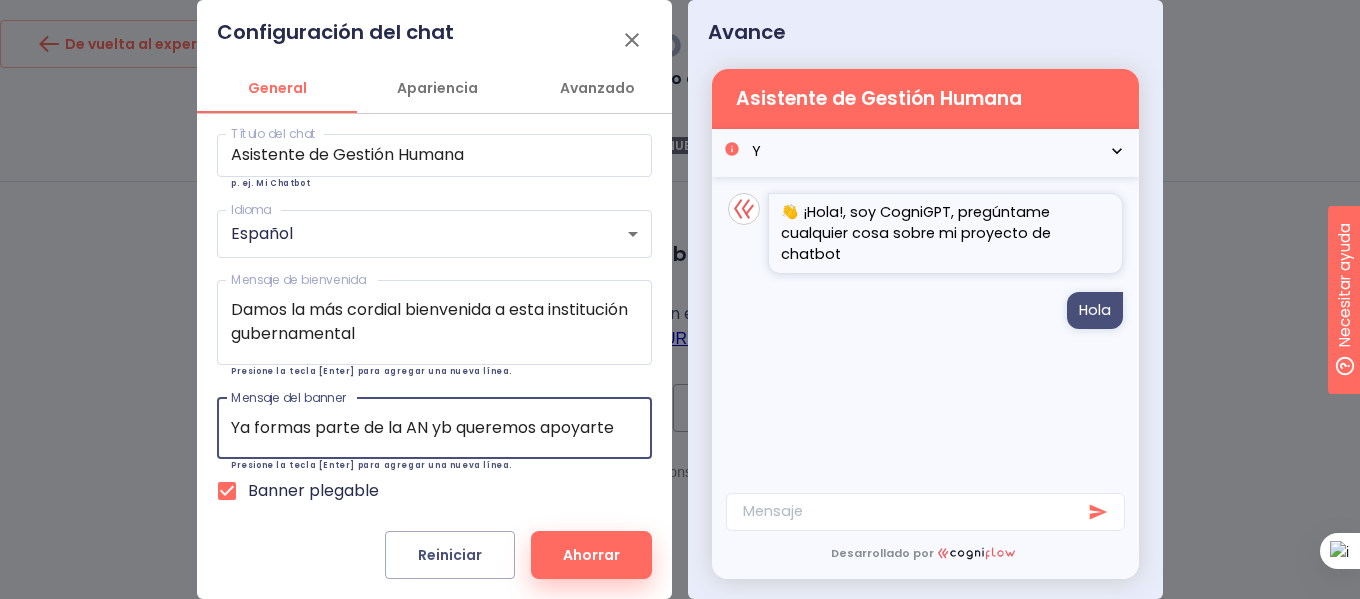 click on "Ya formas parte de la AN yb queremos apoyarte" at bounding box center [434, 428] 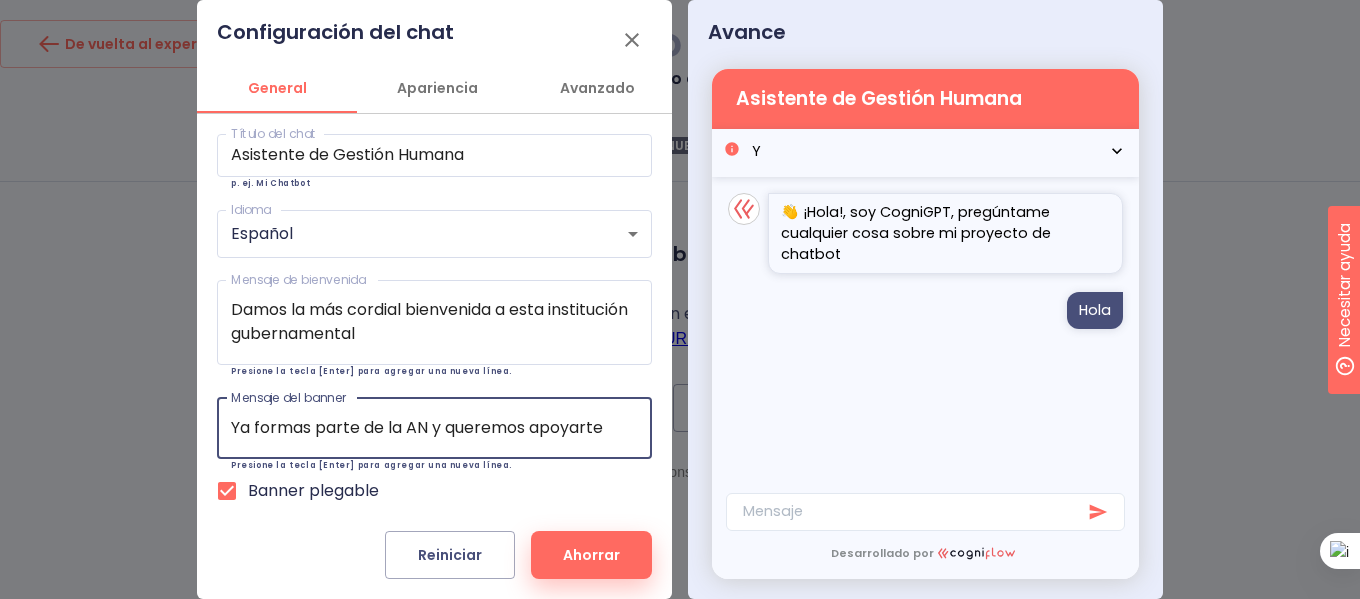 click on "Ya formas parte de la AN y queremos apoyarte" at bounding box center [434, 428] 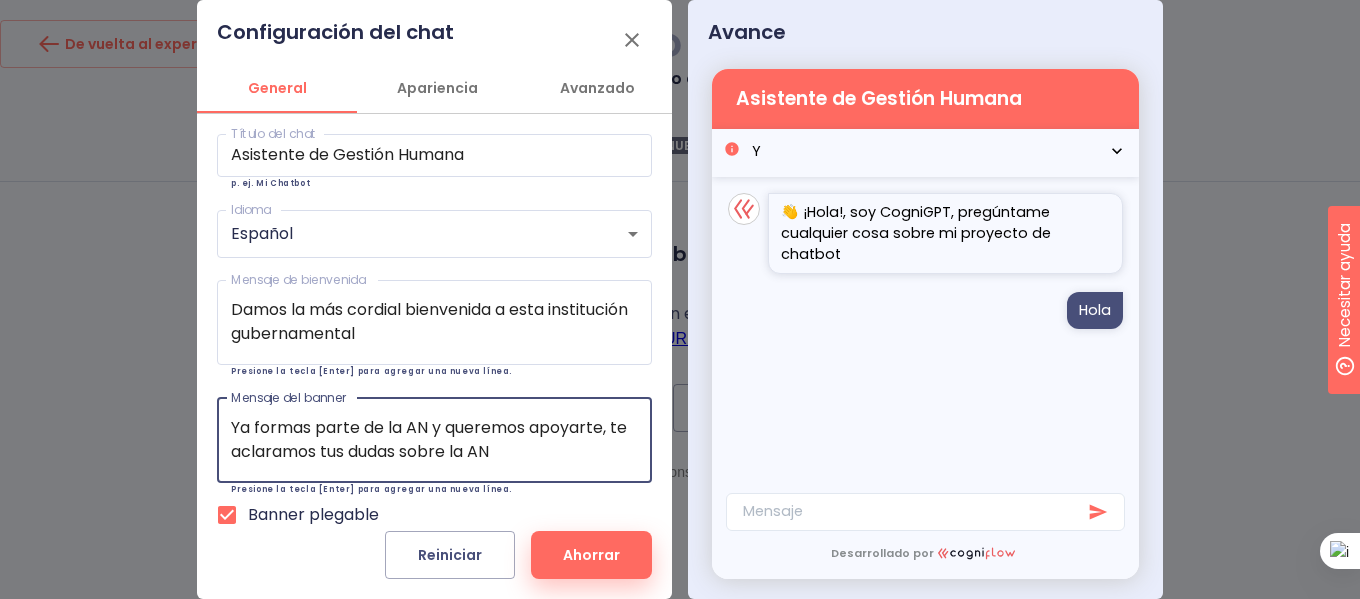 scroll, scrollTop: 89, scrollLeft: 0, axis: vertical 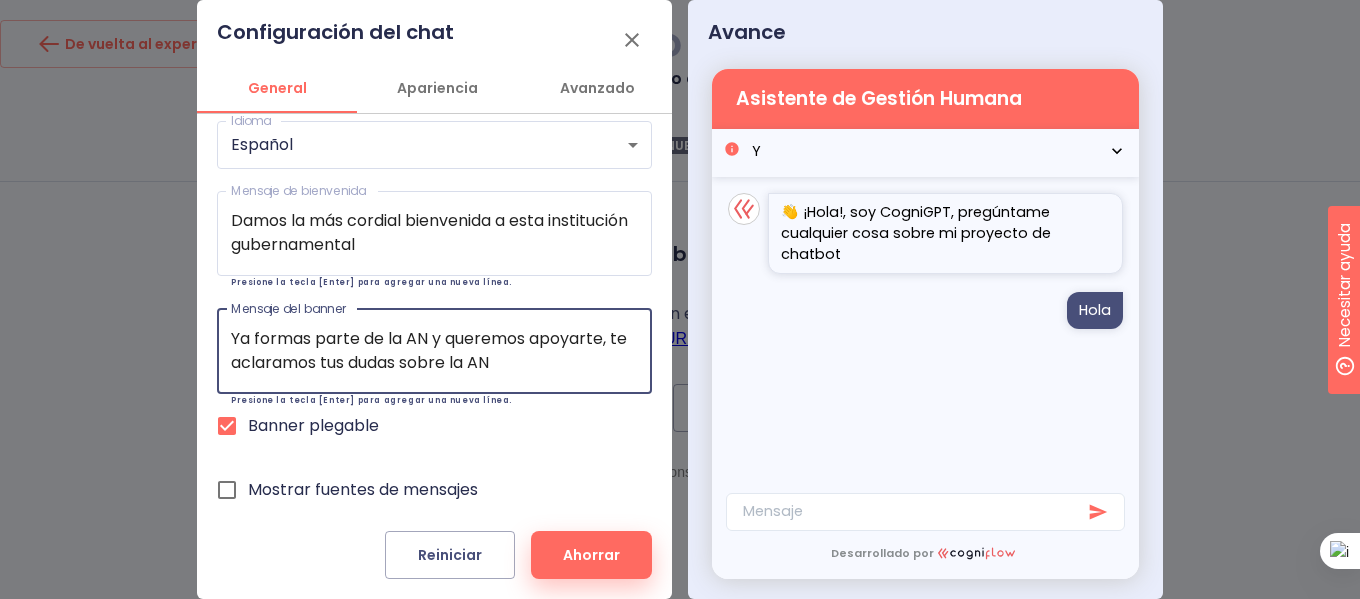 type on "Ya formas parte de la AN y queremos apoyarte, te aclaramos tus dudas sobre la AN" 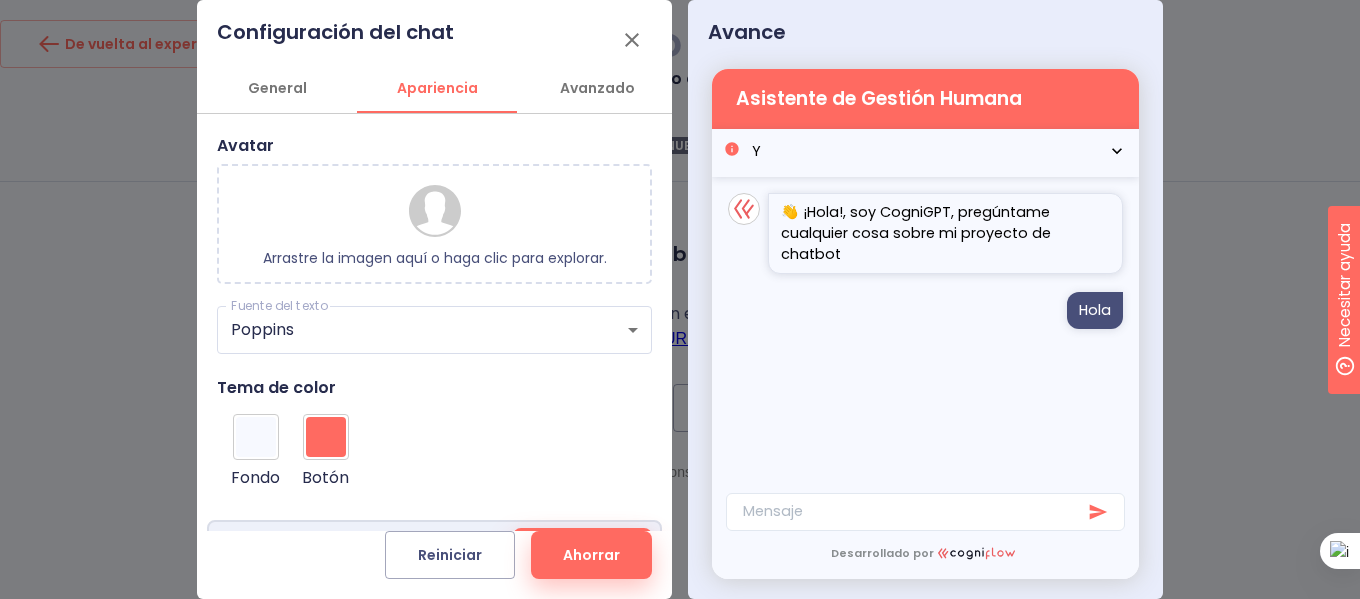 click at bounding box center (435, 211) 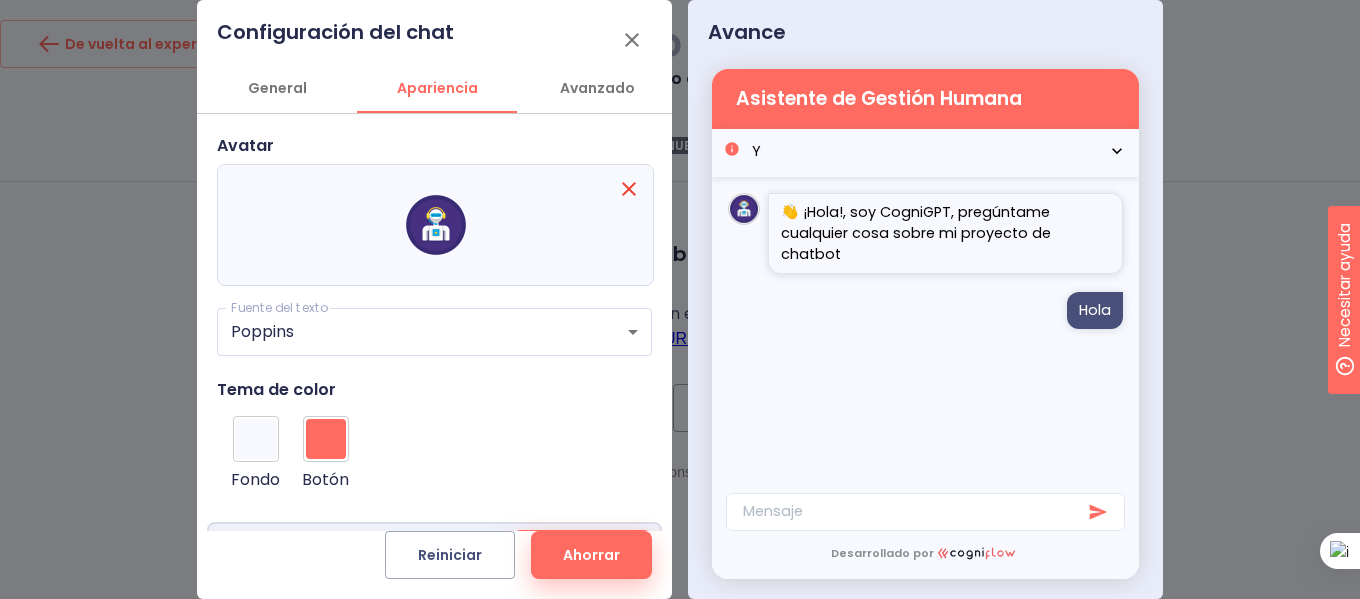 click at bounding box center (326, 439) 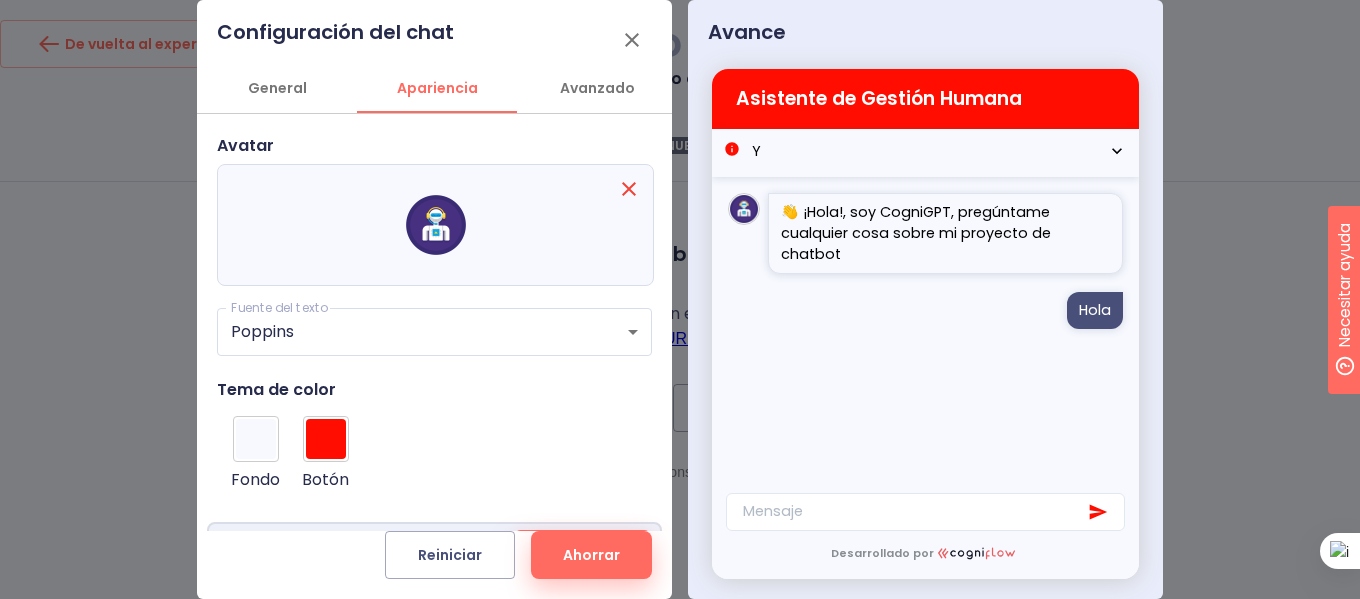 type on "#ff0d00" 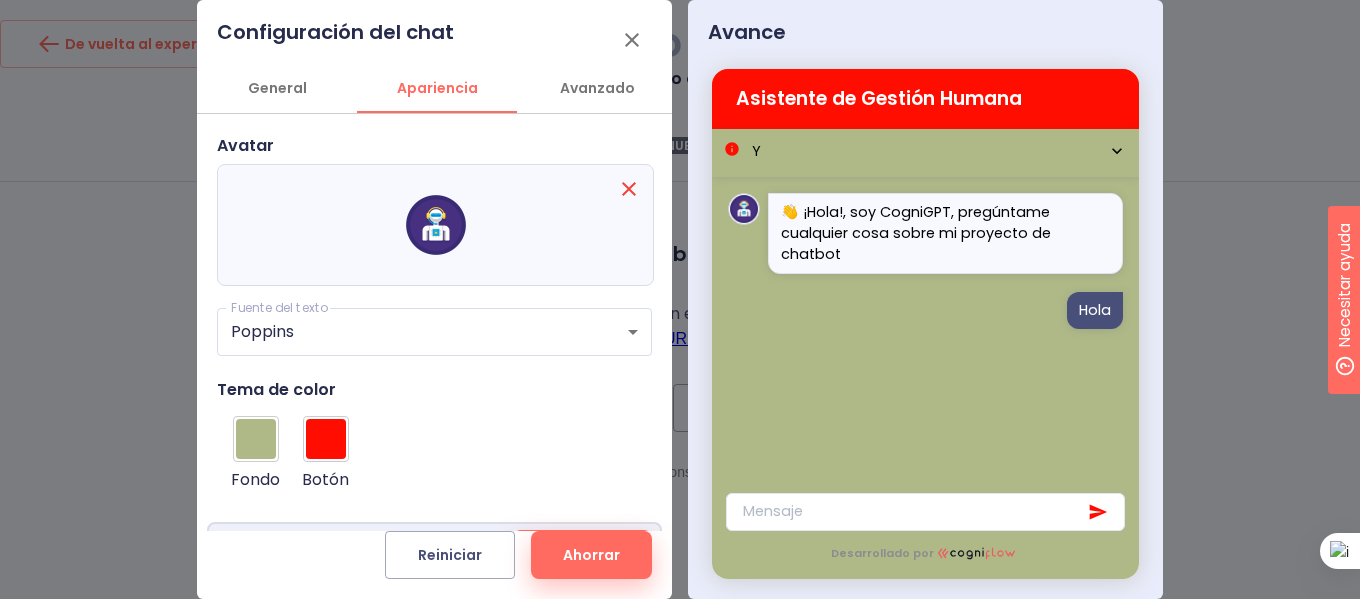 type on "#afb988" 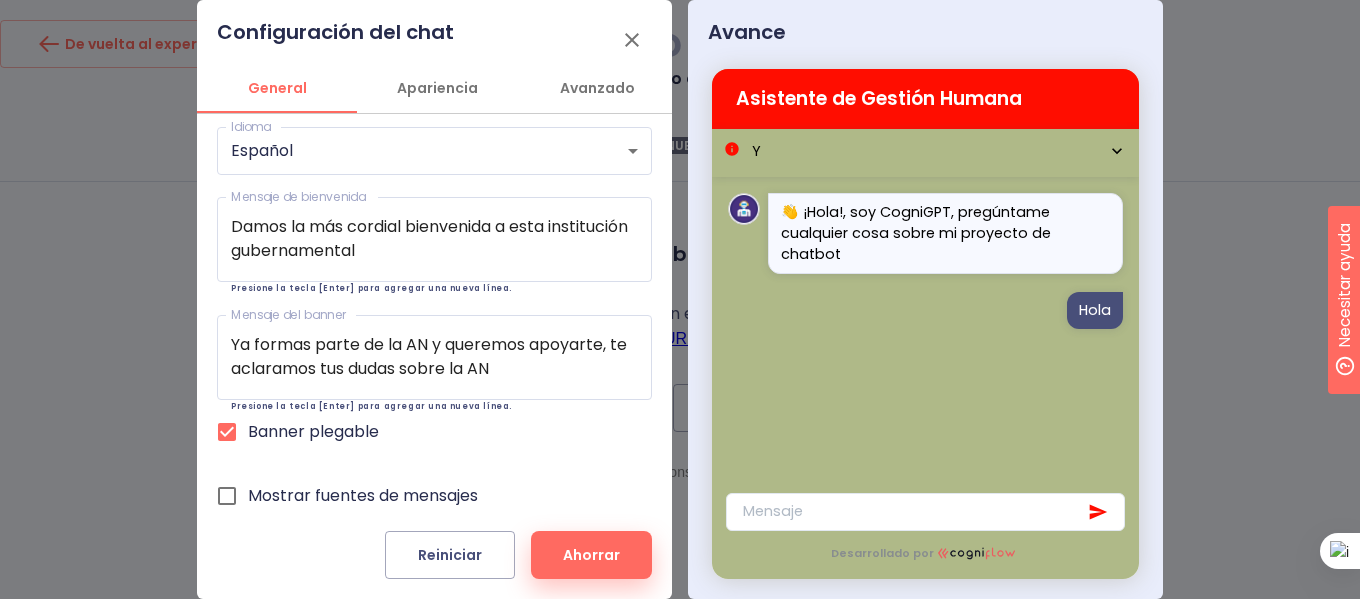 scroll, scrollTop: 89, scrollLeft: 0, axis: vertical 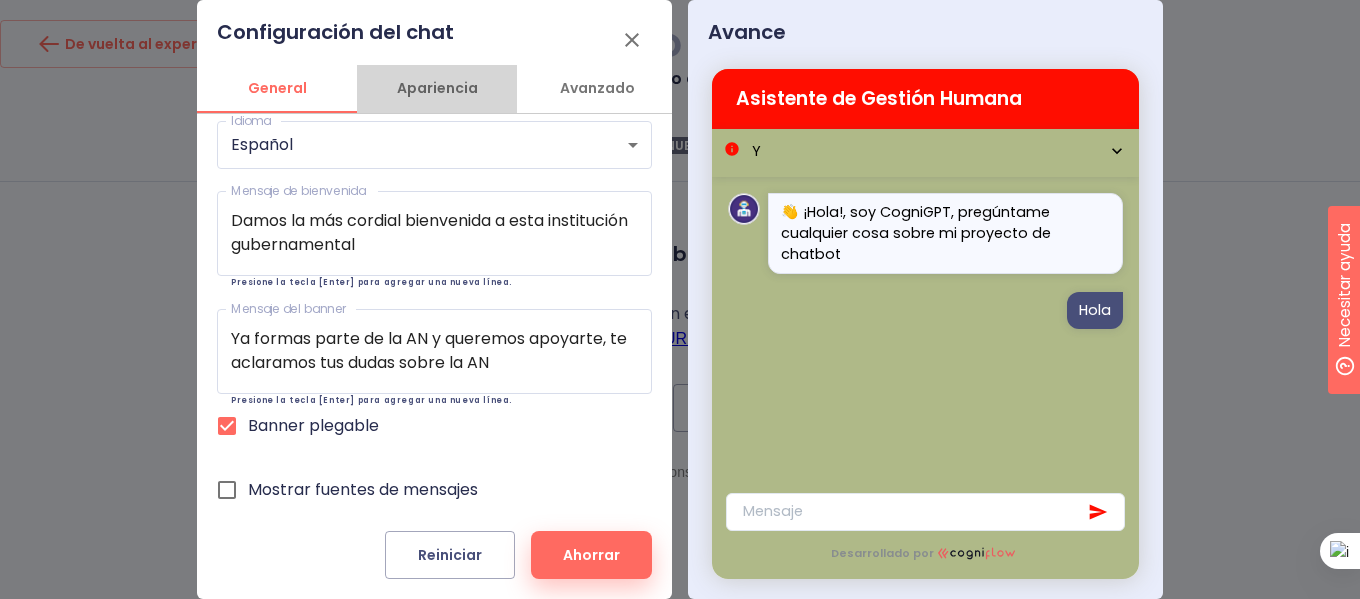 click on "Apariencia" at bounding box center (437, 88) 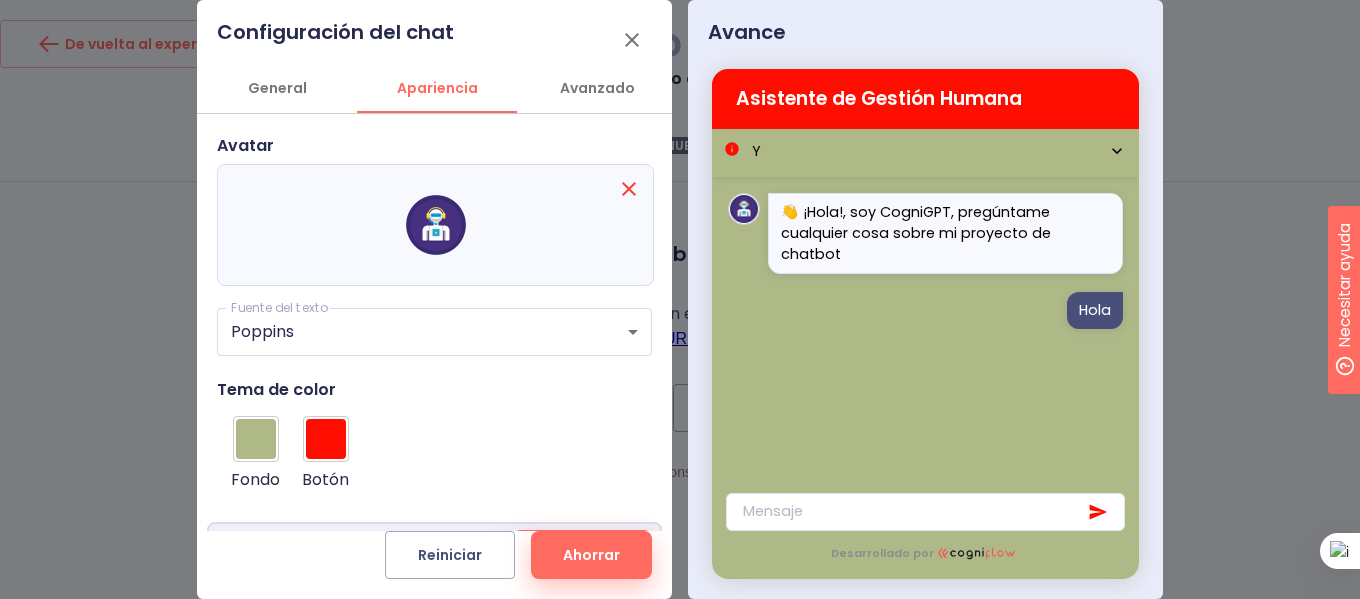 click on "Avanzado" at bounding box center (597, 88) 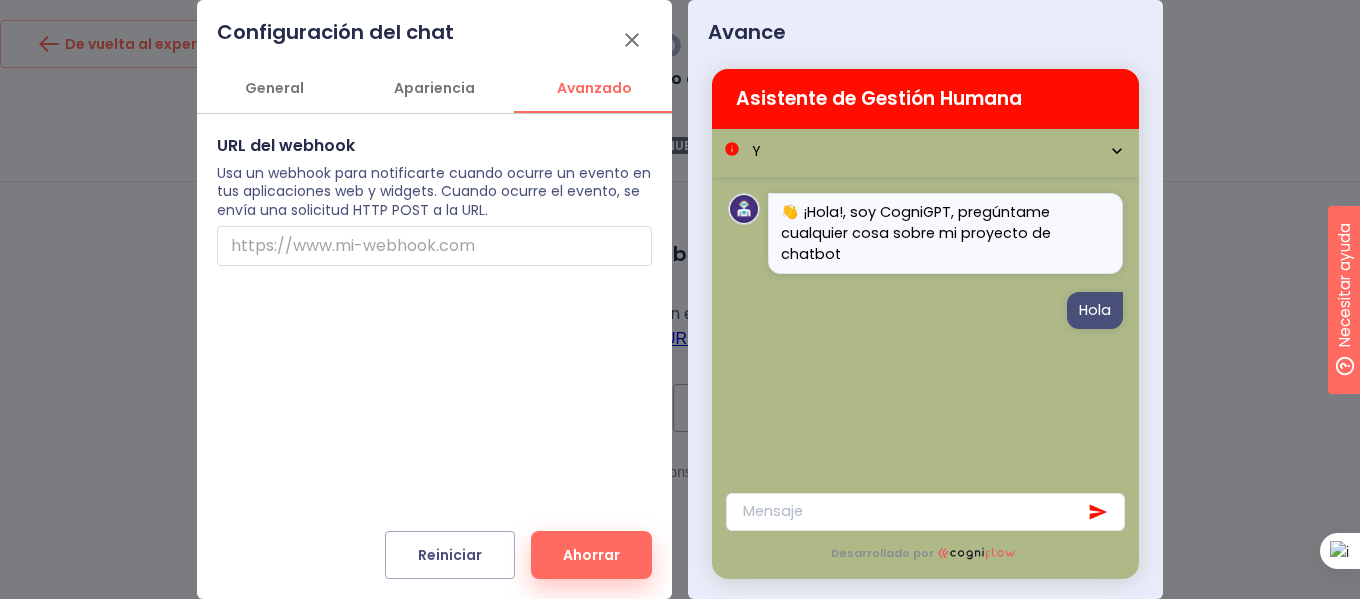 scroll, scrollTop: 0, scrollLeft: 5, axis: horizontal 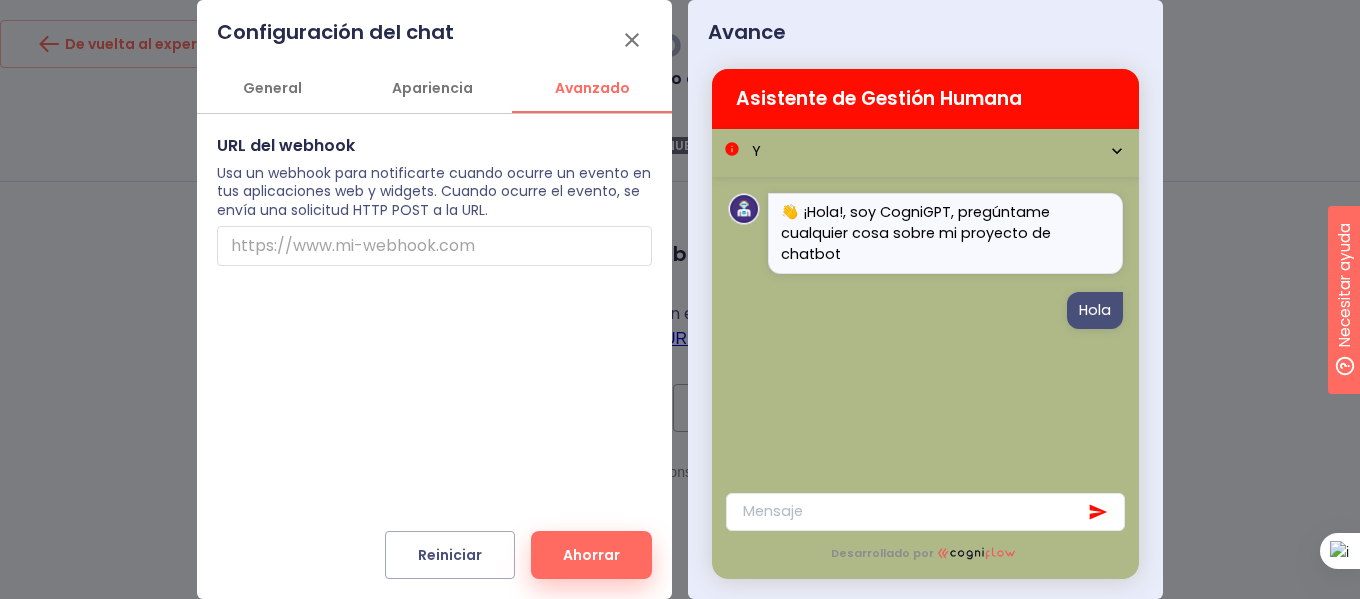 click on "Apariencia" at bounding box center (432, 88) 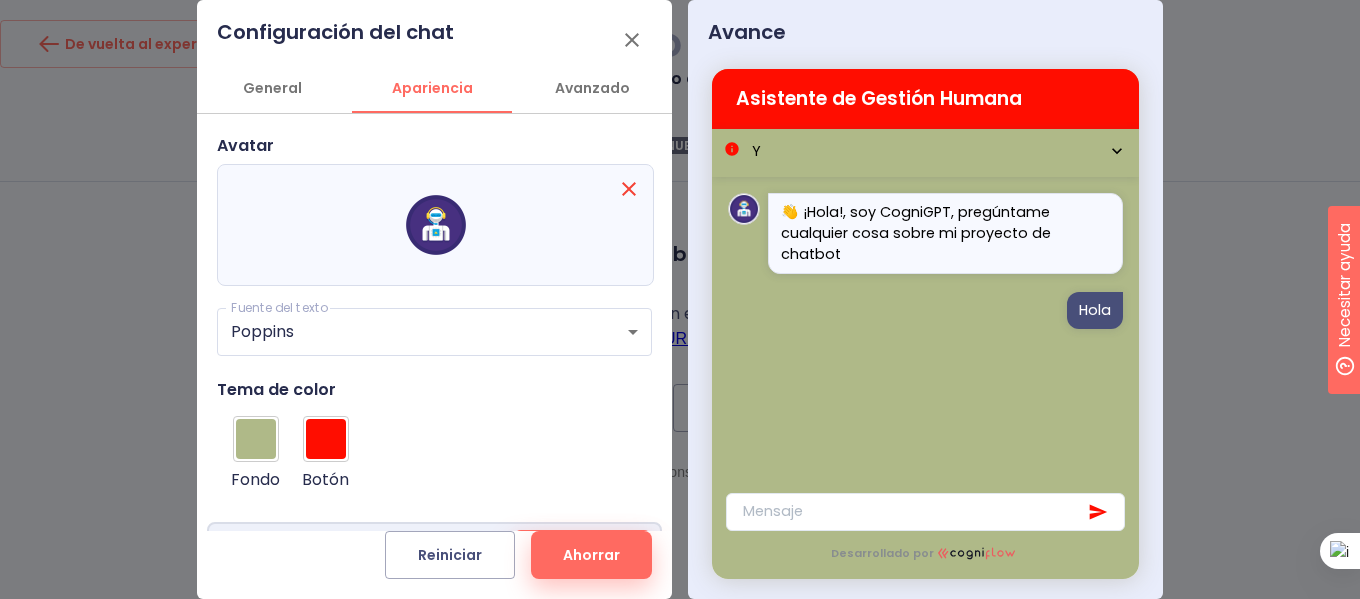 click on "Configuración del chat General Apariencia Avanzado Título del chat Asistente de Gestión Humana Título del chat p. ej. Mi Chatbot Idioma Español es Idioma Mensaje de bienvenida Damos la más cordial bienvenida a esta institución gubernamental x Mensaje de bienvenida Presione la tecla [Enter] para agregar una nueva línea. Mensaje del banner Ya formas parte de la AN y queremos apoyarte, te aclaramos tus dudas sobre la AN x Mensaje del banner Presione la tecla [Enter] para agregar una nueva línea. Banner plegable Mostrar fuentes de mensajes Avatar Fuente del texto Poppins Poppins Fuente del texto Tema de color #afb988 Fondo #ff0d00 Botón Mejora tu plan Ocultar el logotipo de Cogniflow URL del webhook Usa un webhook para notificarte cuando ocurre un evento en tus aplicaciones web y widgets. Cuando ocurre el evento, se envía una solicitud HTTP POST a la URL. ​ Reiniciar Ahorrar" at bounding box center [434, 299] 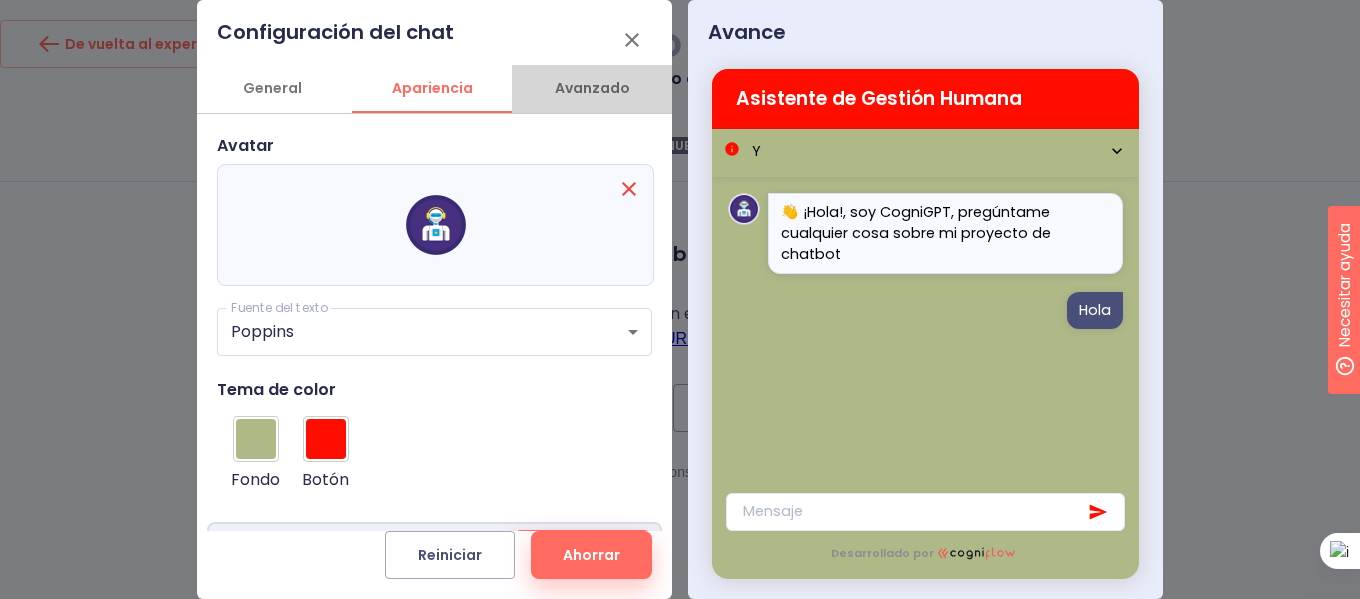 click on "Avanzado" at bounding box center (592, 88) 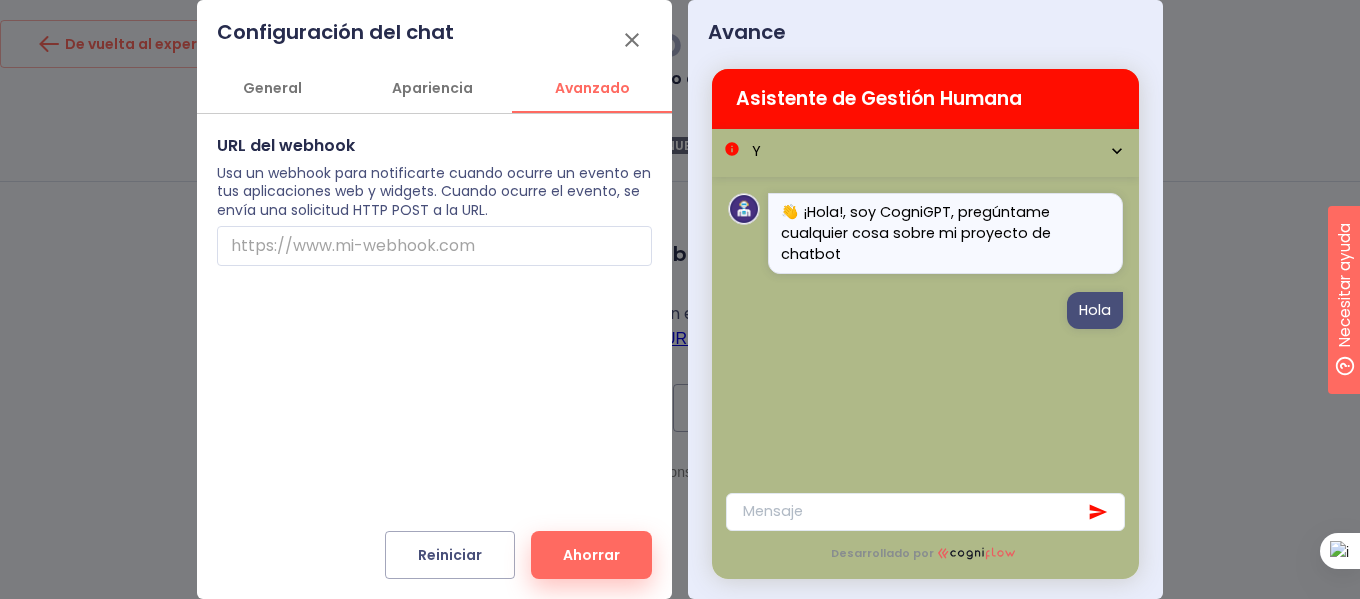click on "Apariencia" at bounding box center (432, 88) 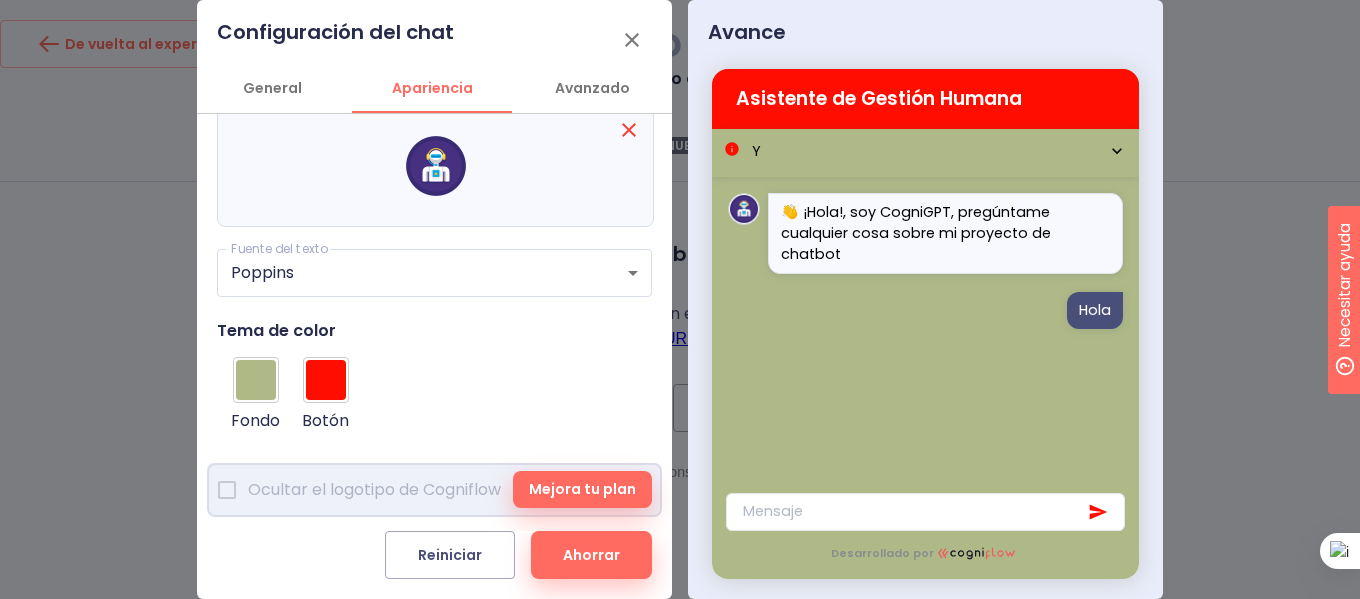 scroll, scrollTop: 0, scrollLeft: 0, axis: both 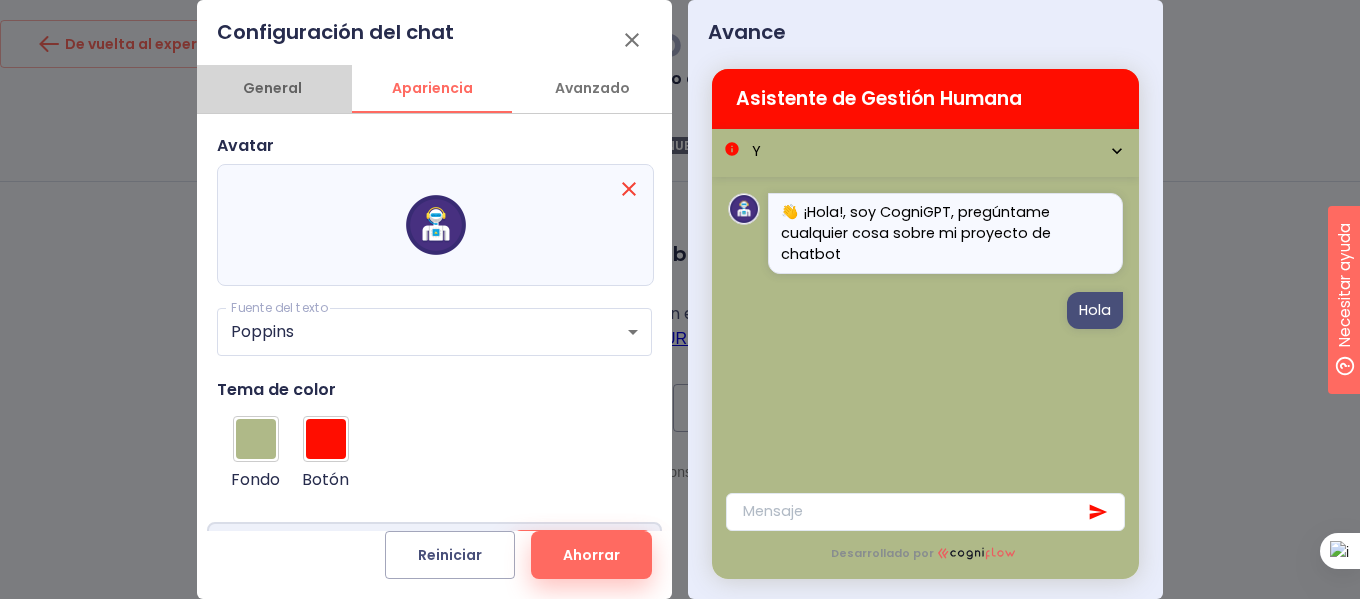 click on "General" at bounding box center (272, 88) 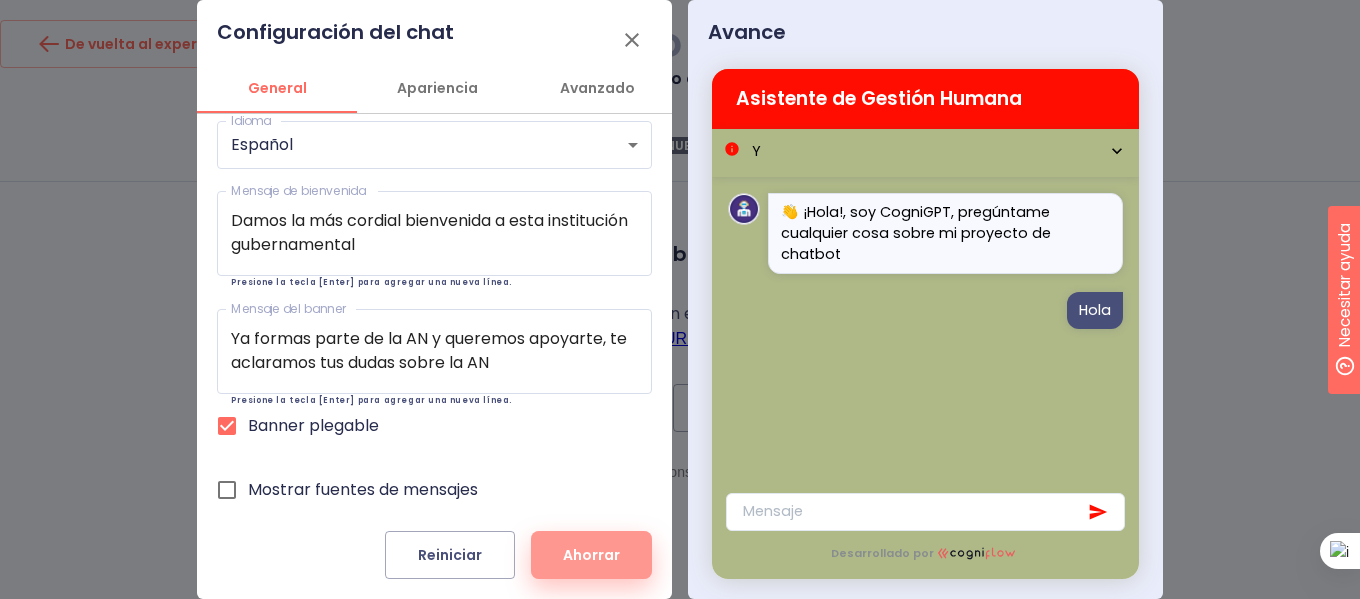 click on "Ahorrar" at bounding box center (591, 555) 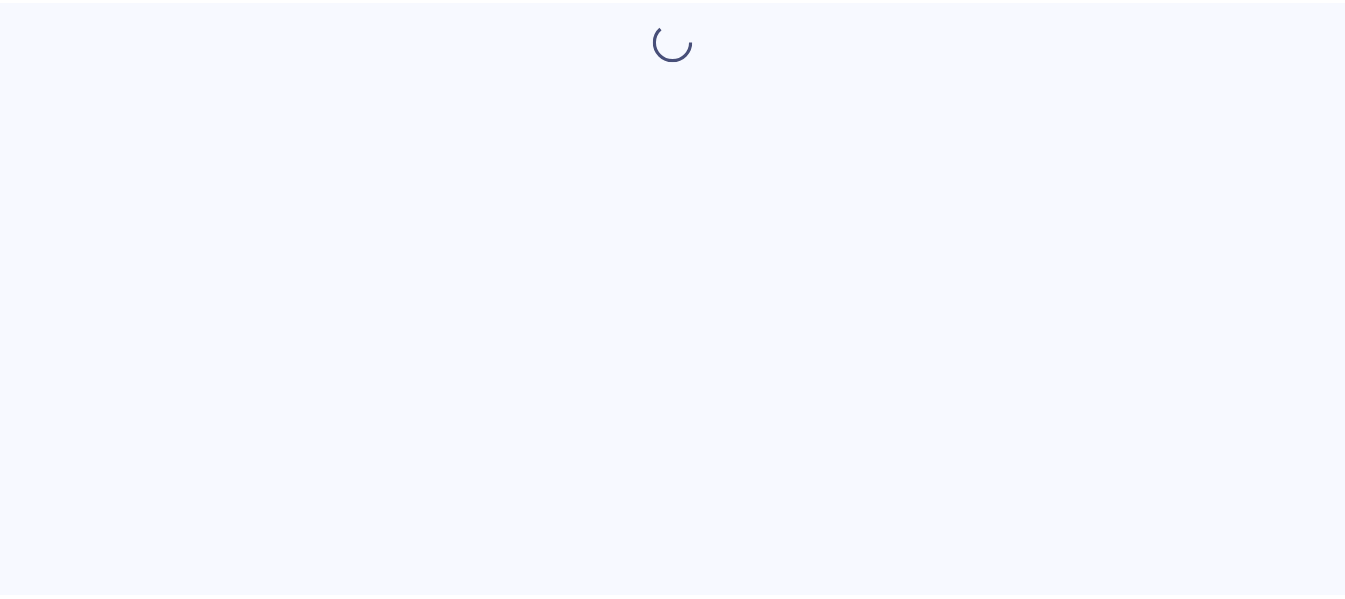 scroll, scrollTop: 0, scrollLeft: 0, axis: both 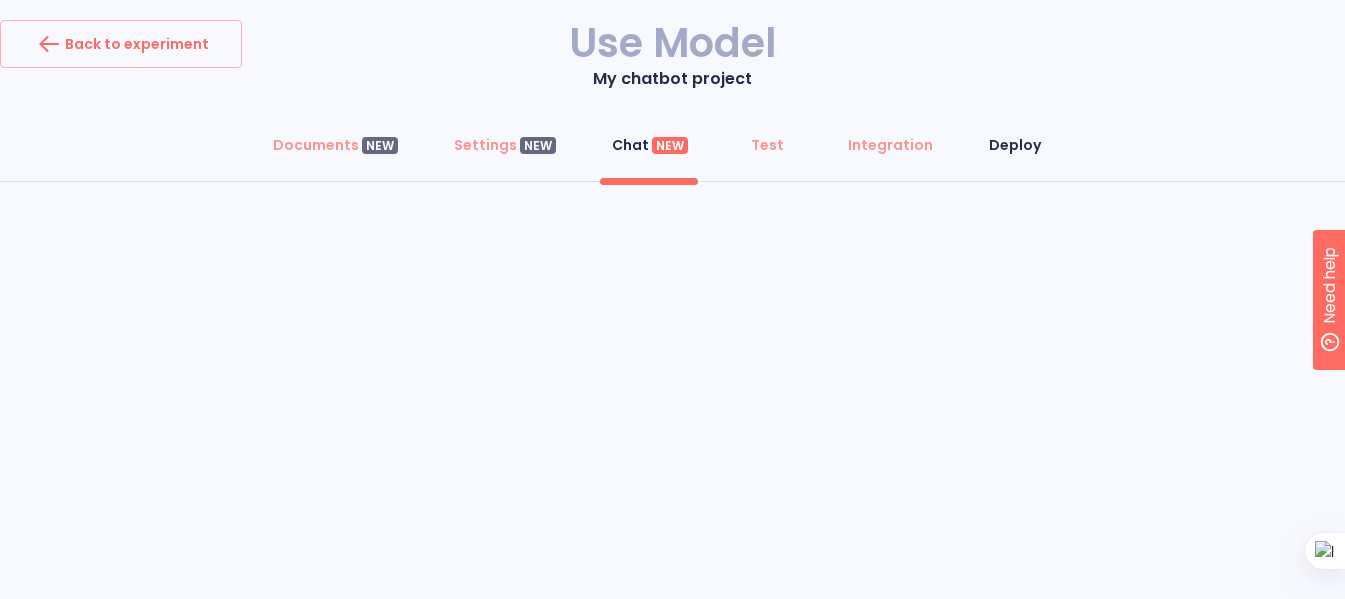 click on "Deploy" at bounding box center (1015, 145) 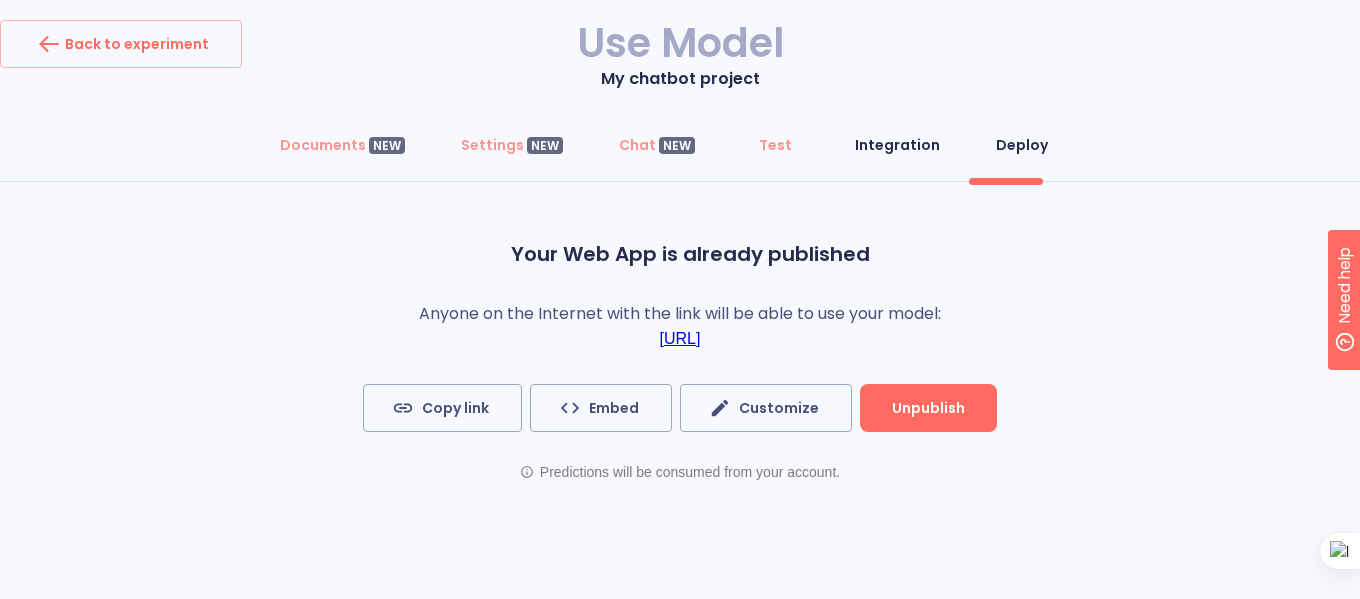 click on "Integration" at bounding box center (897, 145) 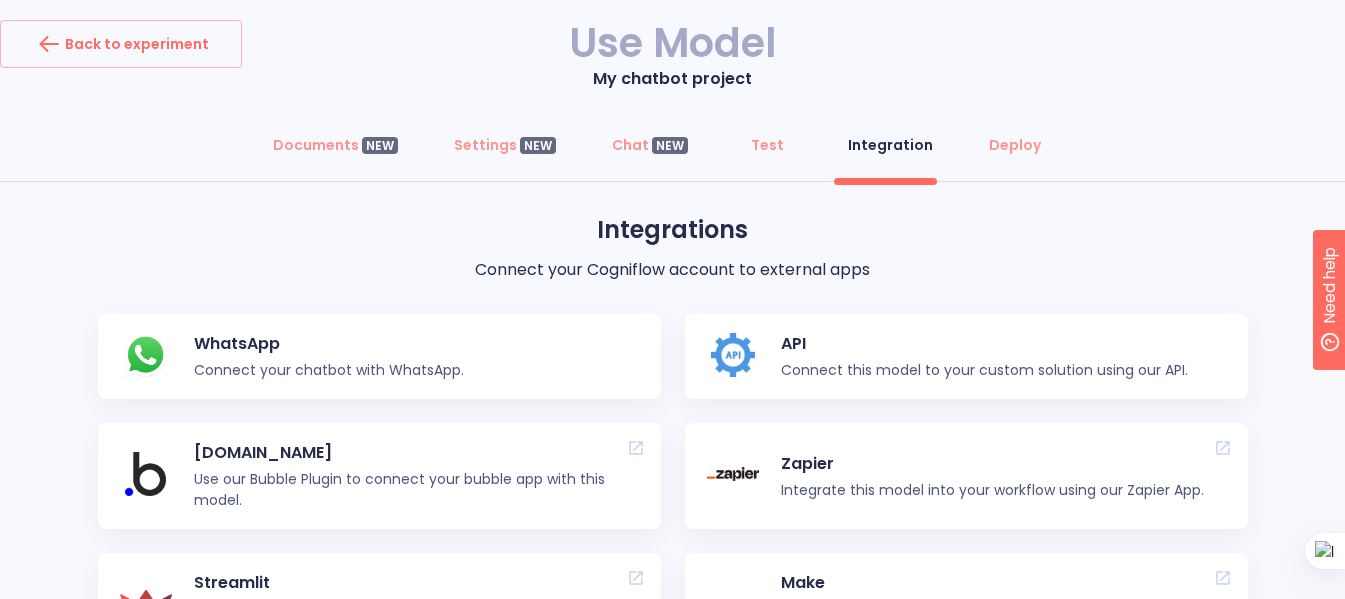click on "Documents   NEW Settings   NEW Chat   NEW Test   Integration   Deploy" at bounding box center (672, 151) 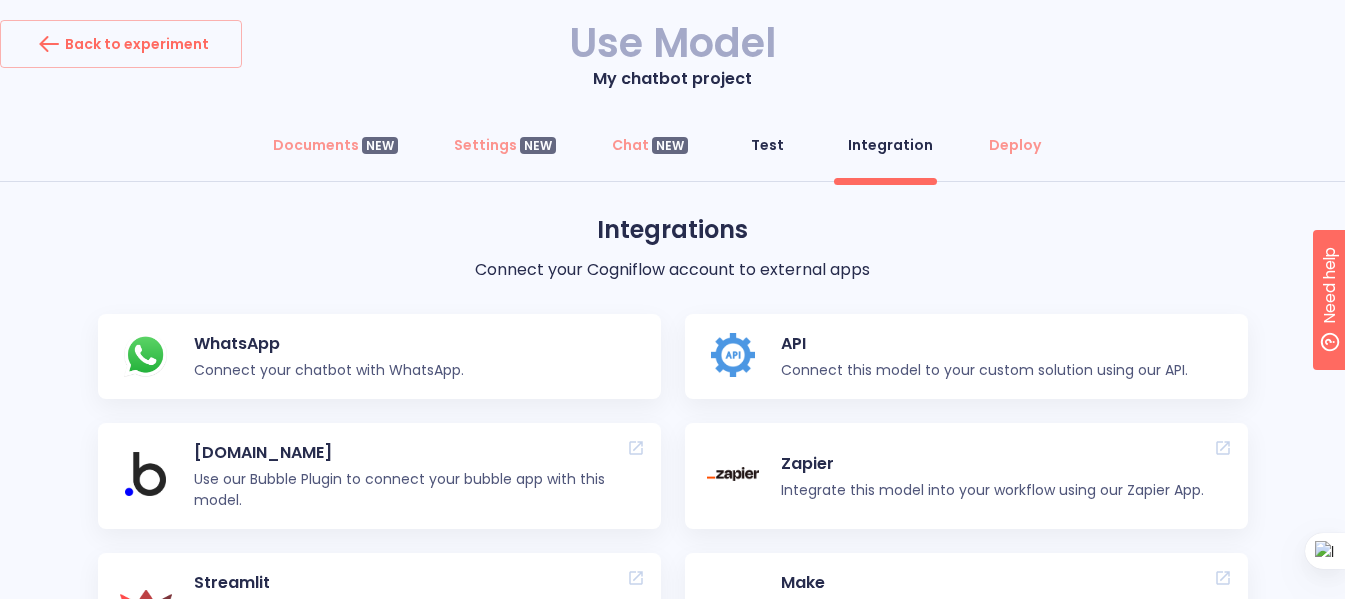 click on "Test" at bounding box center (767, 145) 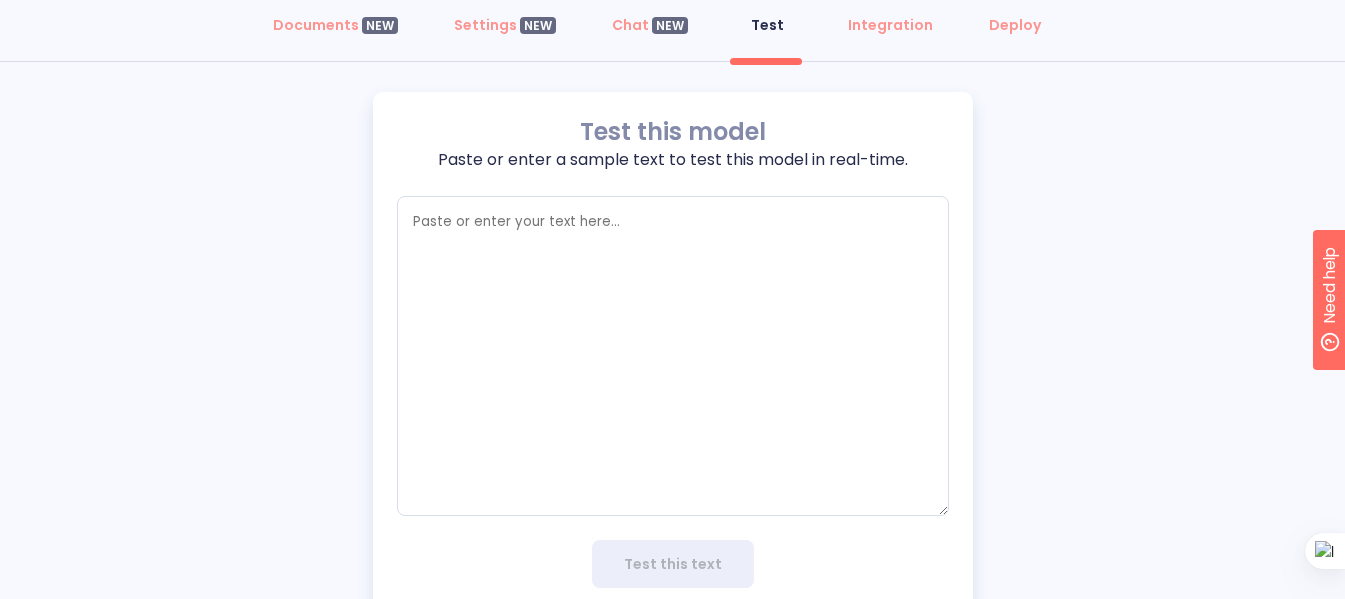 scroll, scrollTop: 183, scrollLeft: 0, axis: vertical 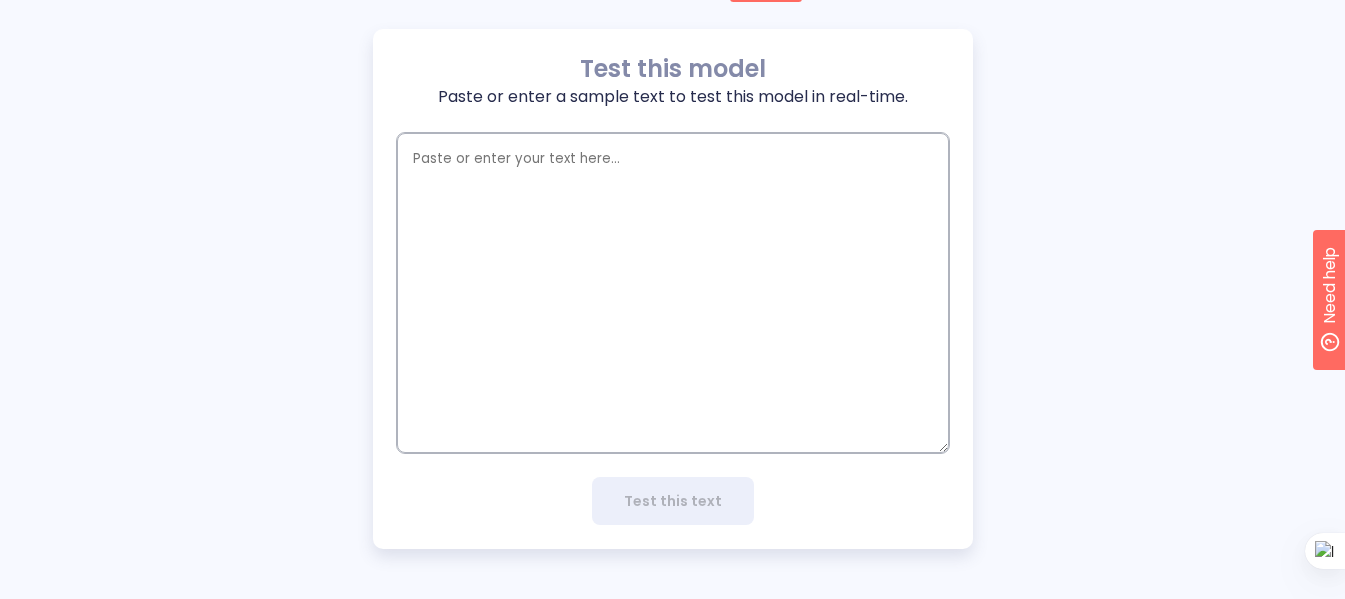 click at bounding box center (673, 293) 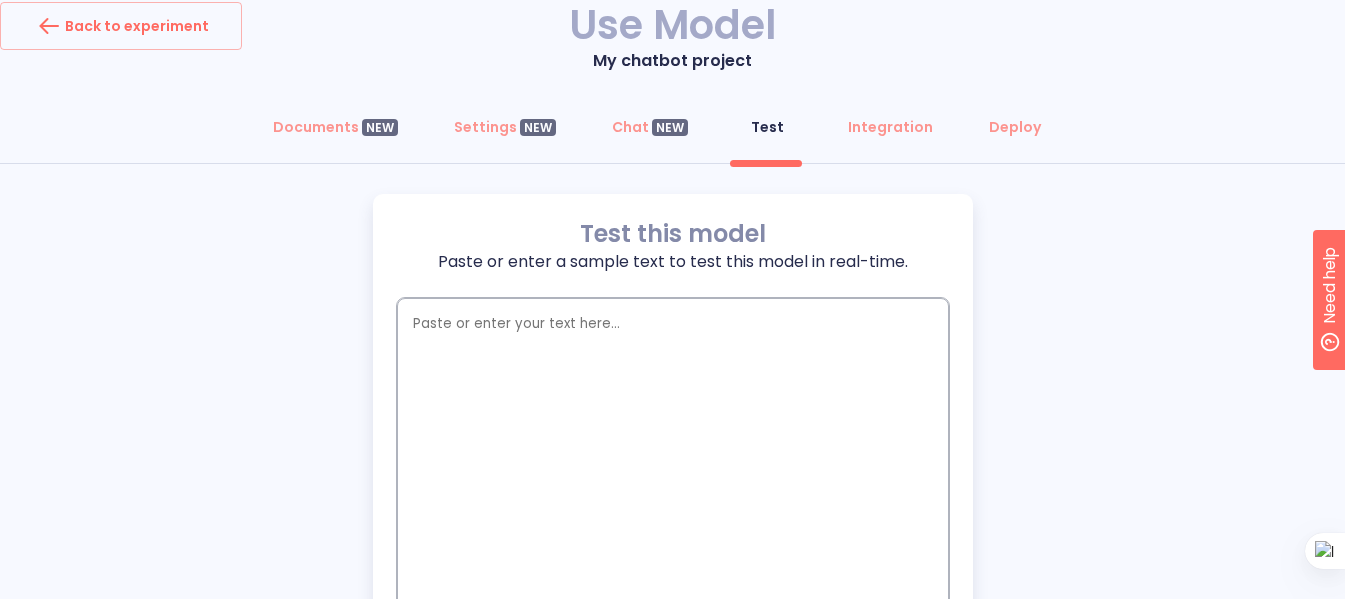 scroll, scrollTop: 0, scrollLeft: 0, axis: both 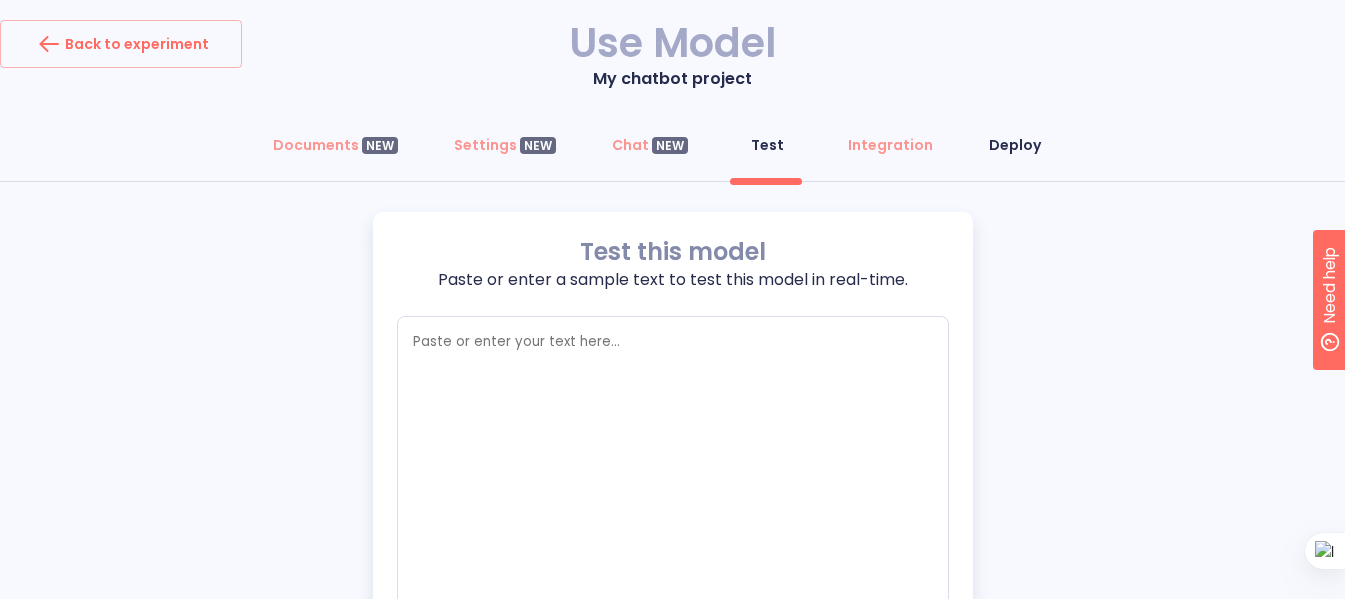 click on "Deploy" at bounding box center [1015, 145] 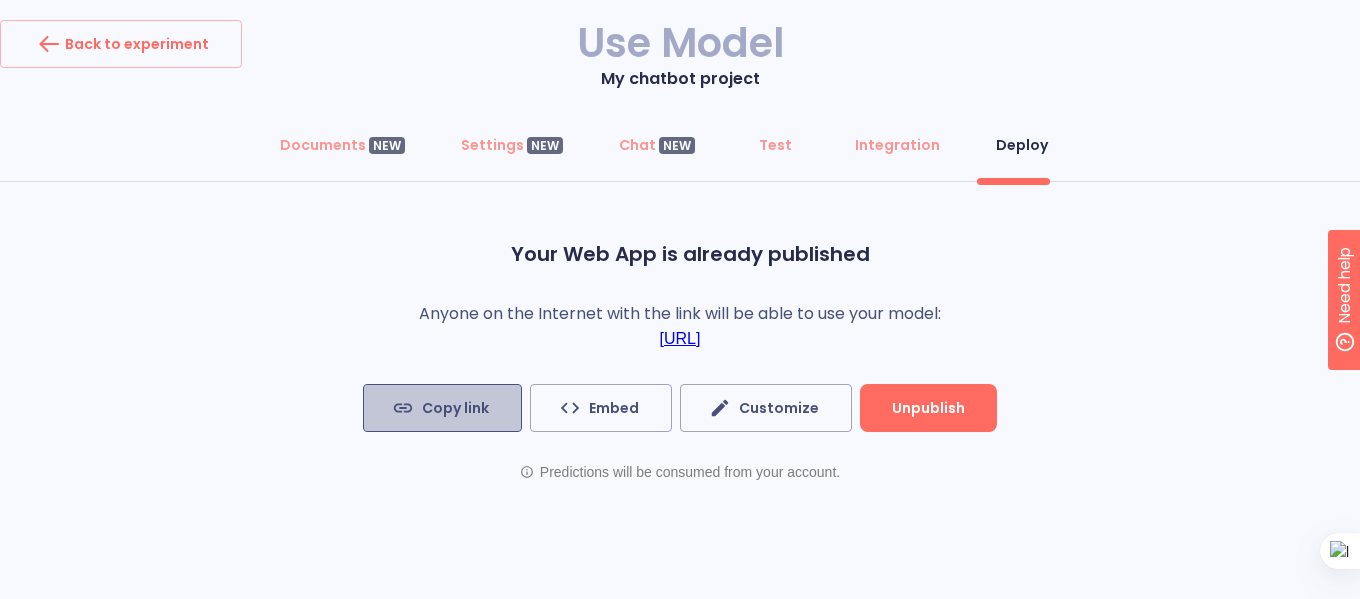 click on "Copy link" at bounding box center (442, 408) 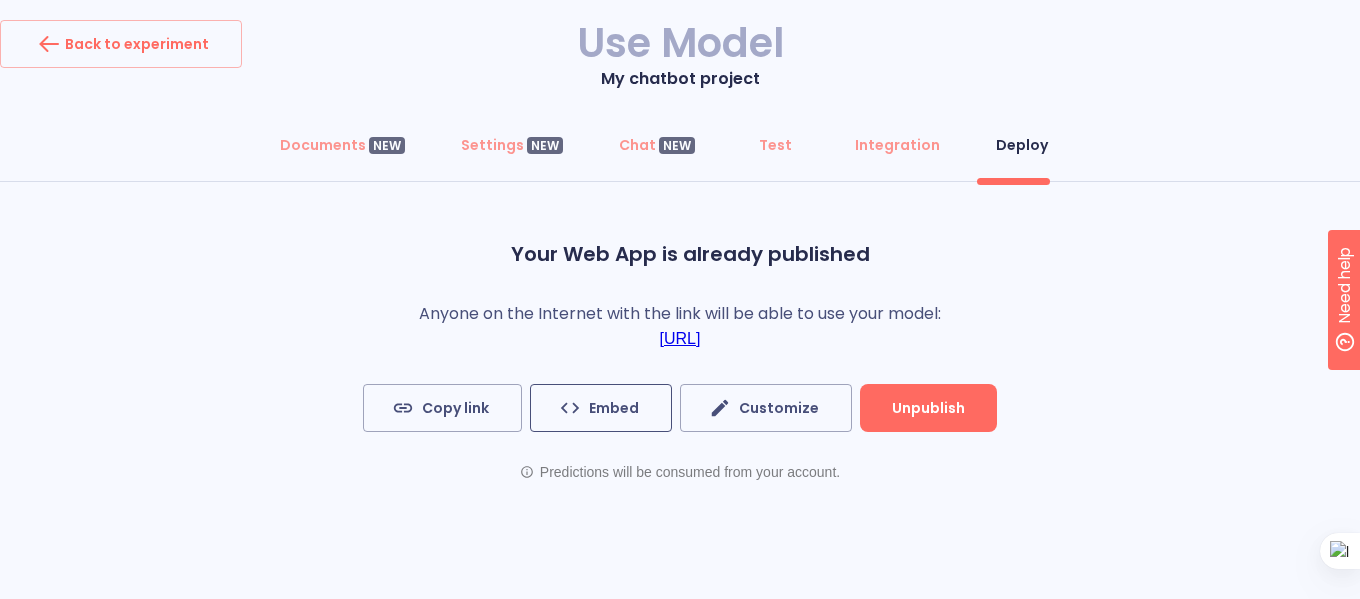 click 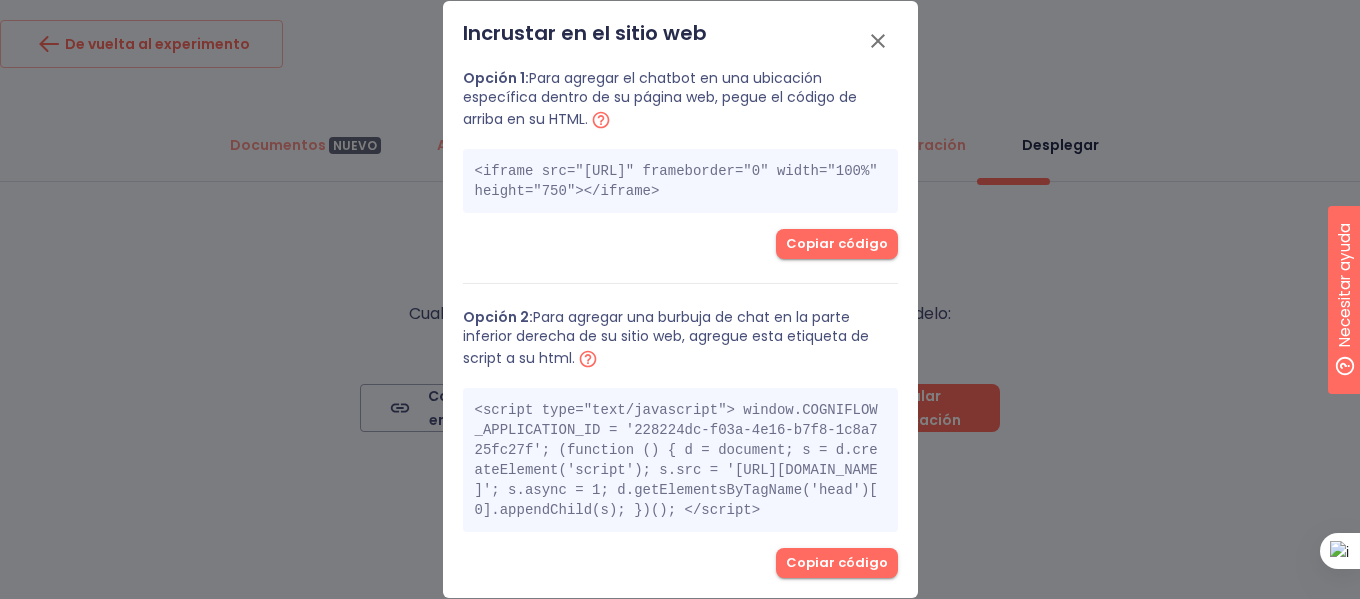 click on "Opción 1:  Para agregar el chatbot en una ubicación específica dentro de su página web, pegue el código de arriba en su HTML." at bounding box center (680, 100) 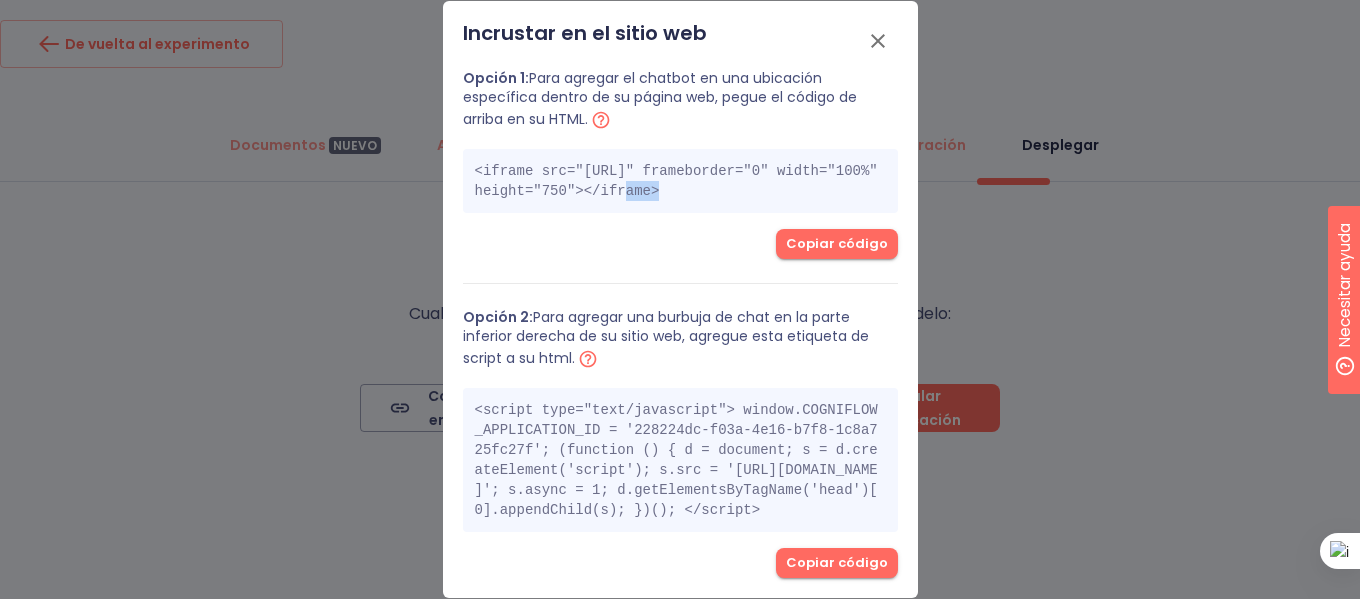 click on "<iframe src="[URL]" frameborder="0" width="100%" height="750"></iframe>" at bounding box center (676, 181) 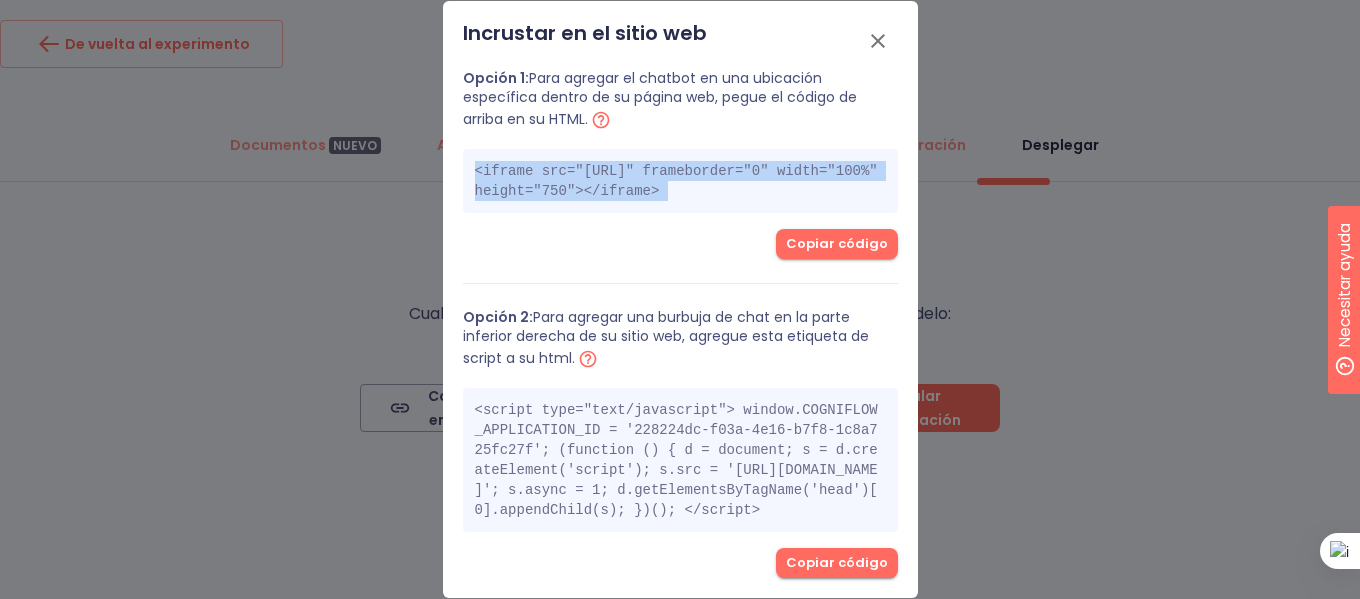 click on "<iframe src="[URL]" frameborder="0" width="100%" height="750"></iframe>" at bounding box center [676, 181] 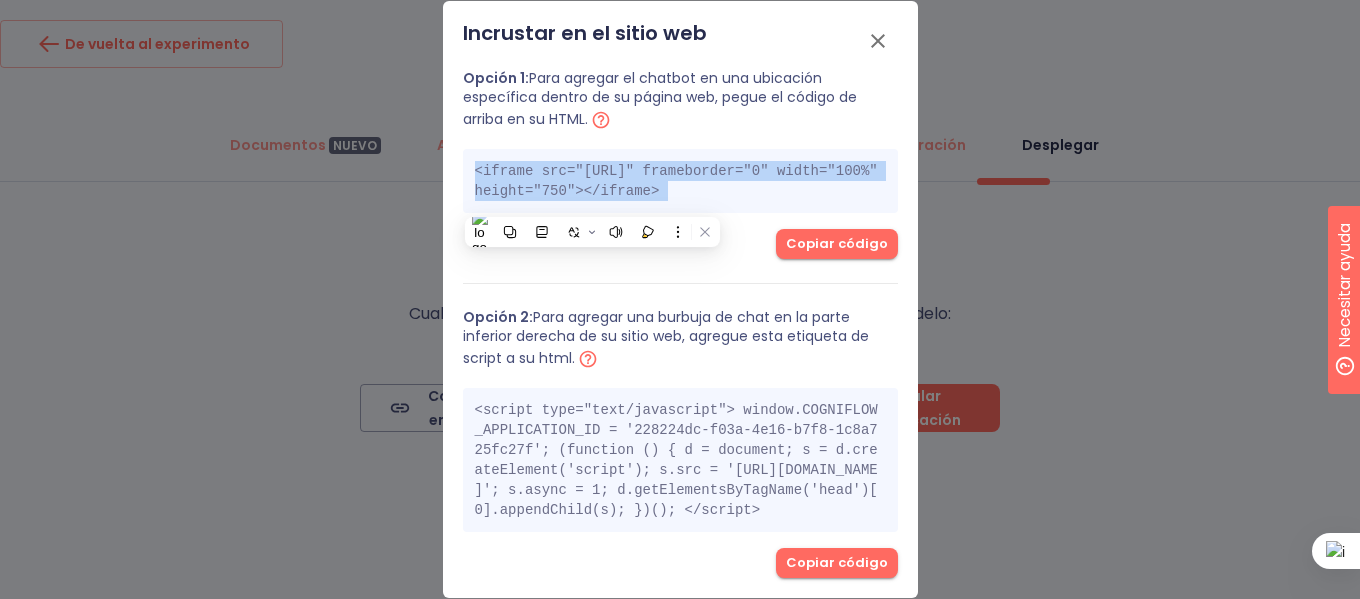 click on "Copiar código" at bounding box center [837, 243] 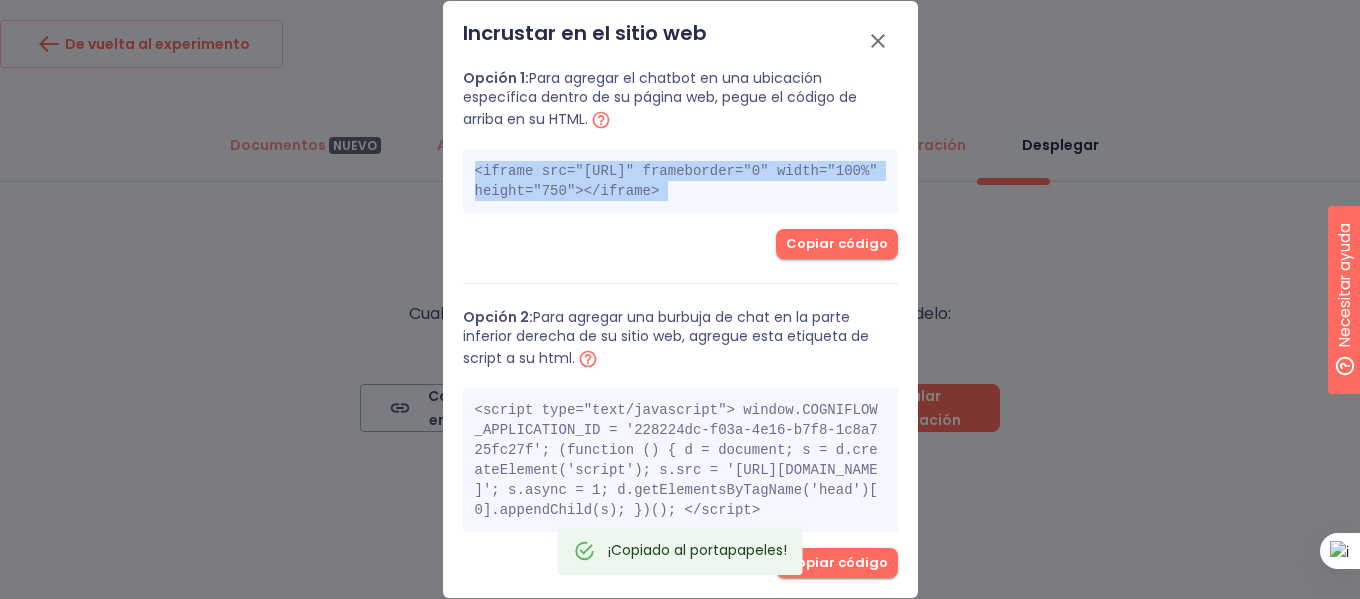 click on "Copiar código" at bounding box center [680, 244] 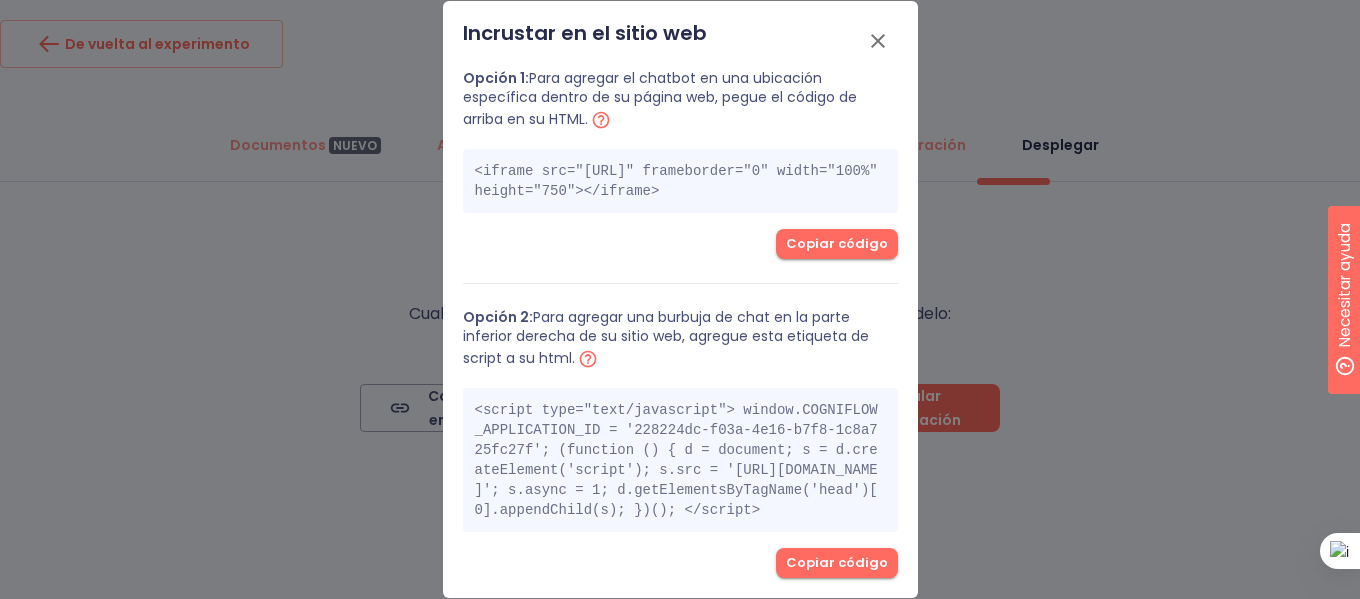click on "<script type="text/javascript">
window.COGNIFLOW_APPLICATION_ID = '228224dc-f03a-4e16-b7f8-1c8a725fc27f';
(function () {
d = document;
s = d.createElement('script');
s.src = '[URL][DOMAIN_NAME]';
s.async = 1;
d.getElementsByTagName('head')[0].appendChild(s);
})();
</script>" at bounding box center (676, 460) 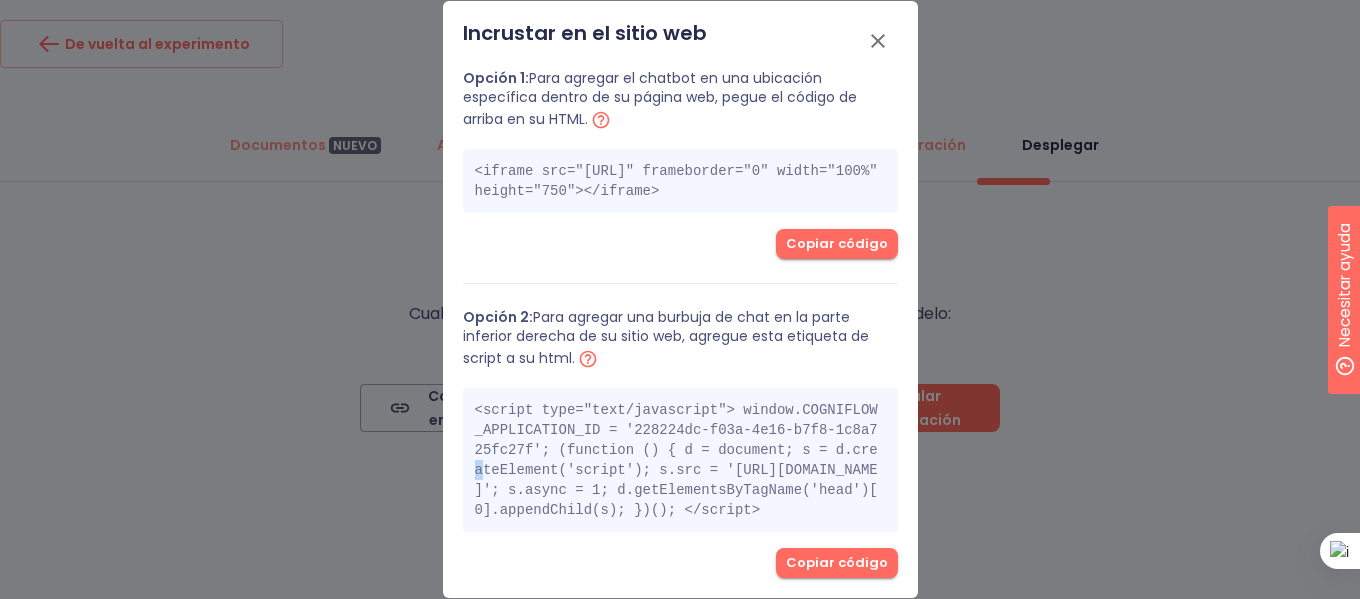 click on "<script type="text/javascript">
window.COGNIFLOW_APPLICATION_ID = '228224dc-f03a-4e16-b7f8-1c8a725fc27f';
(function () {
d = document;
s = d.createElement('script');
s.src = '[URL][DOMAIN_NAME]';
s.async = 1;
d.getElementsByTagName('head')[0].appendChild(s);
})();
</script>" at bounding box center (676, 460) 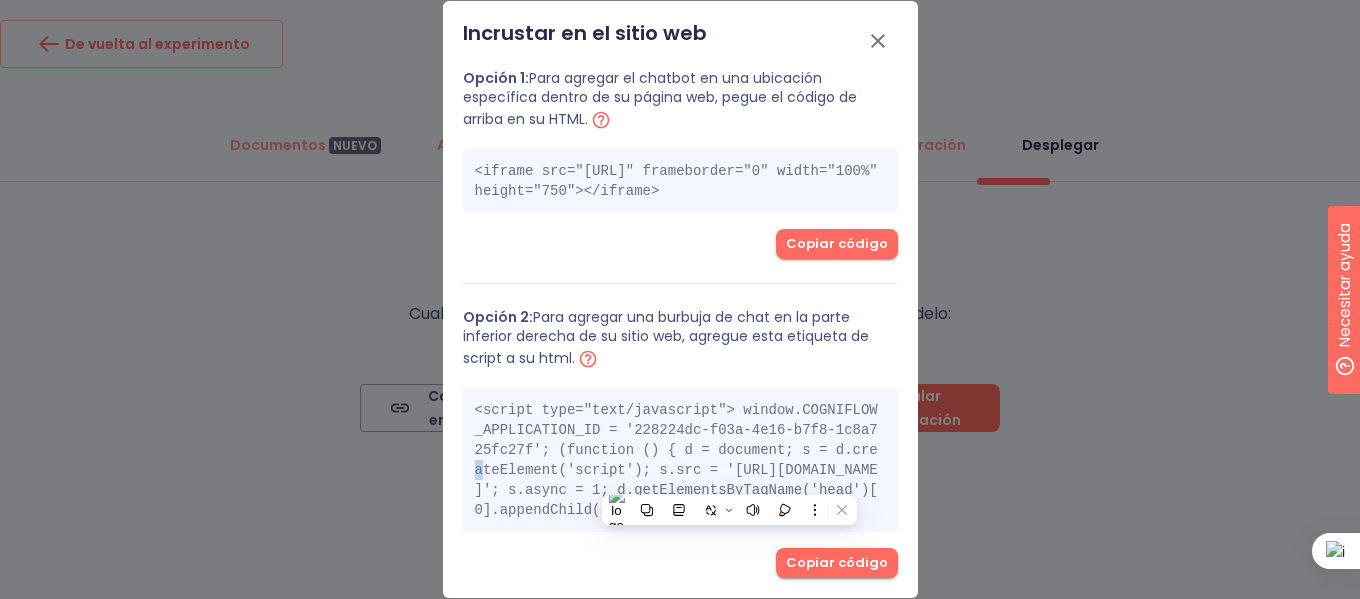 click on "<script type="text/javascript">
window.COGNIFLOW_APPLICATION_ID = '228224dc-f03a-4e16-b7f8-1c8a725fc27f';
(function () {
d = document;
s = d.createElement('script');
s.src = '[URL][DOMAIN_NAME]';
s.async = 1;
d.getElementsByTagName('head')[0].appendChild(s);
})();
</script>" at bounding box center [676, 460] 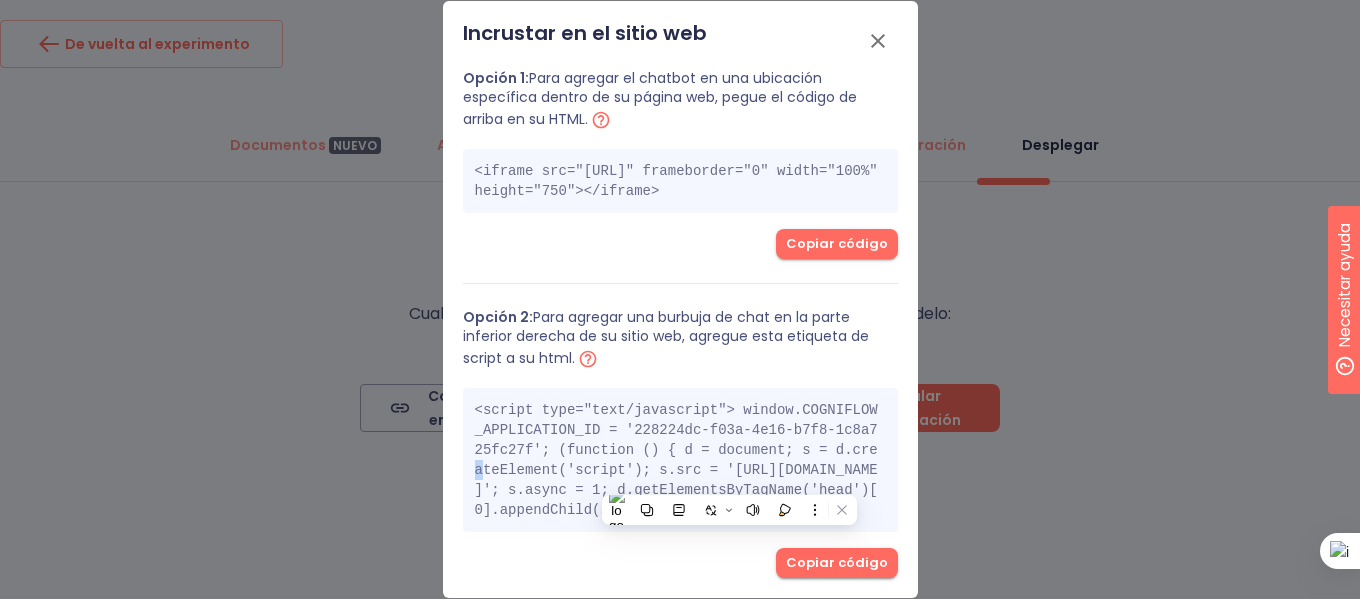 copy on "<script type="text/javascript">
window.COGNIFLOW_APPLICATION_ID = '228224dc-f03a-4e16-b7f8-1c8a725fc27f';
(function () {
d = document;
s = d.createElement('script');
s.src = '[URL][DOMAIN_NAME]';
s.async = 1;
d.getElementsByTagName('head')[0].appendChild(s);
})();
</script>" 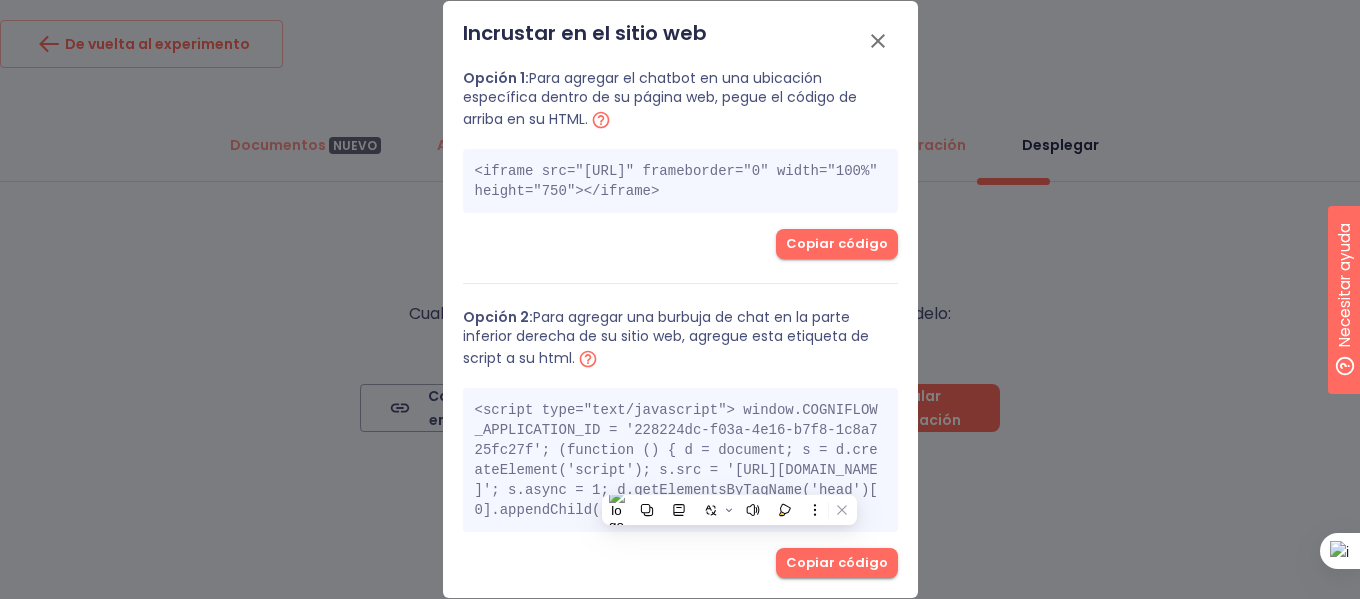 click on "Opción 2:  Para agregar una burbuja de chat en la parte inferior derecha de su sitio web, agregue esta etiqueta de script a su html." at bounding box center [680, 339] 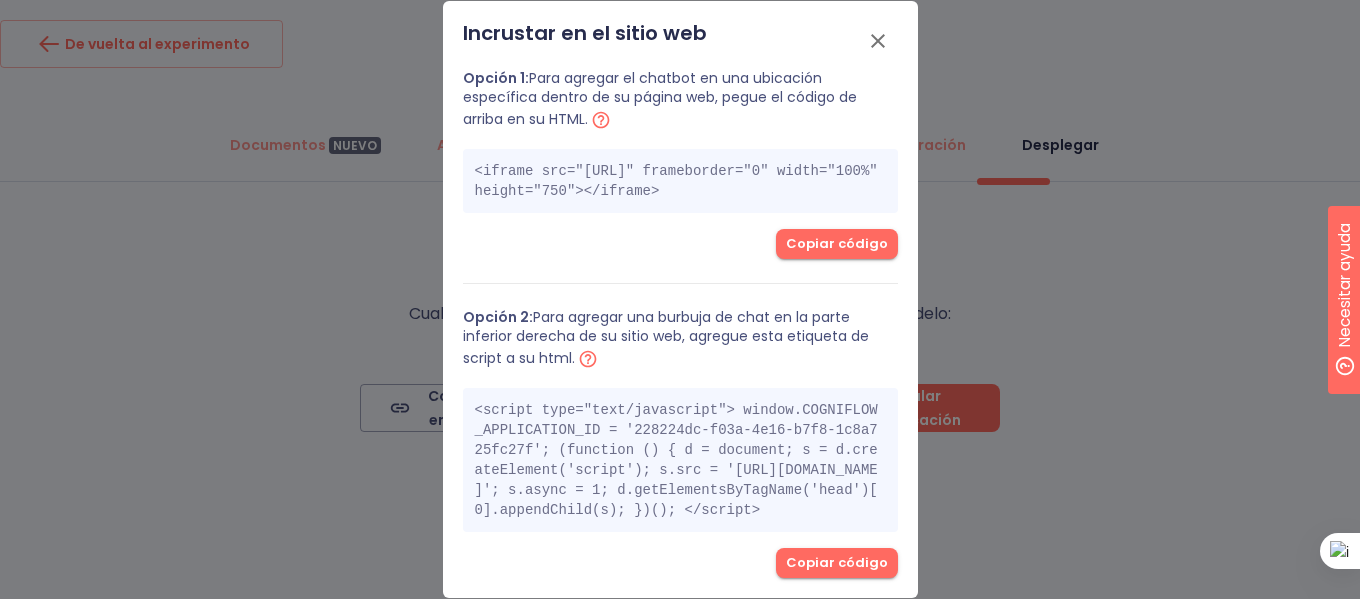 click 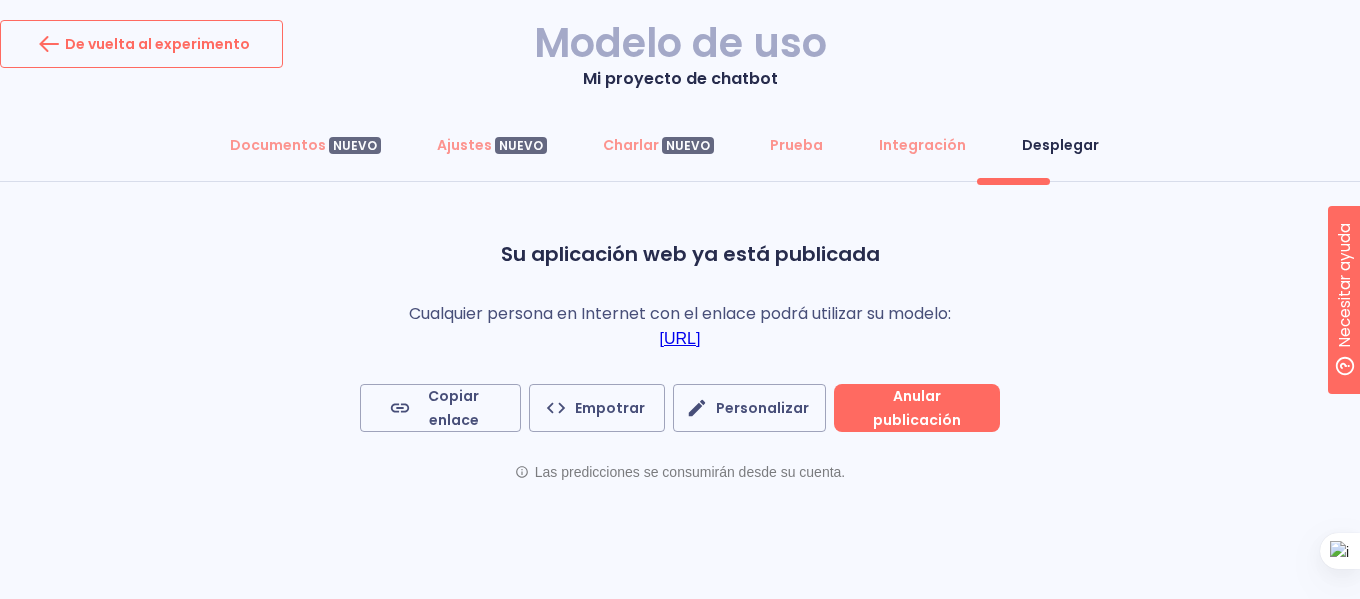 click on "De vuelta al experimento" at bounding box center [141, 44] 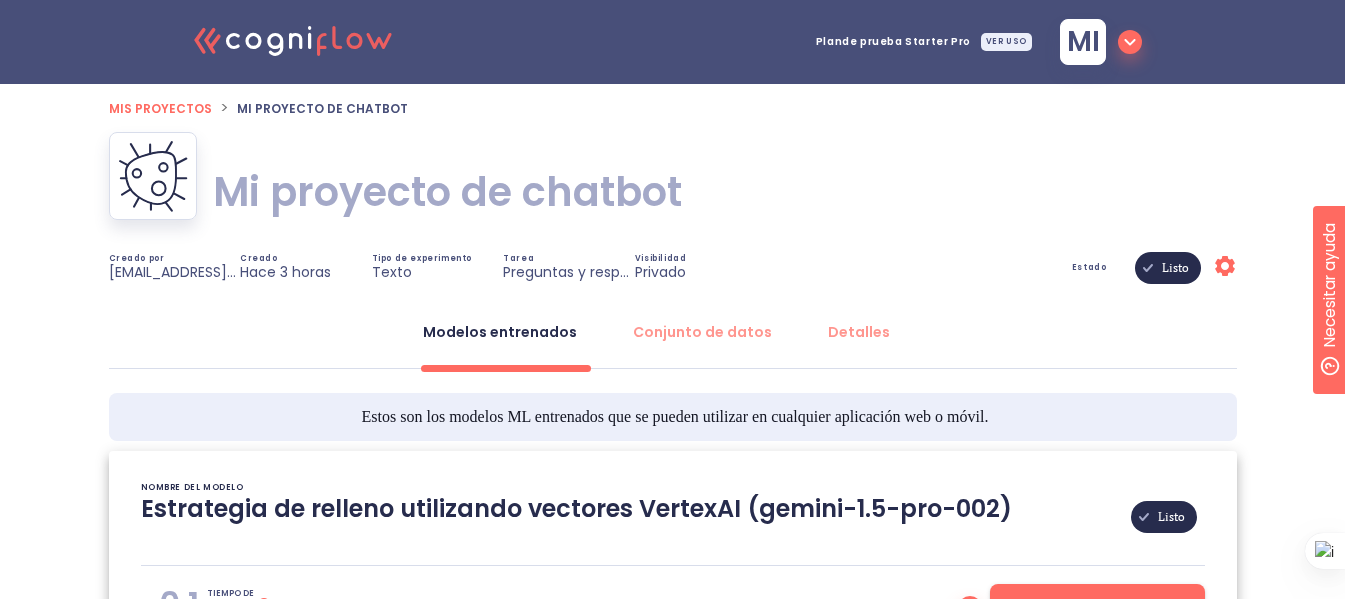 drag, startPoint x: 301, startPoint y: 34, endPoint x: 131, endPoint y: 37, distance: 170.02647 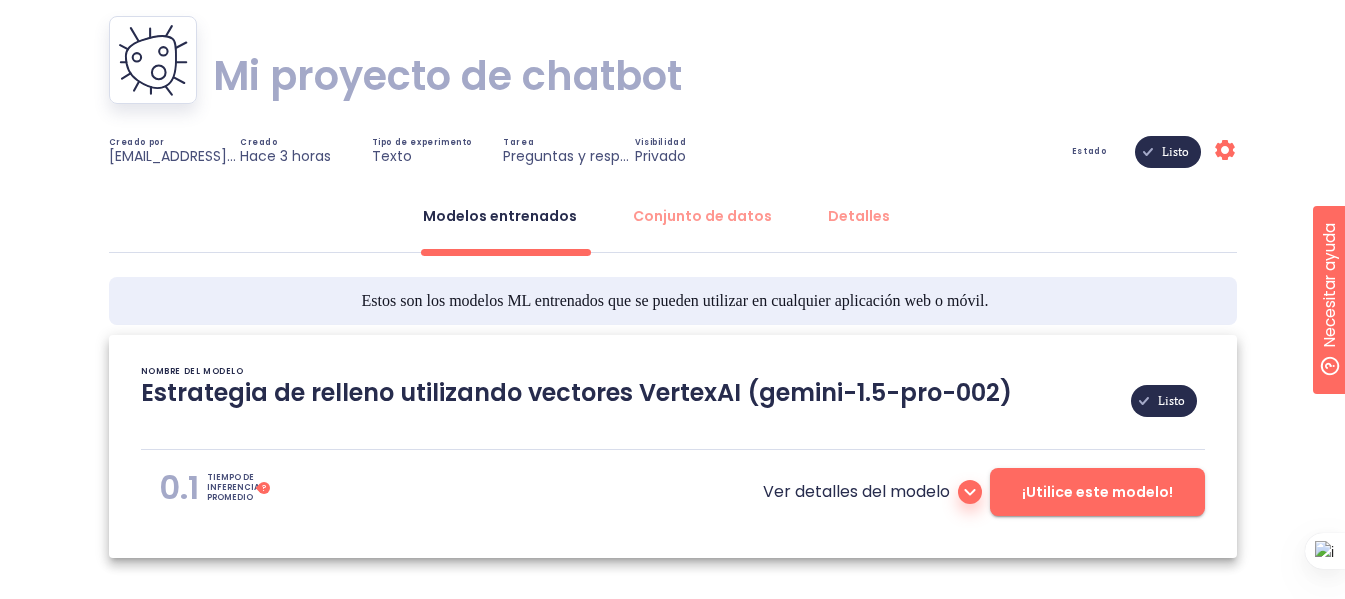 scroll, scrollTop: 84, scrollLeft: 0, axis: vertical 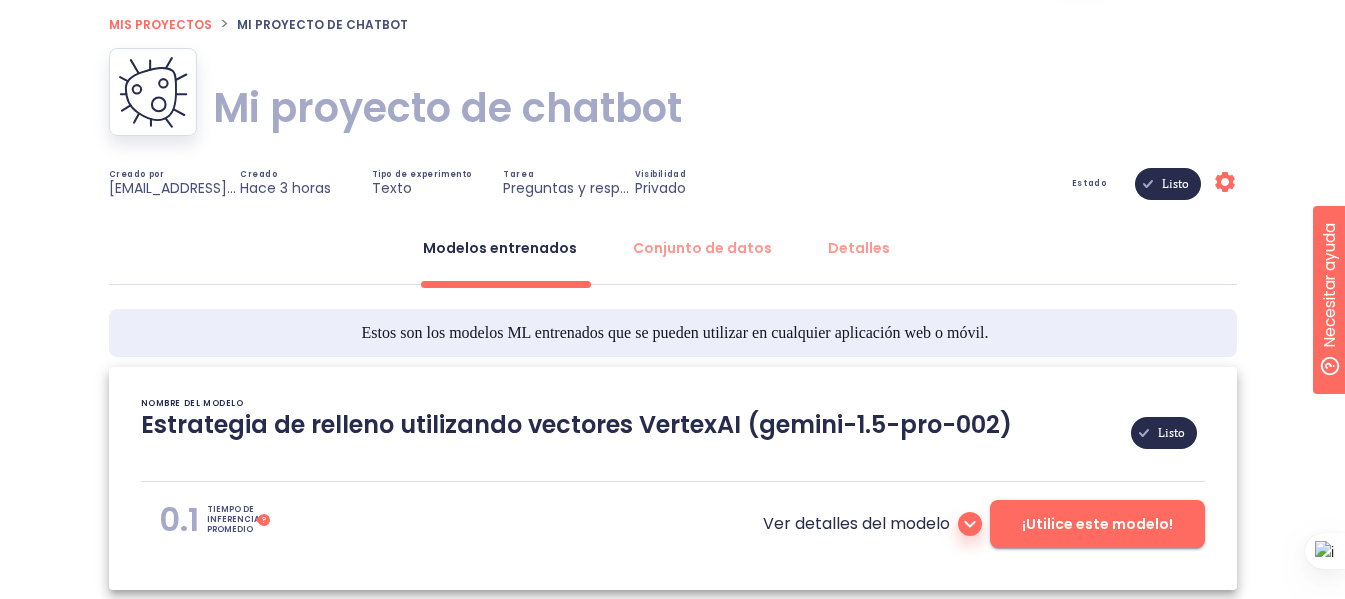 click on "Mis proyectos" at bounding box center [160, 24] 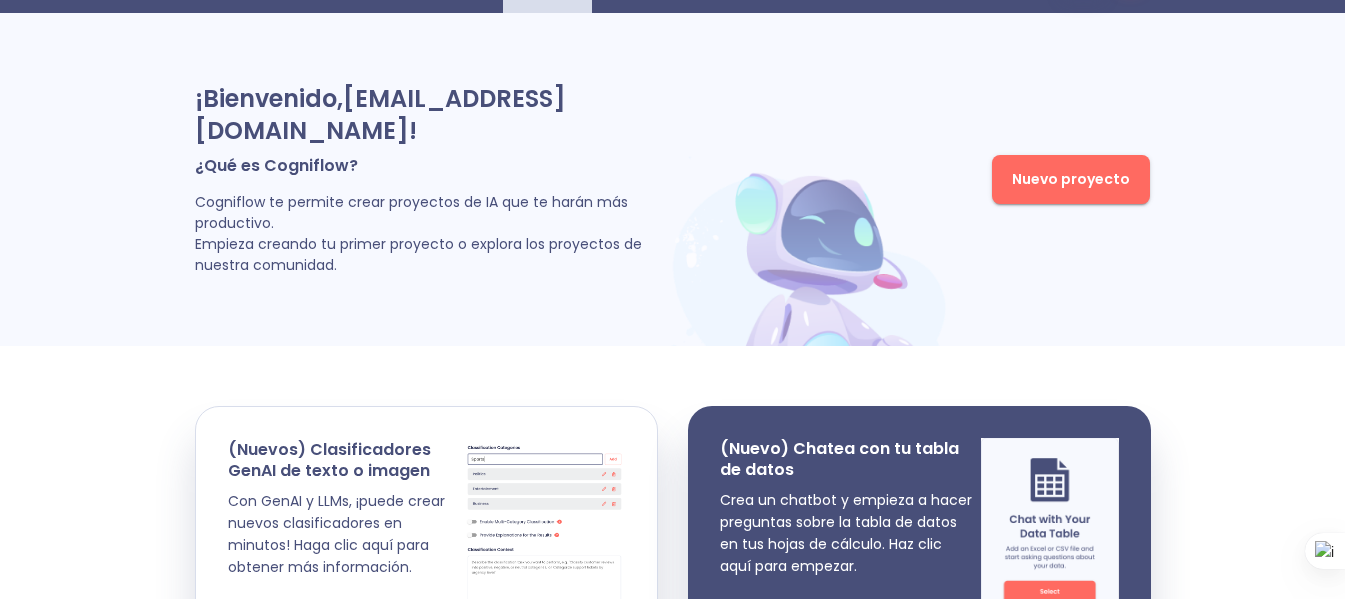 scroll, scrollTop: 0, scrollLeft: 0, axis: both 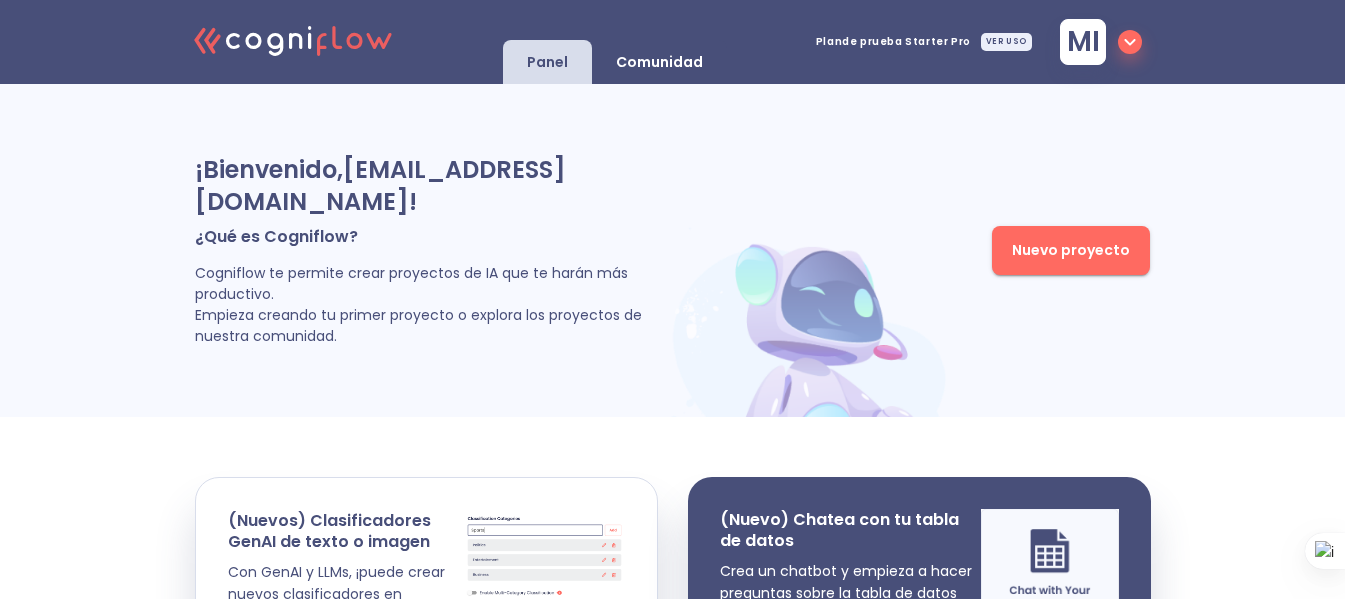 click on "Nuevo proyecto" at bounding box center [1071, 250] 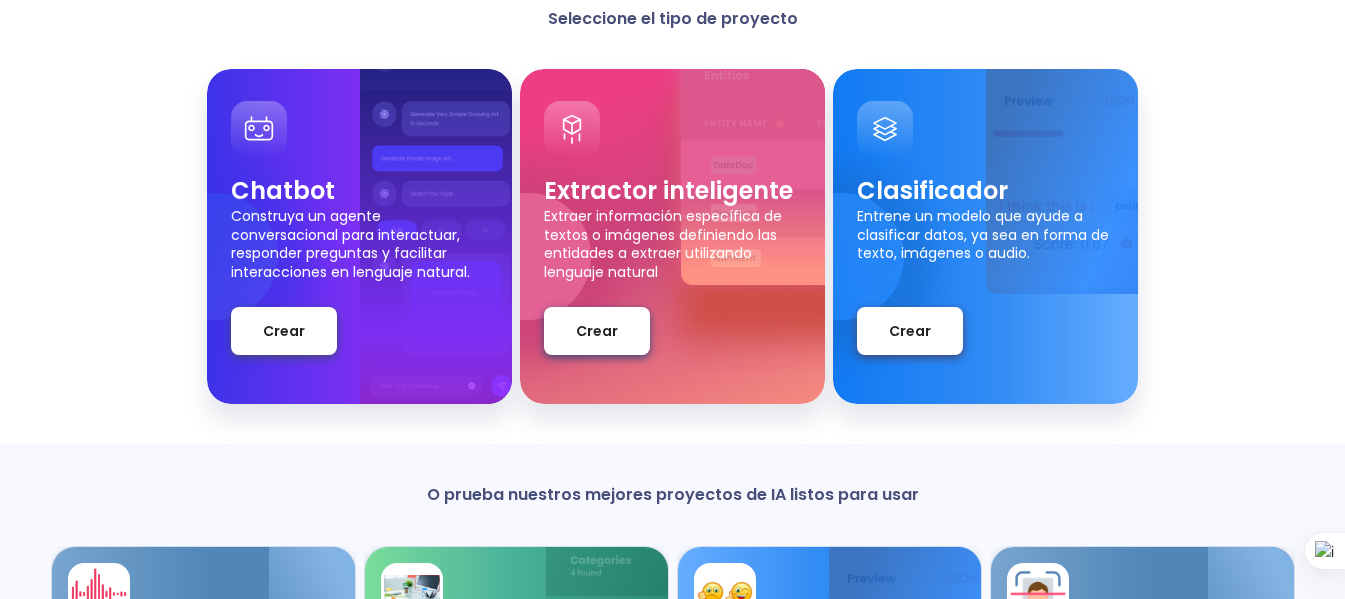 scroll, scrollTop: 200, scrollLeft: 0, axis: vertical 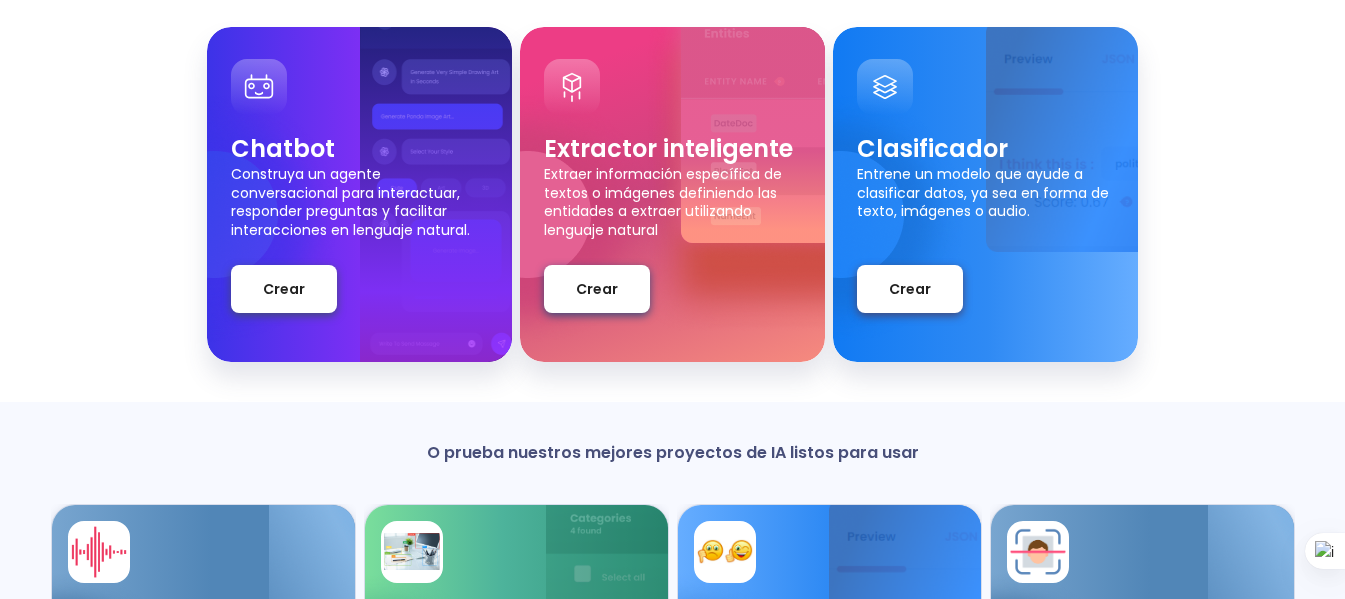 click on "Chatbot Construya un agente conversacional para interactuar, responder preguntas y facilitar interacciones en lenguaje natural. Crear Extractor inteligente Extraer información específica de textos o imágenes definiendo las entidades a extraer utilizando lenguaje natural Crear Clasificador Entrene un modelo que ayude a clasificar datos, ya sea en forma de texto, imágenes o audio. Crear" at bounding box center [672, 194] 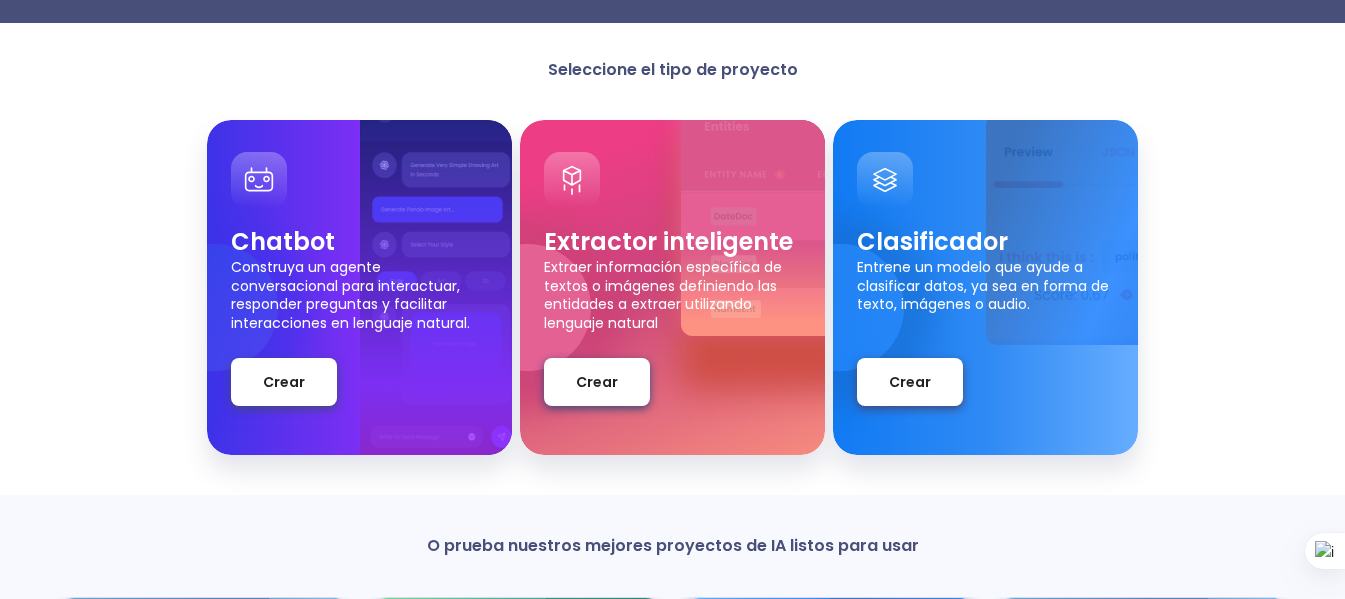scroll, scrollTop: 0, scrollLeft: 0, axis: both 